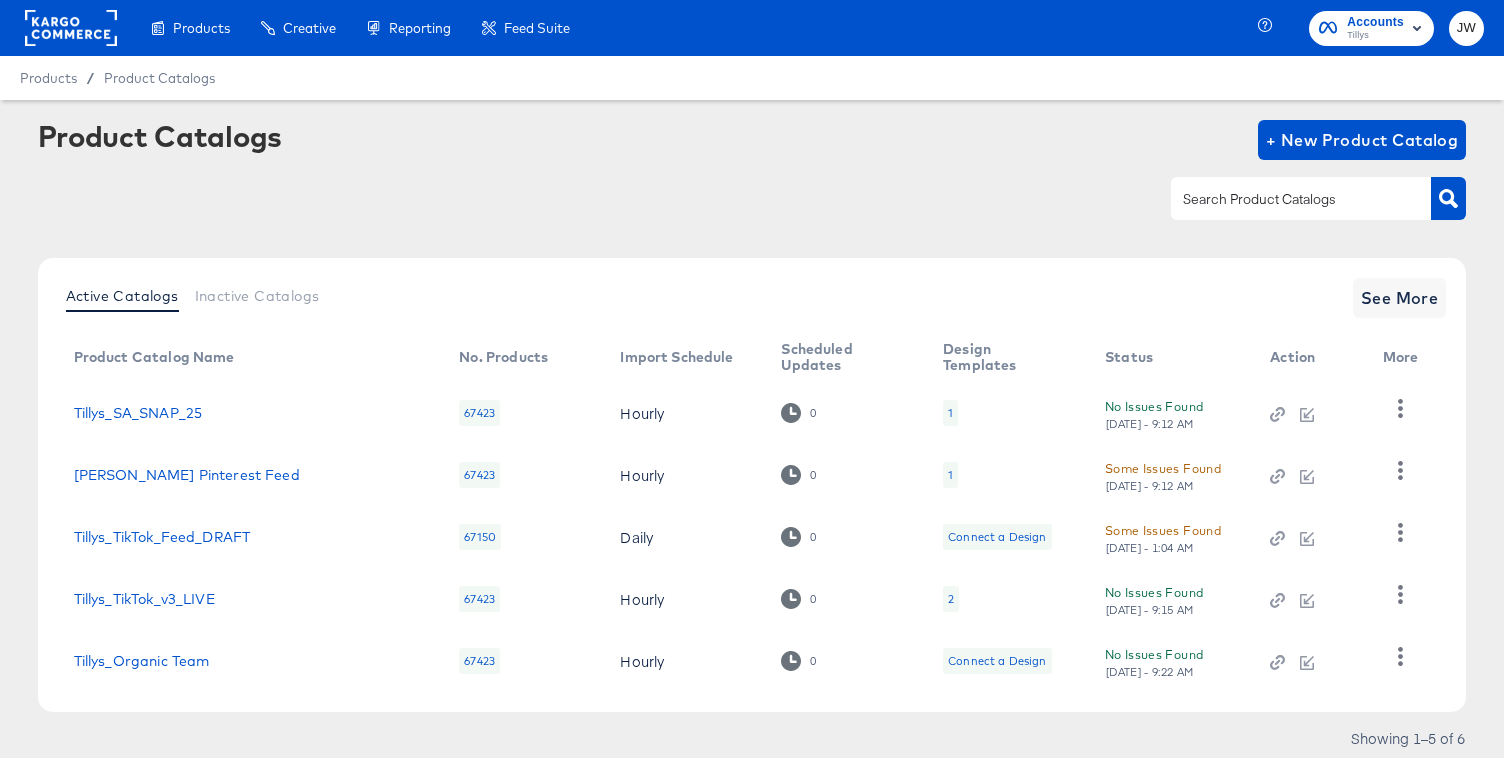 scroll, scrollTop: 0, scrollLeft: 0, axis: both 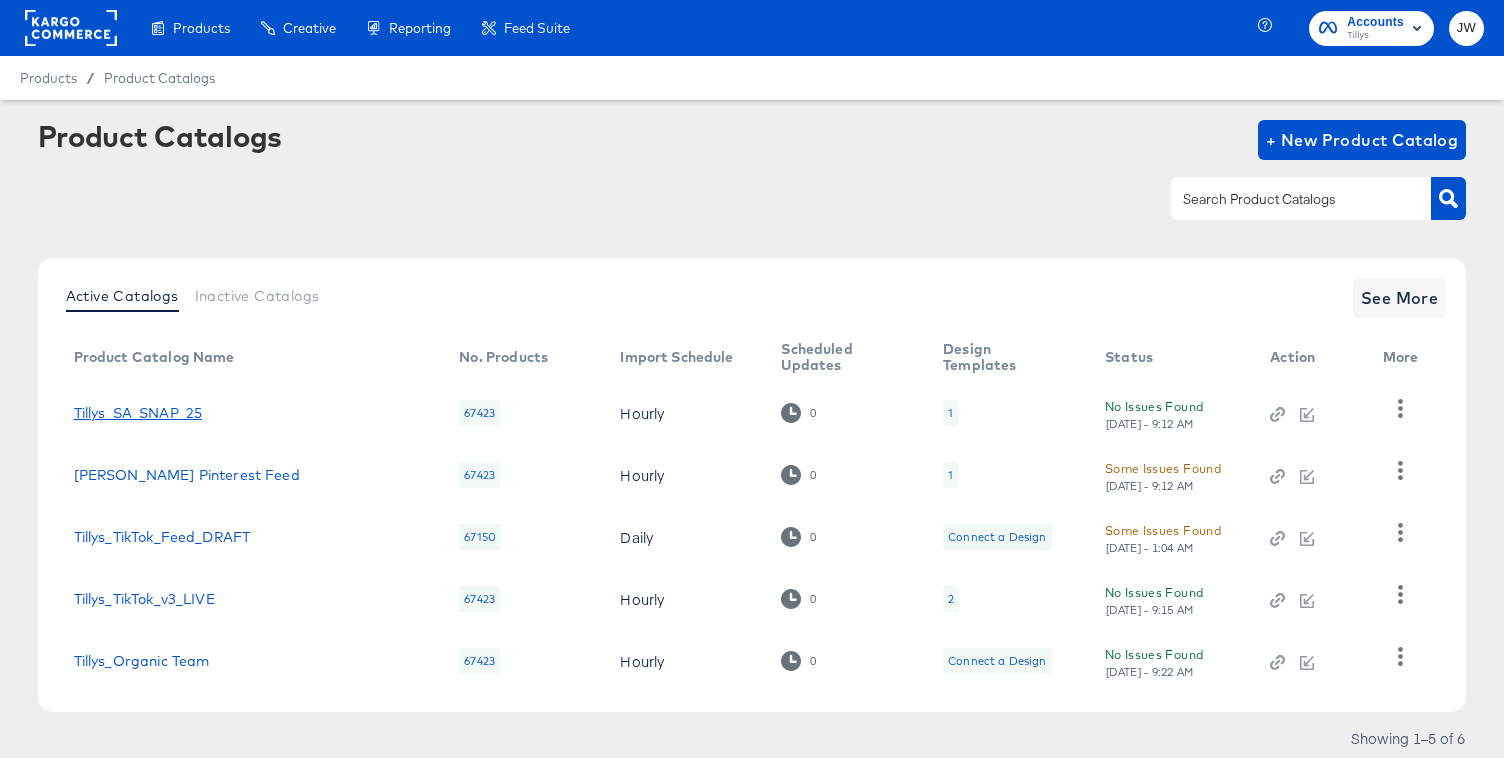 click on "Tillys_SA_SNAP_25" at bounding box center [138, 413] 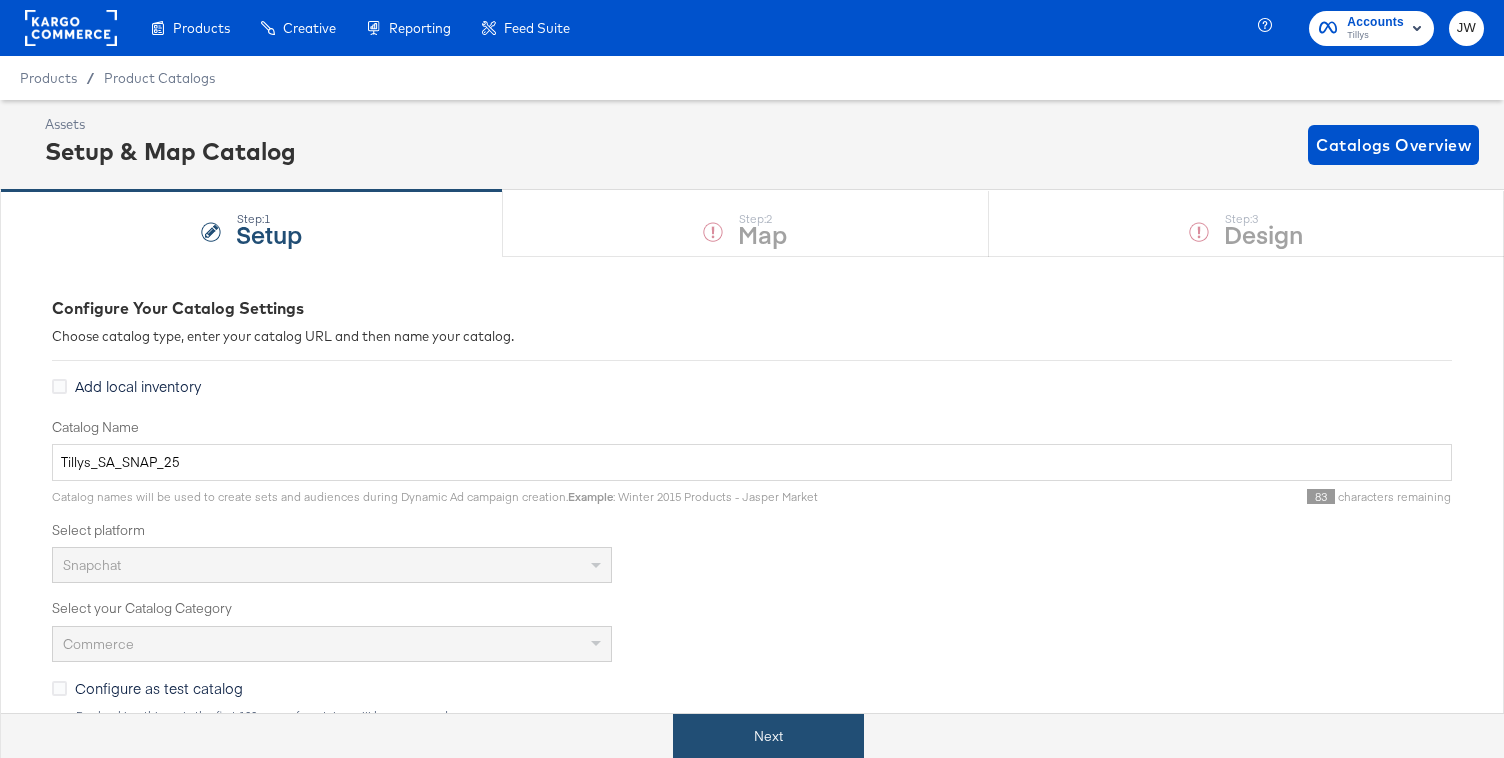 click on "Next" at bounding box center (768, 736) 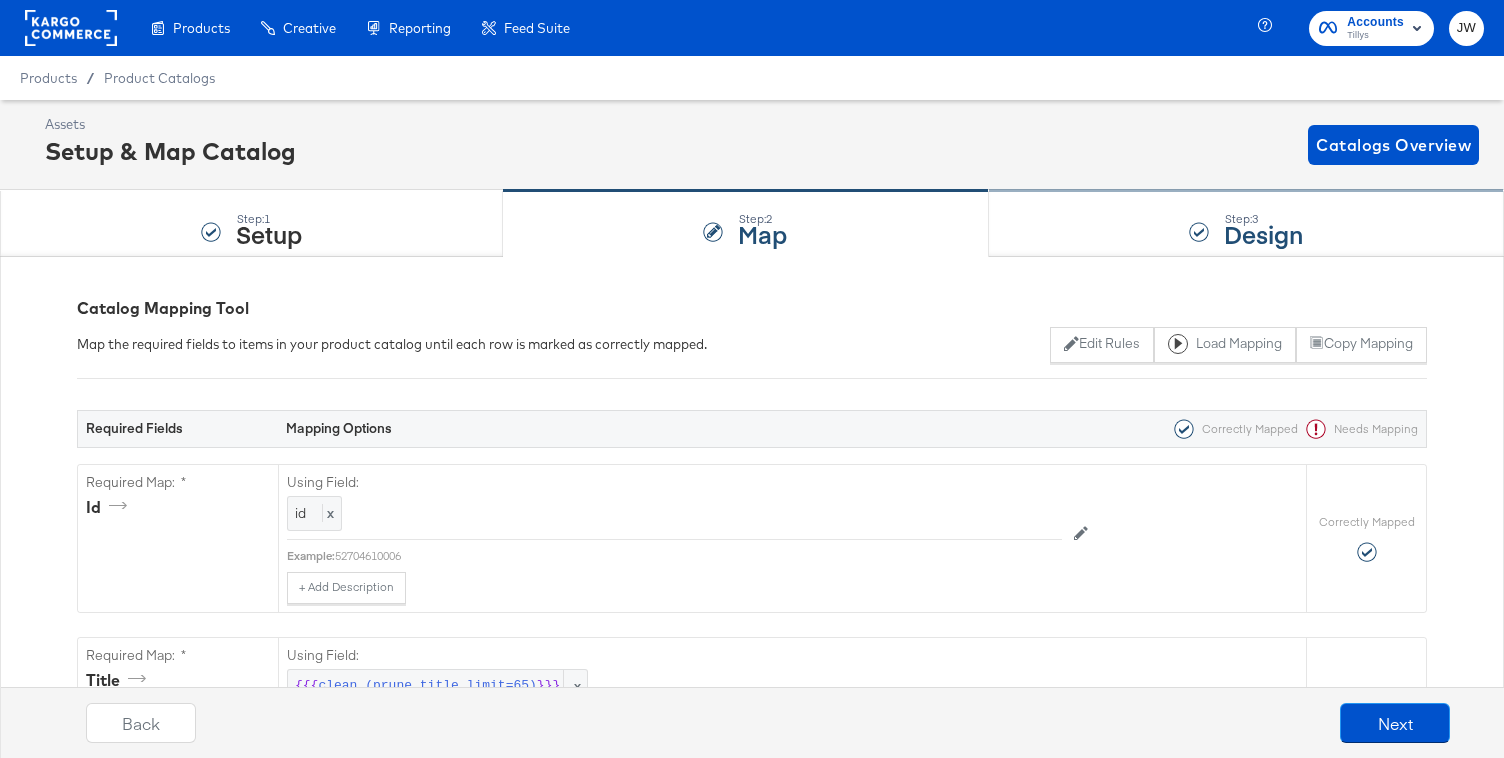 click on "Step:  3   Design" at bounding box center (1246, 224) 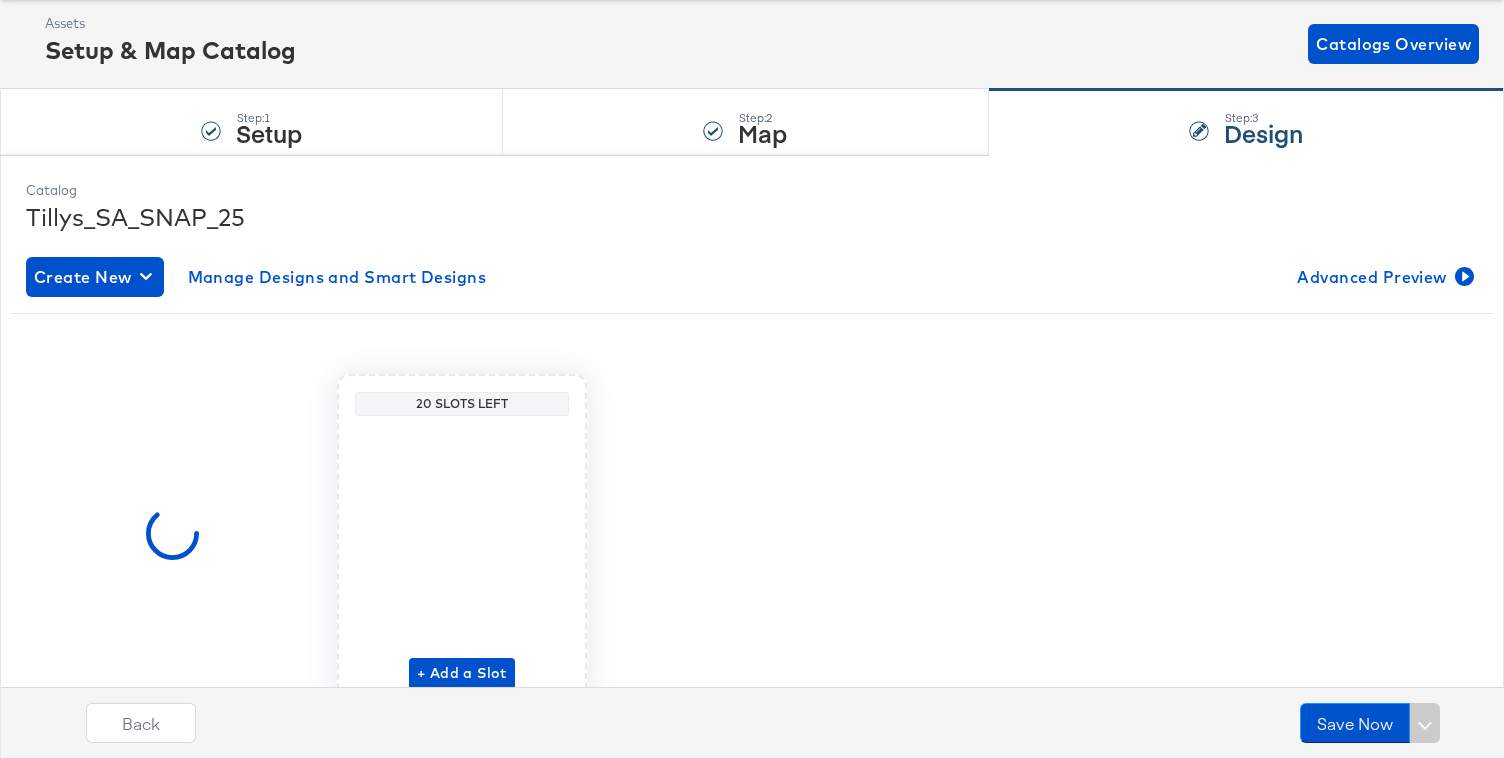 scroll, scrollTop: 119, scrollLeft: 0, axis: vertical 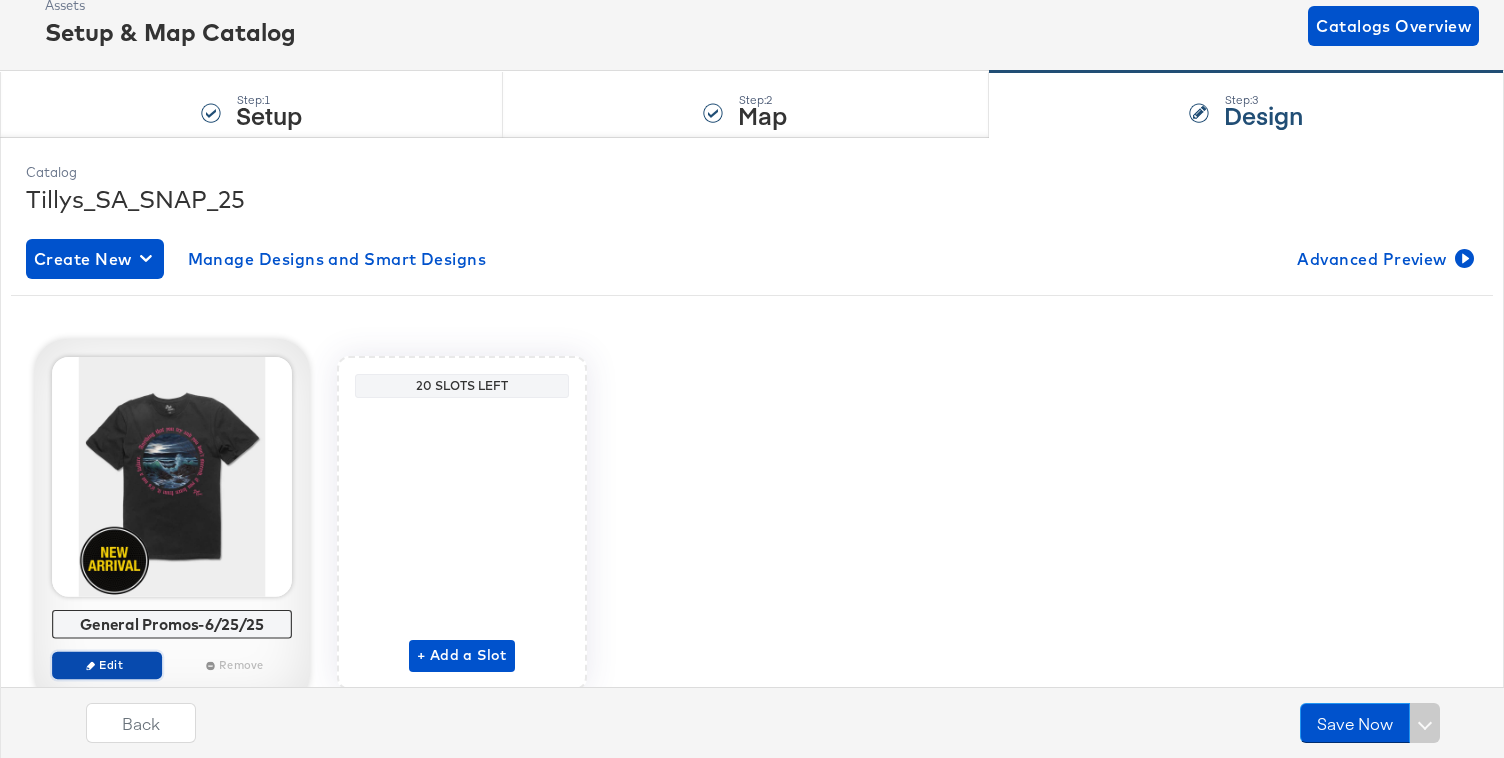 click on "Edit" at bounding box center [107, 664] 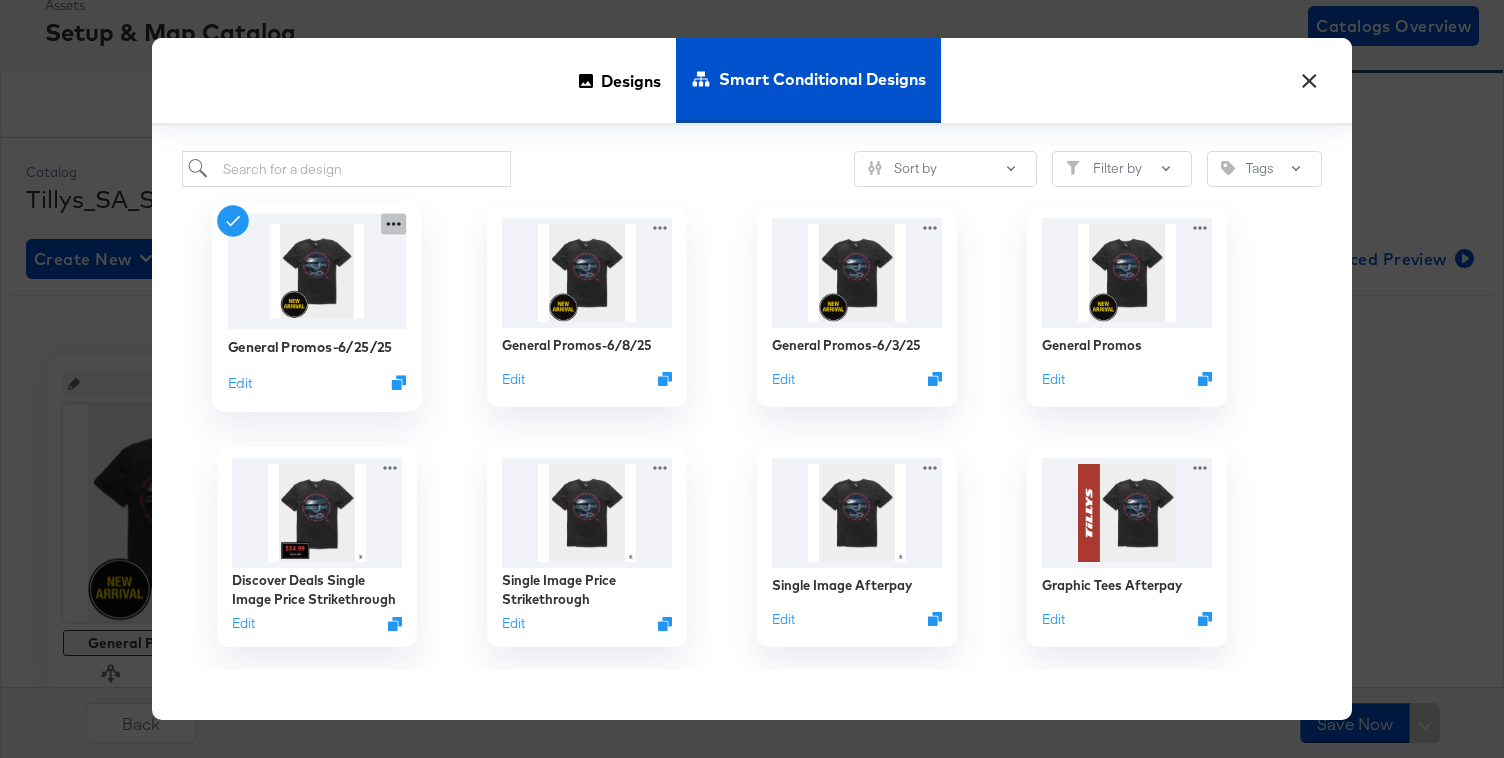 click 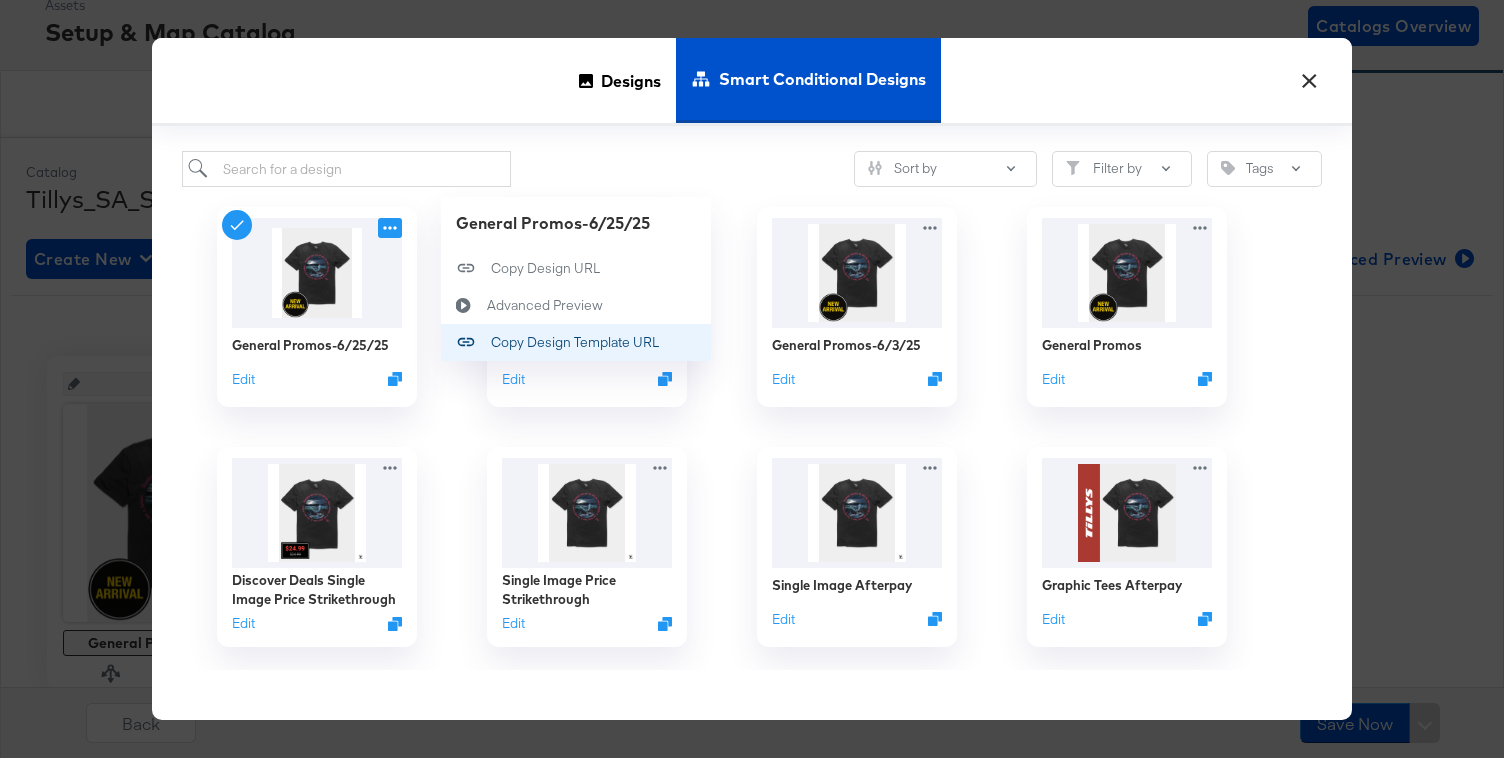 click on "Copy Design Template URL Copy Design Template URL" at bounding box center [491, 343] 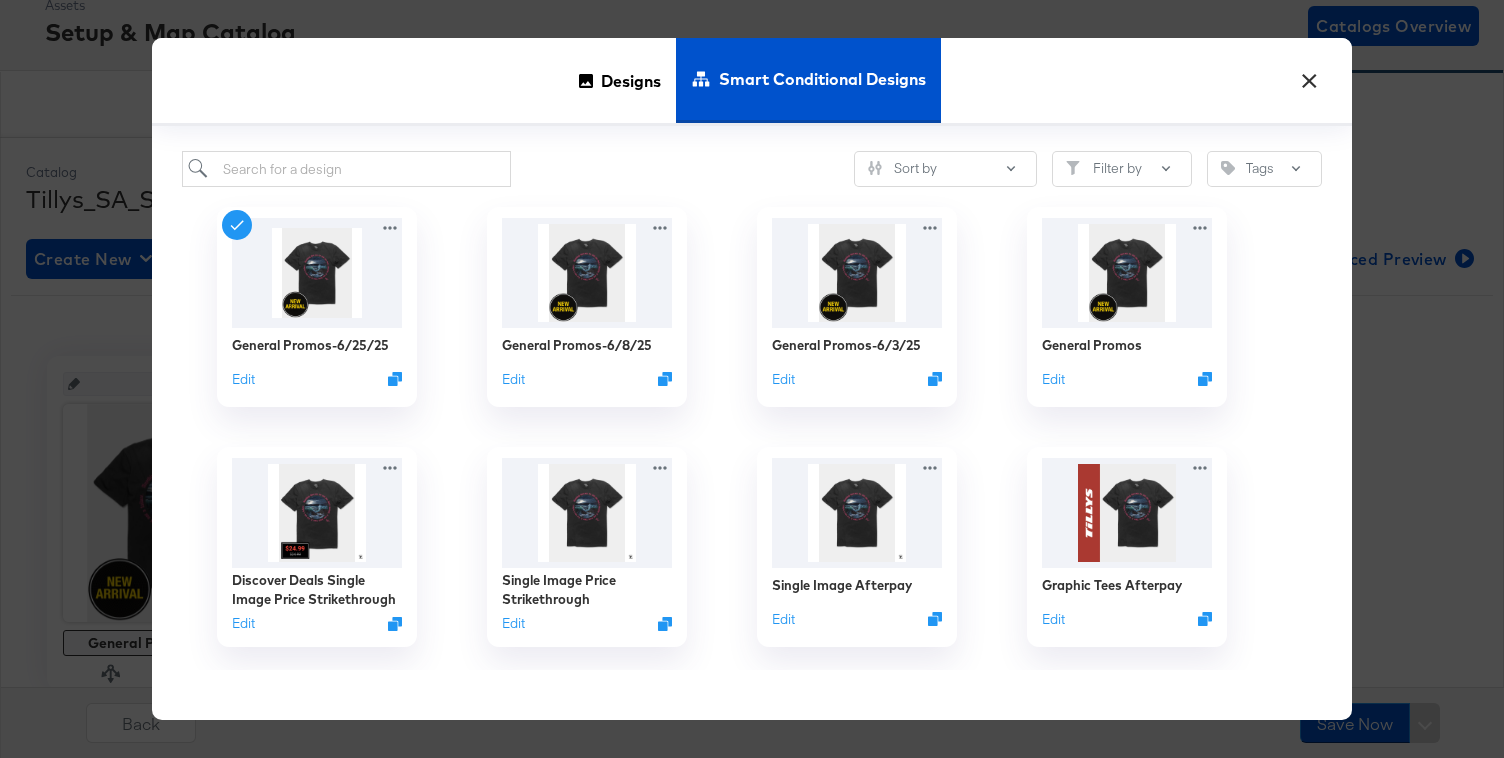 click on "×" at bounding box center [1309, 76] 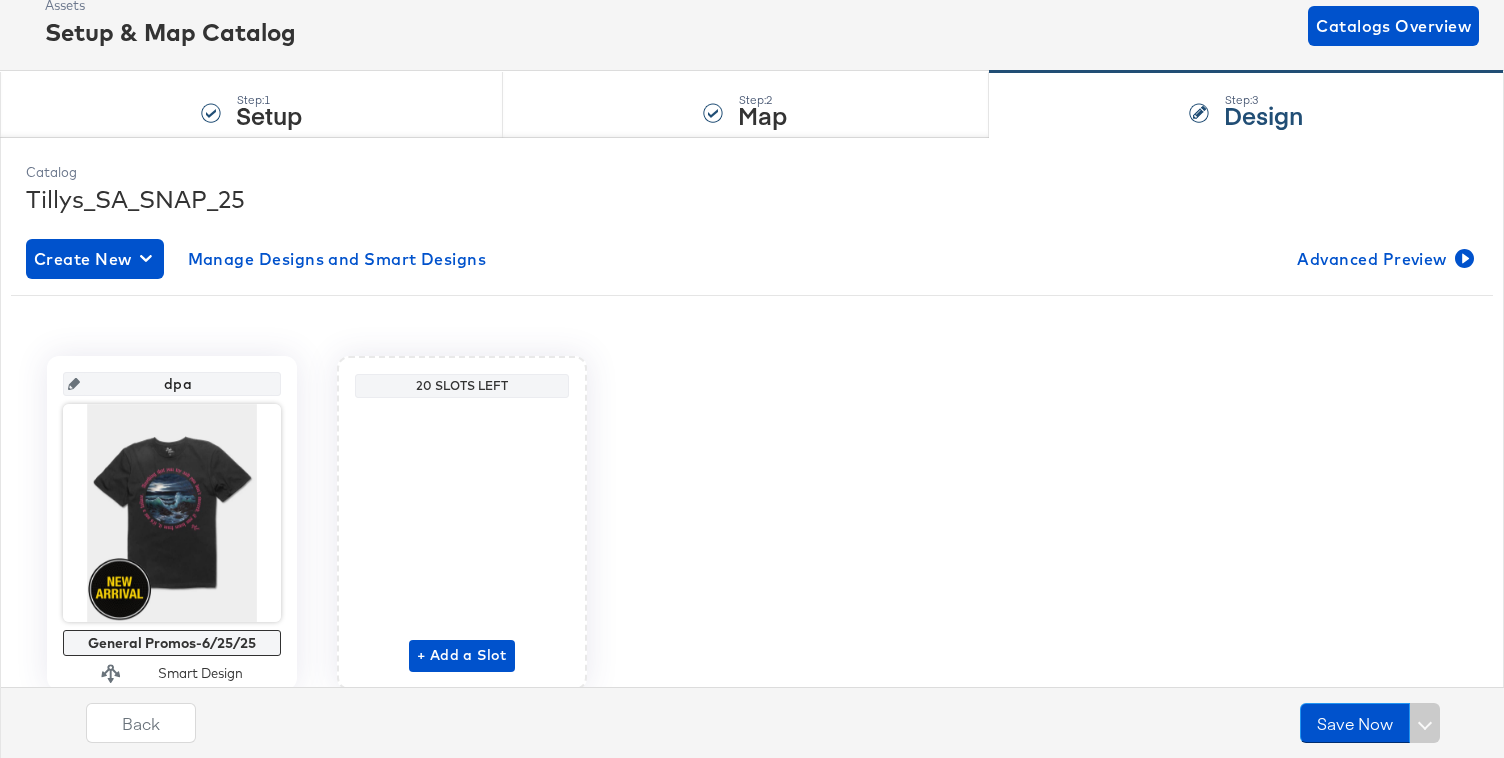 scroll, scrollTop: 0, scrollLeft: 0, axis: both 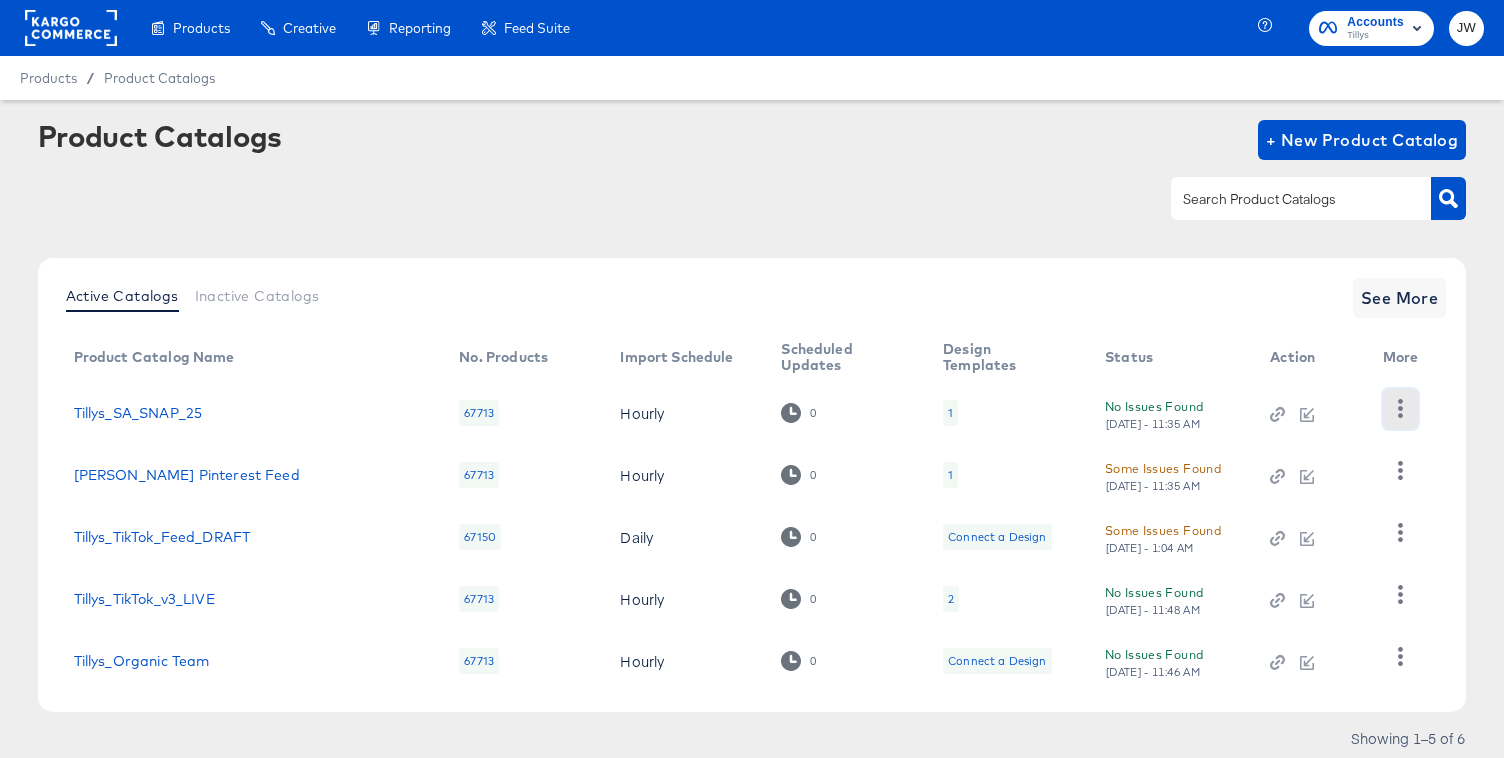 click 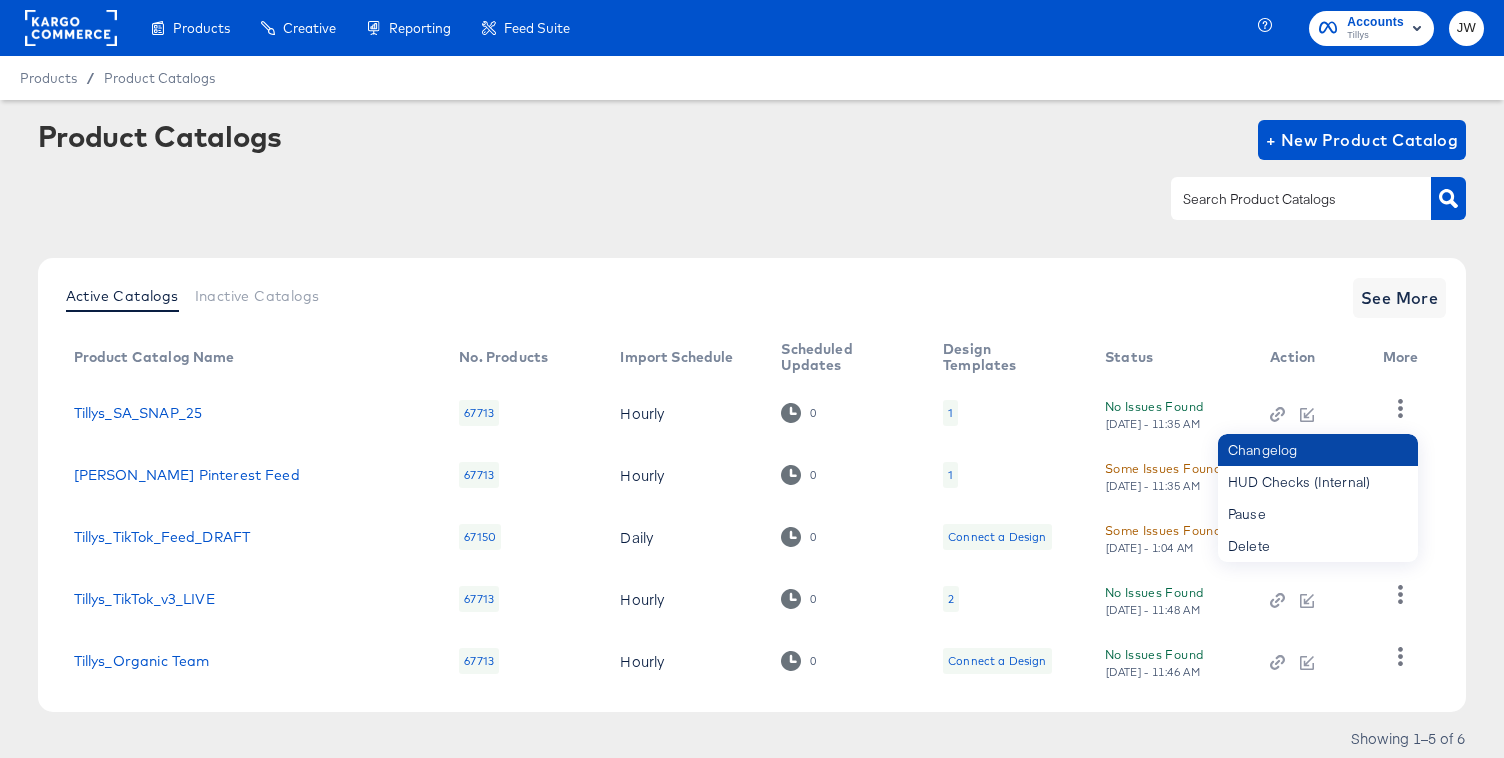 click on "Changelog" at bounding box center [1318, 450] 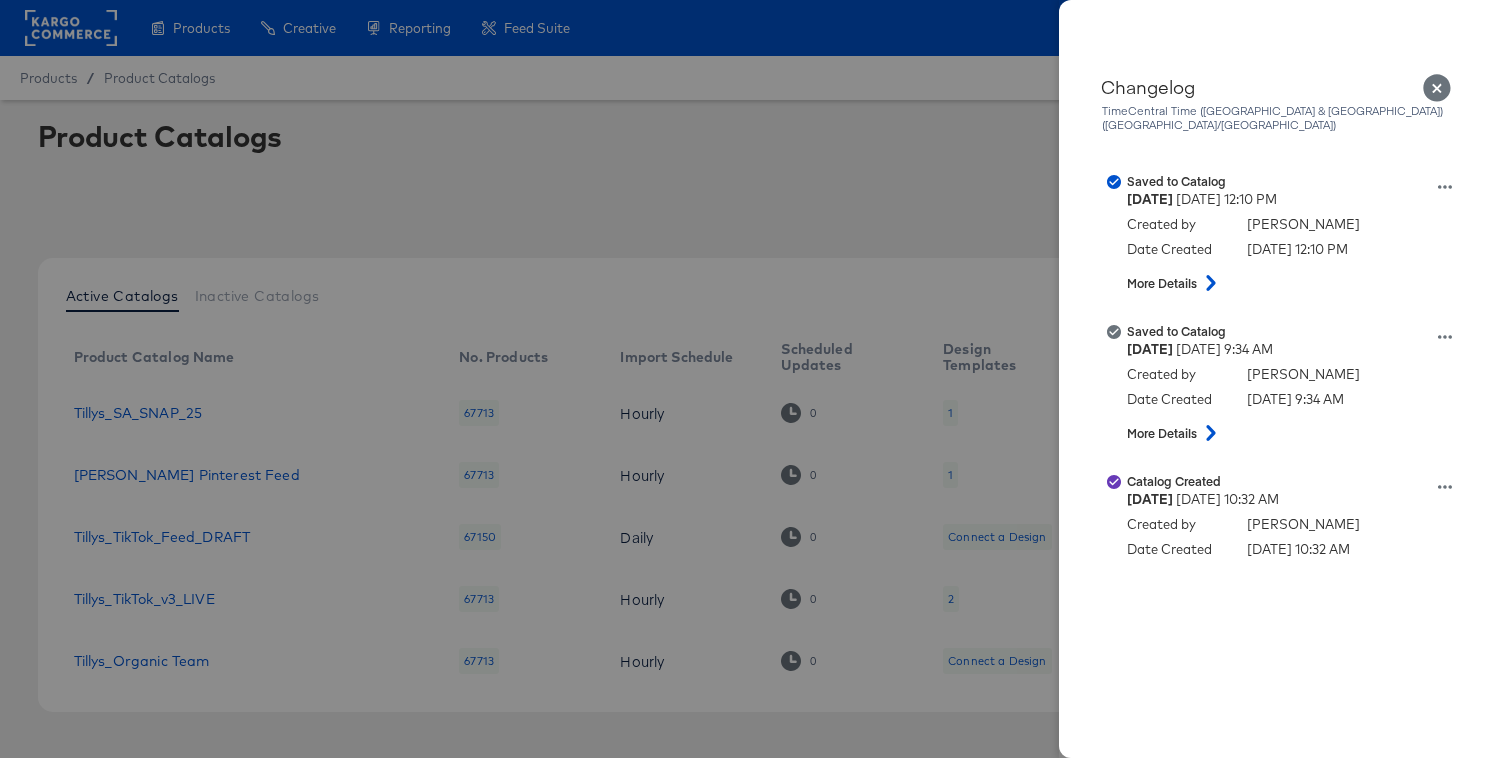click at bounding box center (752, 379) 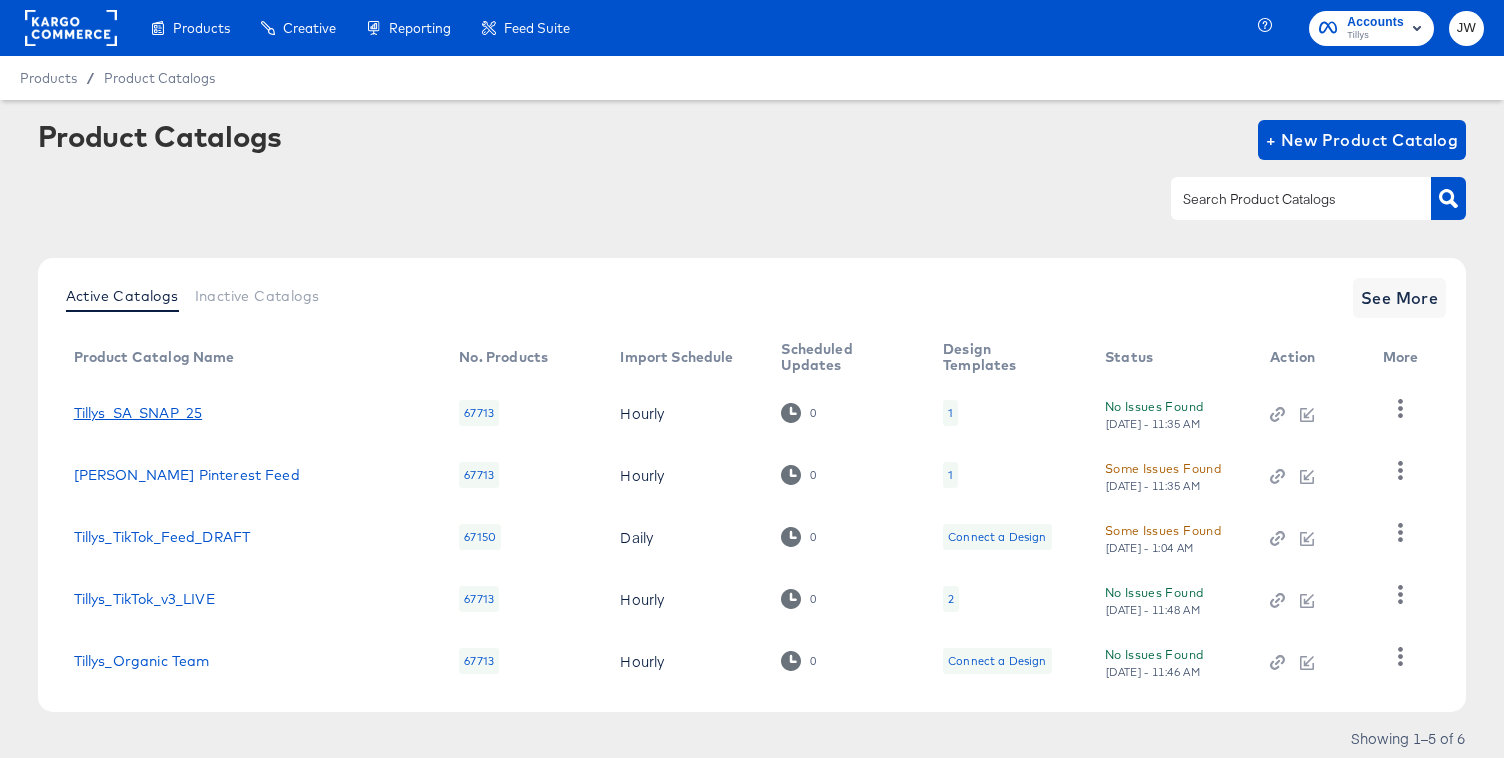 click on "Tillys_SA_SNAP_25" at bounding box center (138, 413) 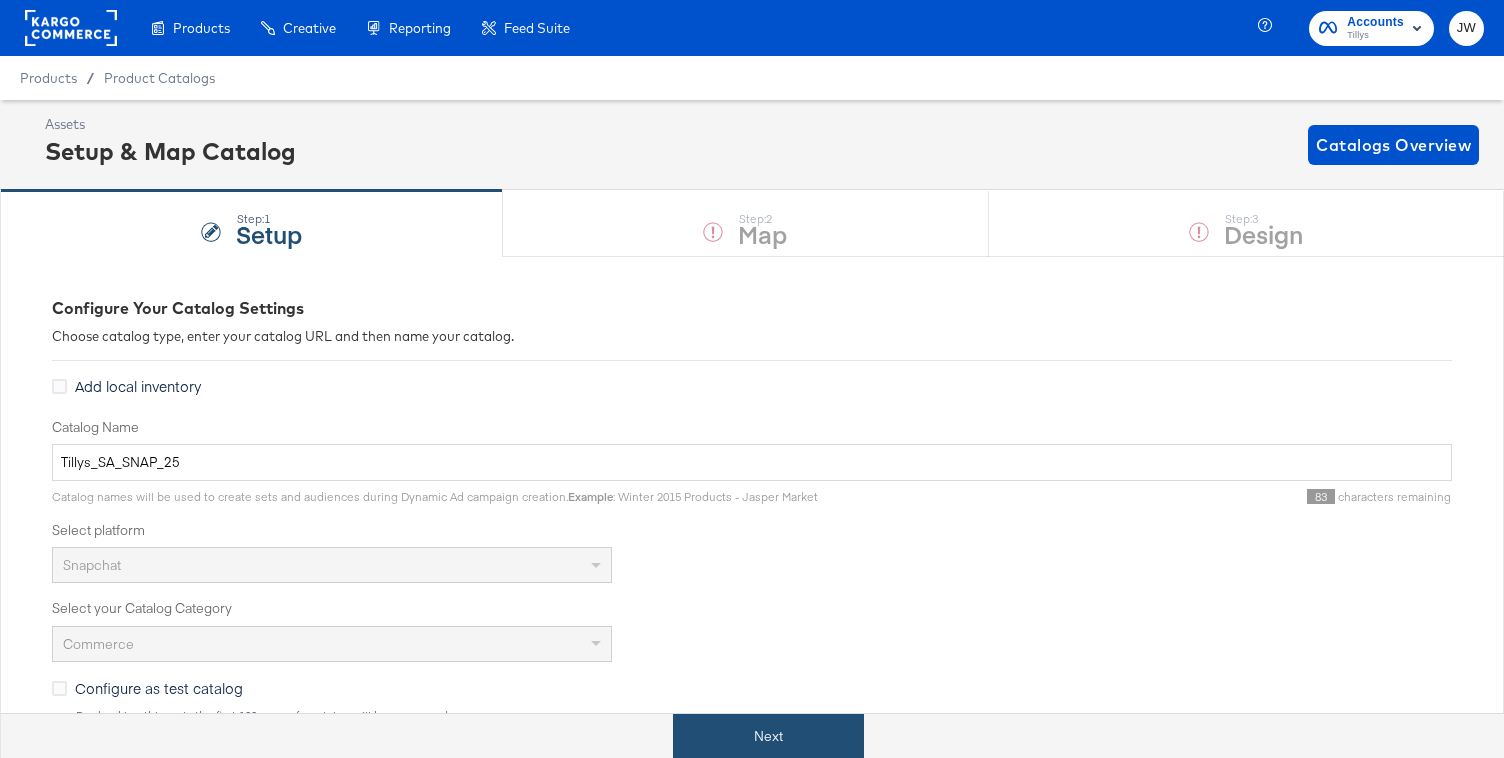 click on "Next" at bounding box center [768, 736] 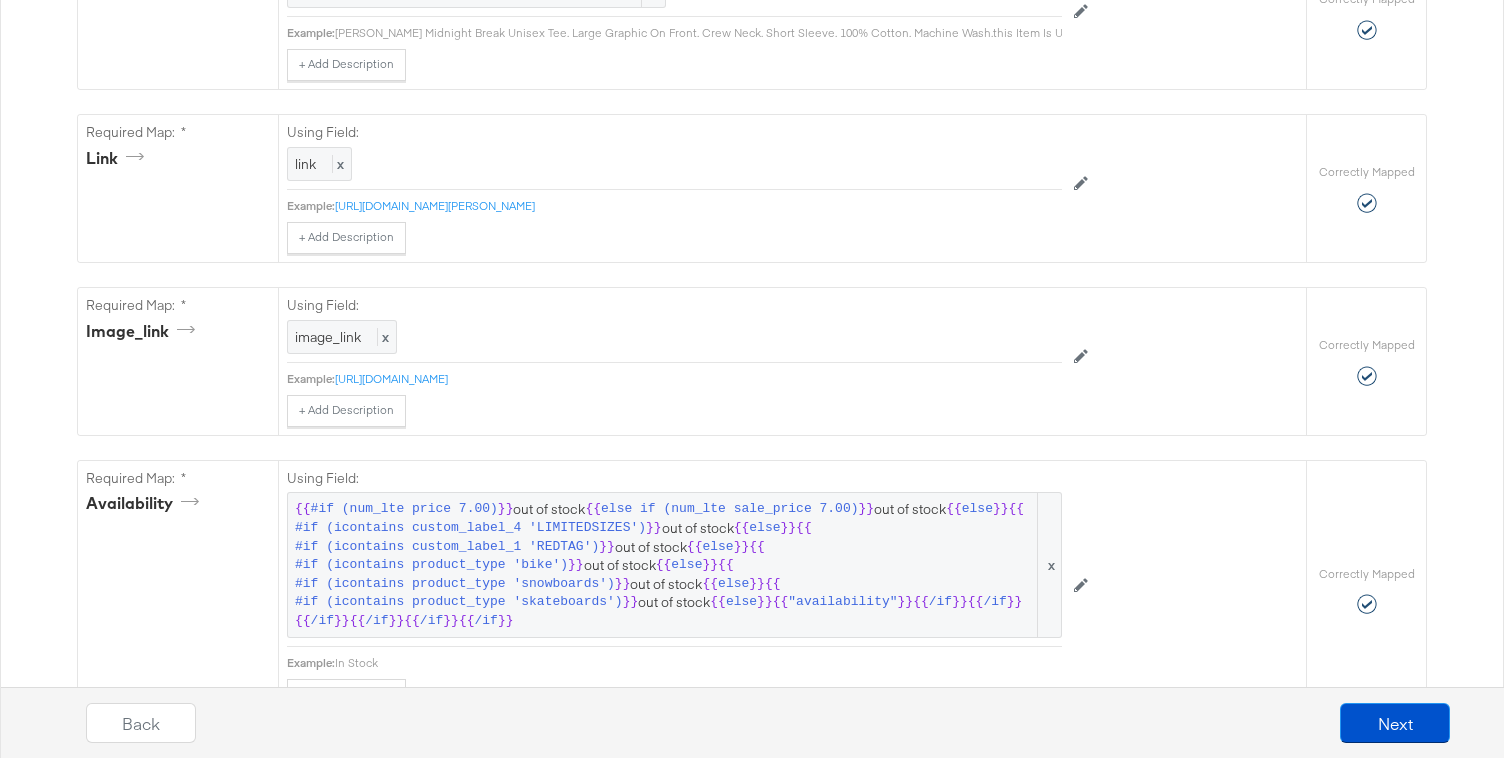 scroll, scrollTop: 856, scrollLeft: 0, axis: vertical 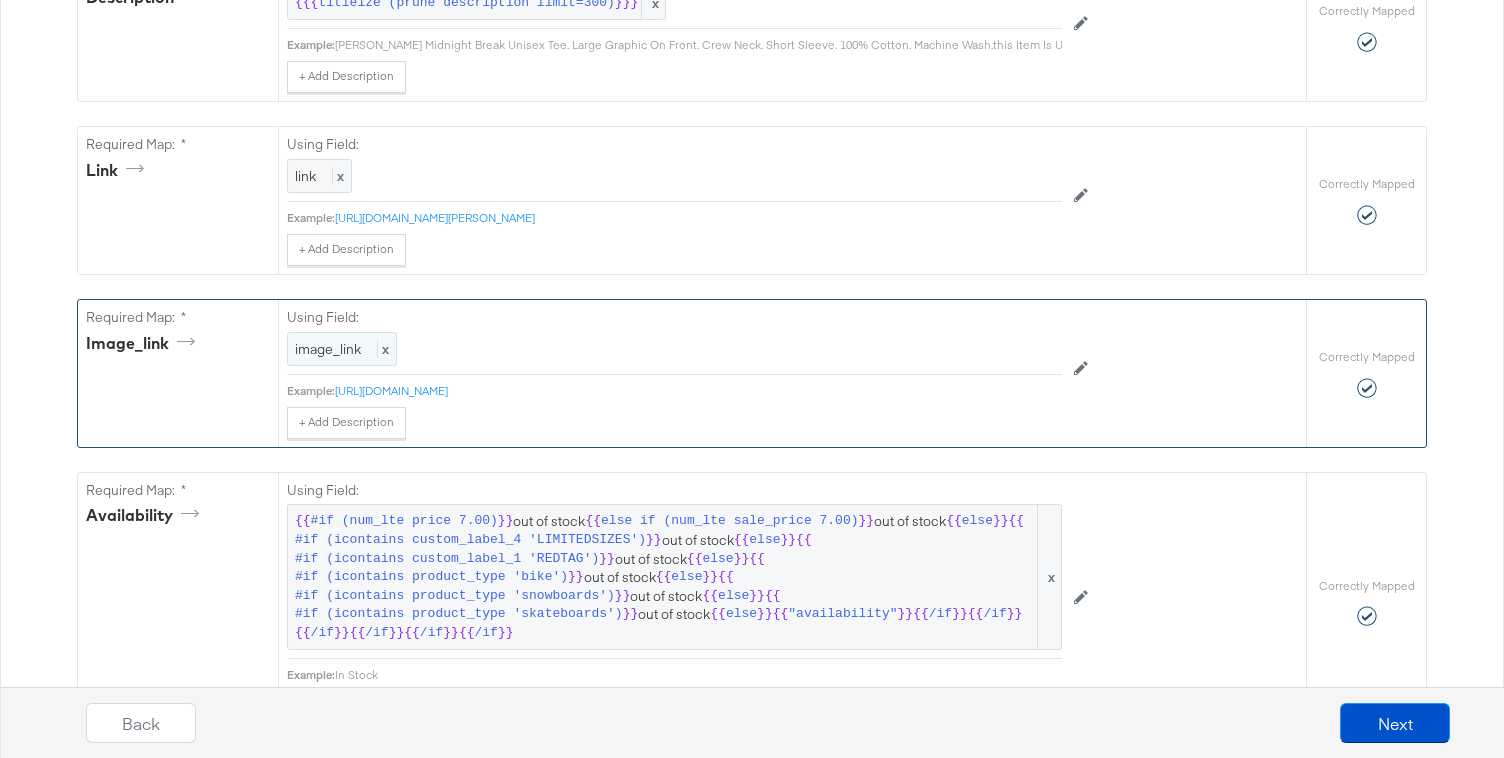click on "image_link x" at bounding box center [342, 349] 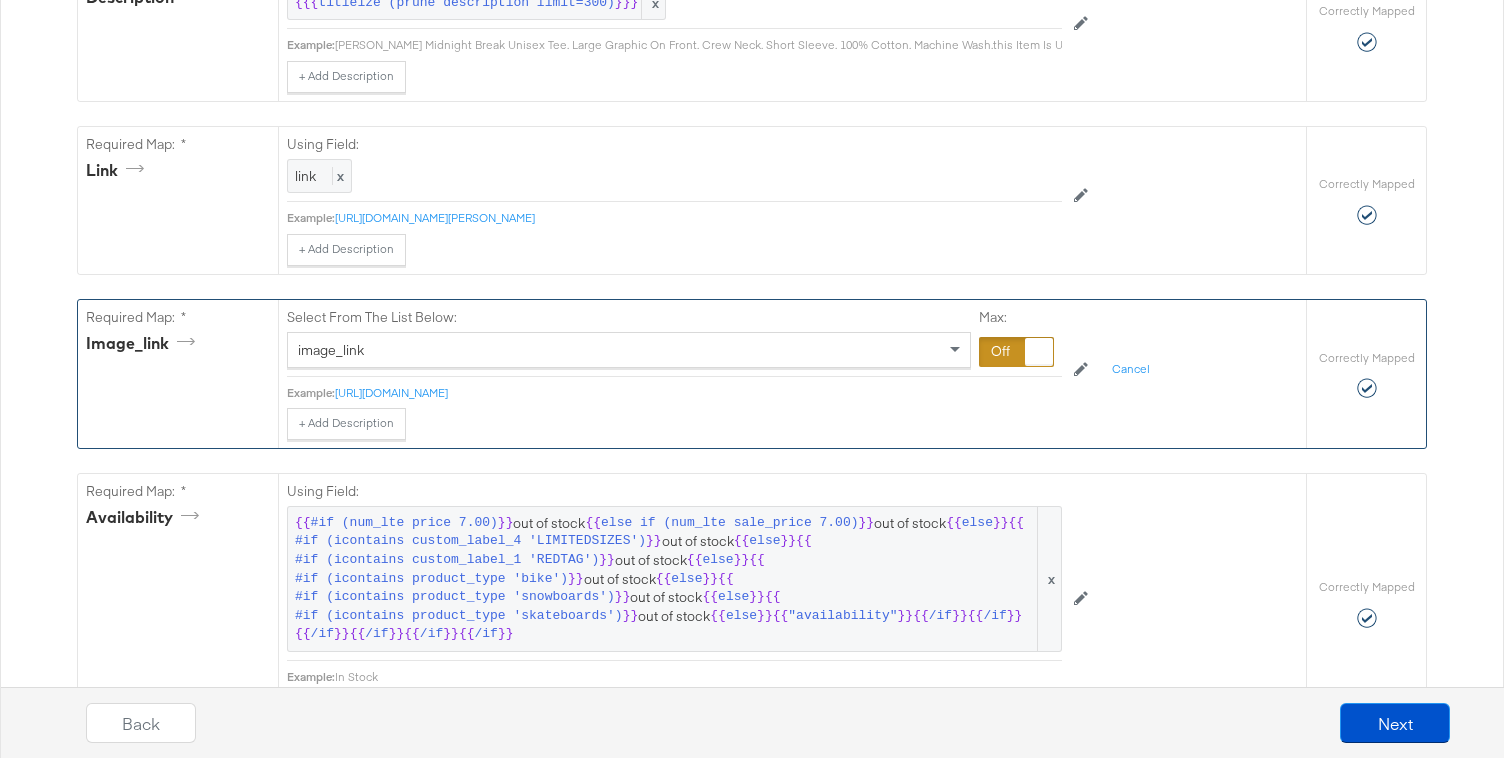 click at bounding box center [1016, 352] 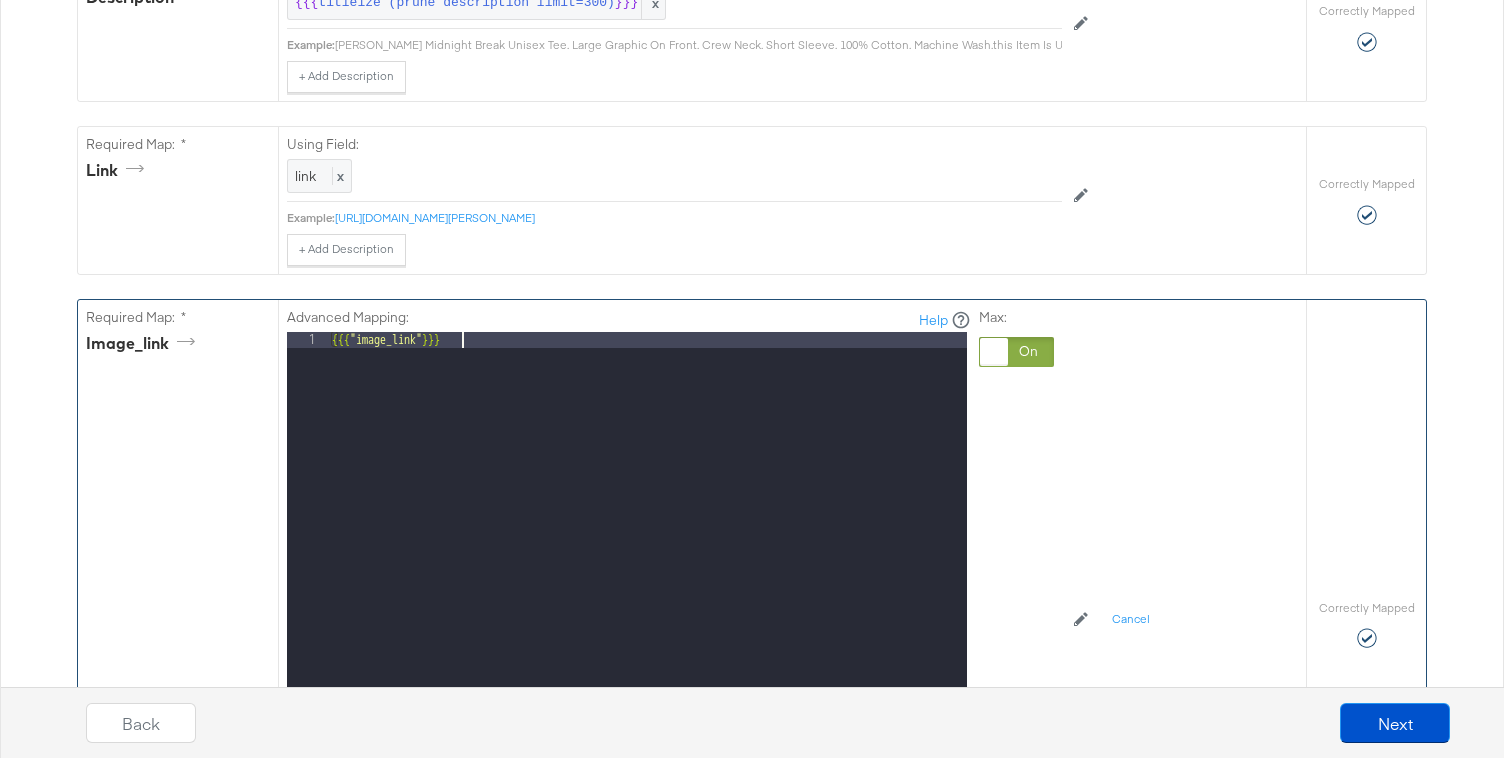 click on "{{{ "image_link" }}}" at bounding box center [647, 598] 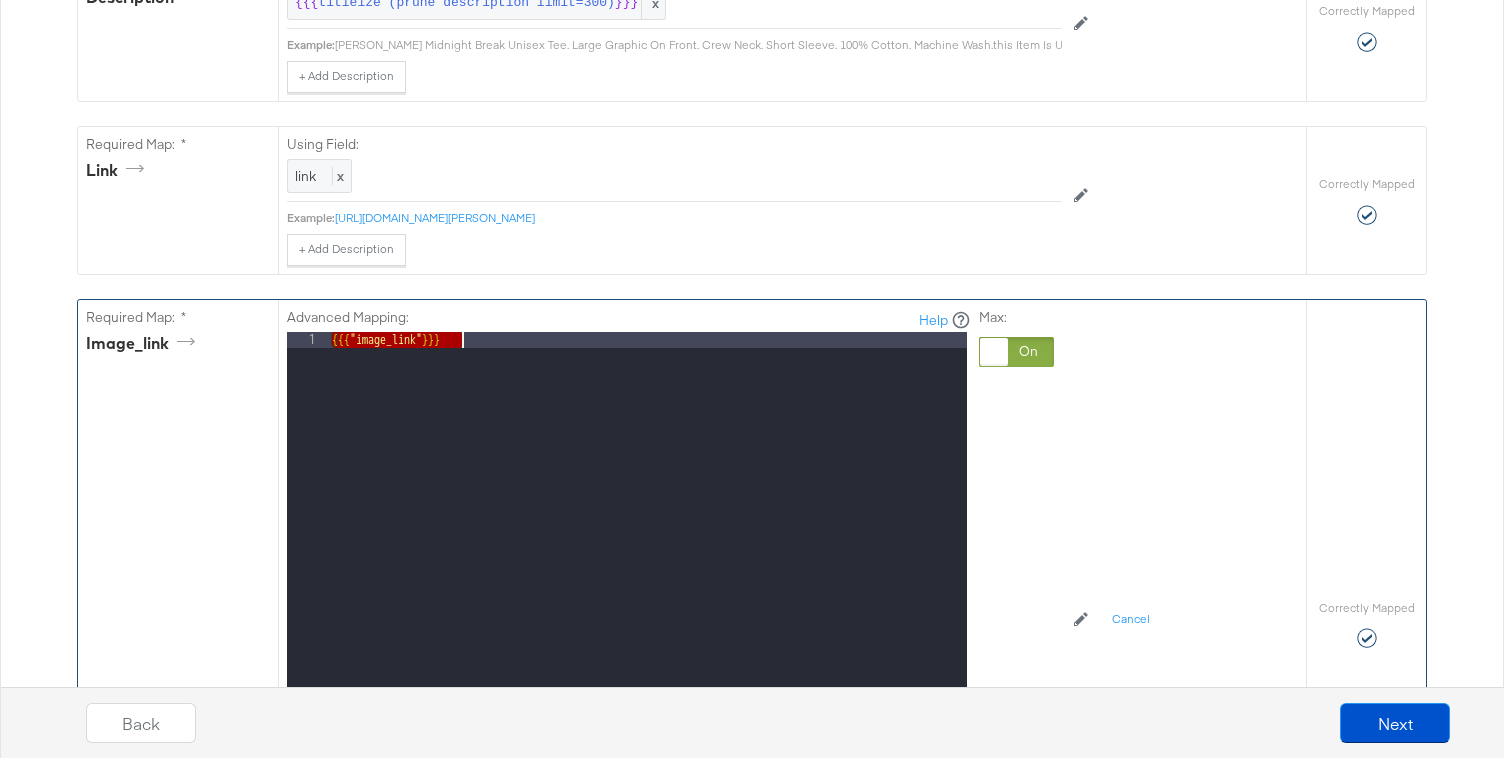 click on "{{{ "image_link" }}}" at bounding box center (647, 598) 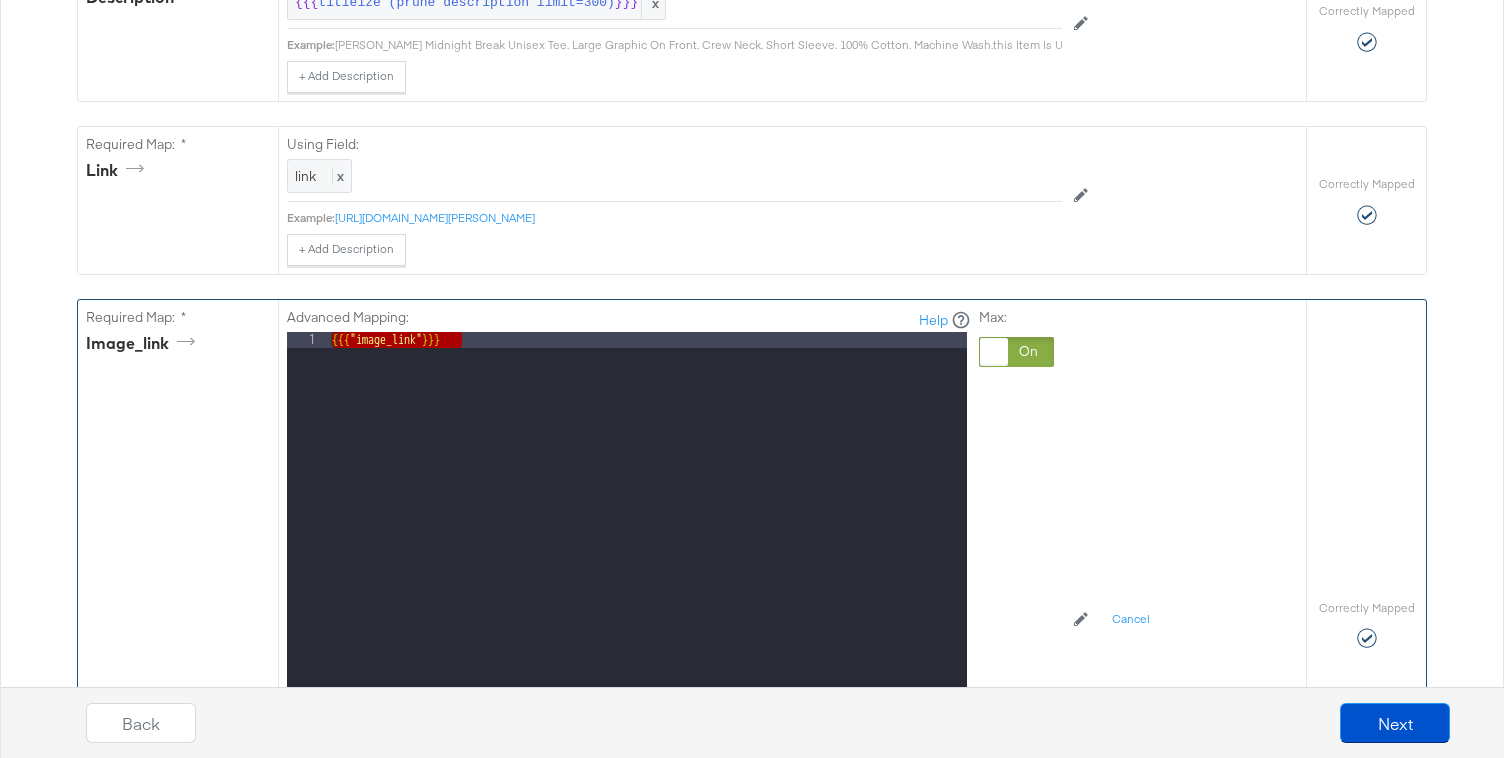 paste 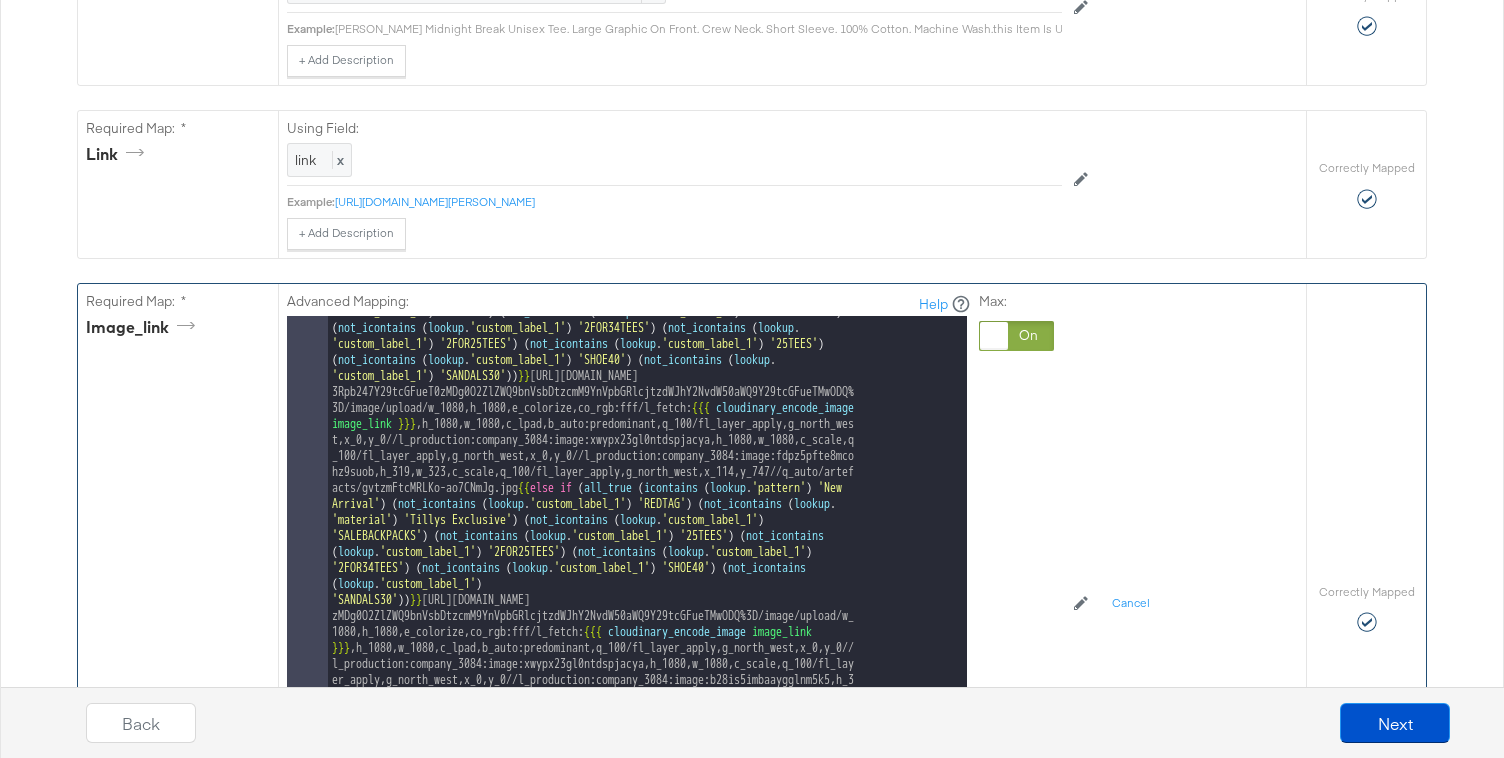 type 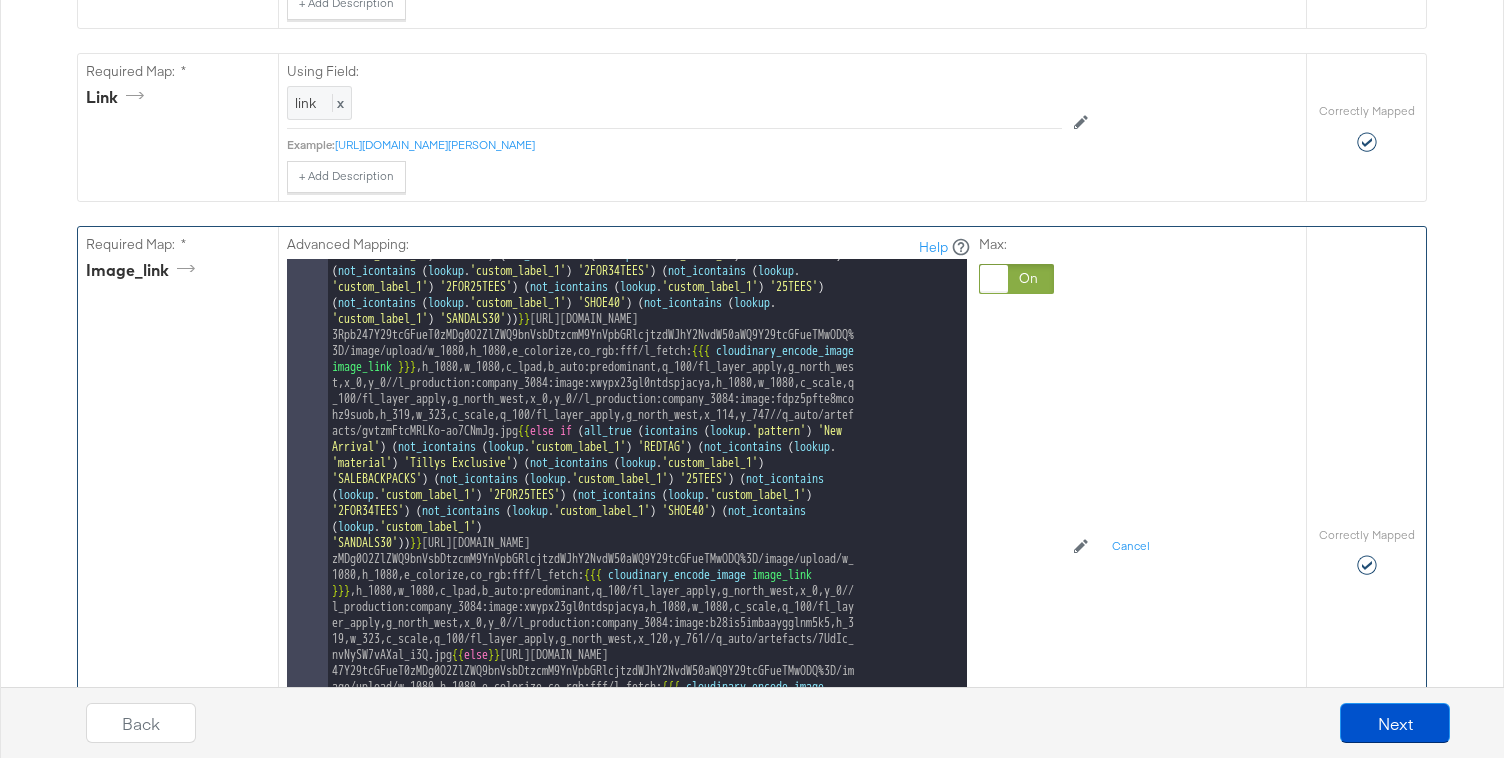 scroll, scrollTop: 956, scrollLeft: 0, axis: vertical 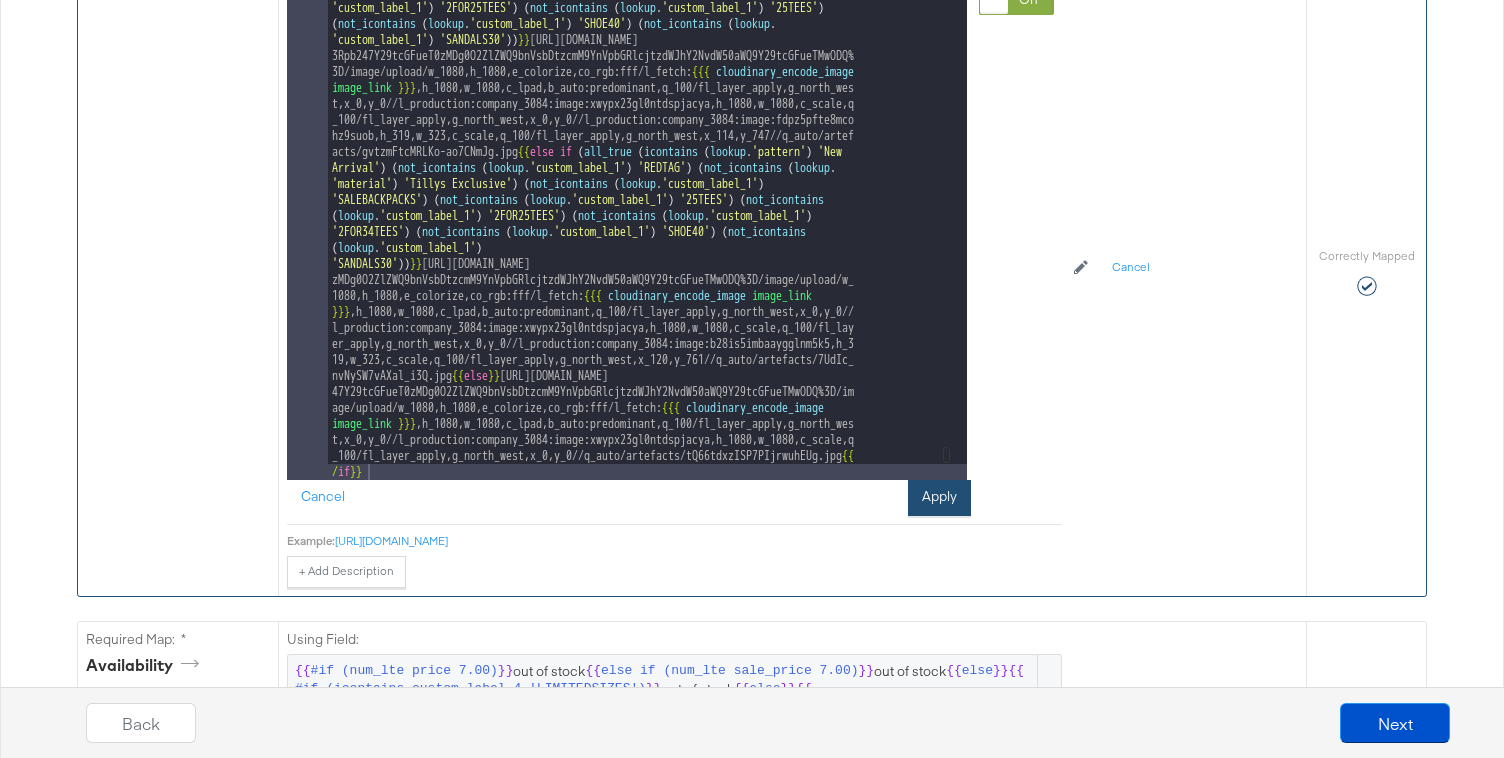 click on "Apply" at bounding box center (939, 498) 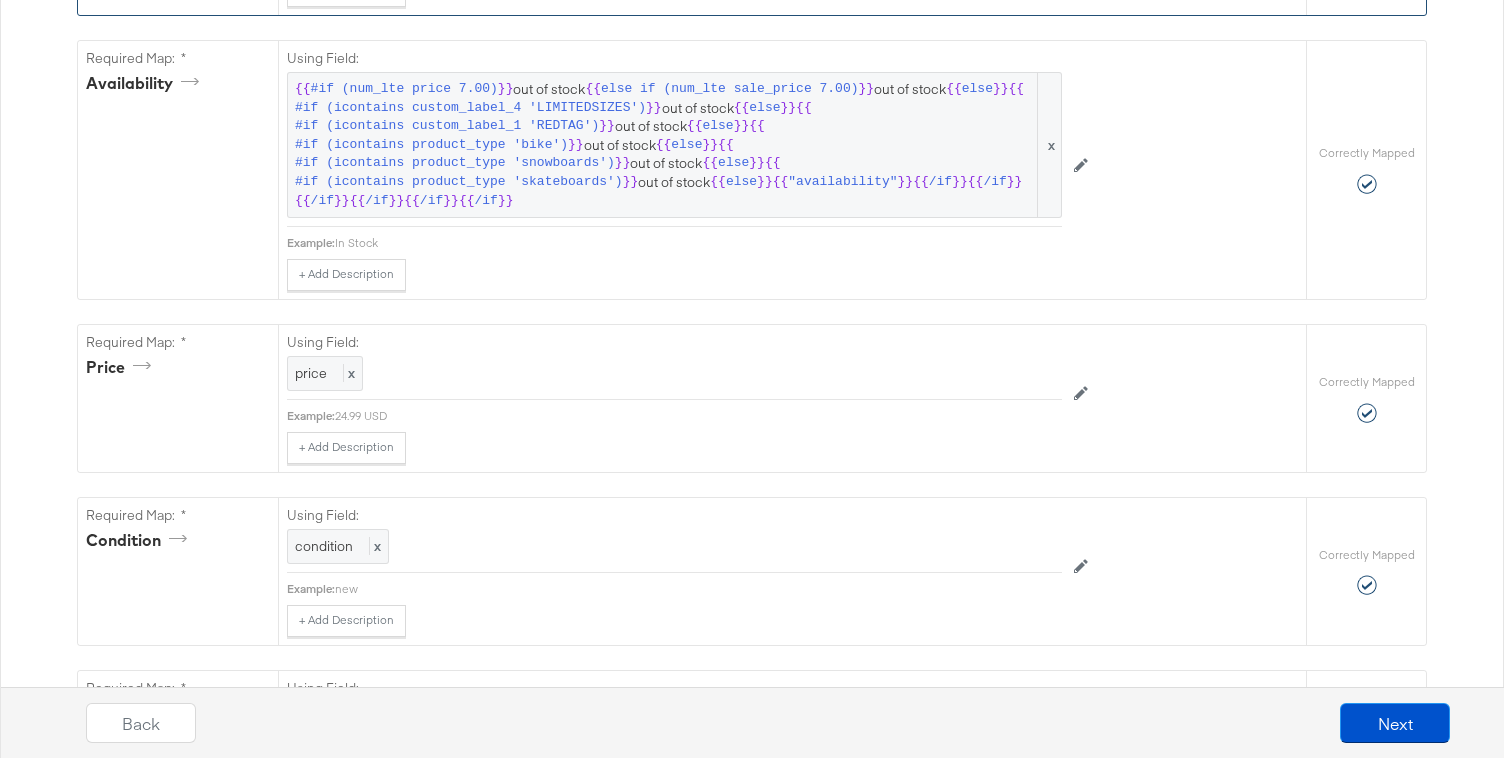 scroll, scrollTop: 2583, scrollLeft: 0, axis: vertical 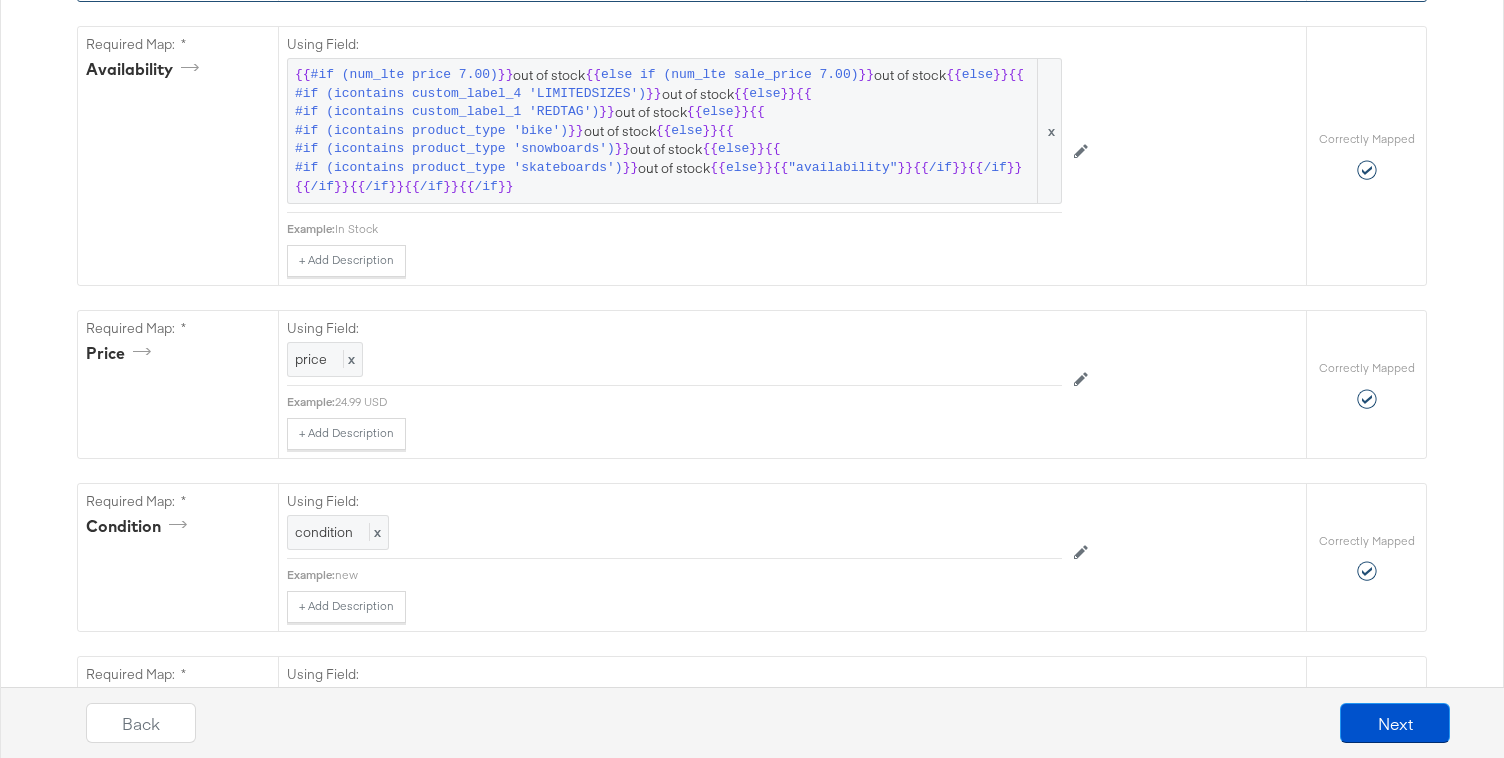 click on "[URL][DOMAIN_NAME]" at bounding box center [391, -56] 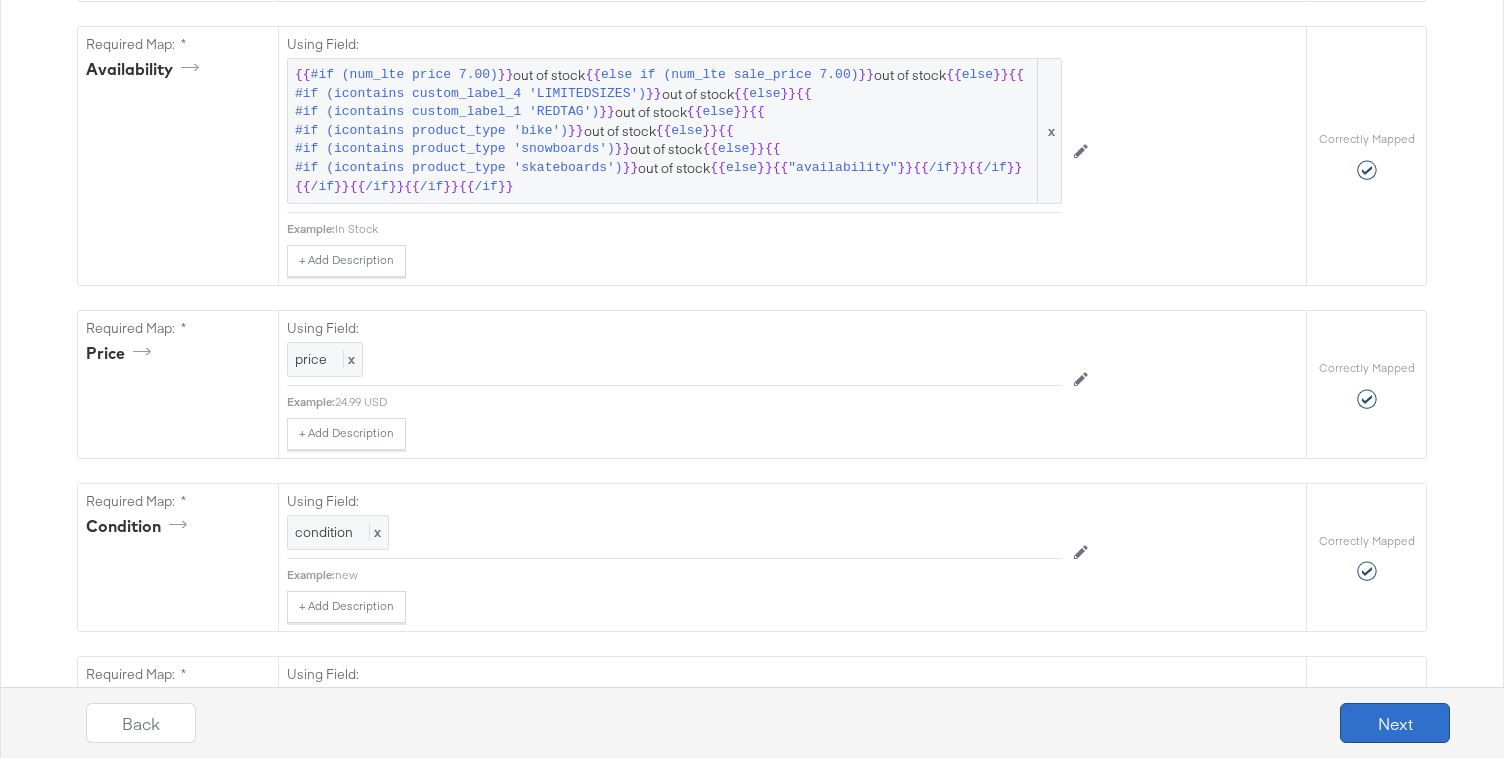 click on "Next" at bounding box center (1395, 723) 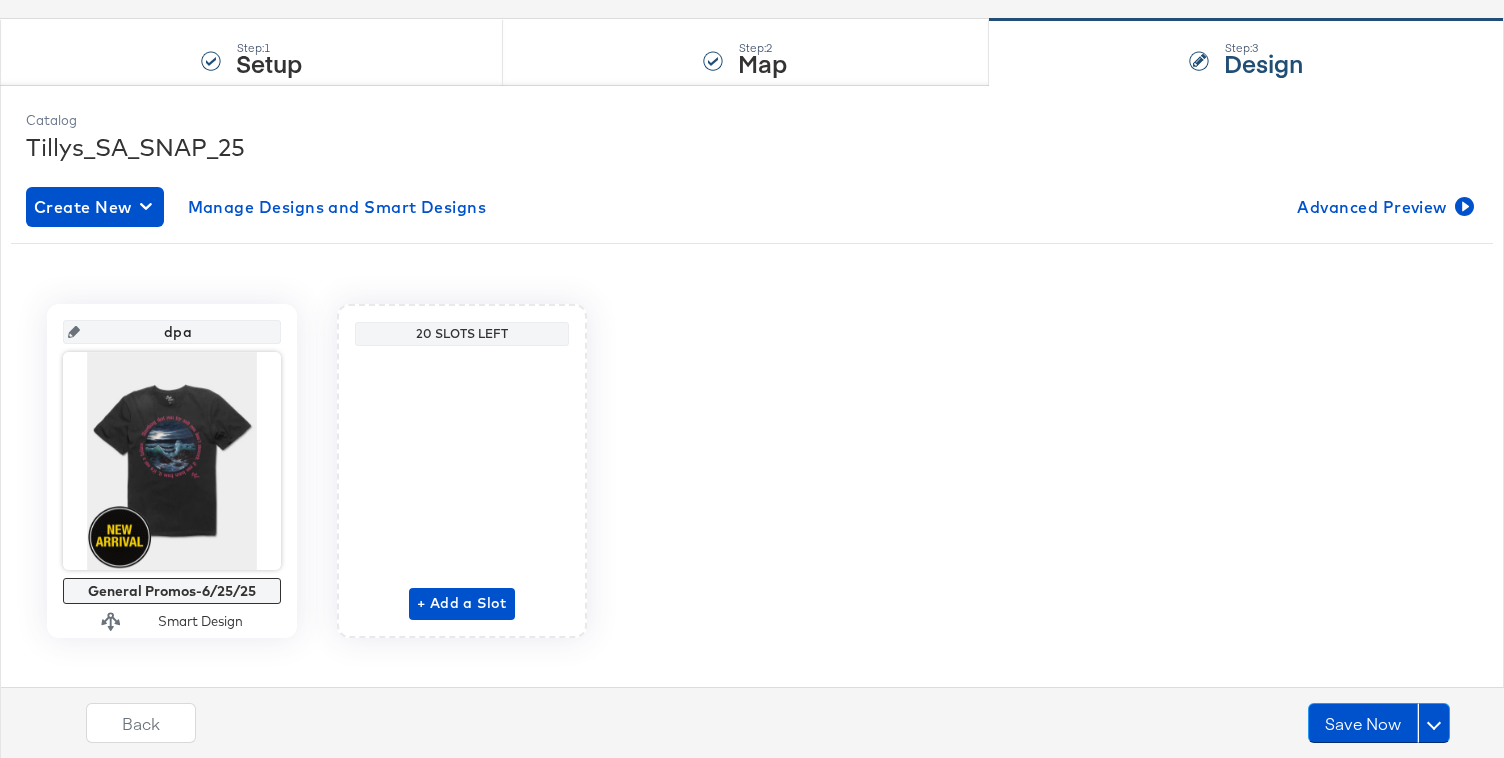 scroll, scrollTop: 195, scrollLeft: 0, axis: vertical 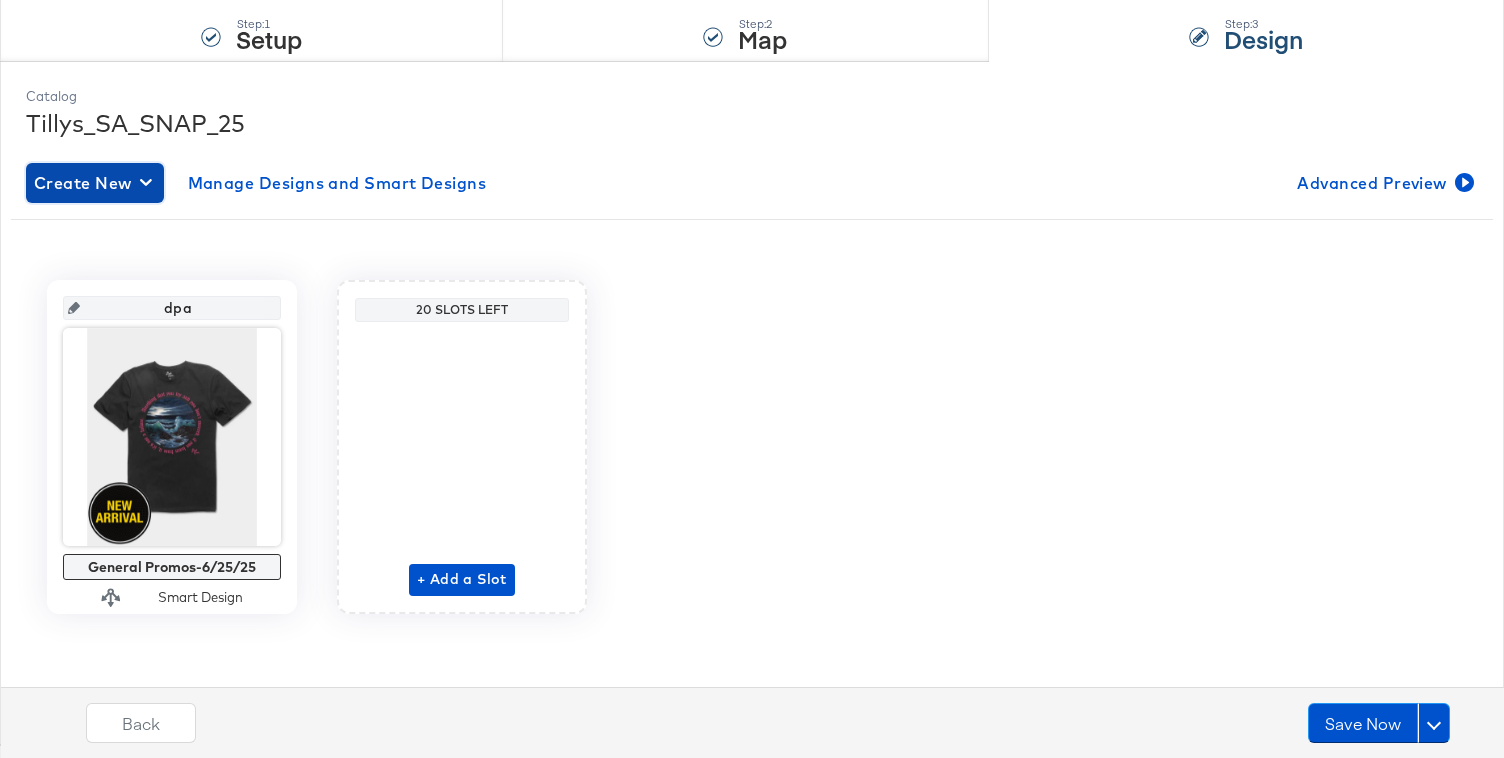 click 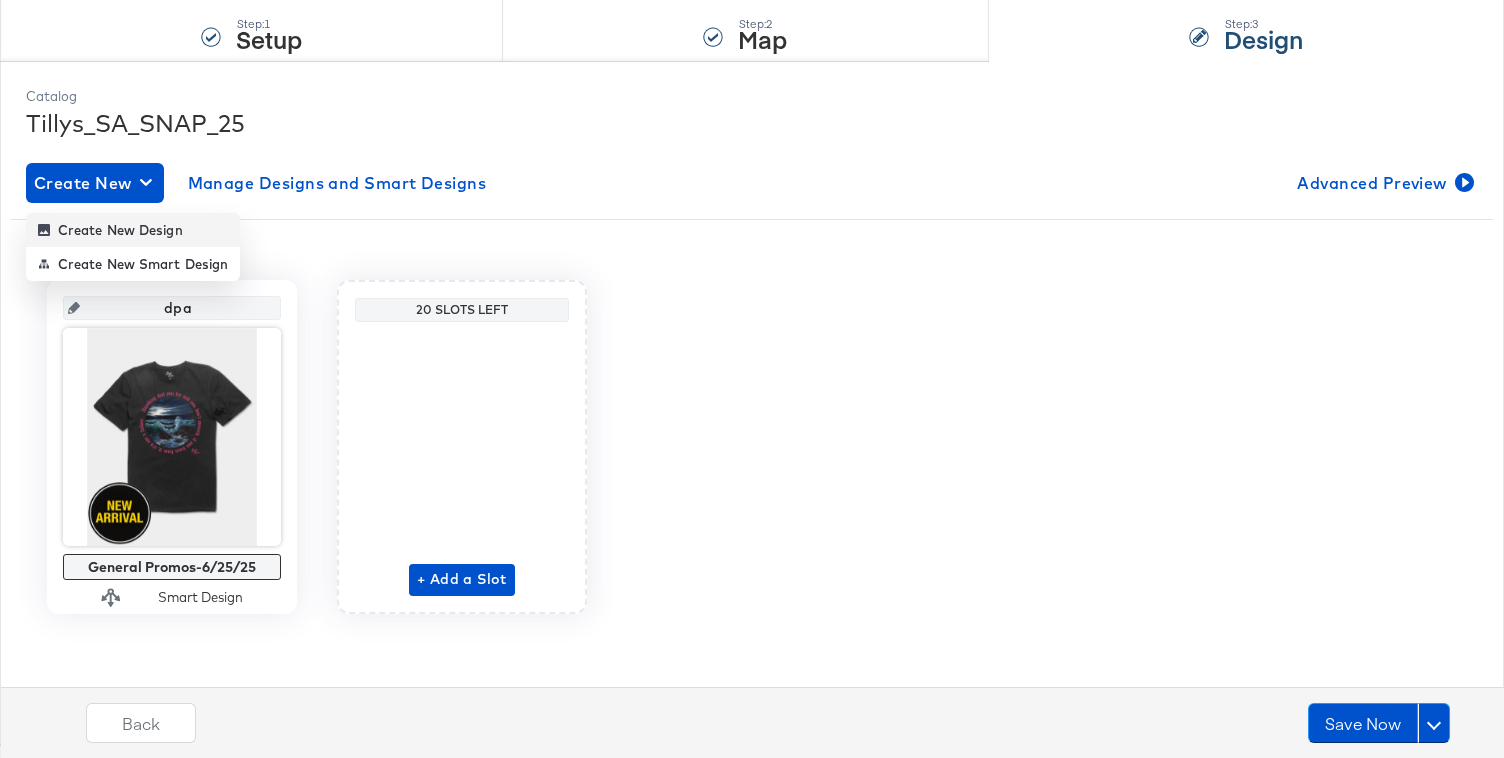 click on "Create New Design" at bounding box center (110, 230) 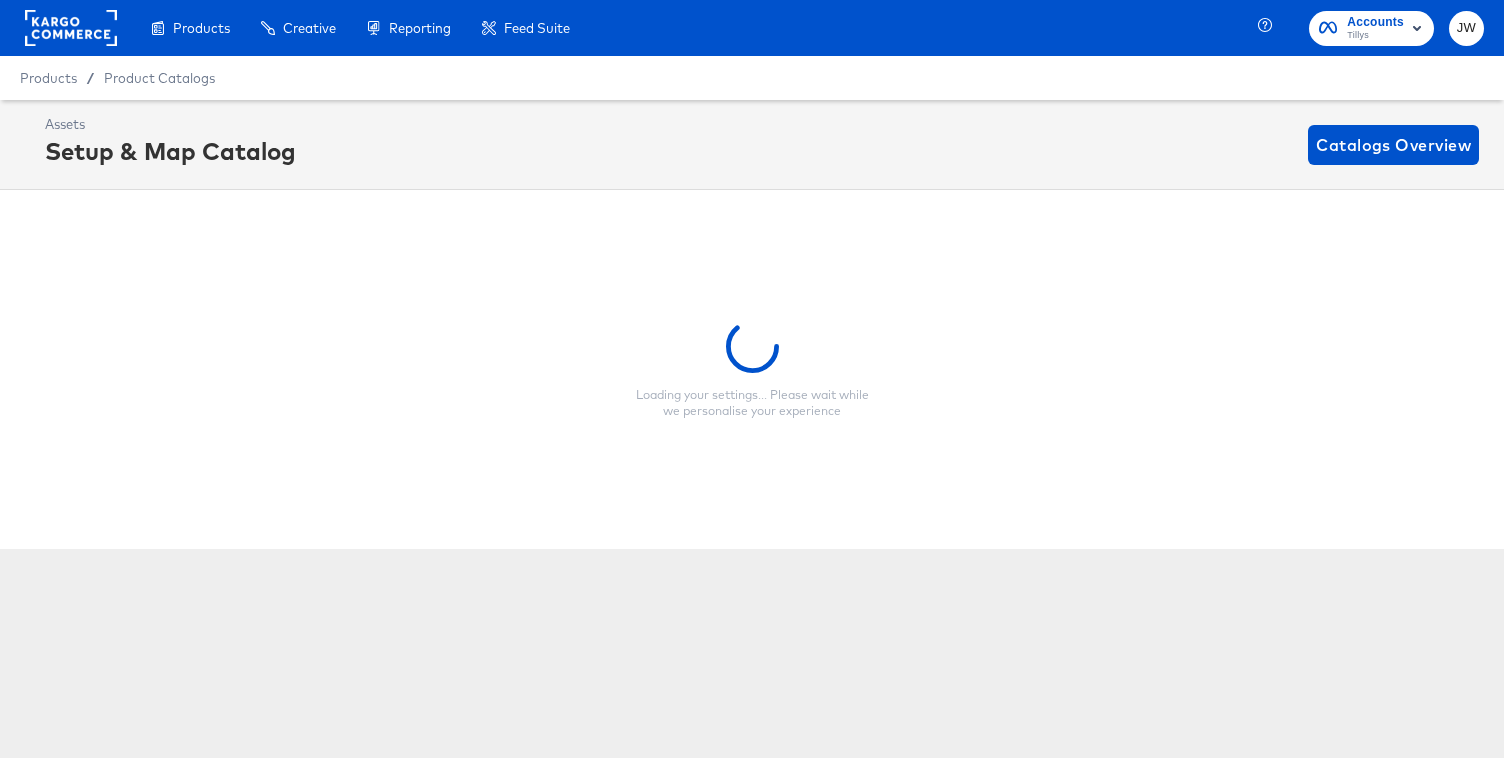 scroll, scrollTop: 0, scrollLeft: 0, axis: both 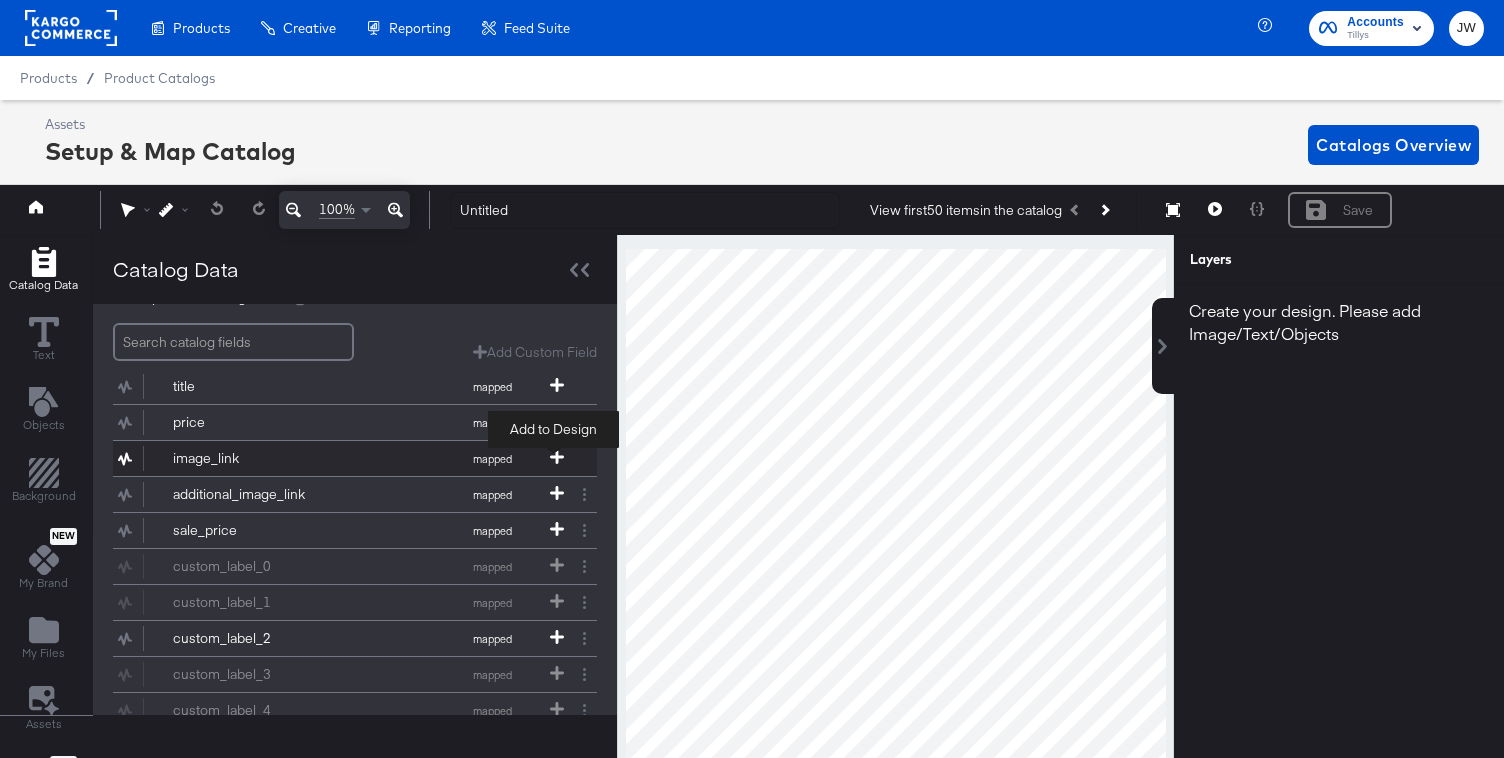 click 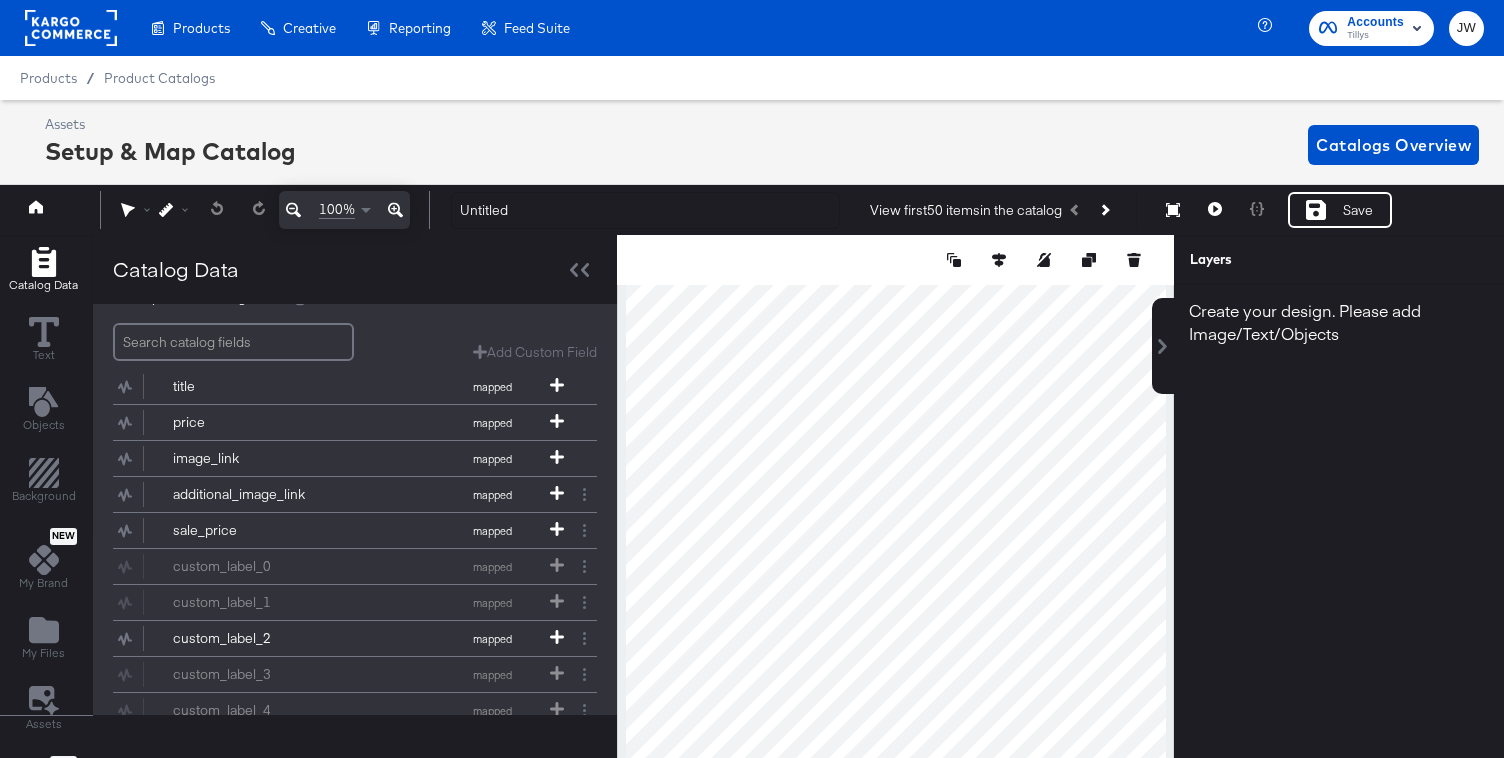 scroll, scrollTop: 0, scrollLeft: 0, axis: both 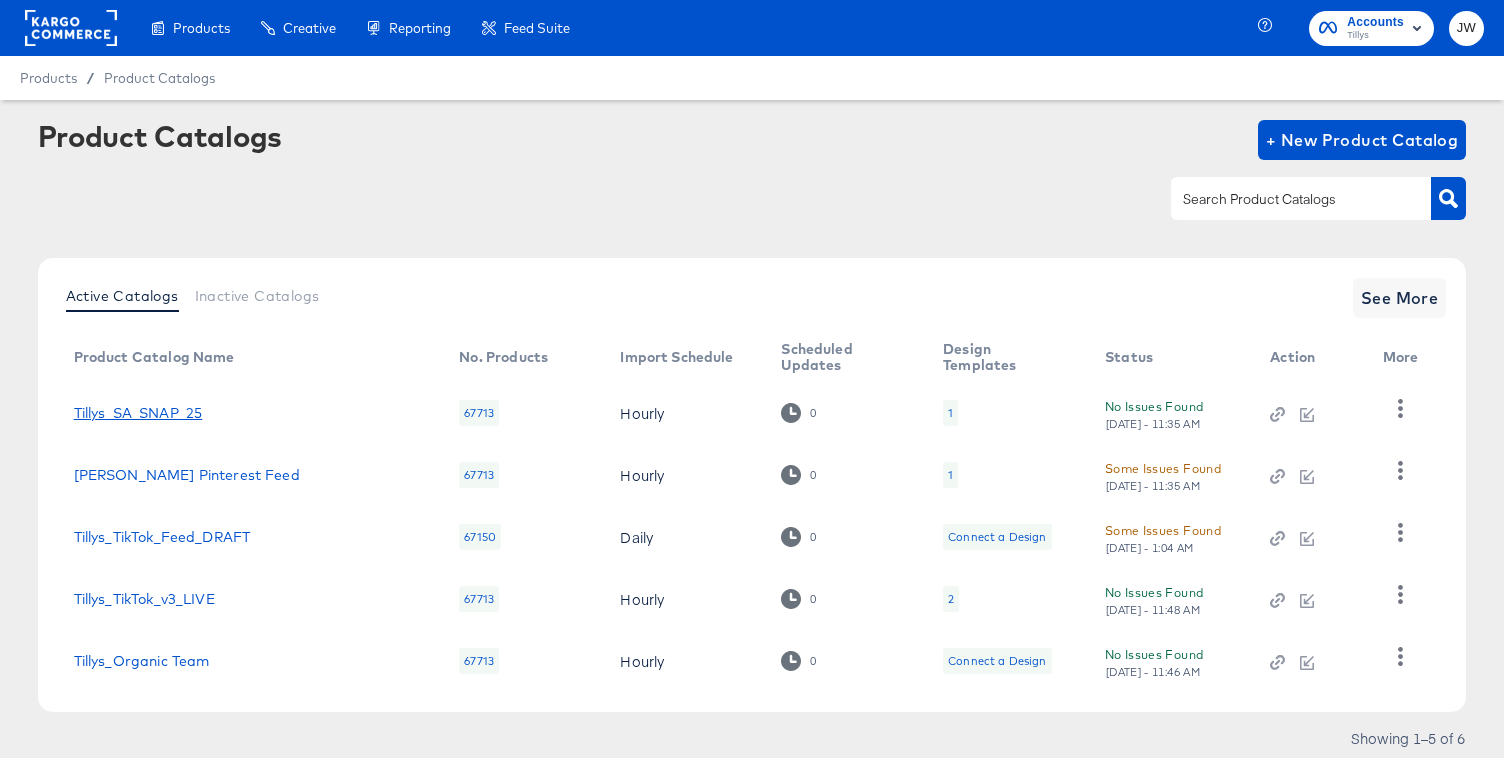 click on "Tillys_SA_SNAP_25" at bounding box center (138, 413) 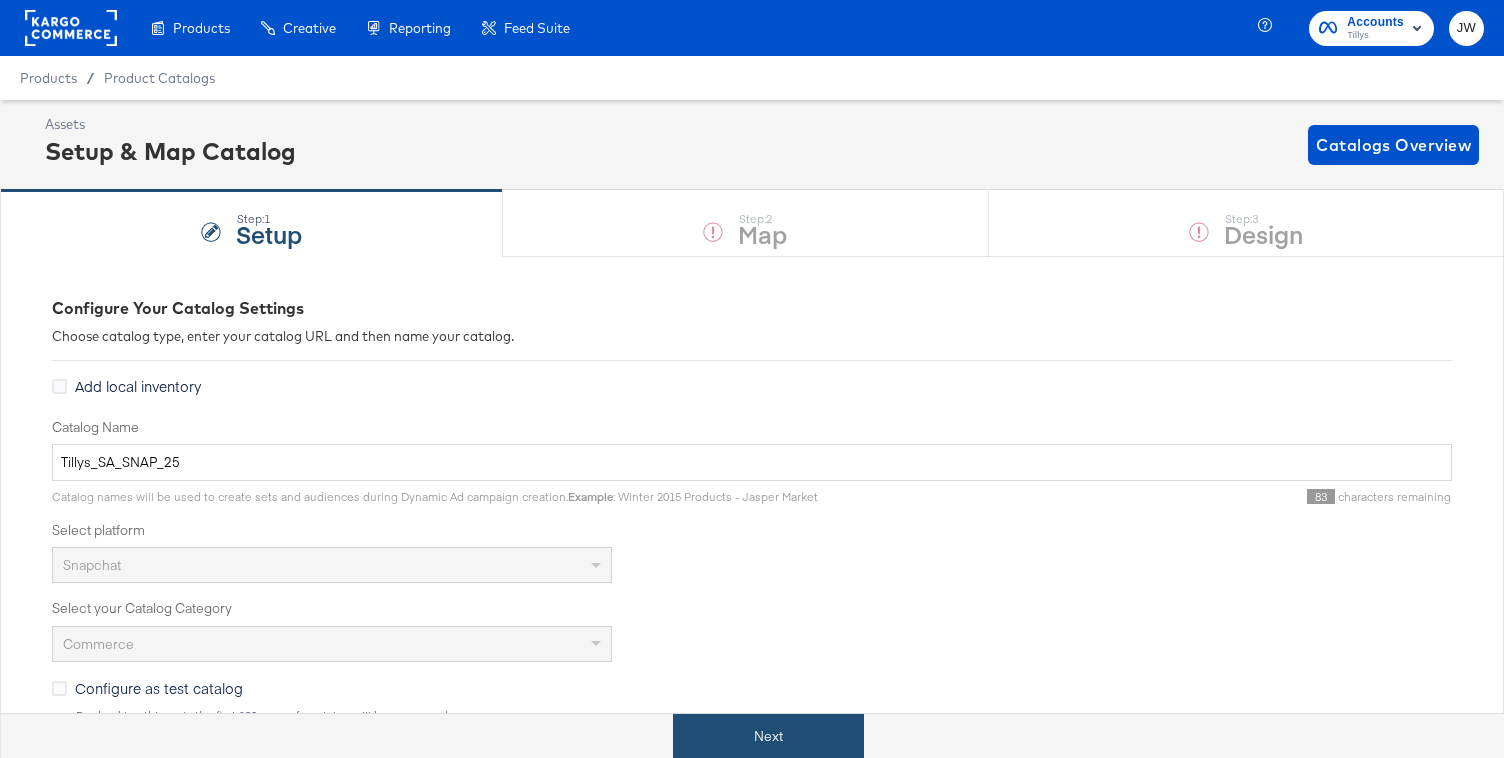 click on "Next" at bounding box center [768, 736] 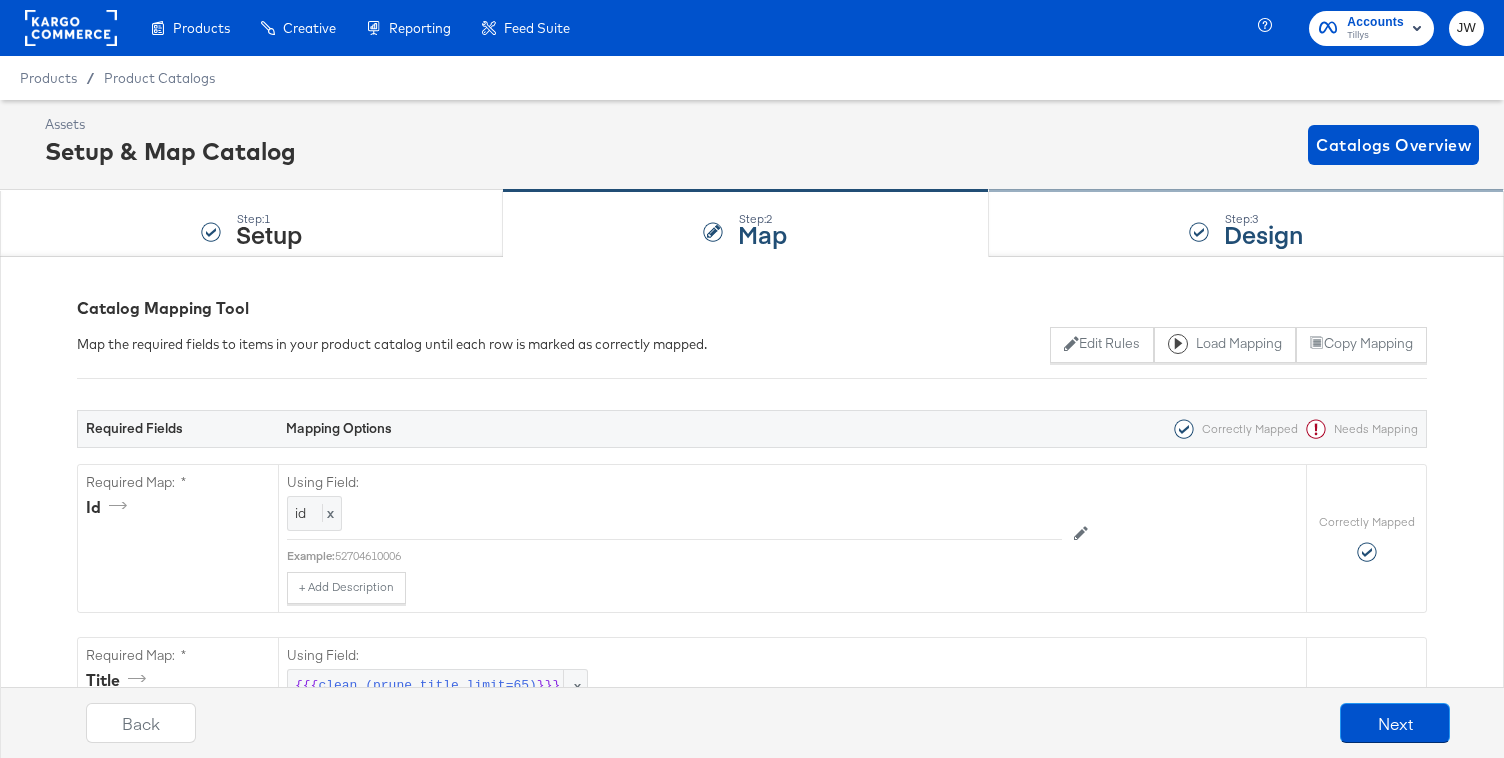 click on "Step:  3   Design" at bounding box center [1246, 224] 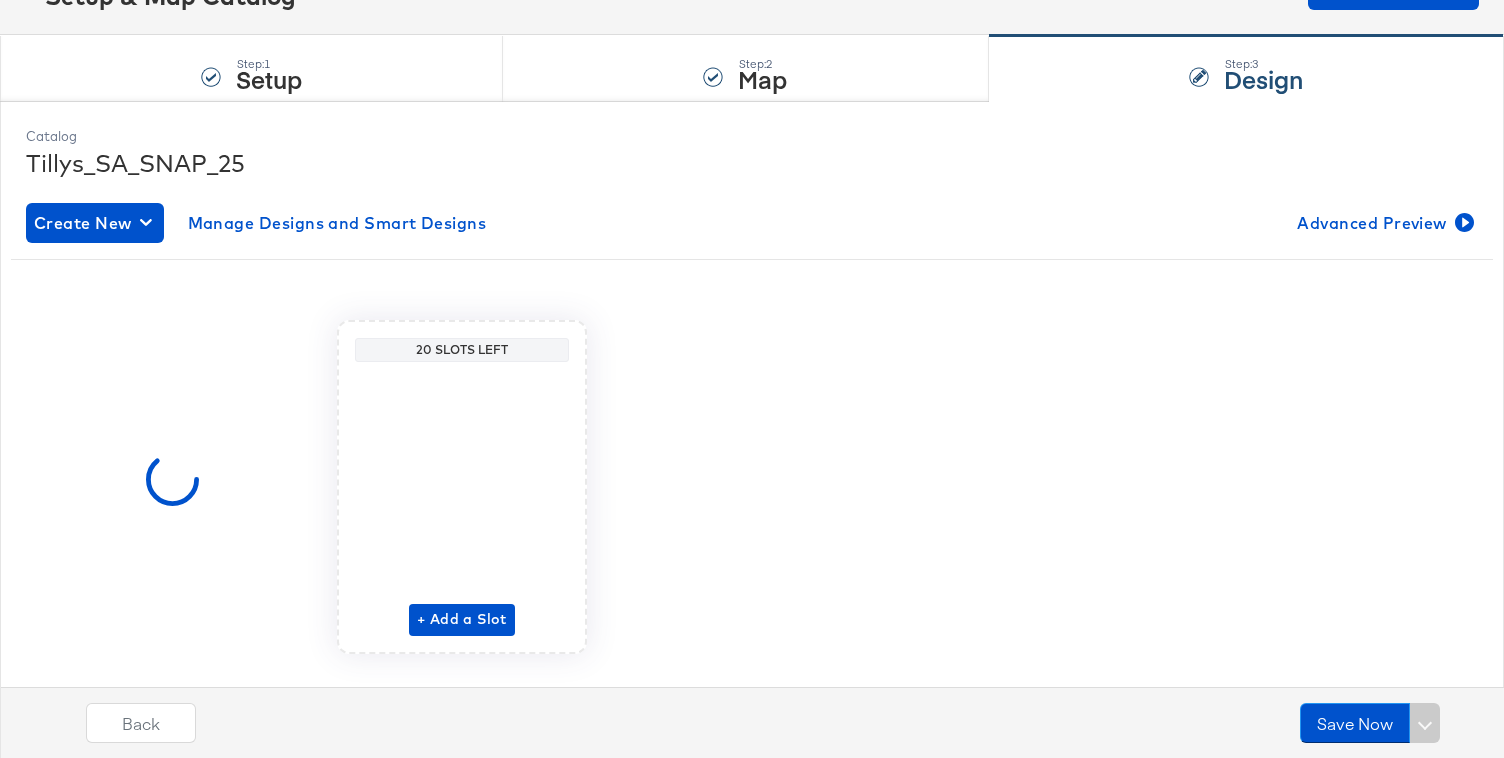 scroll, scrollTop: 161, scrollLeft: 0, axis: vertical 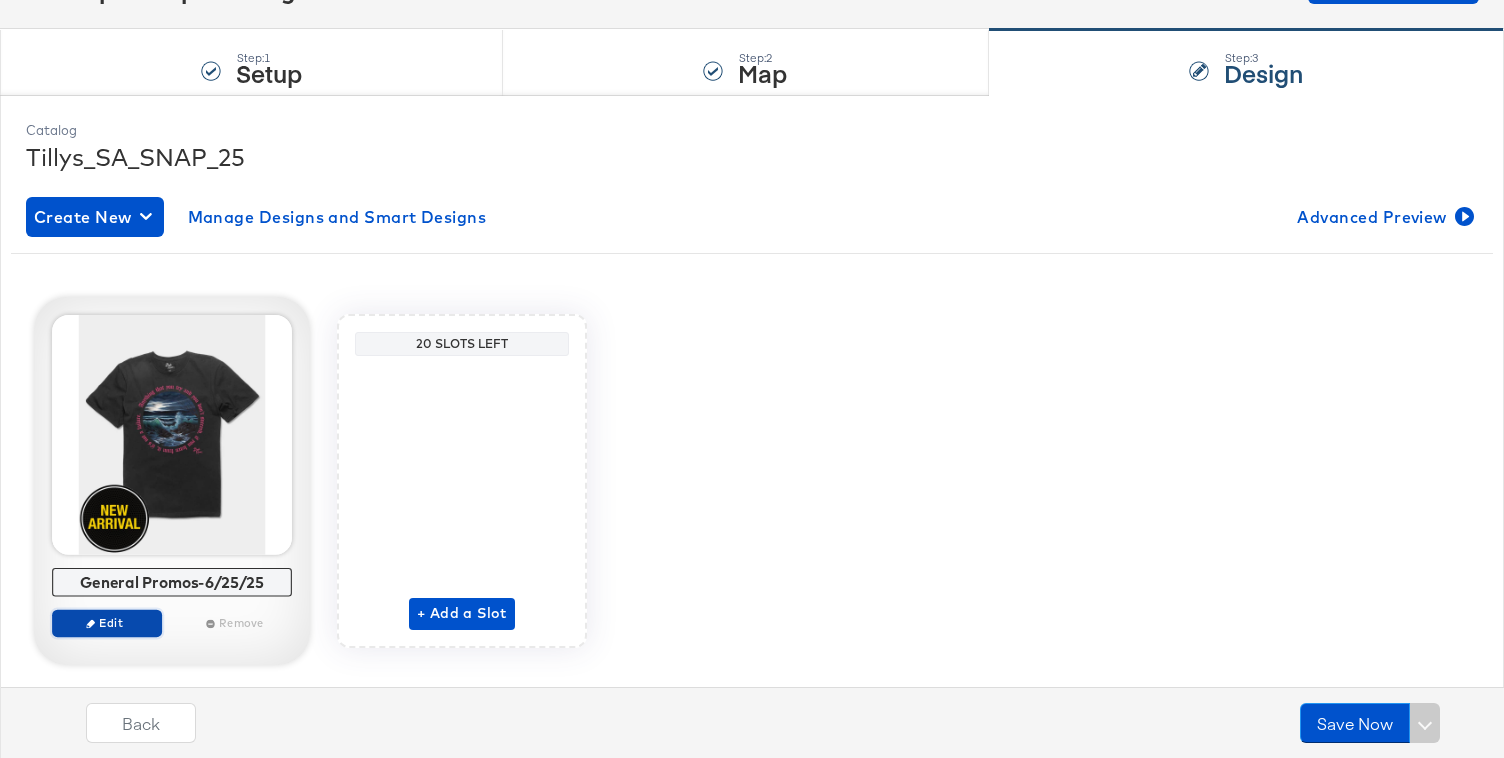 click on "Edit" at bounding box center (107, 622) 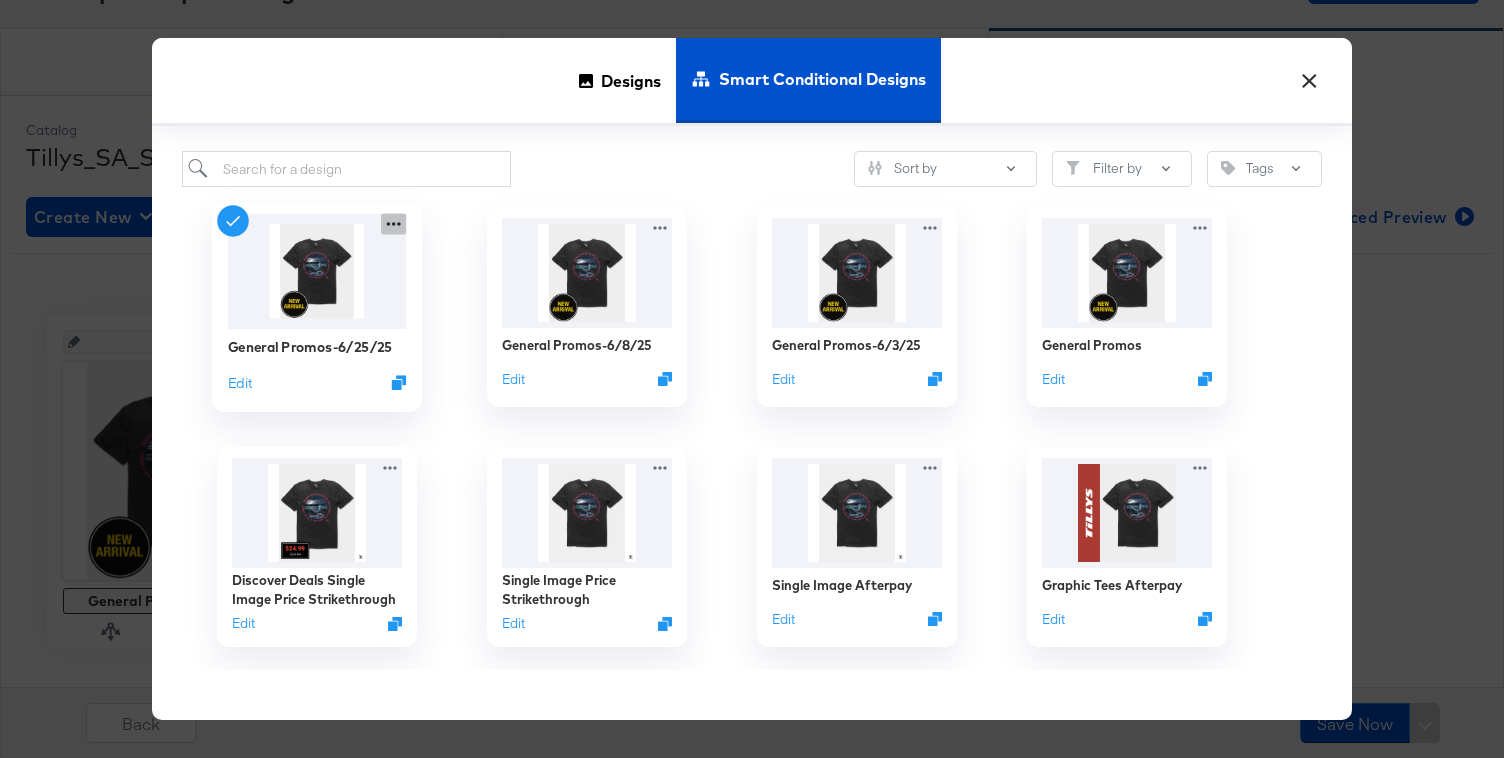 click 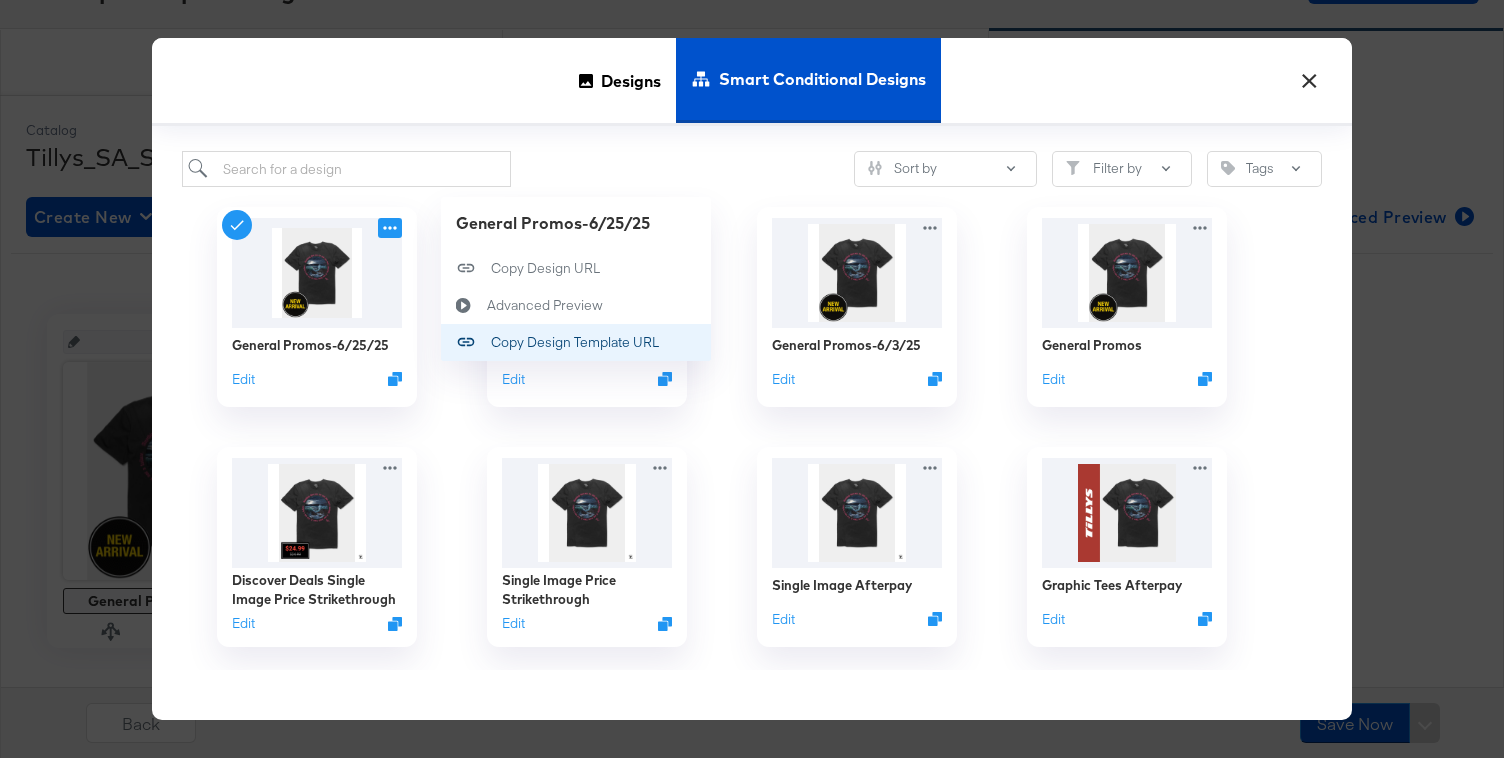 click on "Copy Design Template URL Copy Design Template URL" at bounding box center (491, 343) 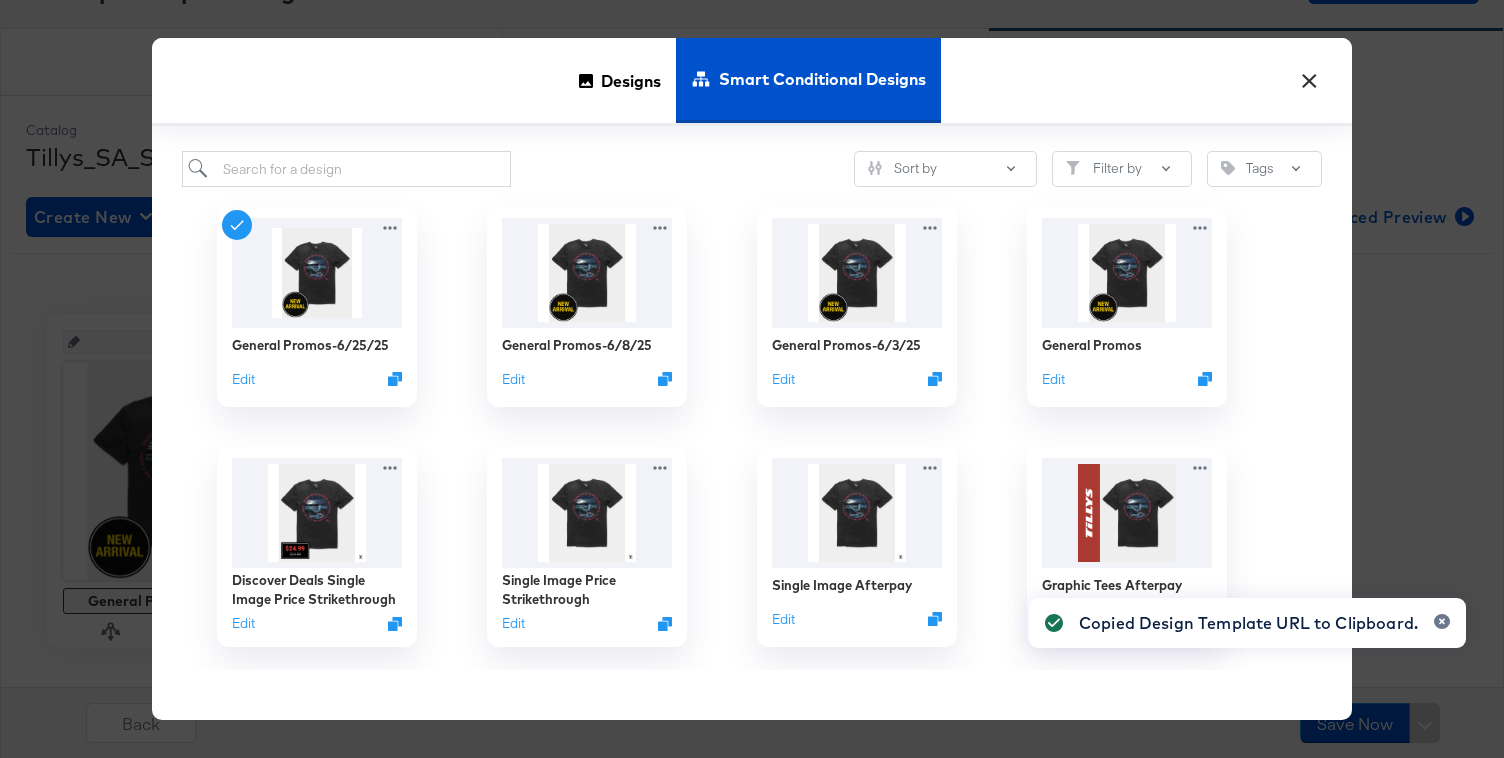 click on "×" at bounding box center [1309, 76] 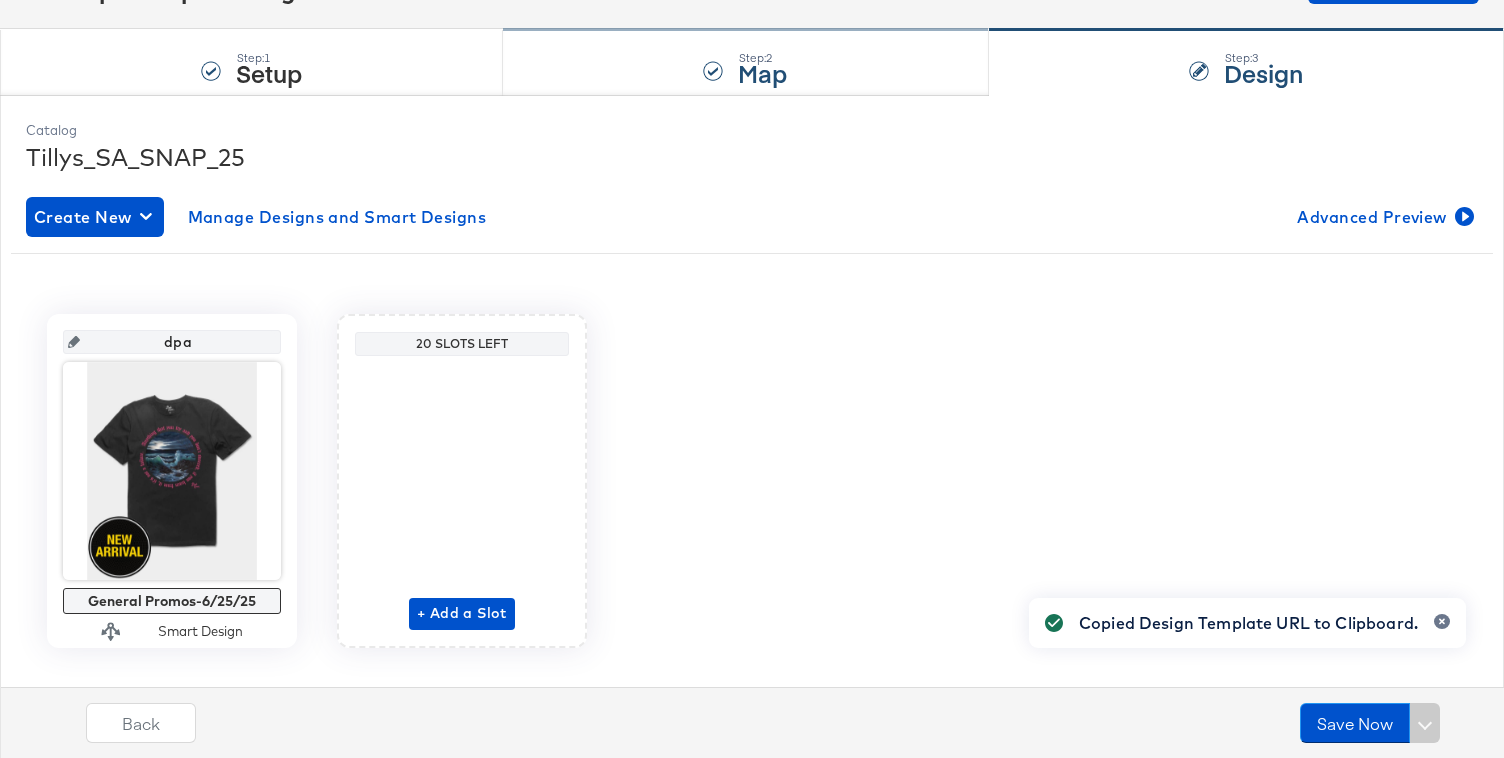 click on "Step:  2   Map" at bounding box center (745, 63) 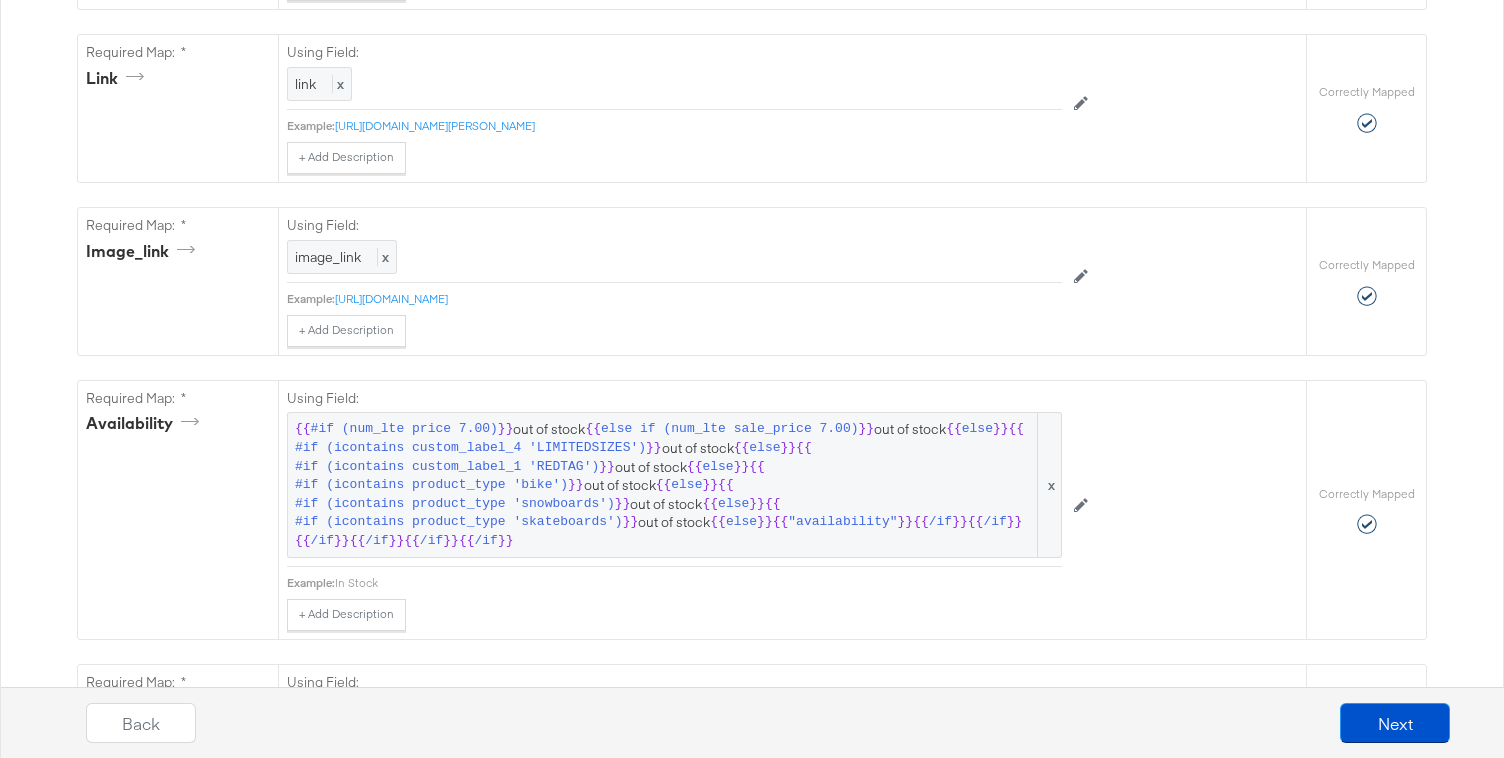 scroll, scrollTop: 850, scrollLeft: 0, axis: vertical 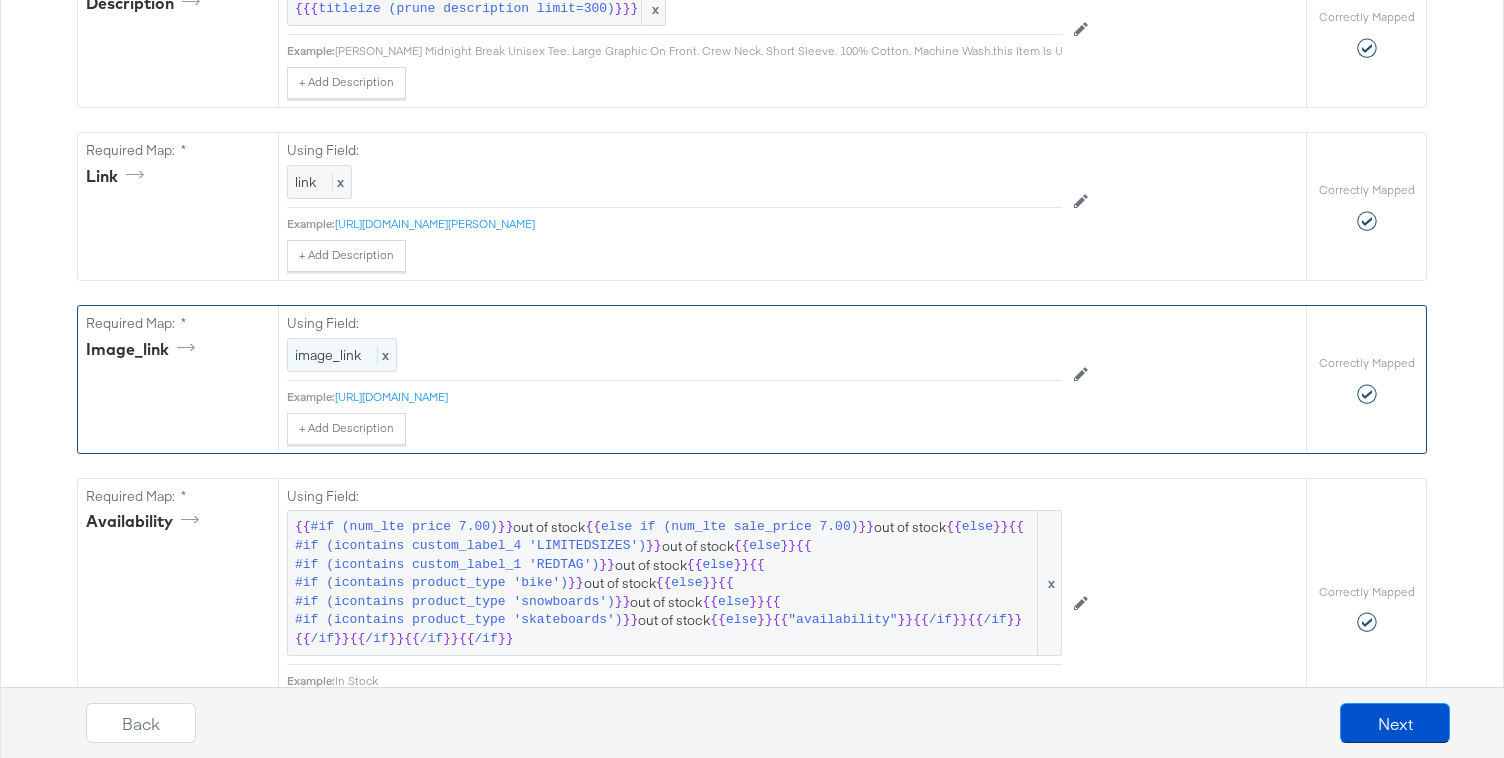 click on "x" at bounding box center (383, 355) 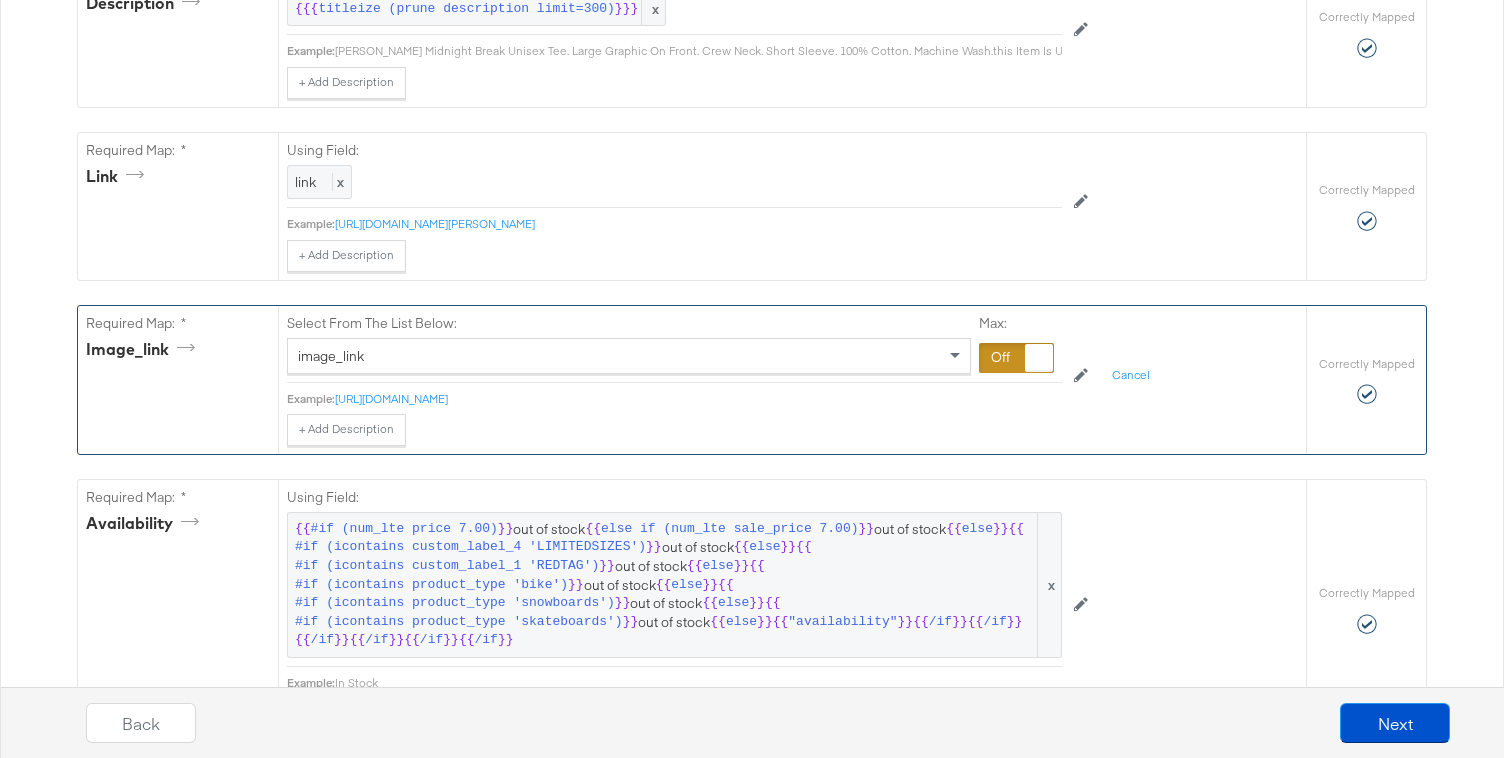 click at bounding box center [1016, 358] 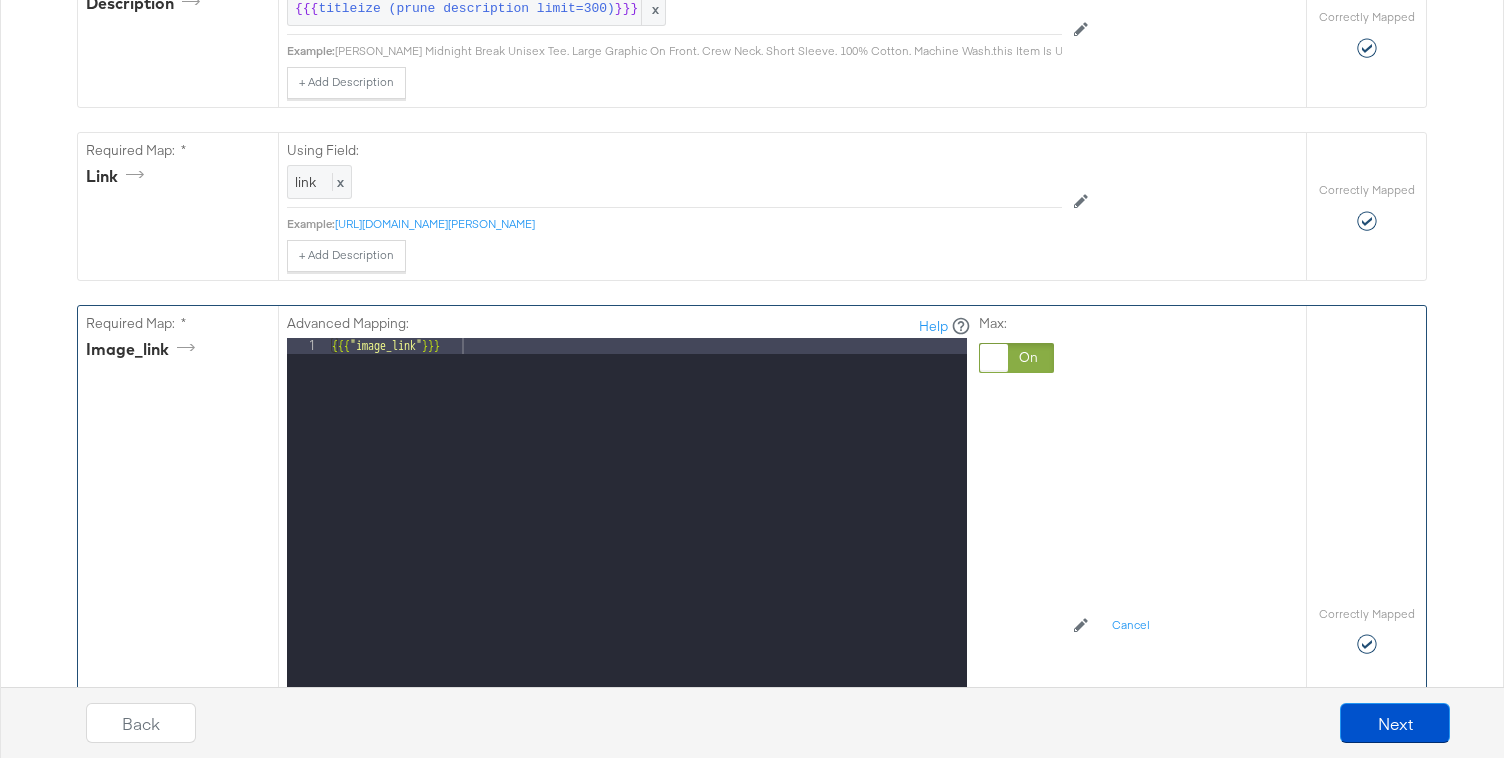 click on "{{{ "image_link" }}}" at bounding box center (647, 604) 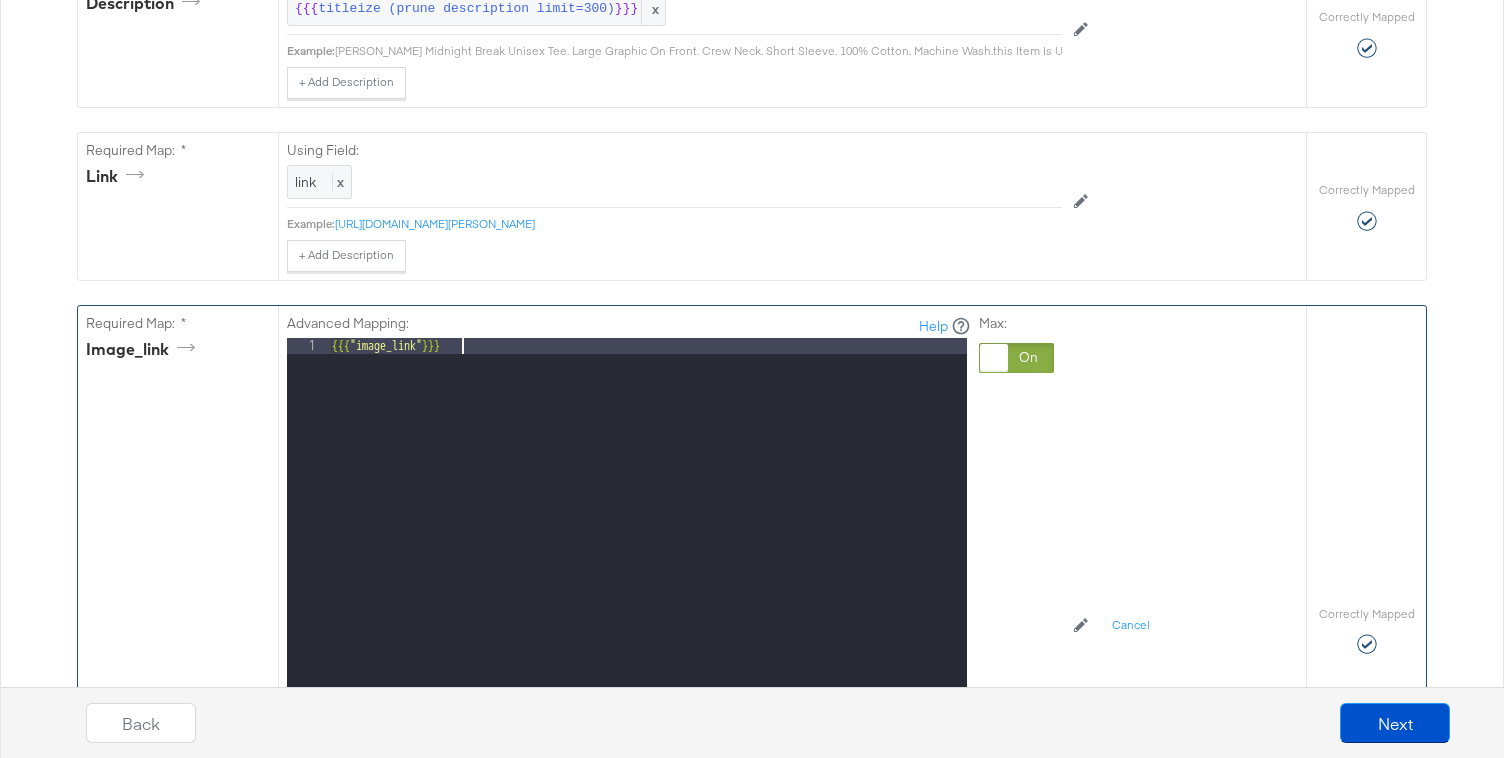 click on "{{{ "image_link" }}}" at bounding box center (647, 604) 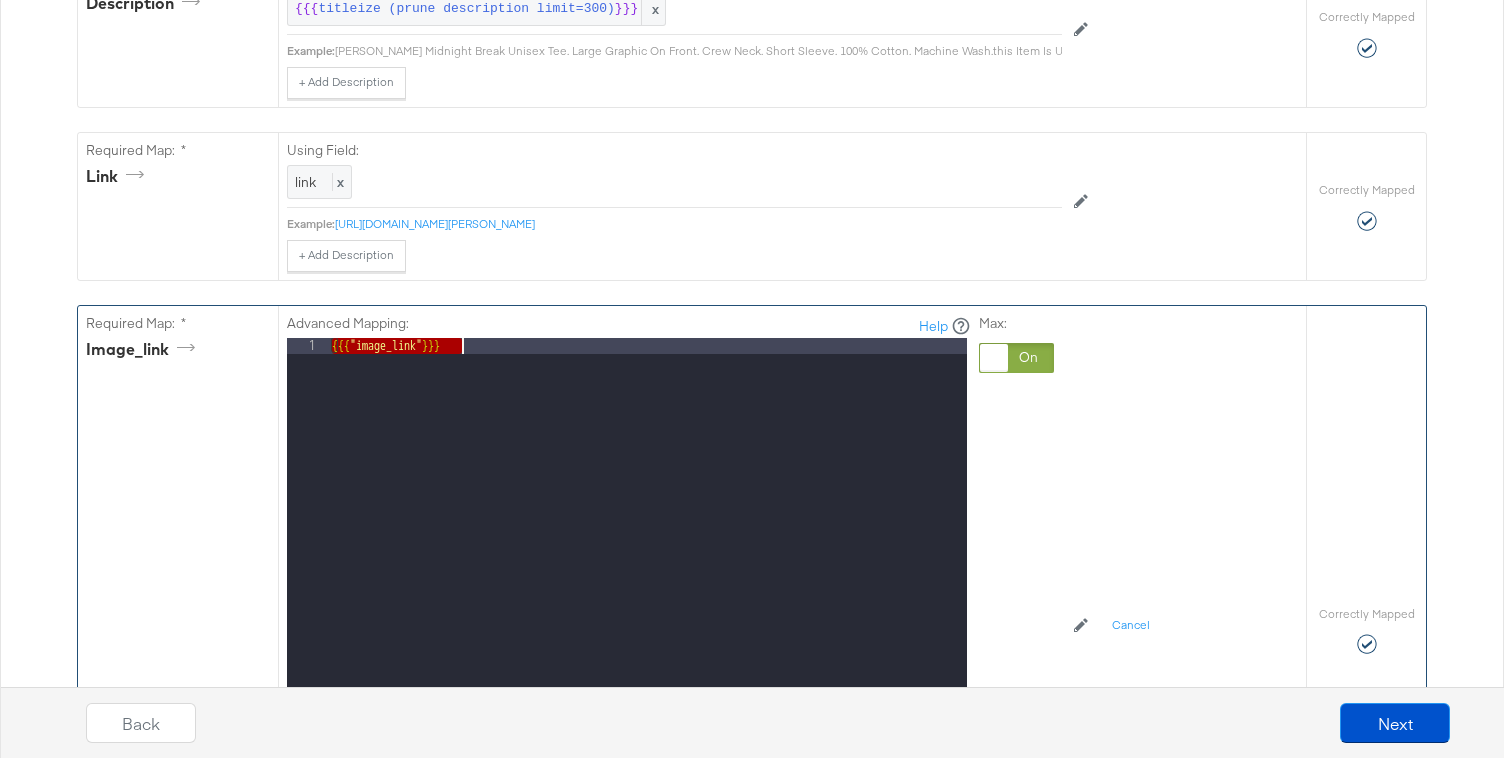 click on "{{{ "image_link" }}}" at bounding box center (647, 604) 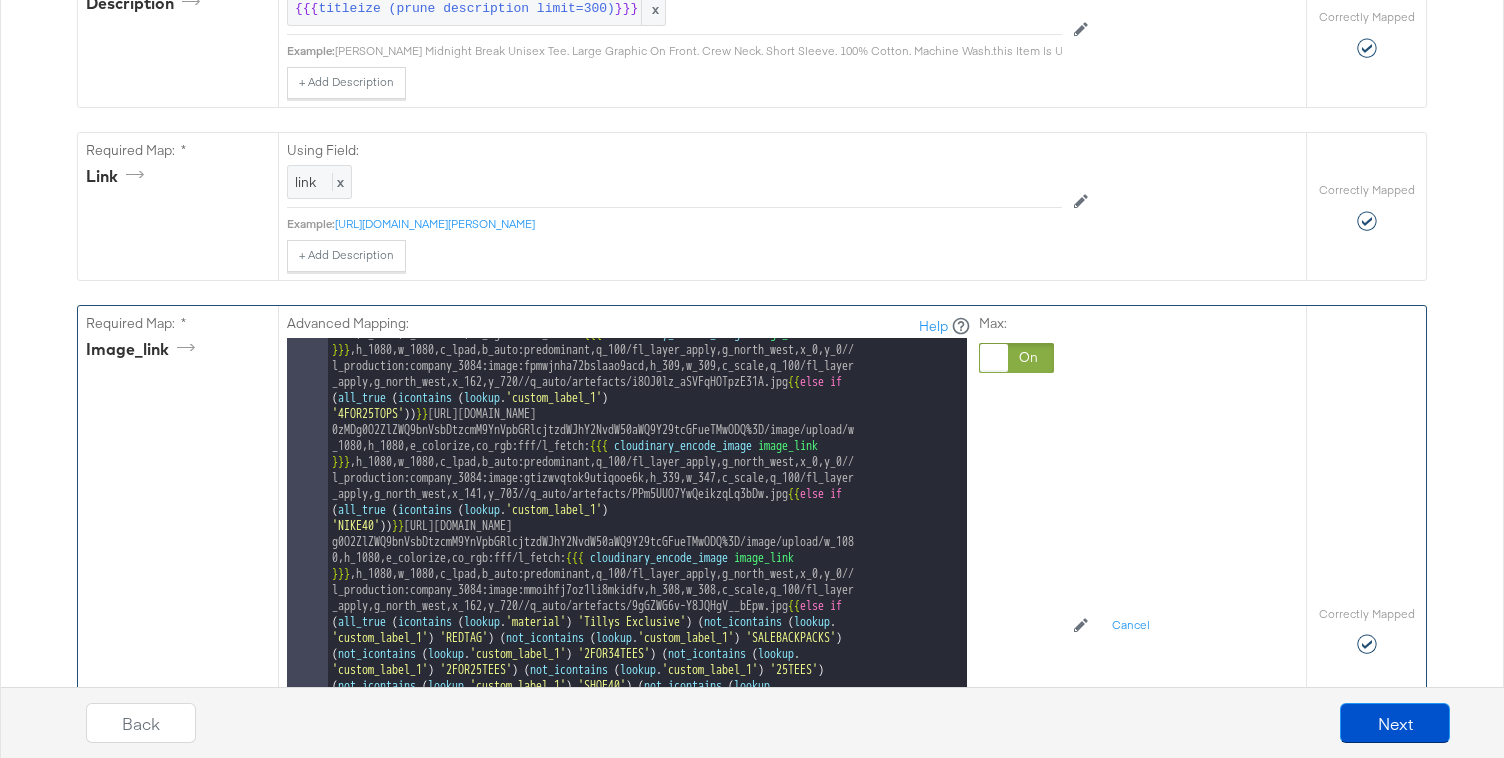 scroll, scrollTop: 379, scrollLeft: 0, axis: vertical 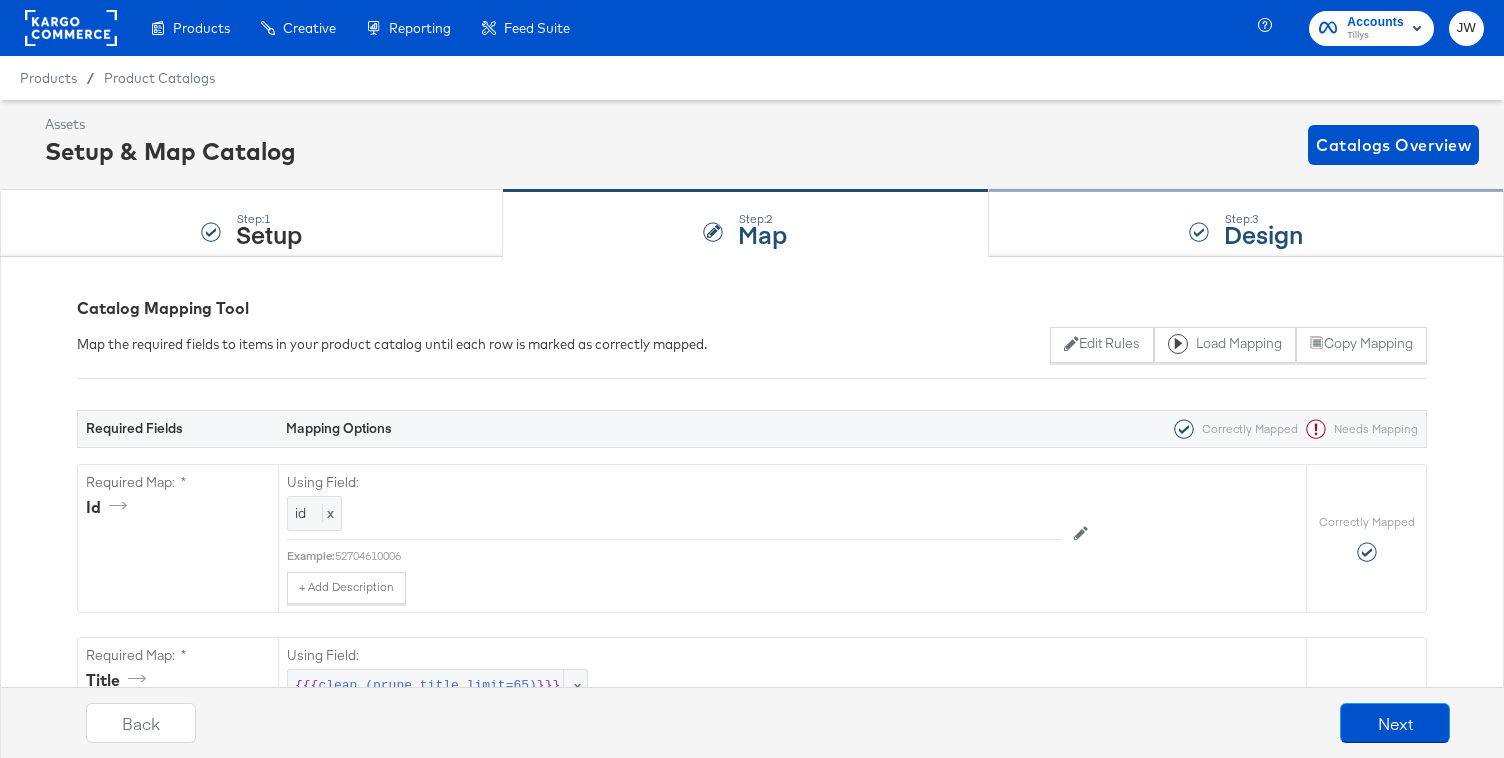 click on "Step:  3   Design" at bounding box center [1246, 224] 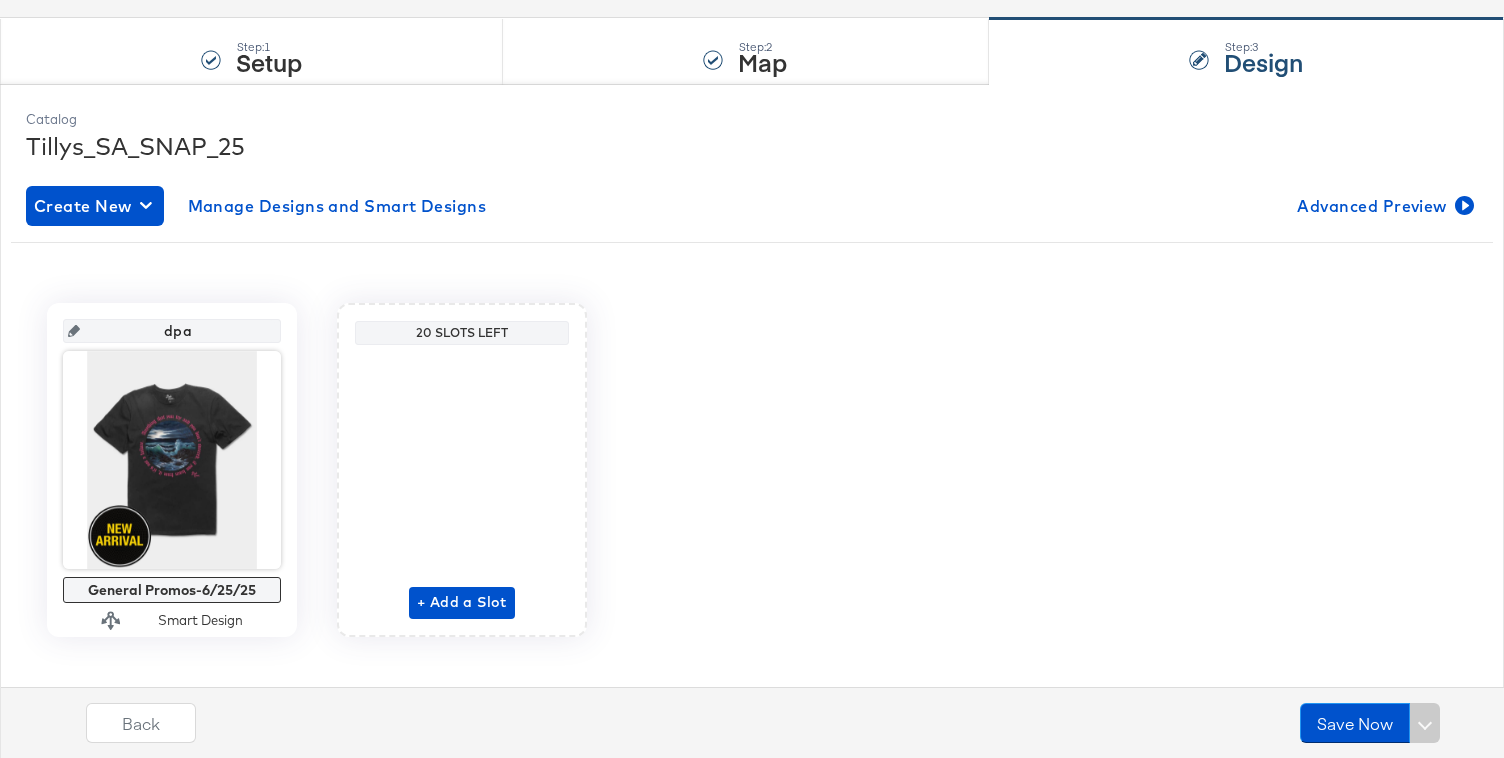 scroll, scrollTop: 195, scrollLeft: 0, axis: vertical 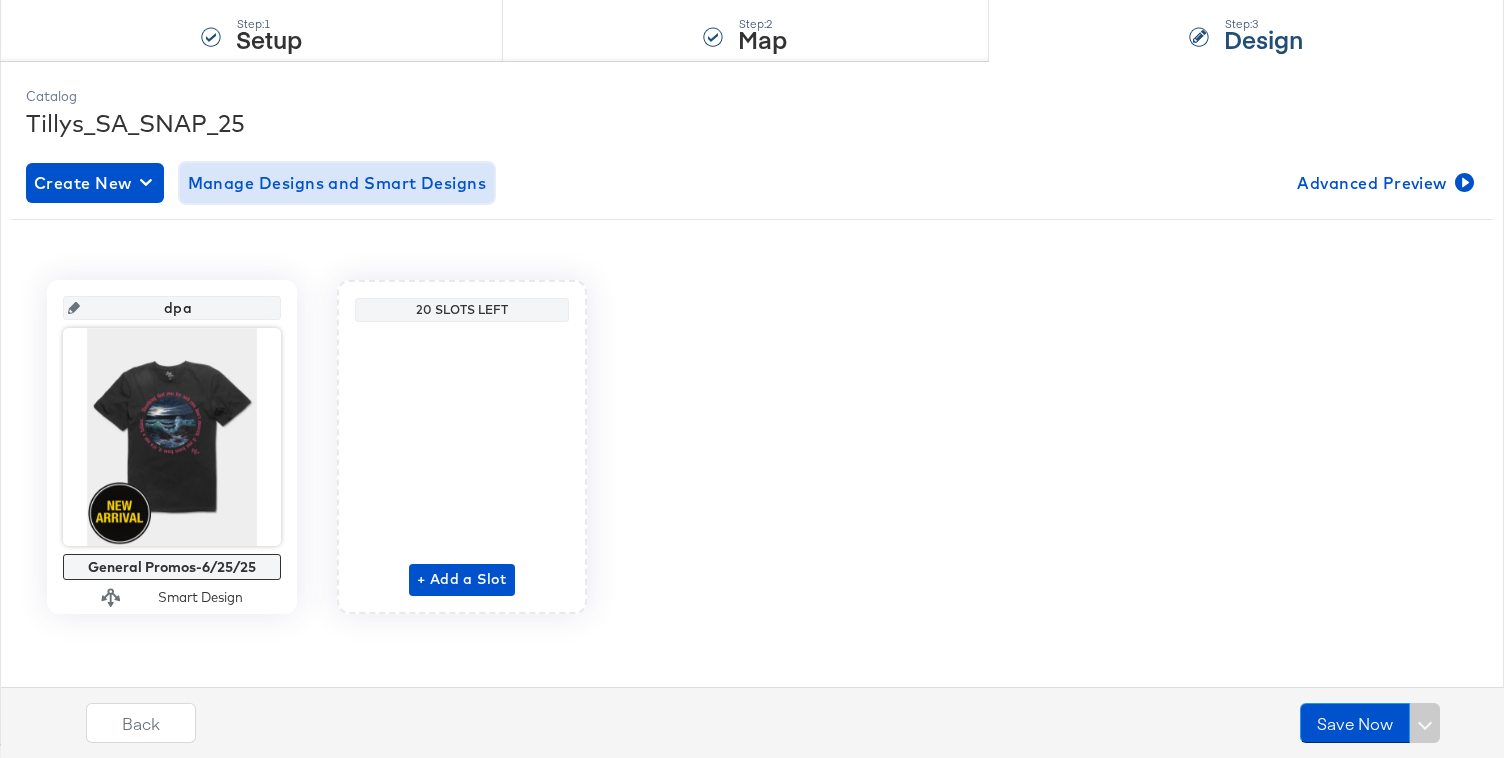 click on "Manage Designs and Smart Designs" at bounding box center [337, 183] 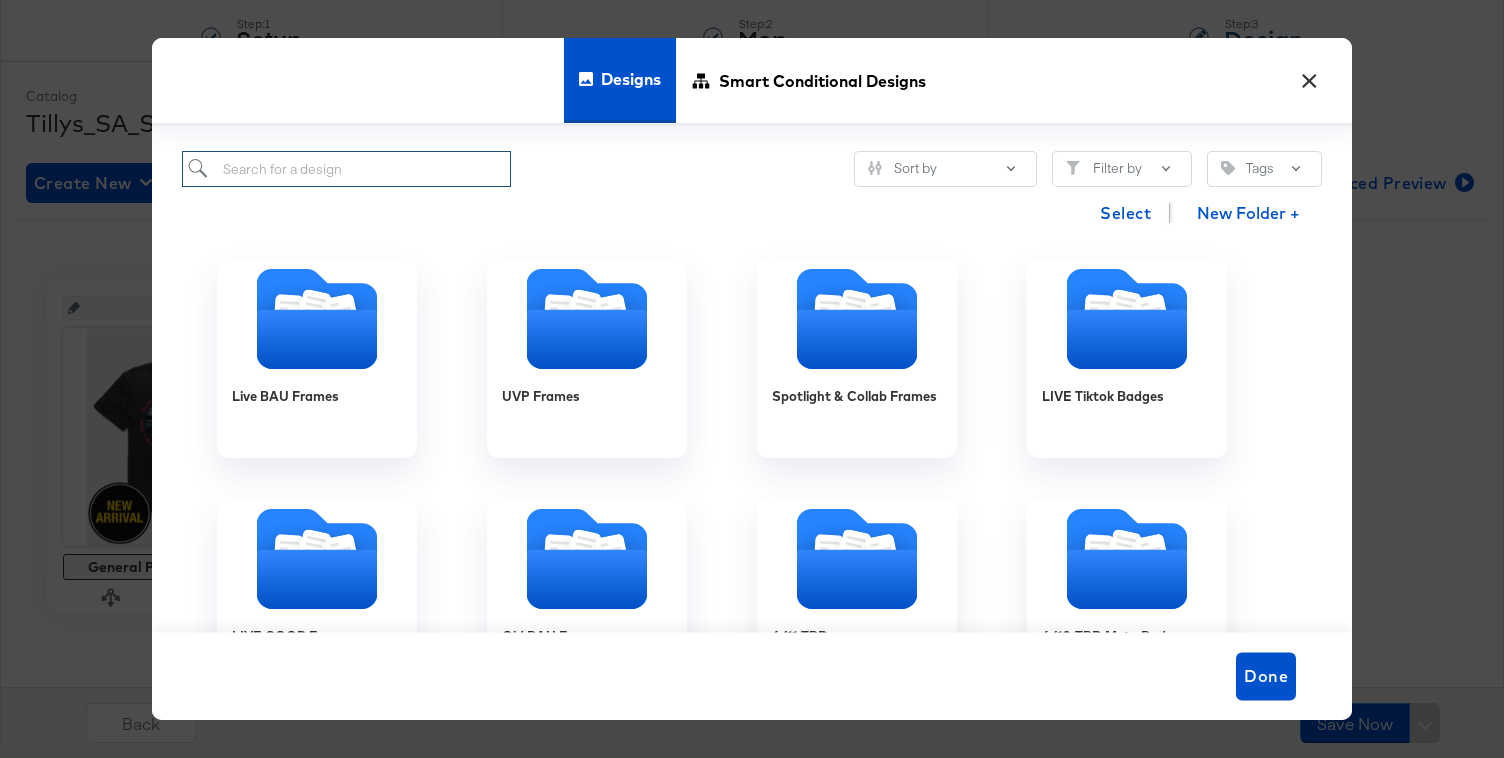 click at bounding box center (346, 169) 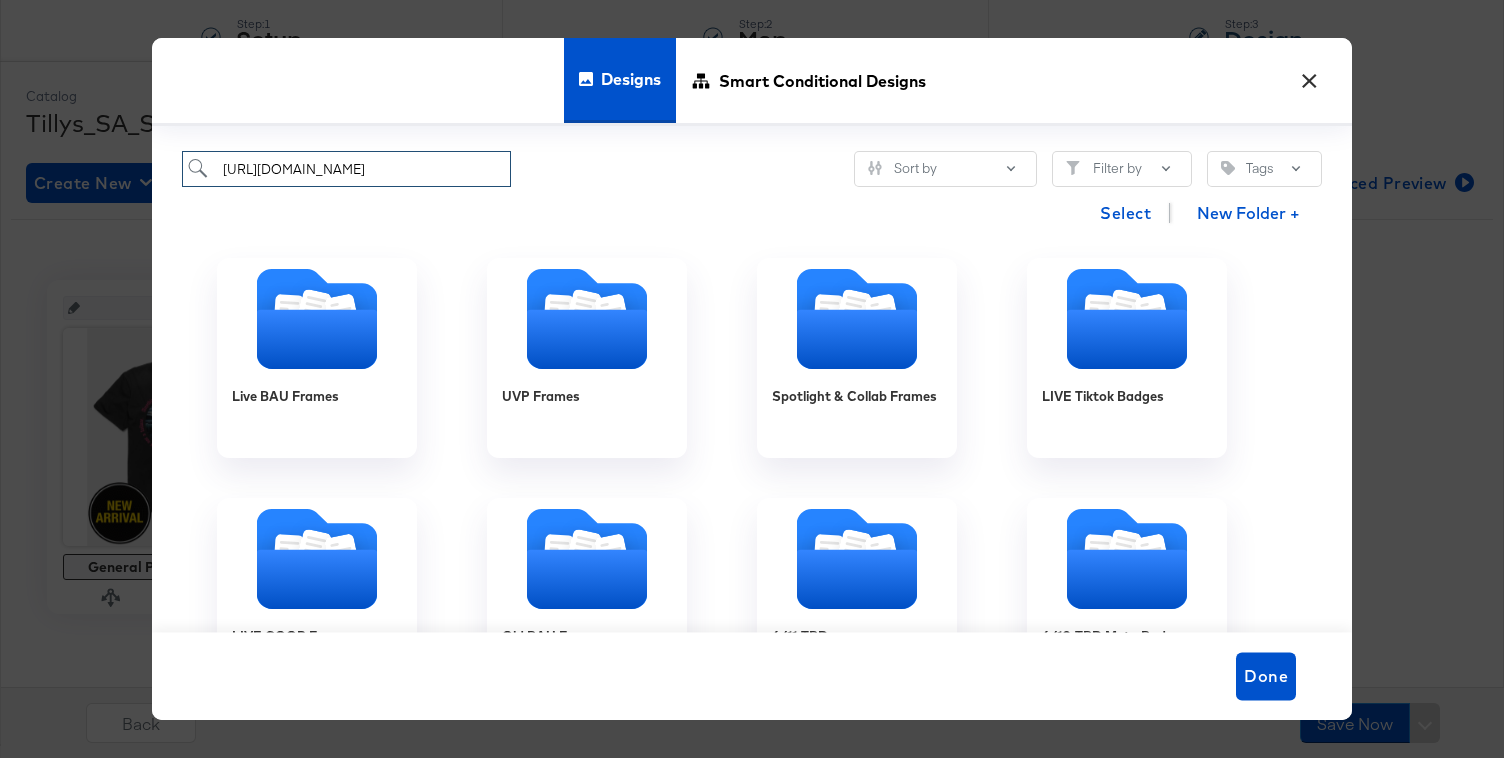 scroll, scrollTop: 0, scrollLeft: 323, axis: horizontal 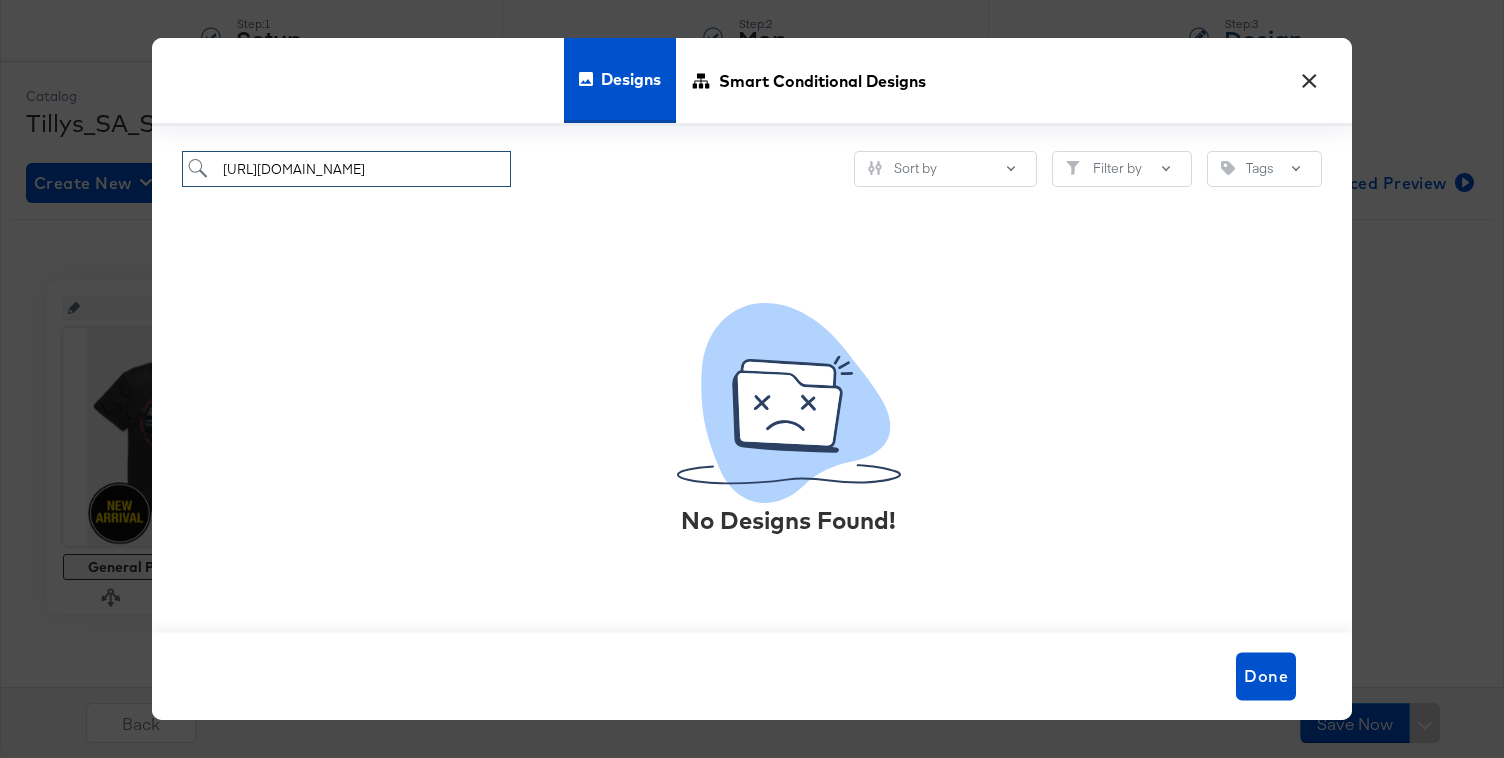 click on "[URL][DOMAIN_NAME]" at bounding box center (346, 169) 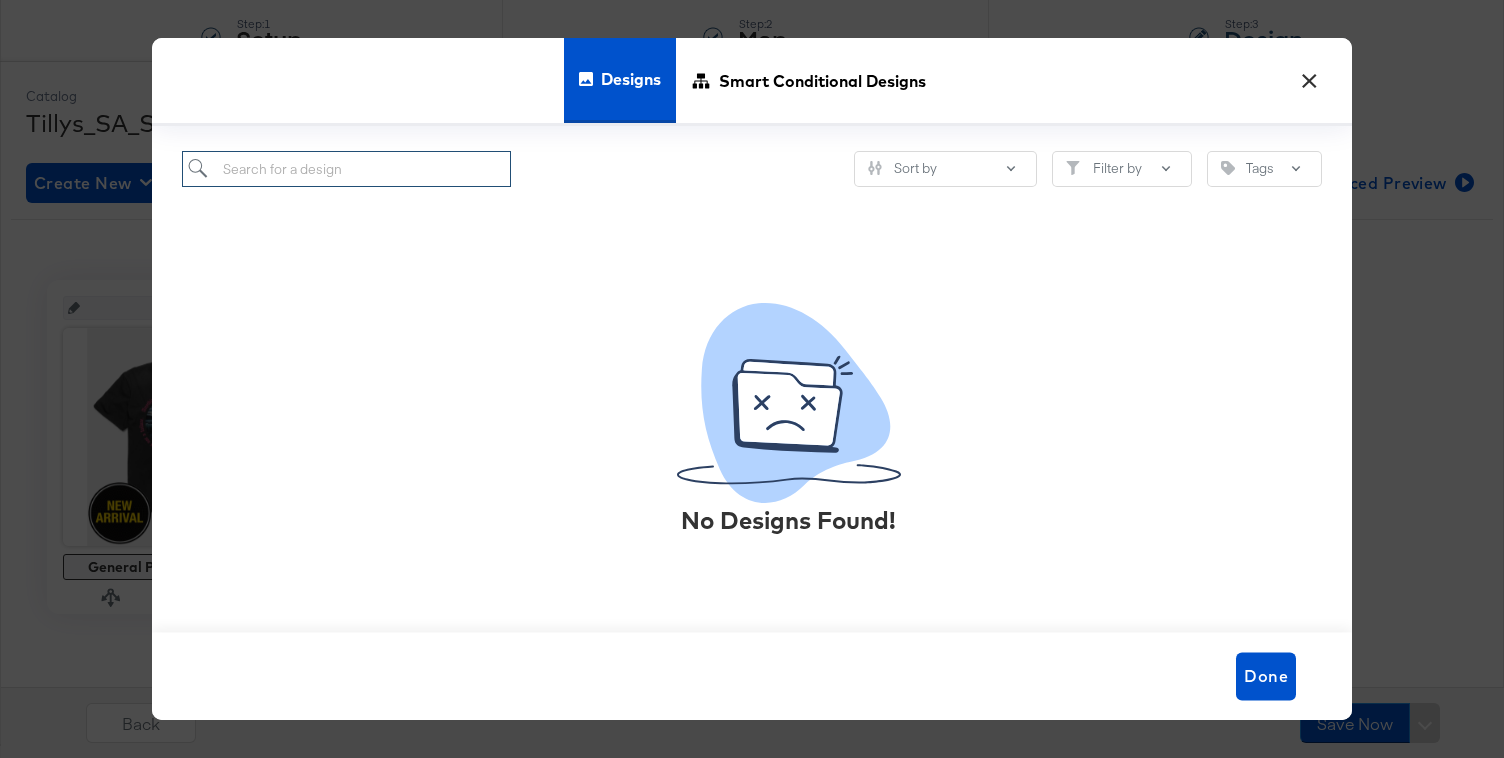 scroll, scrollTop: 0, scrollLeft: 0, axis: both 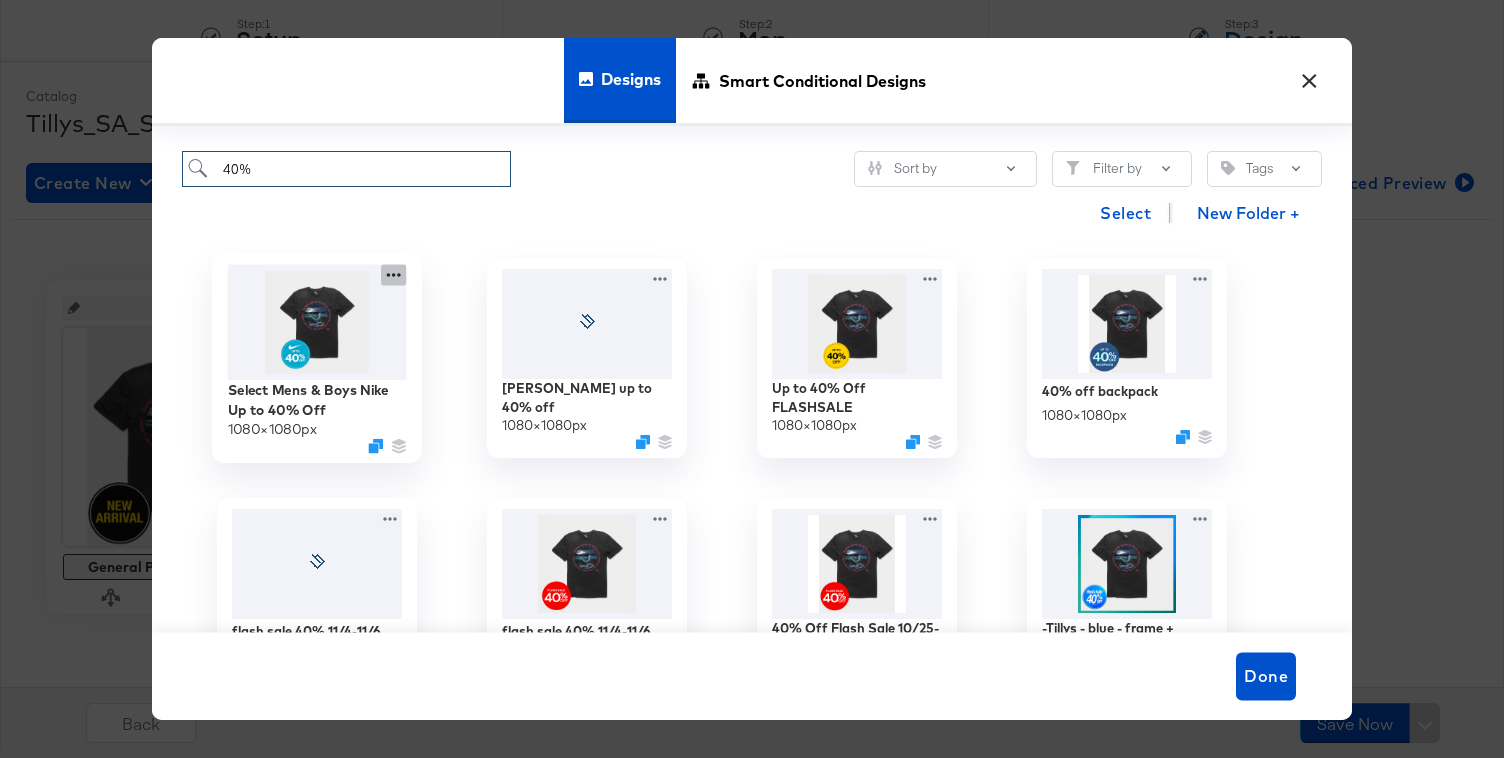 click 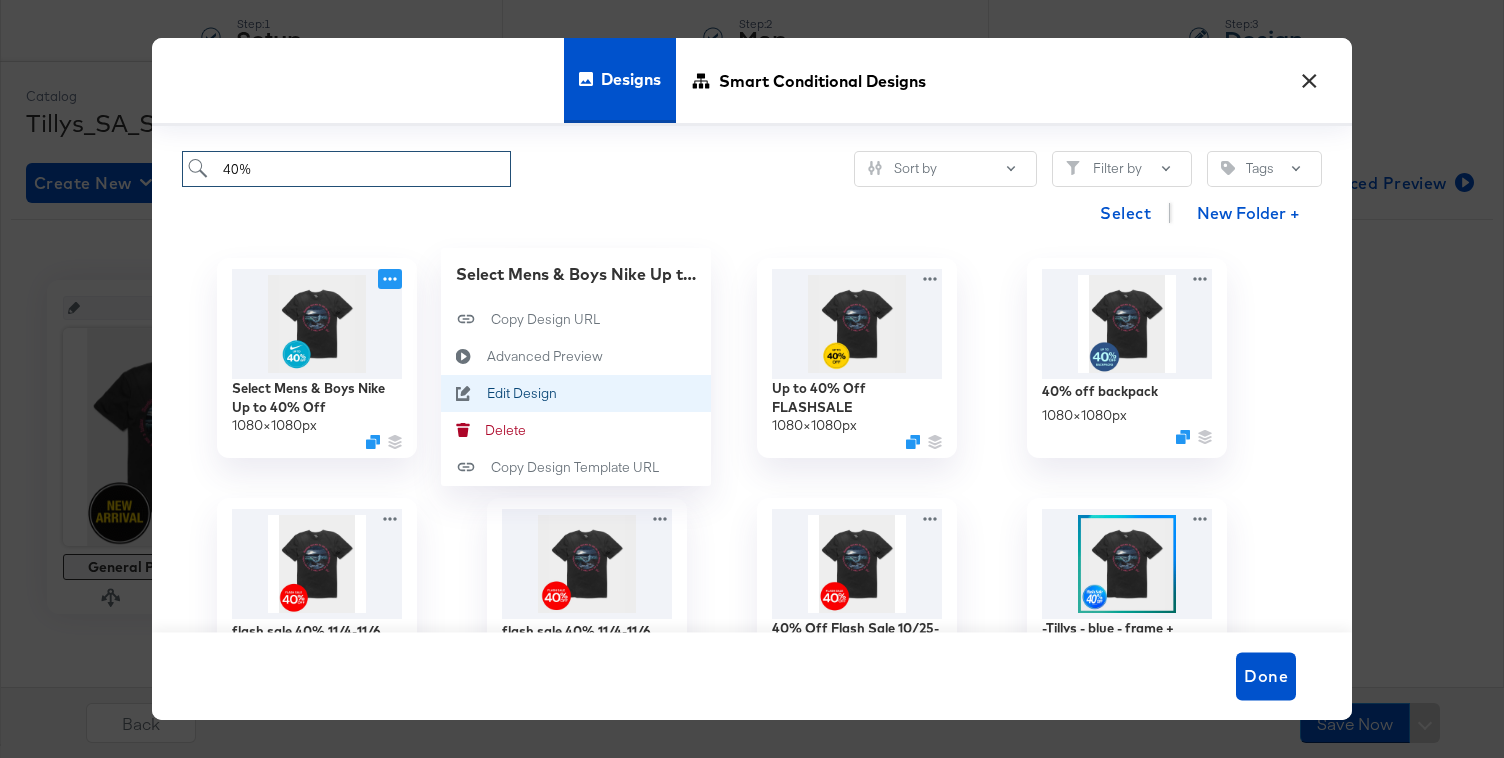 type on "40%" 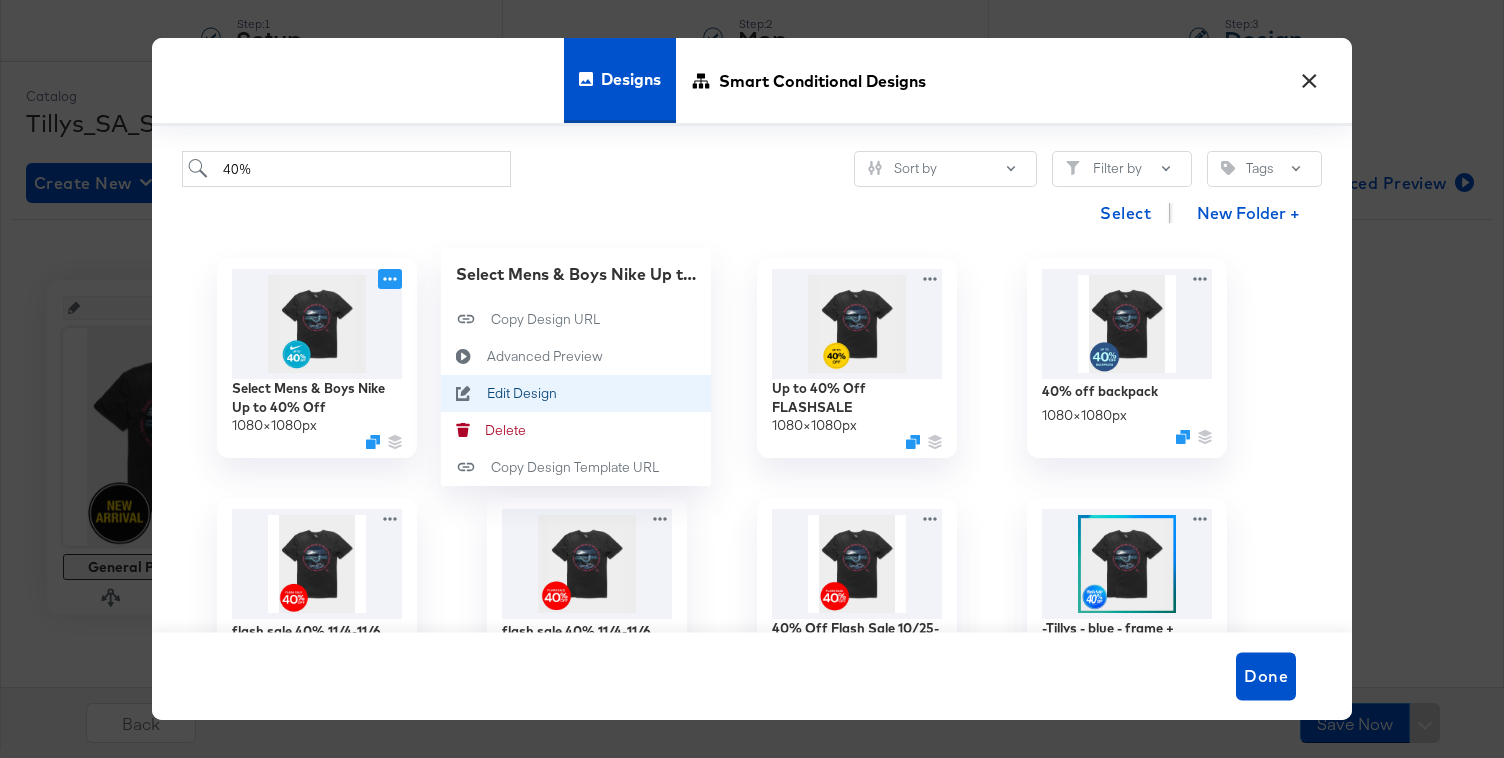 click on "Edit Design Edit Design" at bounding box center [487, 394] 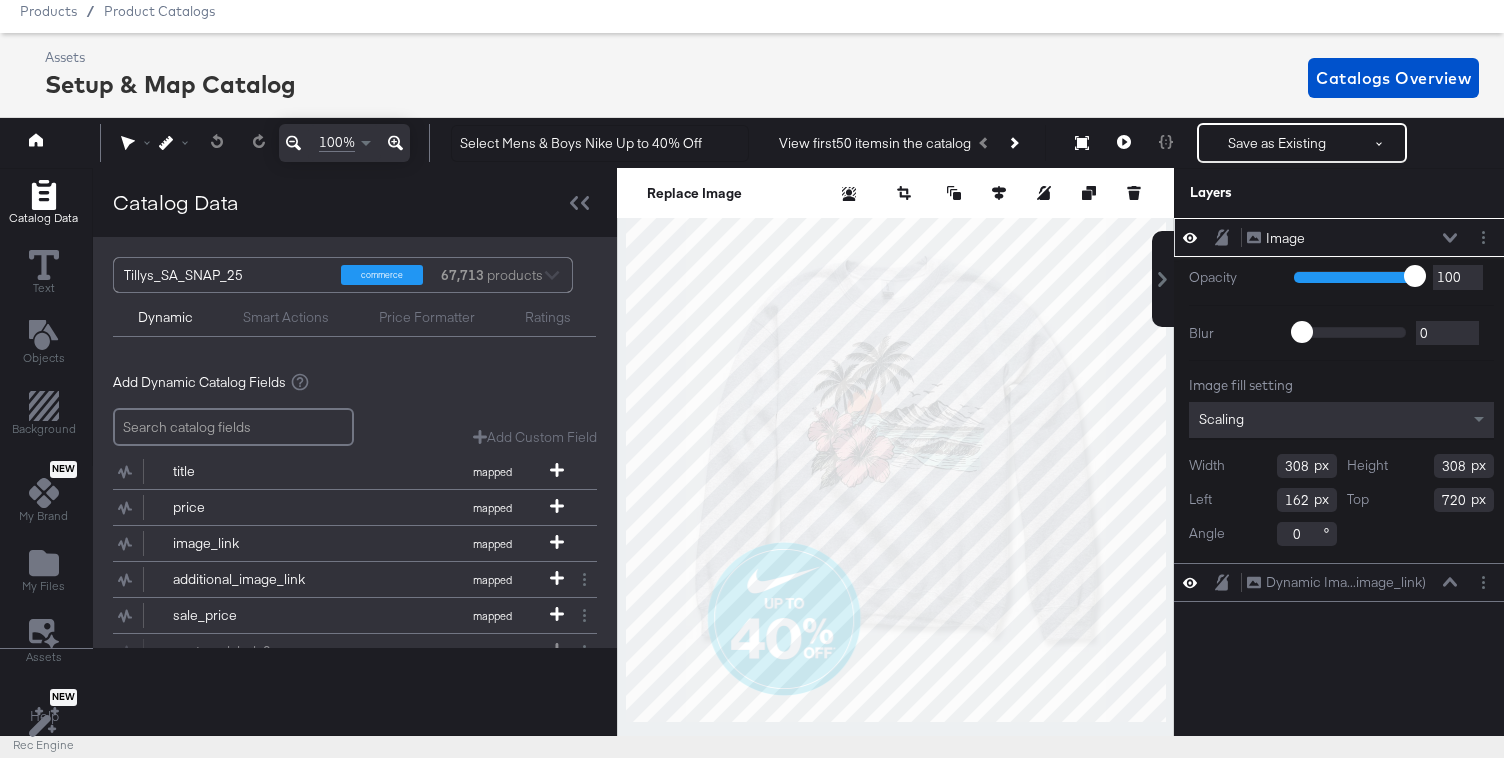 scroll, scrollTop: 69, scrollLeft: 0, axis: vertical 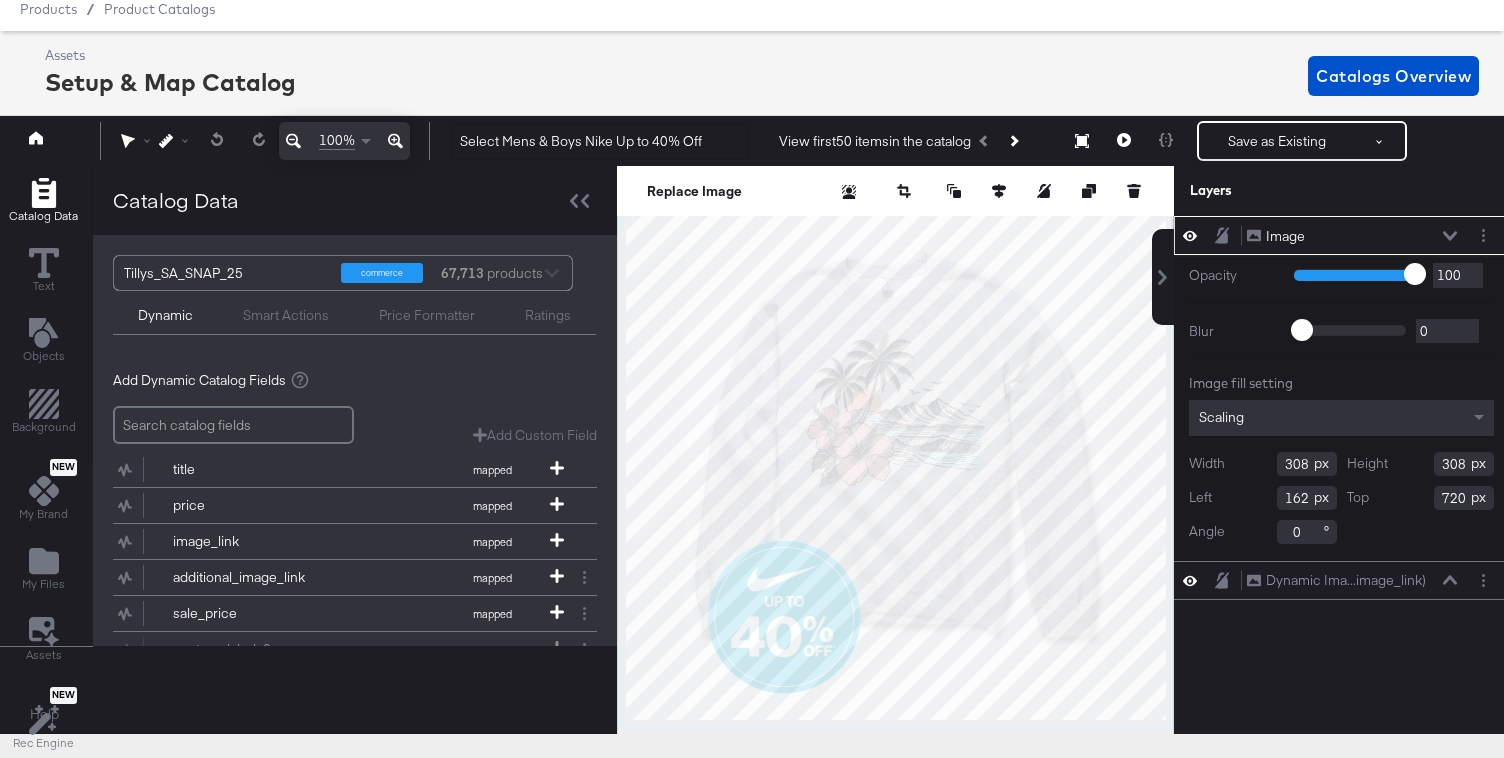 click 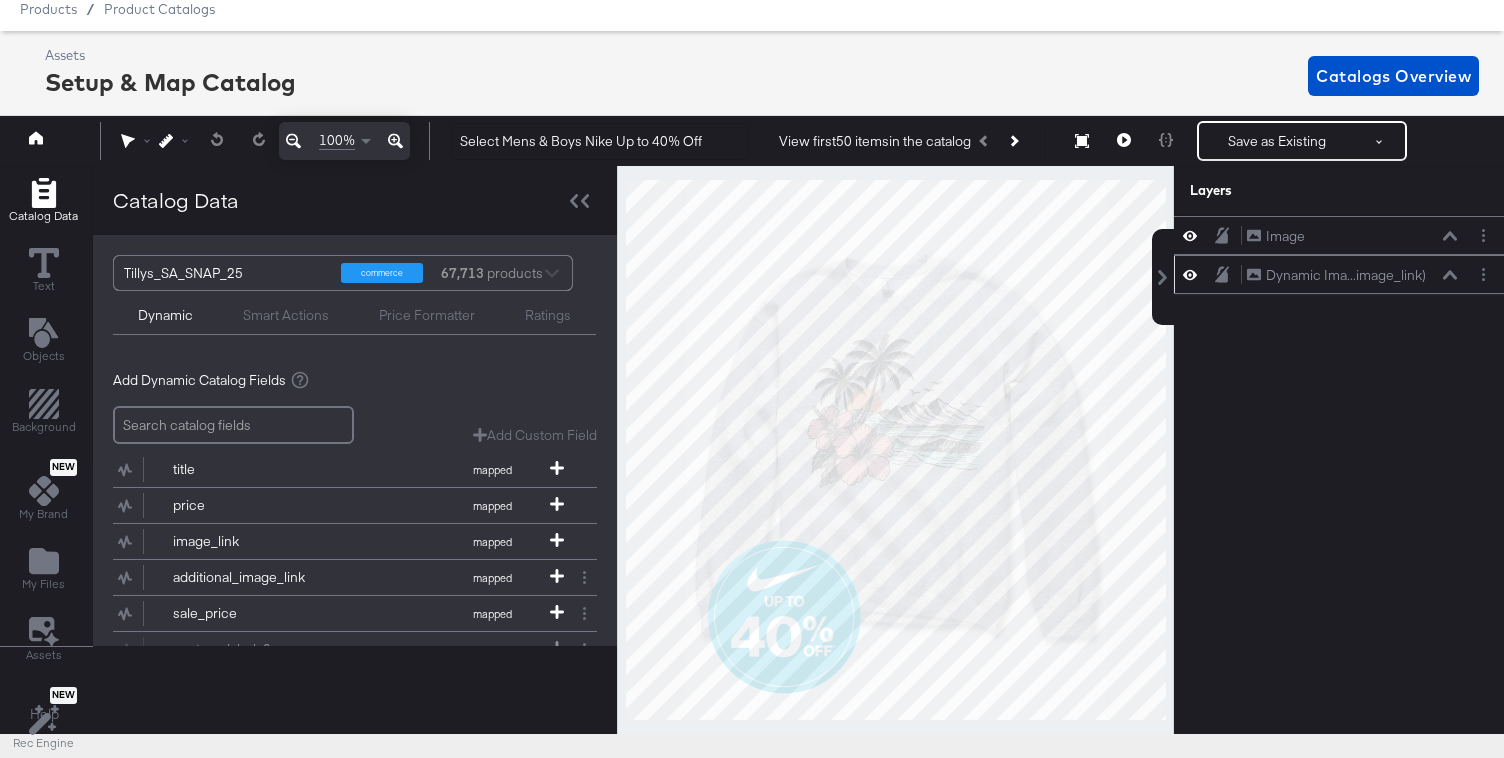 click 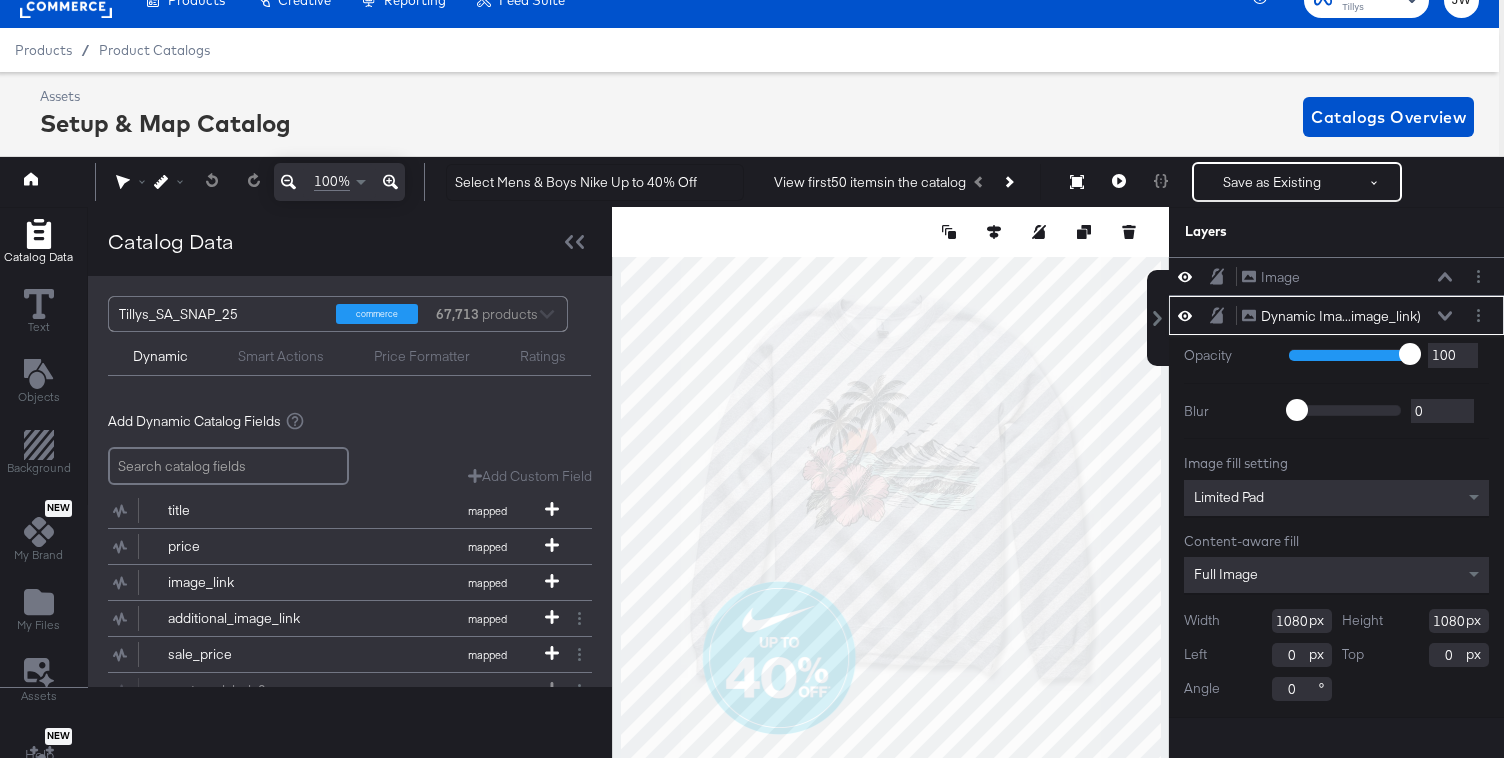 scroll, scrollTop: 0, scrollLeft: 5, axis: horizontal 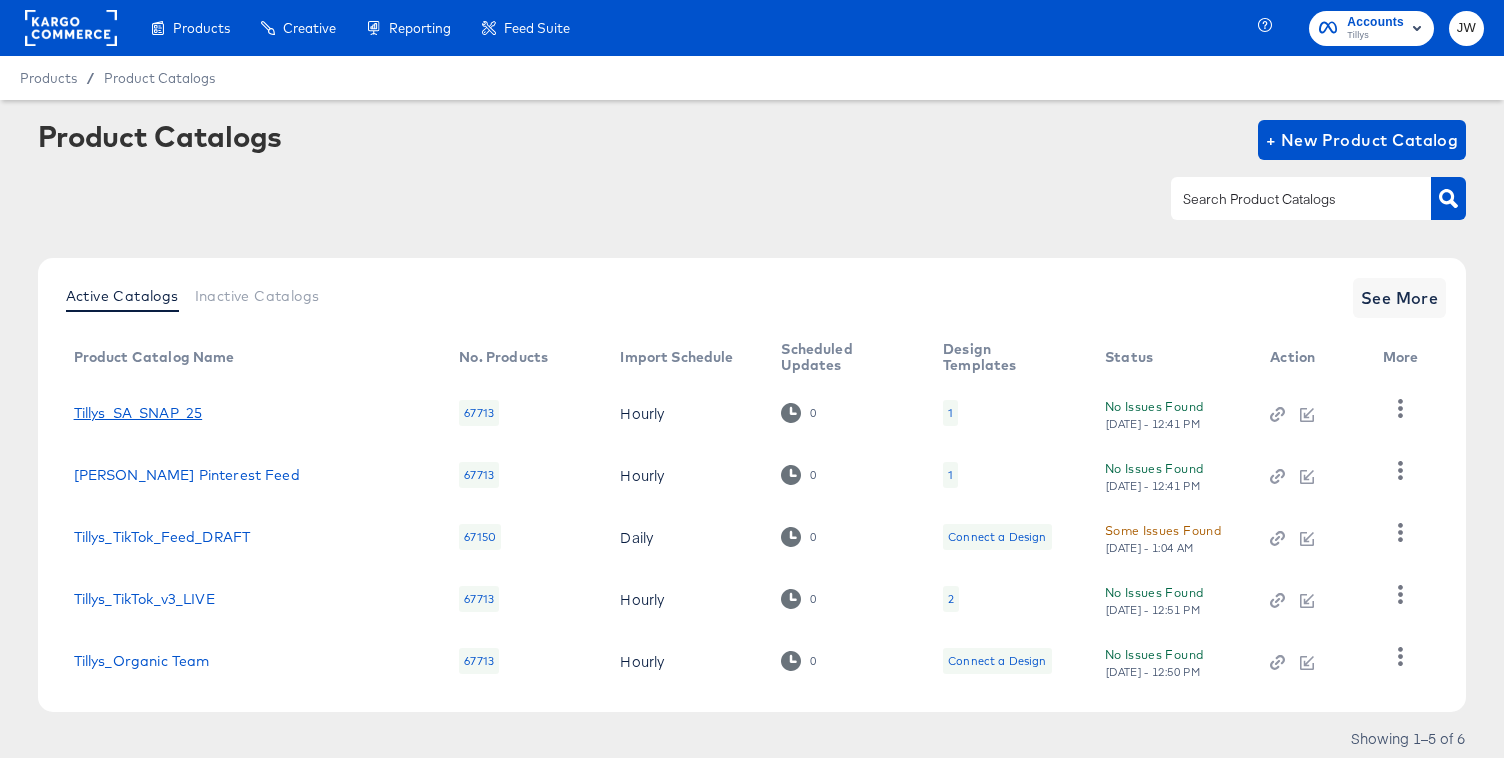 click on "Tillys_SA_SNAP_25" at bounding box center [138, 413] 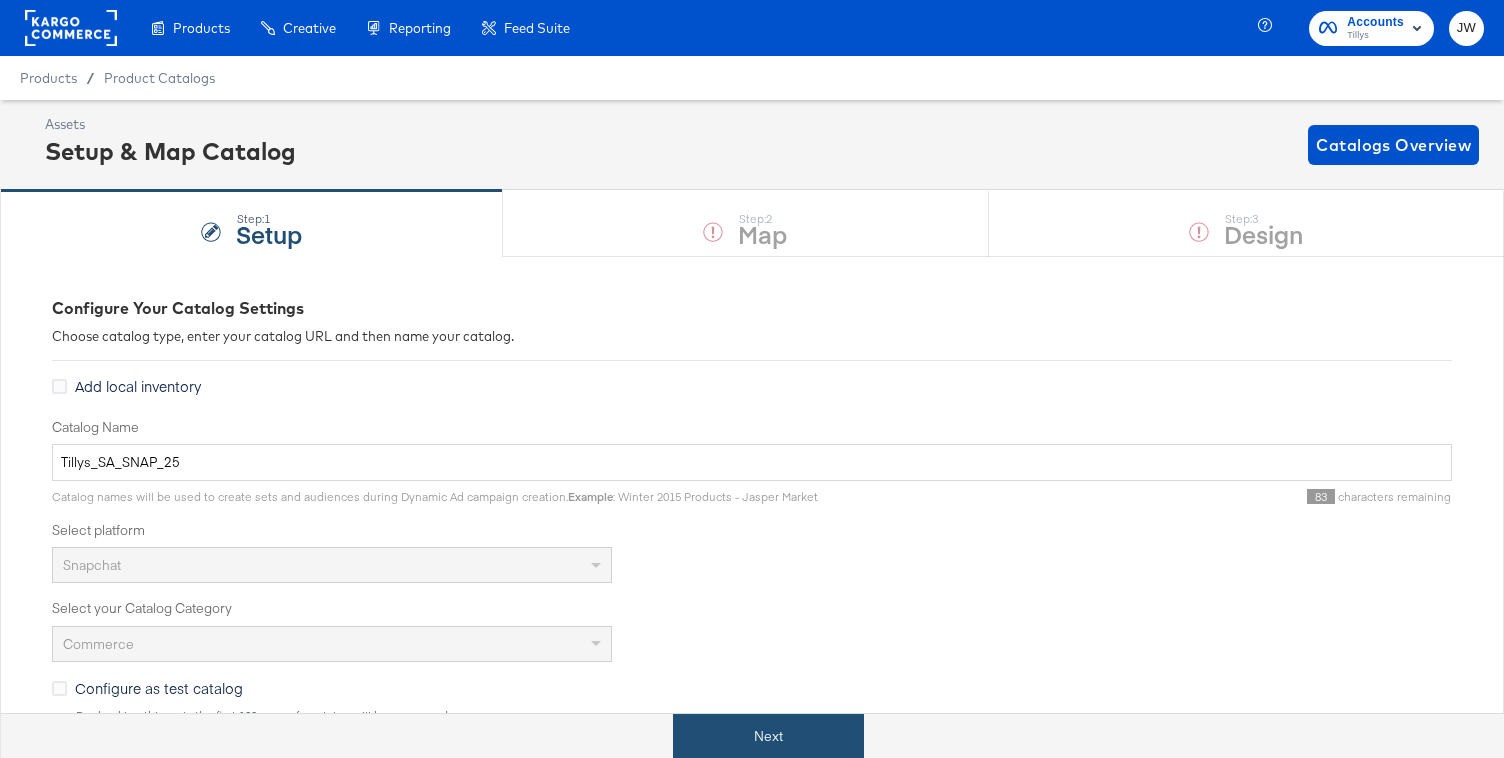 click on "Next" at bounding box center (768, 736) 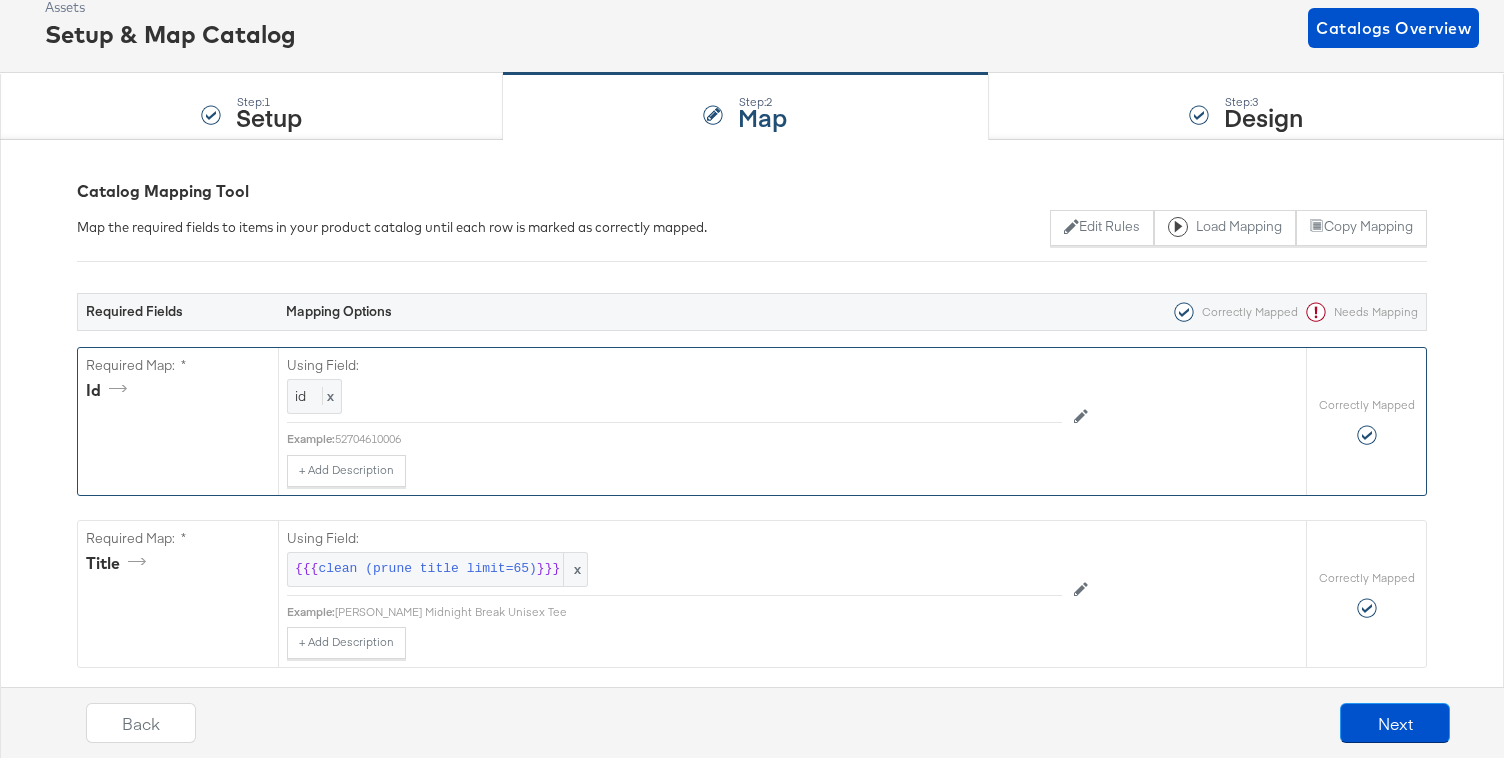 scroll, scrollTop: 67, scrollLeft: 0, axis: vertical 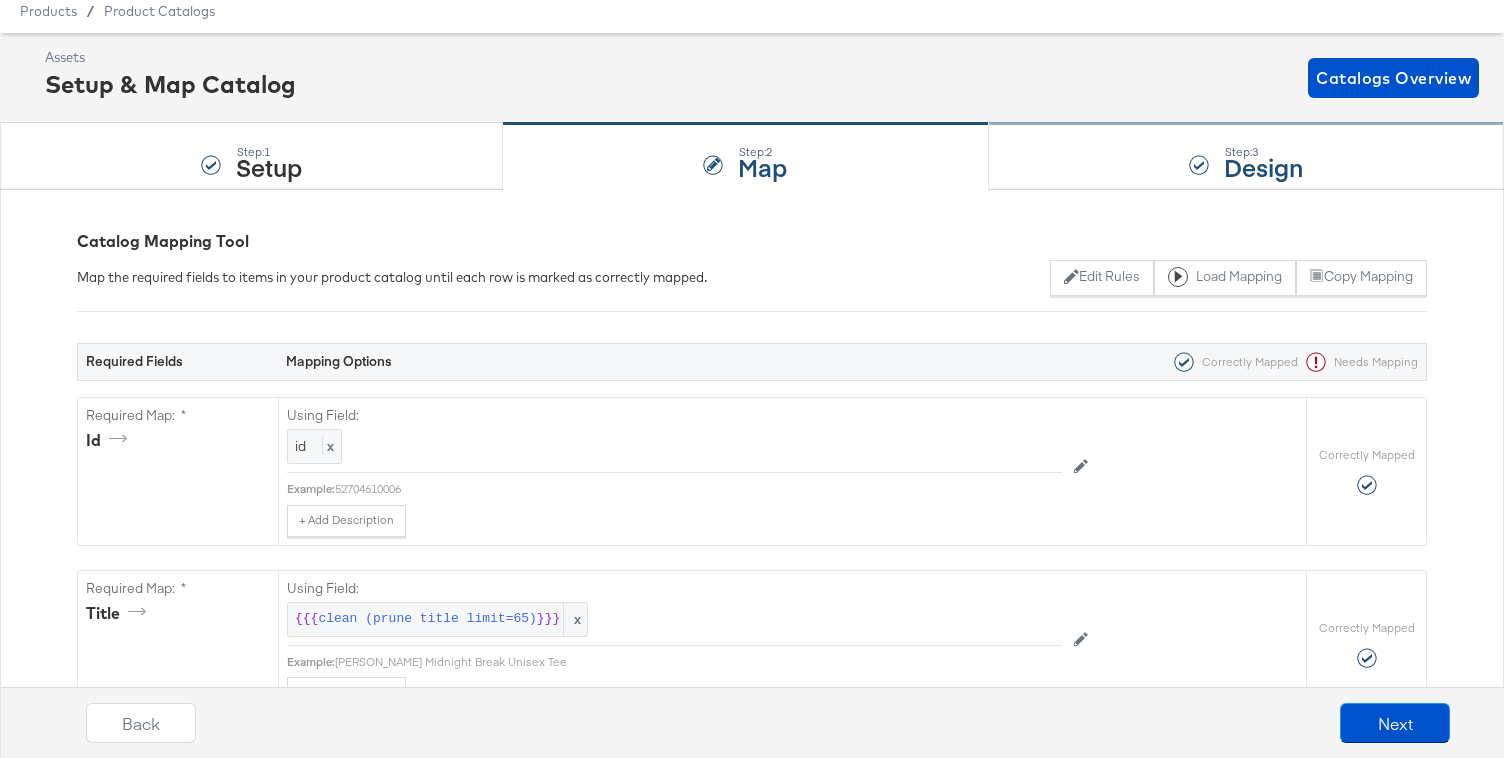 click on "Step:  3   Design" at bounding box center [1246, 157] 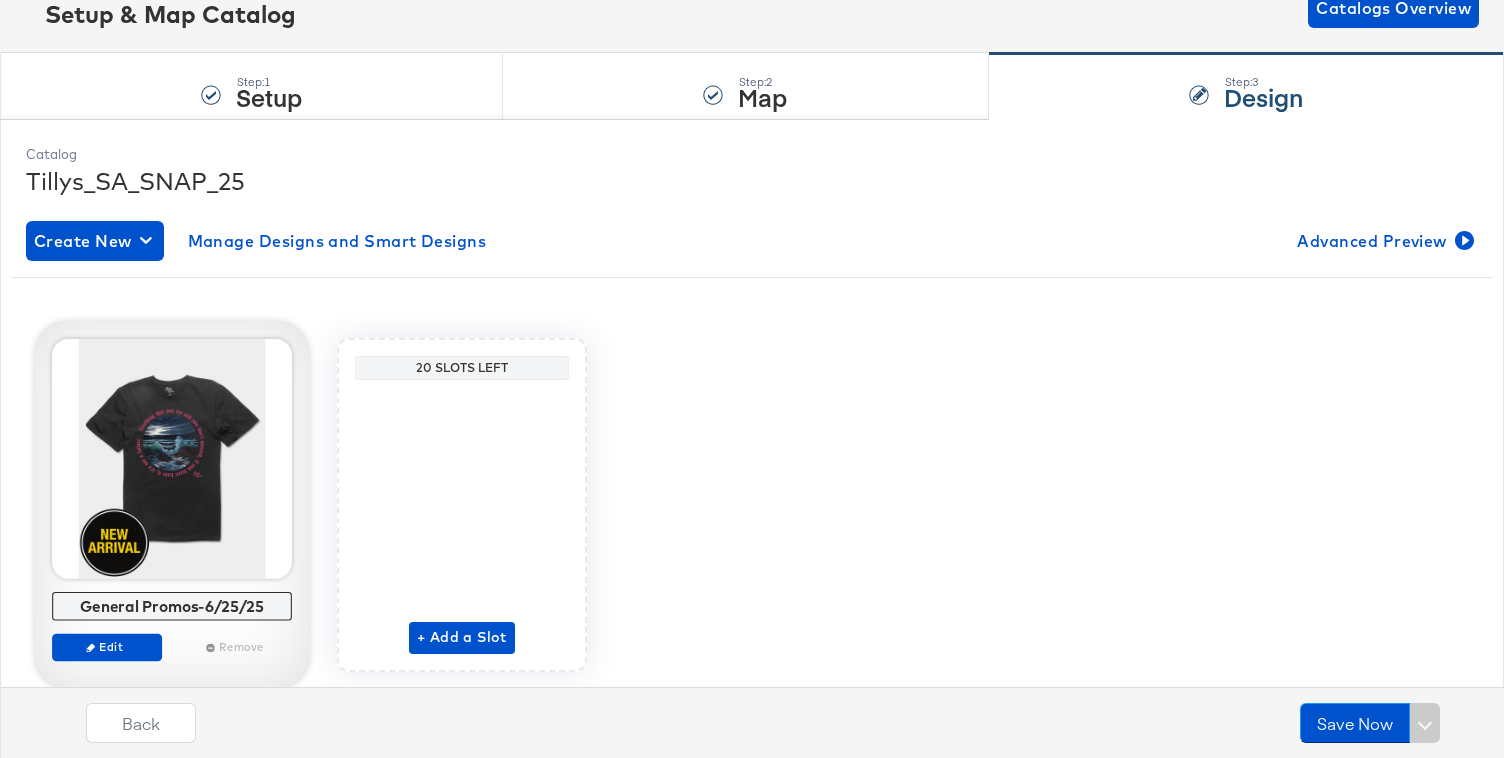 scroll, scrollTop: 169, scrollLeft: 0, axis: vertical 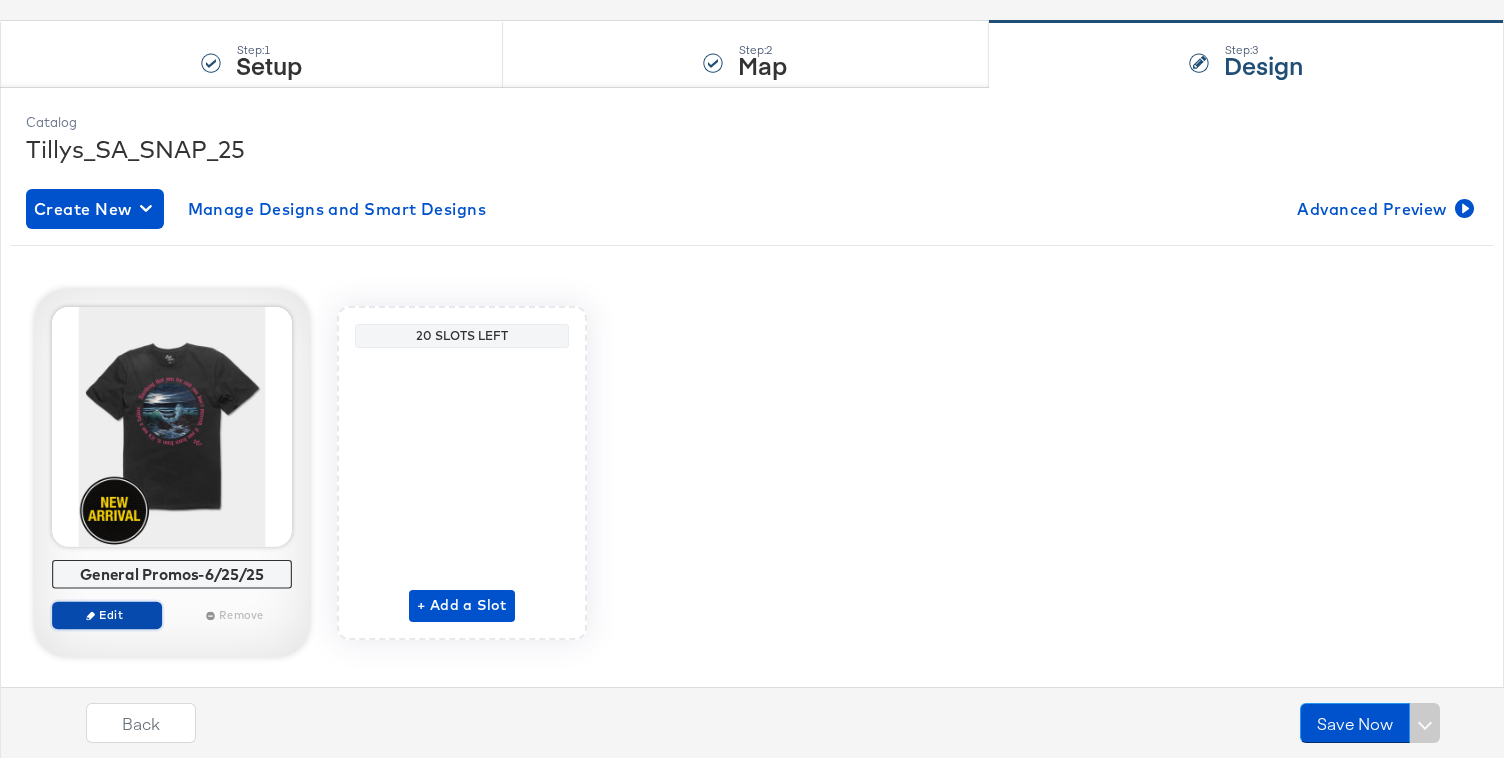 click on "Edit" at bounding box center [107, 614] 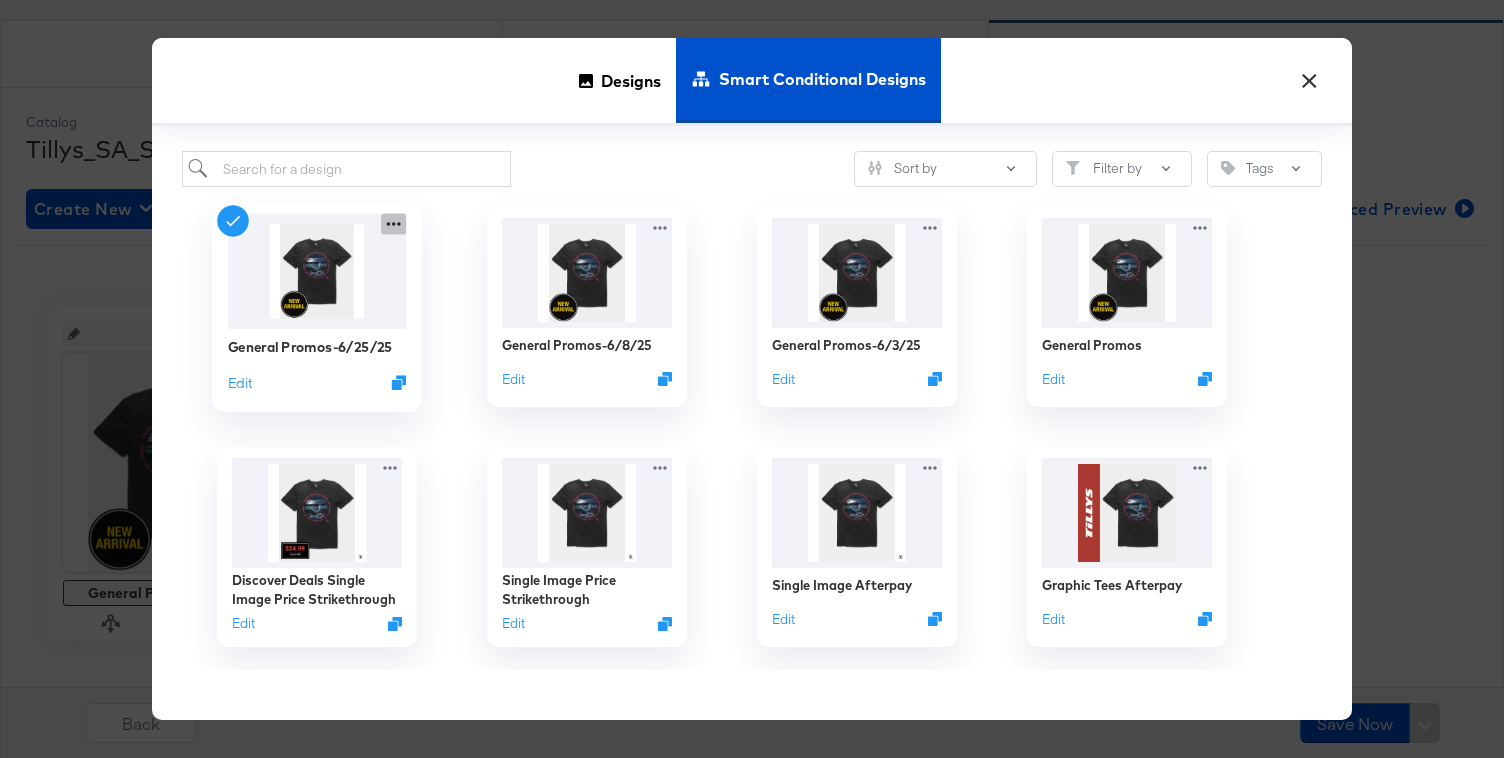 click 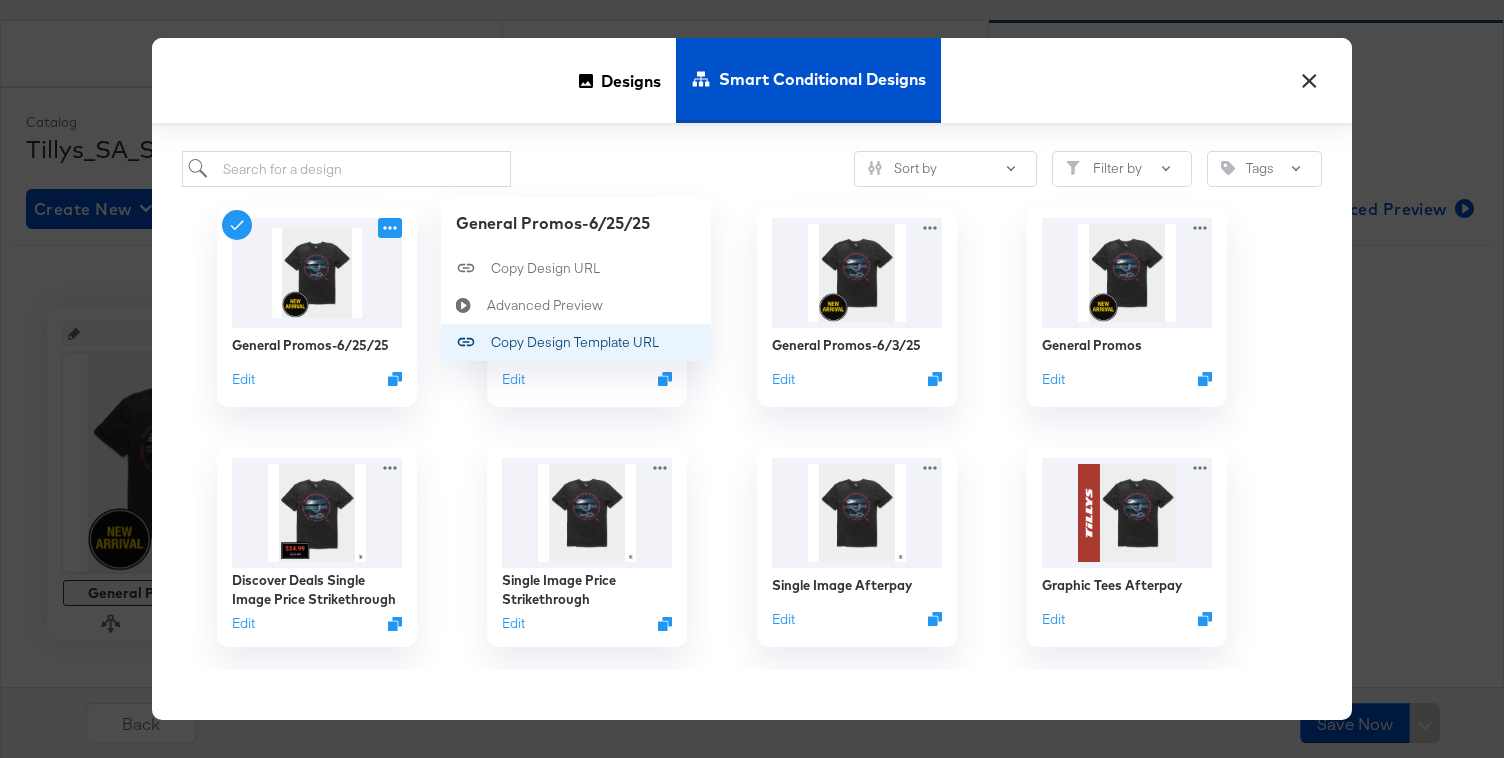 click on "Copy Design Template URL Copy Design Template URL" at bounding box center (491, 343) 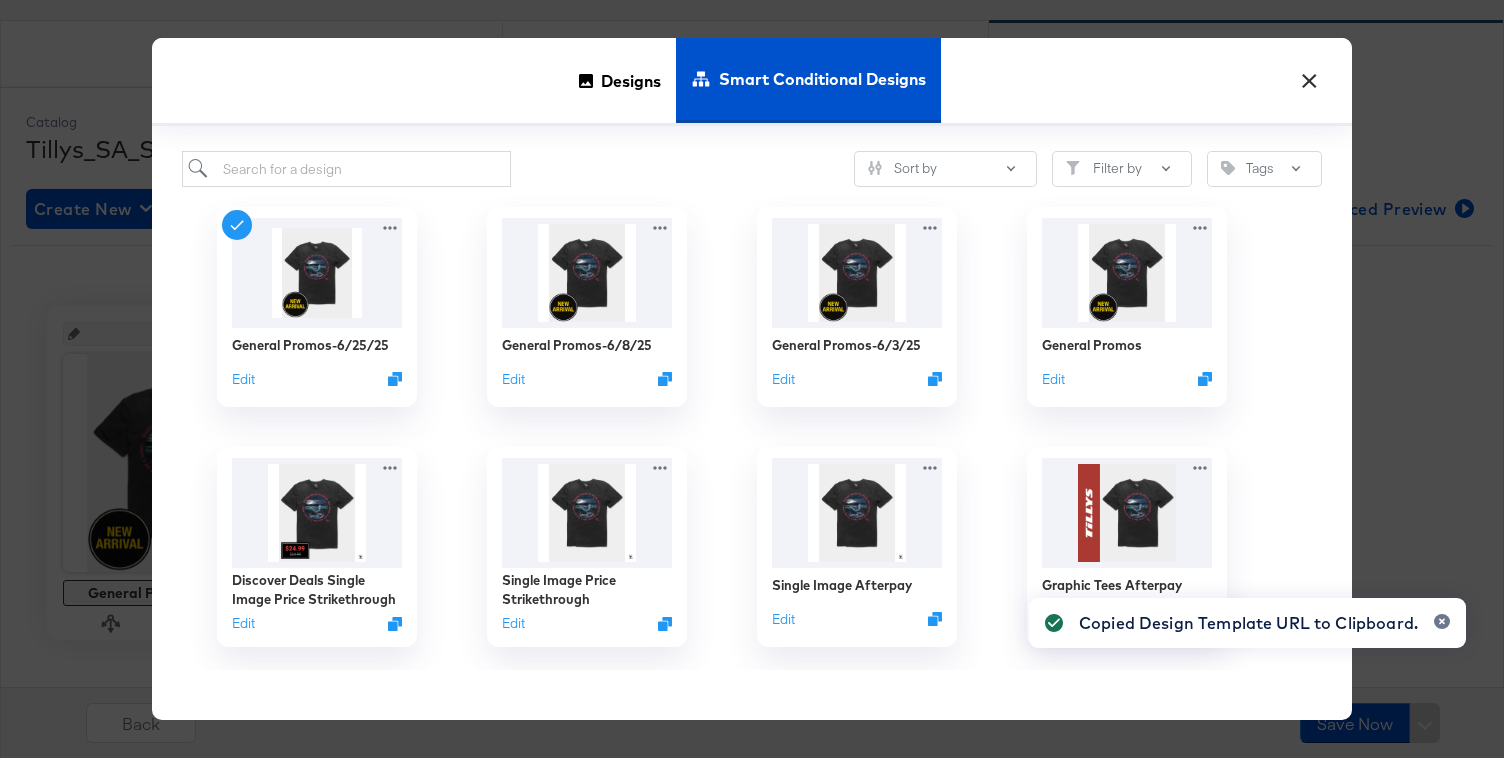 click on "×" at bounding box center (1309, 76) 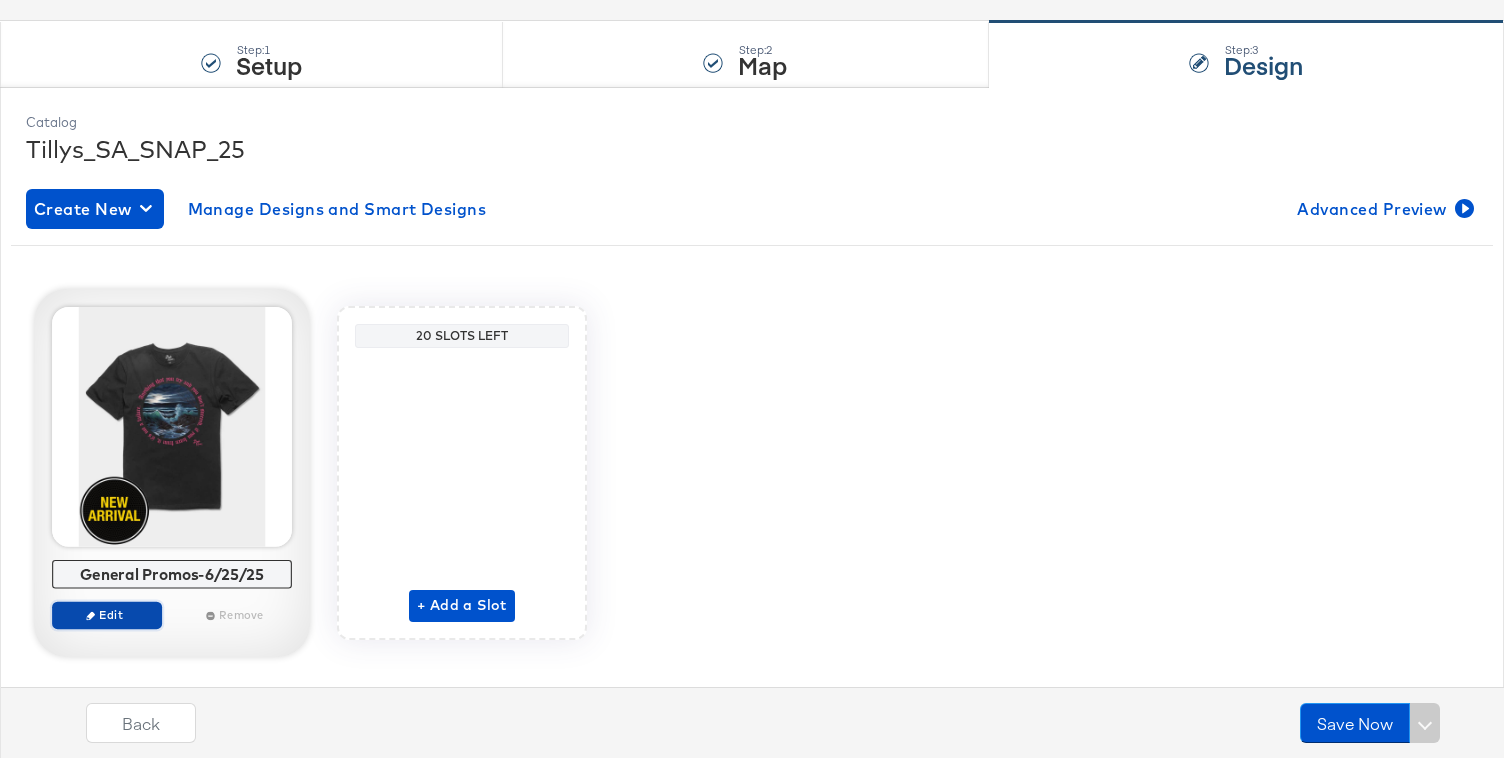 click on "Edit" at bounding box center [107, 614] 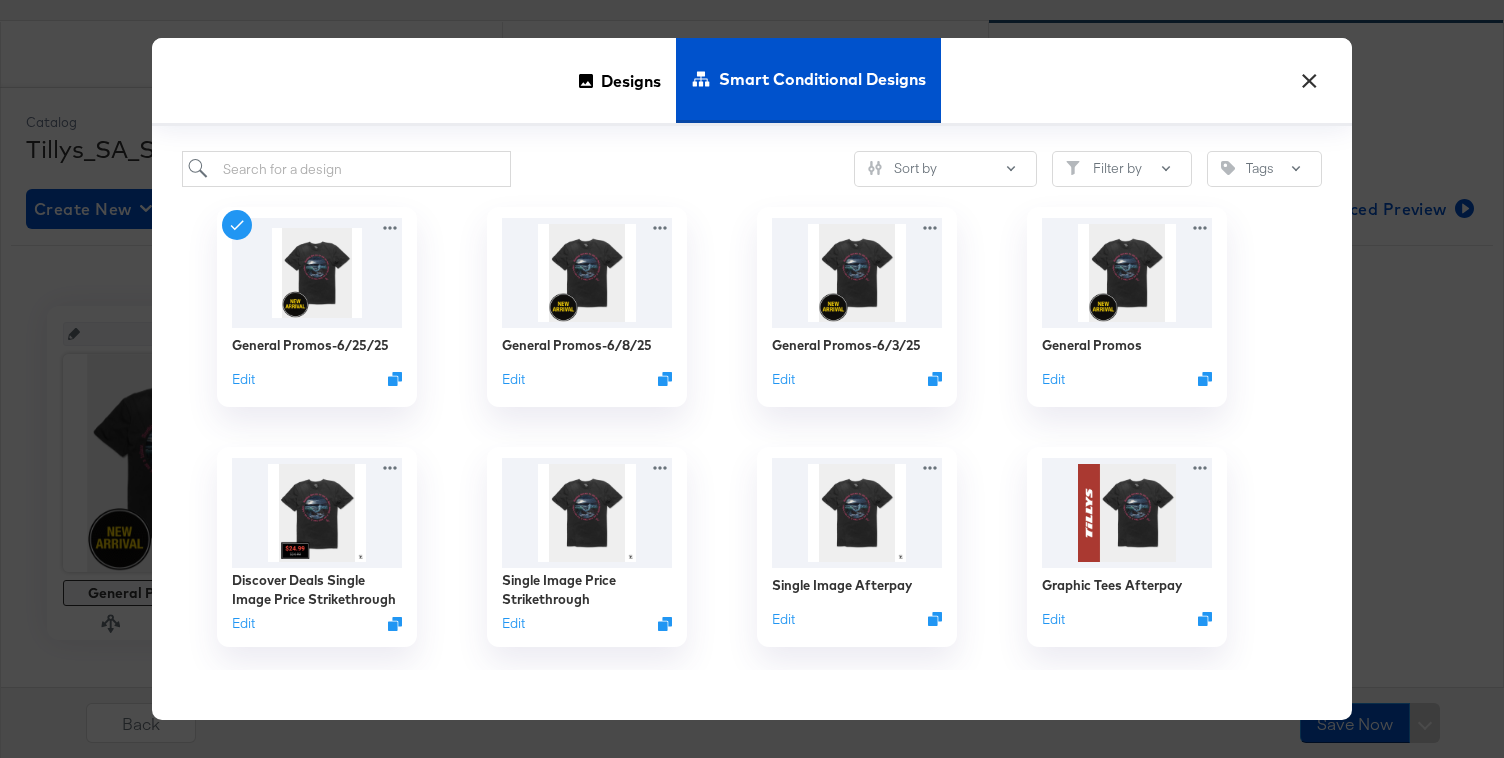 click on "×" at bounding box center [1309, 76] 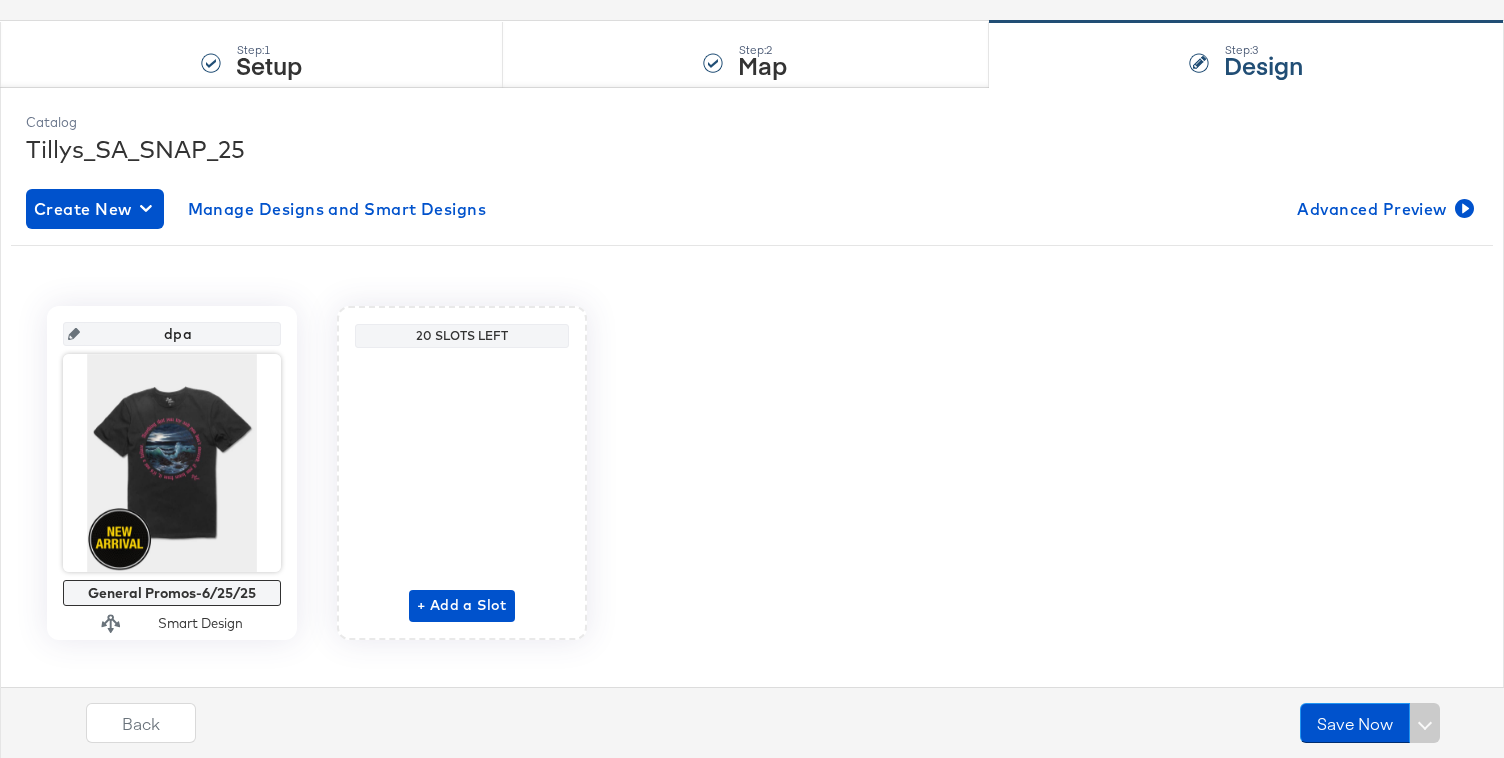 click on "Catalog Tillys_SA_SNAP_25 Create New Manage Designs and Smart Designs Advanced Preview dpa General Promos-6/25/25 Smart Design 20 Slots Left + Add a Slot Back Save Now" at bounding box center (752, 428) 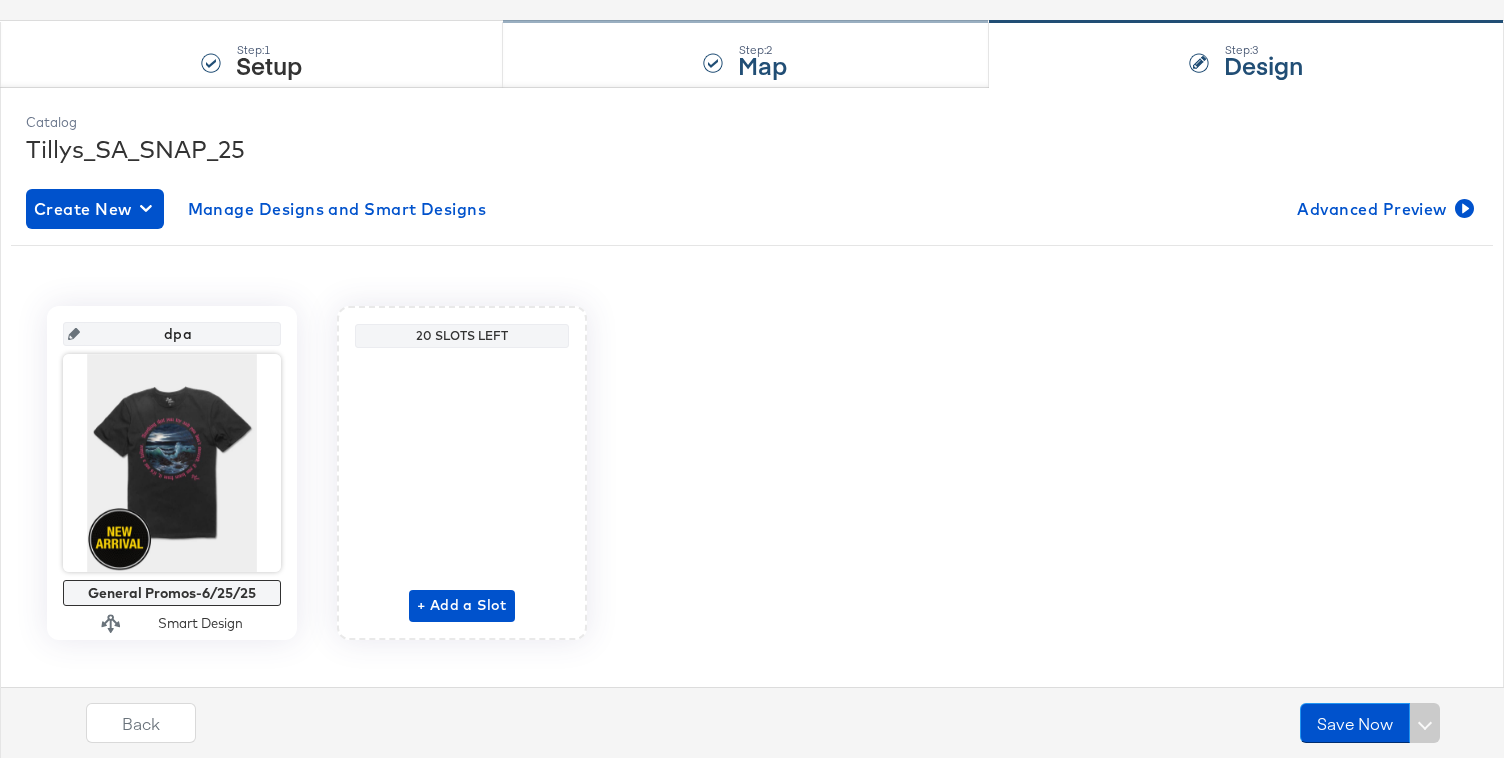 click on "Step:  2   Map" at bounding box center (745, 55) 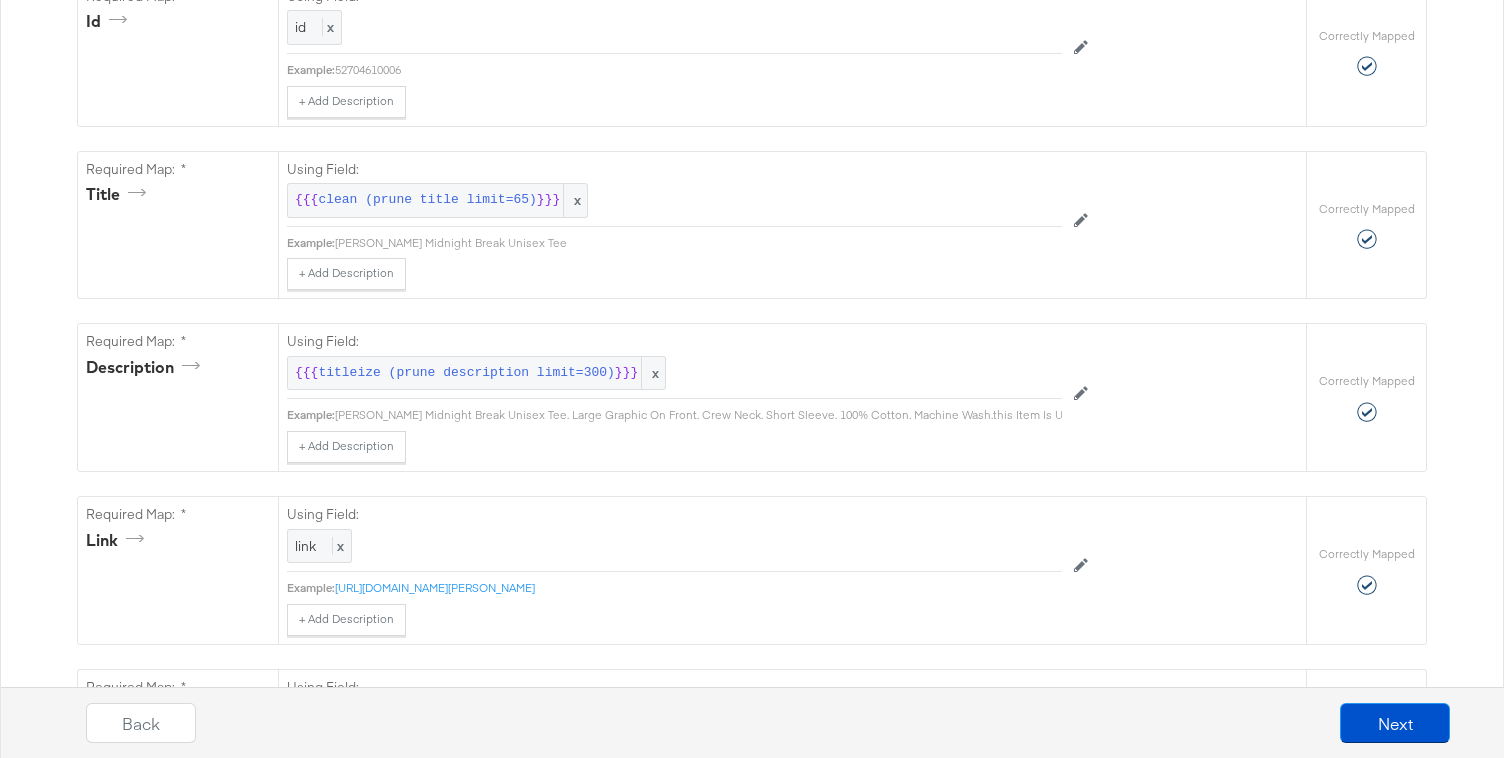 scroll, scrollTop: 849, scrollLeft: 0, axis: vertical 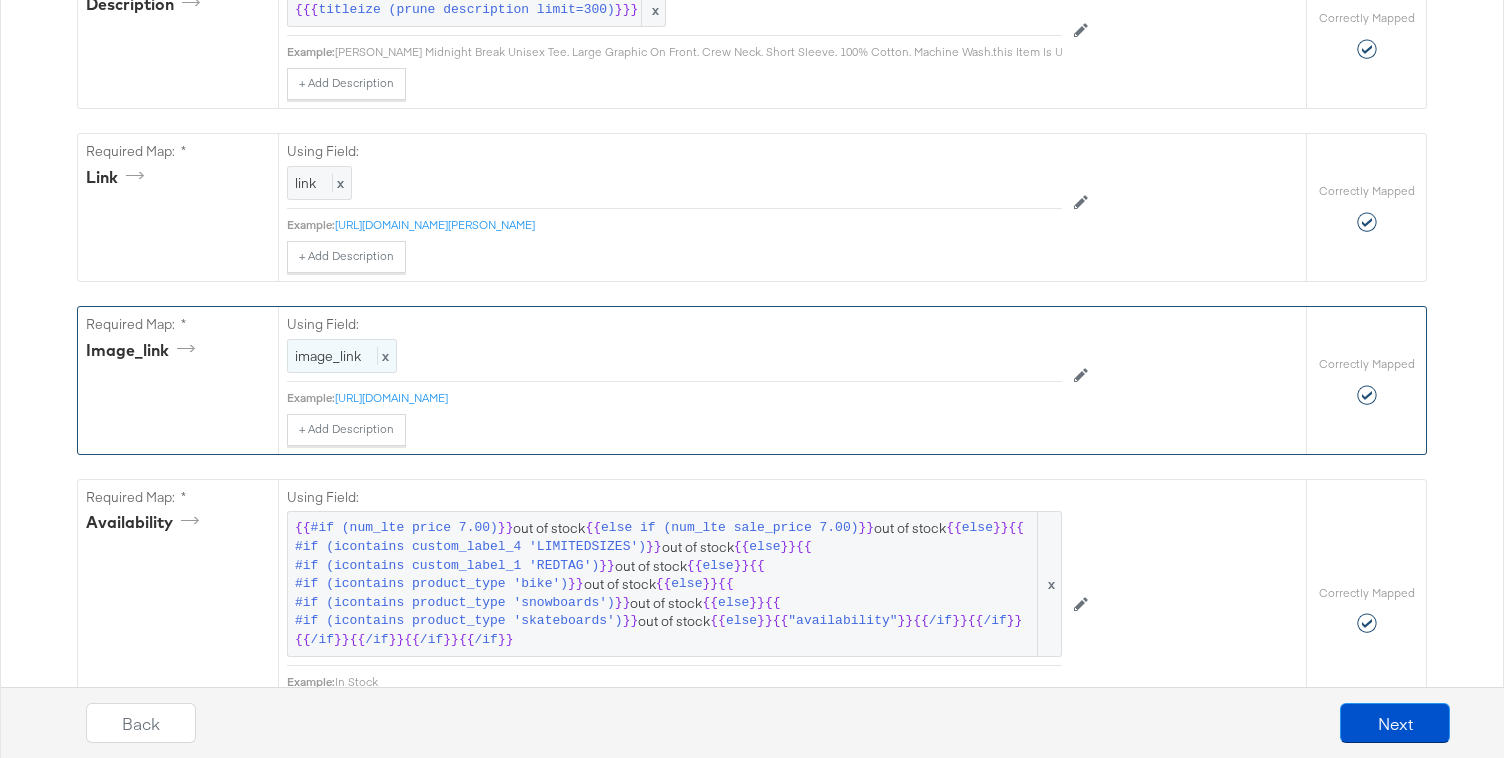 click on "x" at bounding box center (383, 356) 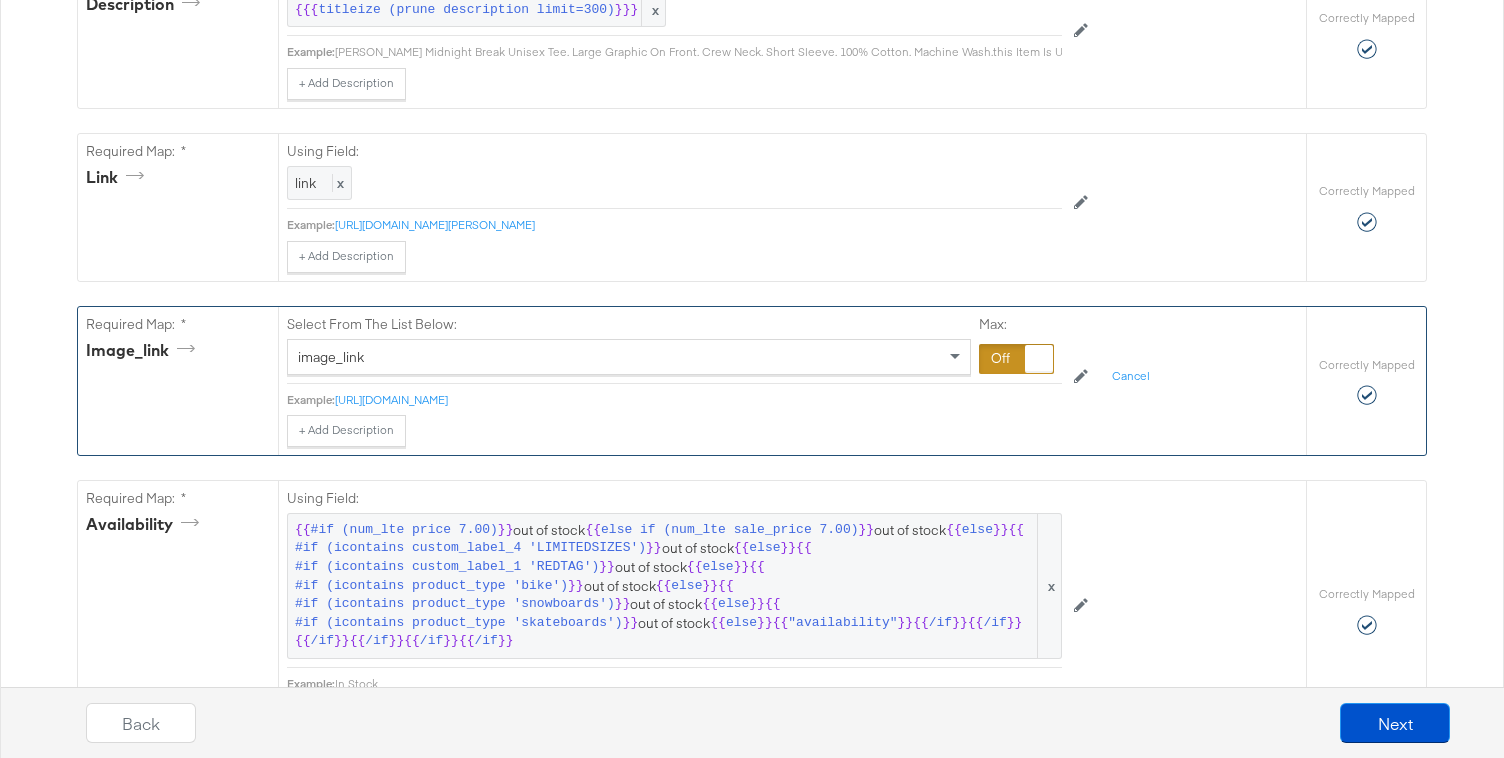 click at bounding box center (1016, 359) 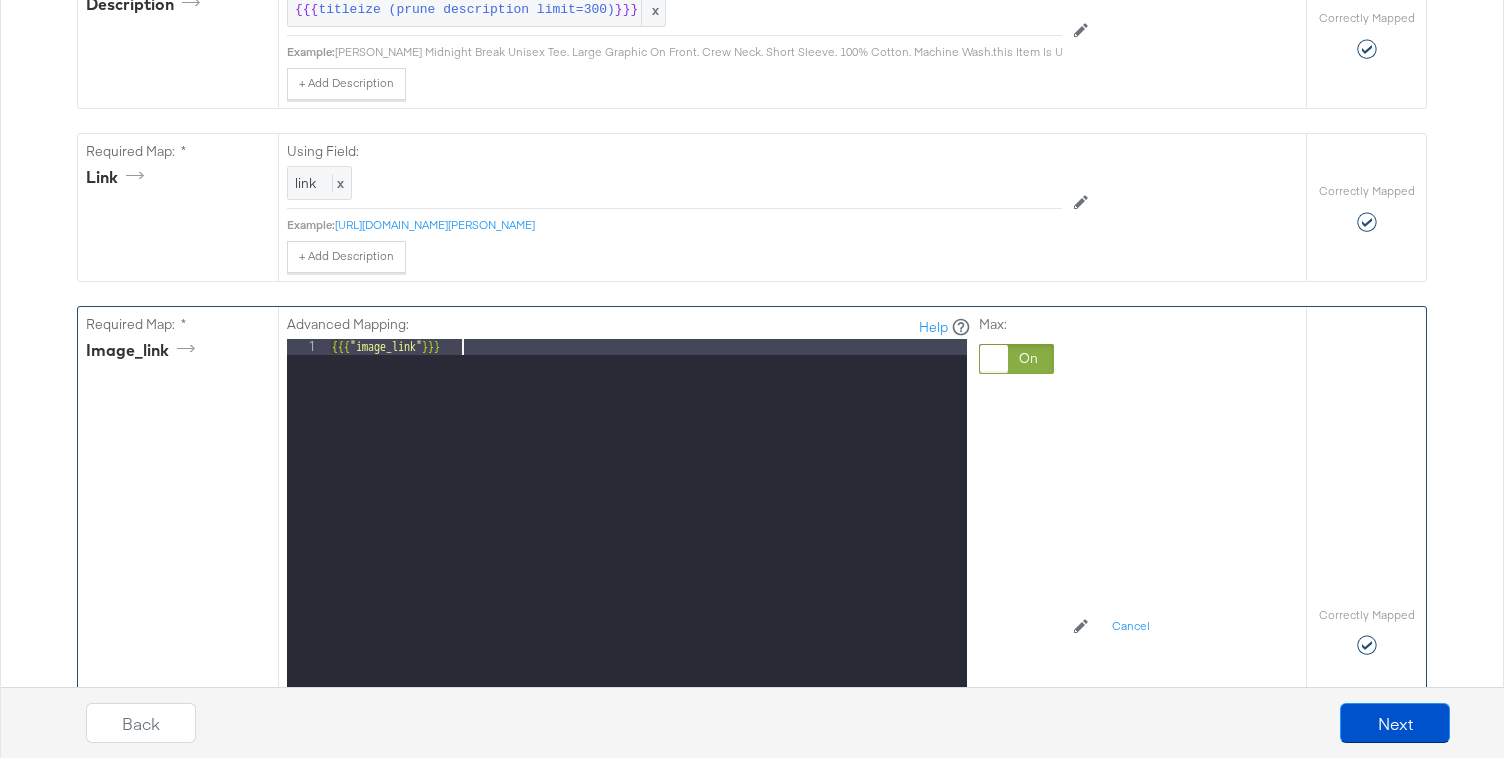 click on "{{{ "image_link" }}}" at bounding box center [647, 605] 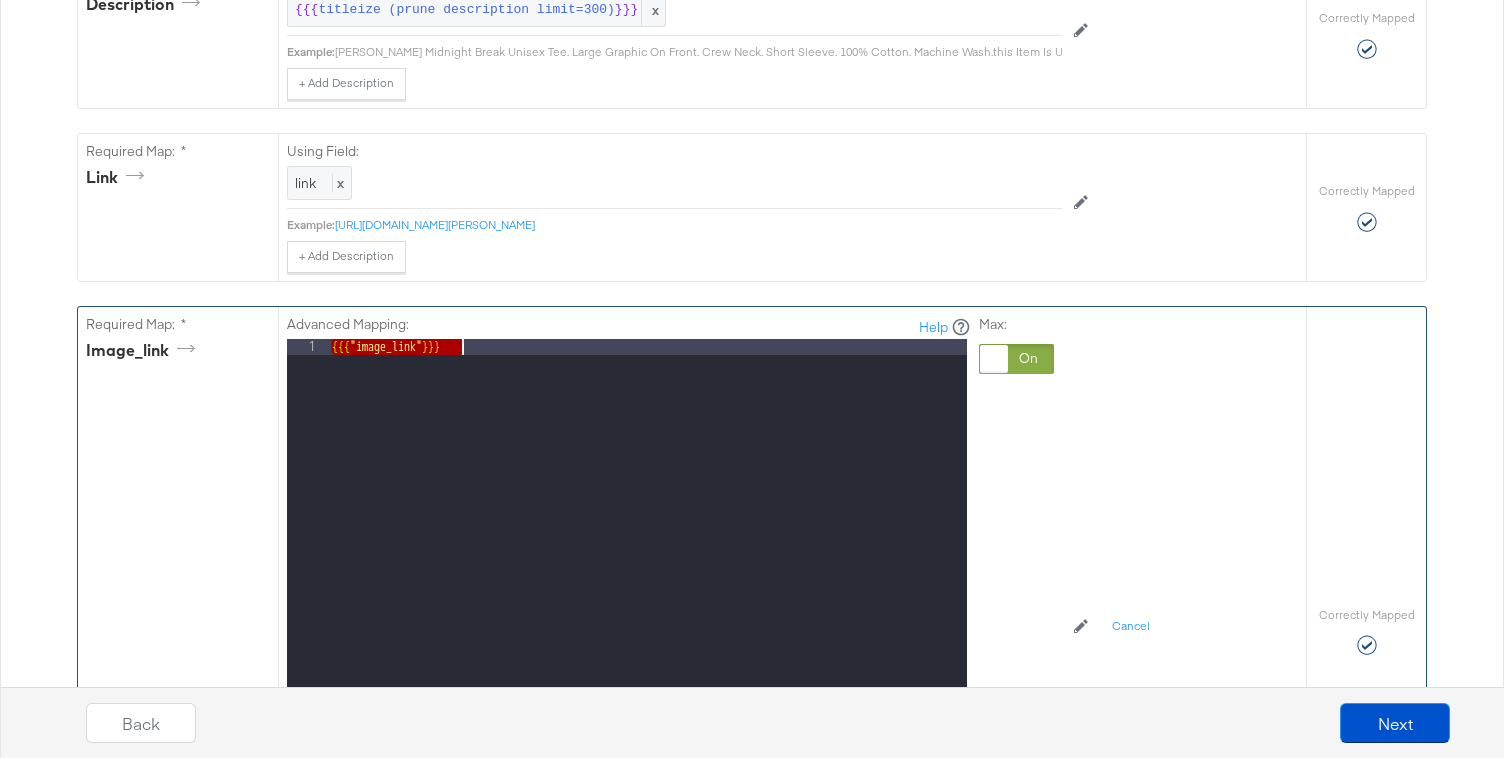 click on "{{{ "image_link" }}}" at bounding box center [647, 605] 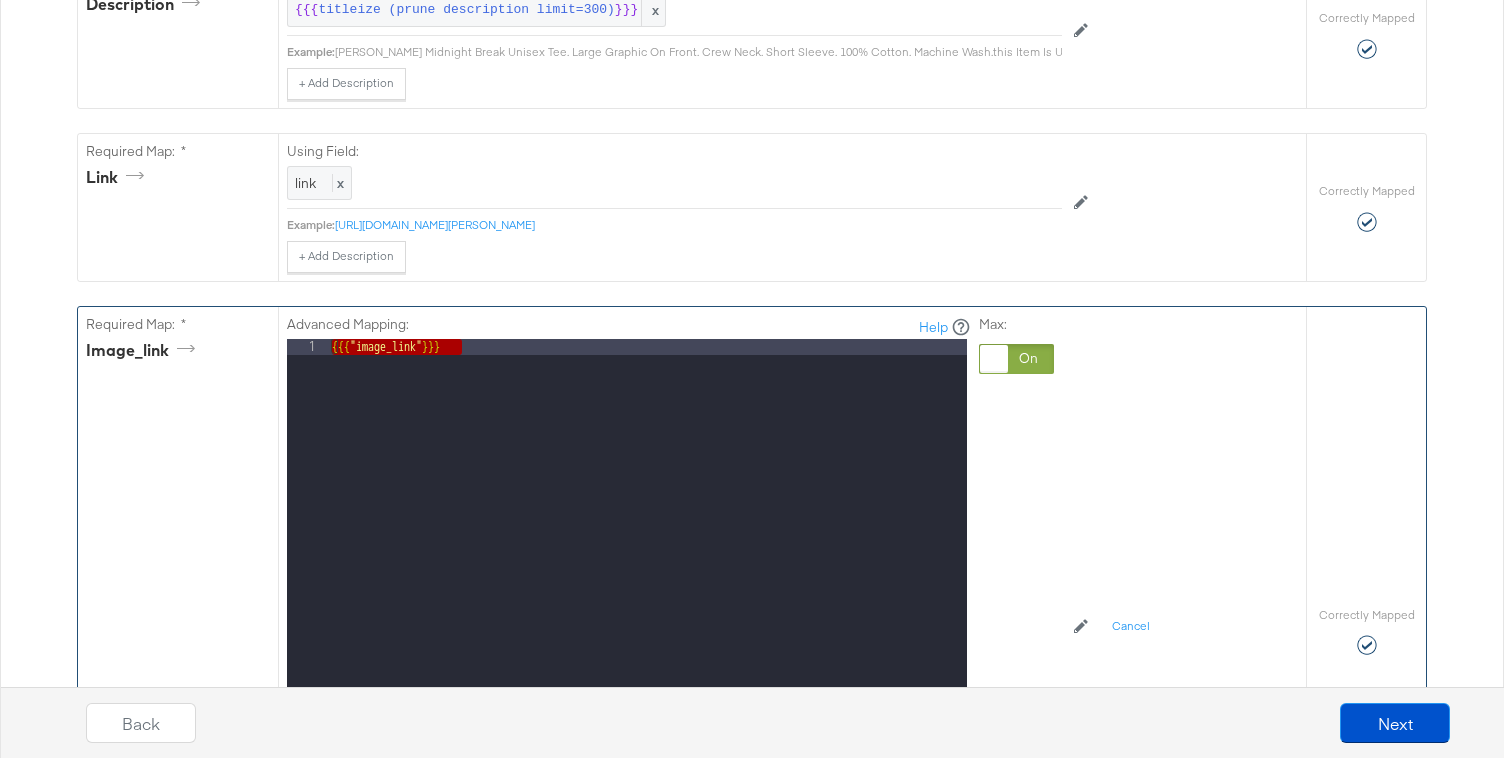 scroll, scrollTop: 940, scrollLeft: 0, axis: vertical 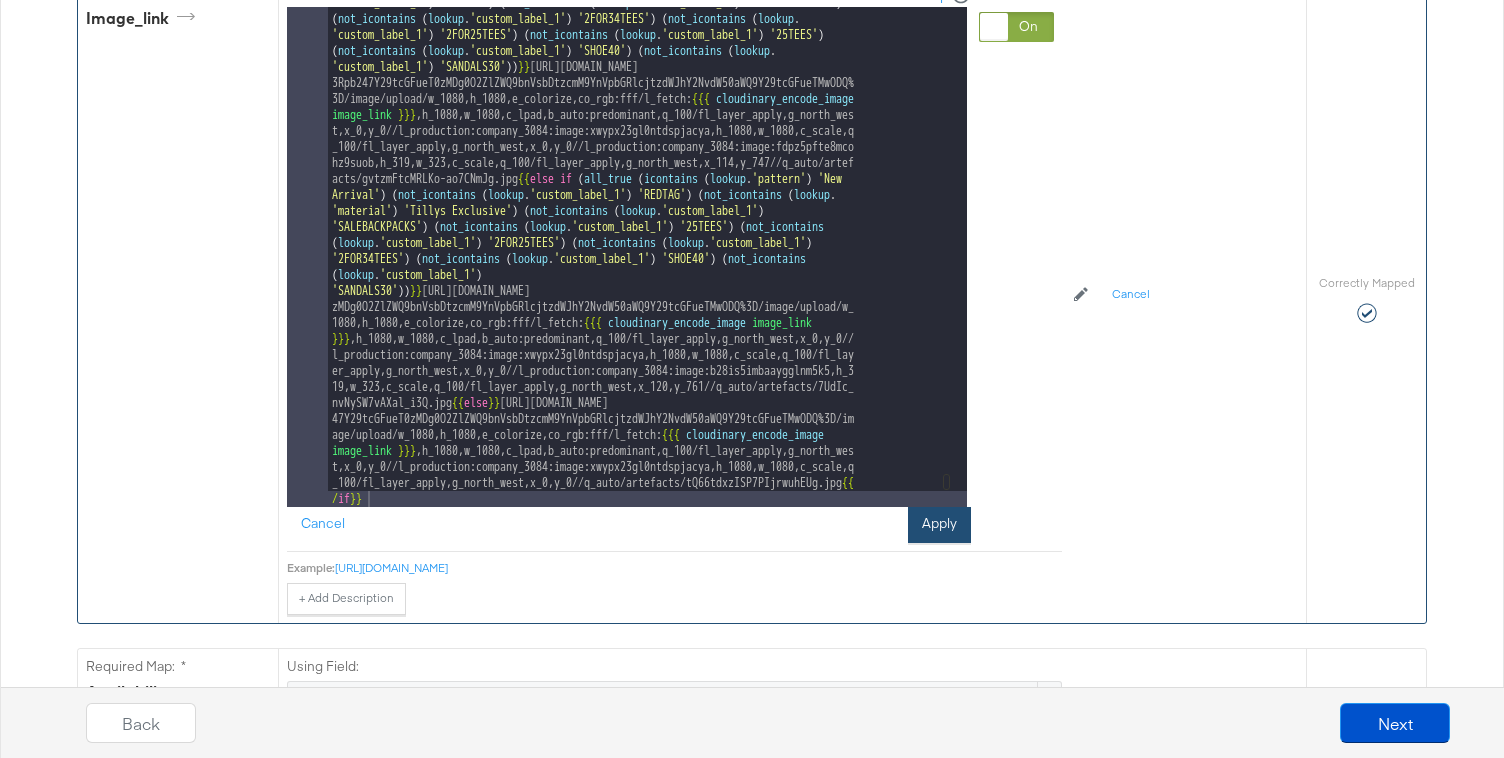click on "Apply" at bounding box center (939, 525) 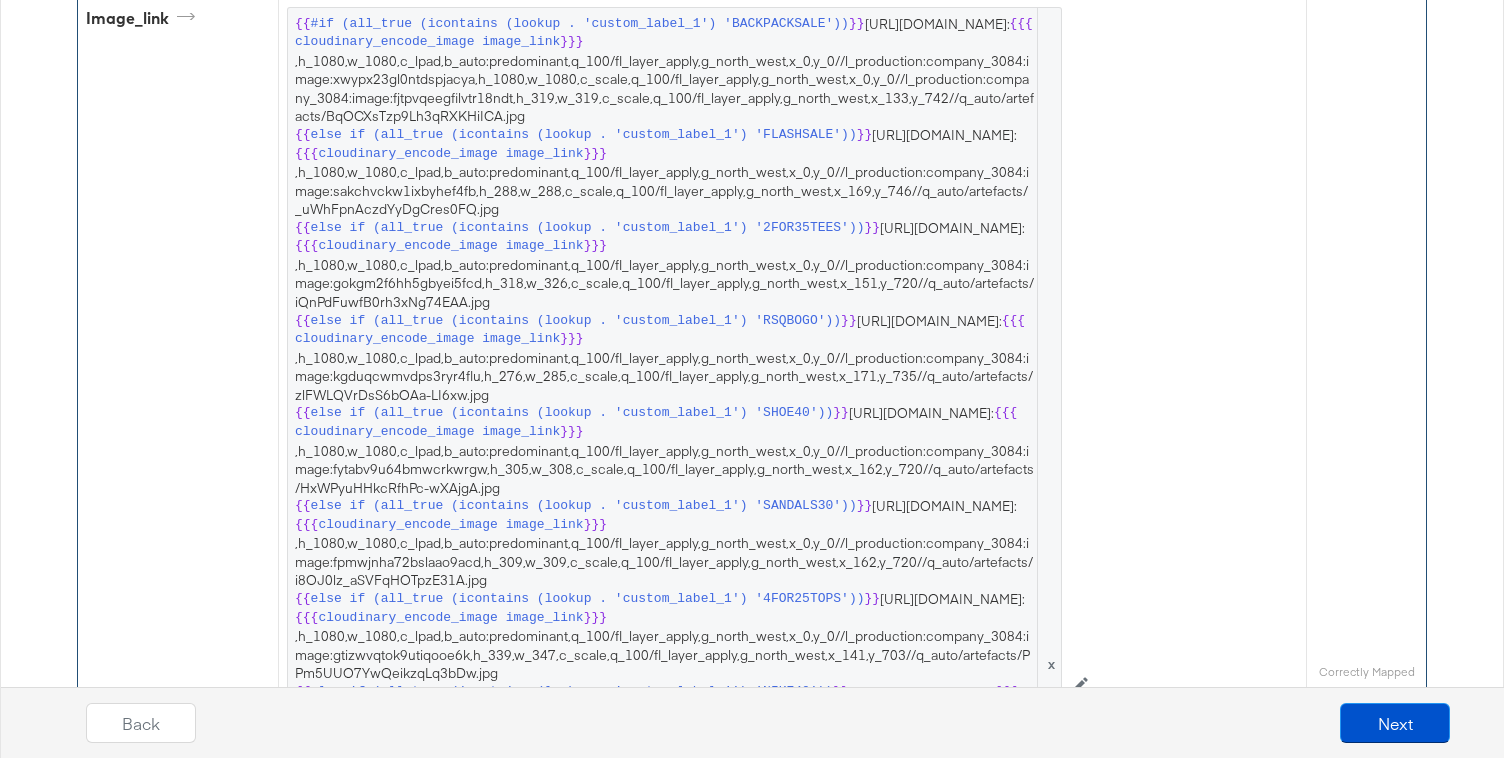 scroll, scrollTop: 0, scrollLeft: 0, axis: both 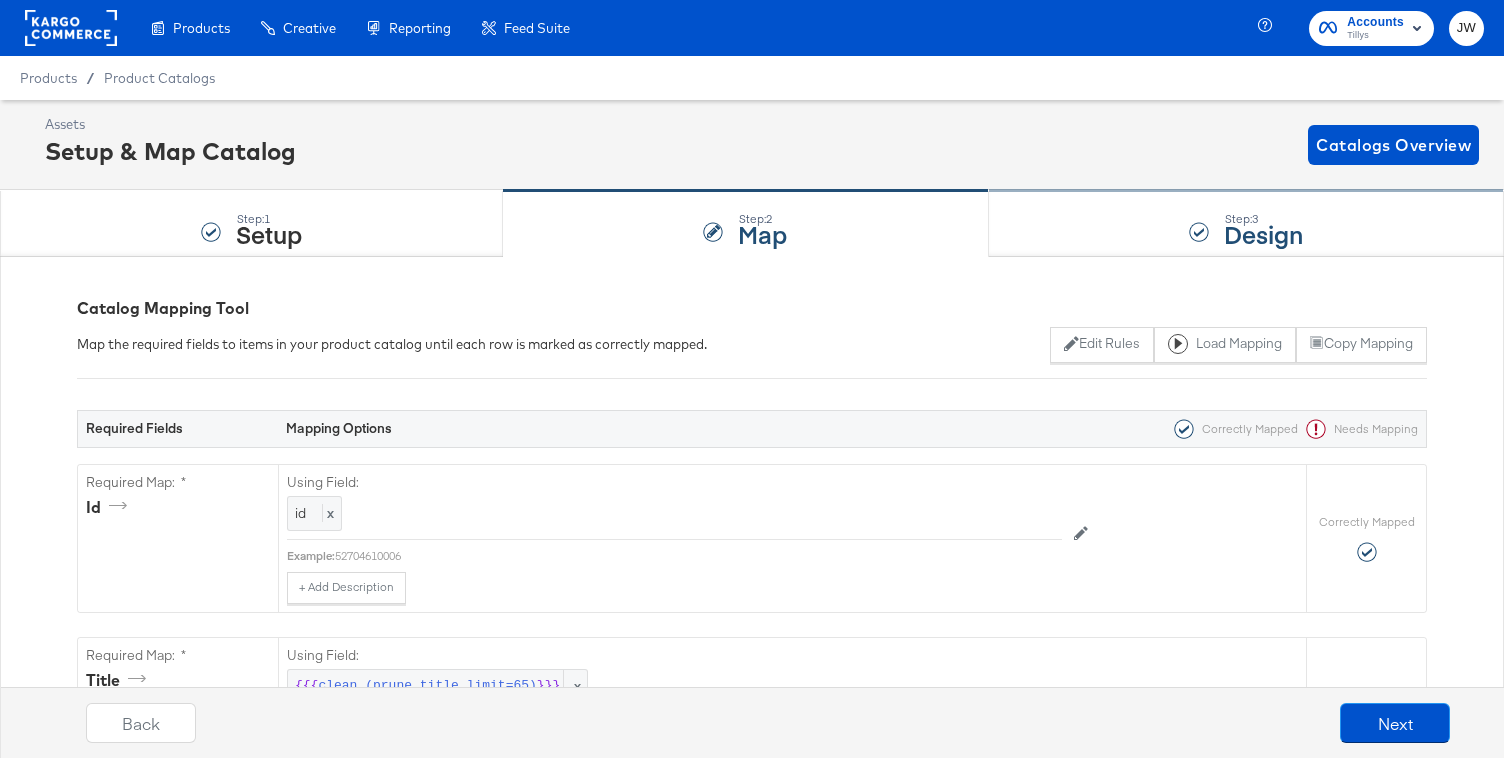 click on "Step:  3   Design" at bounding box center [1246, 224] 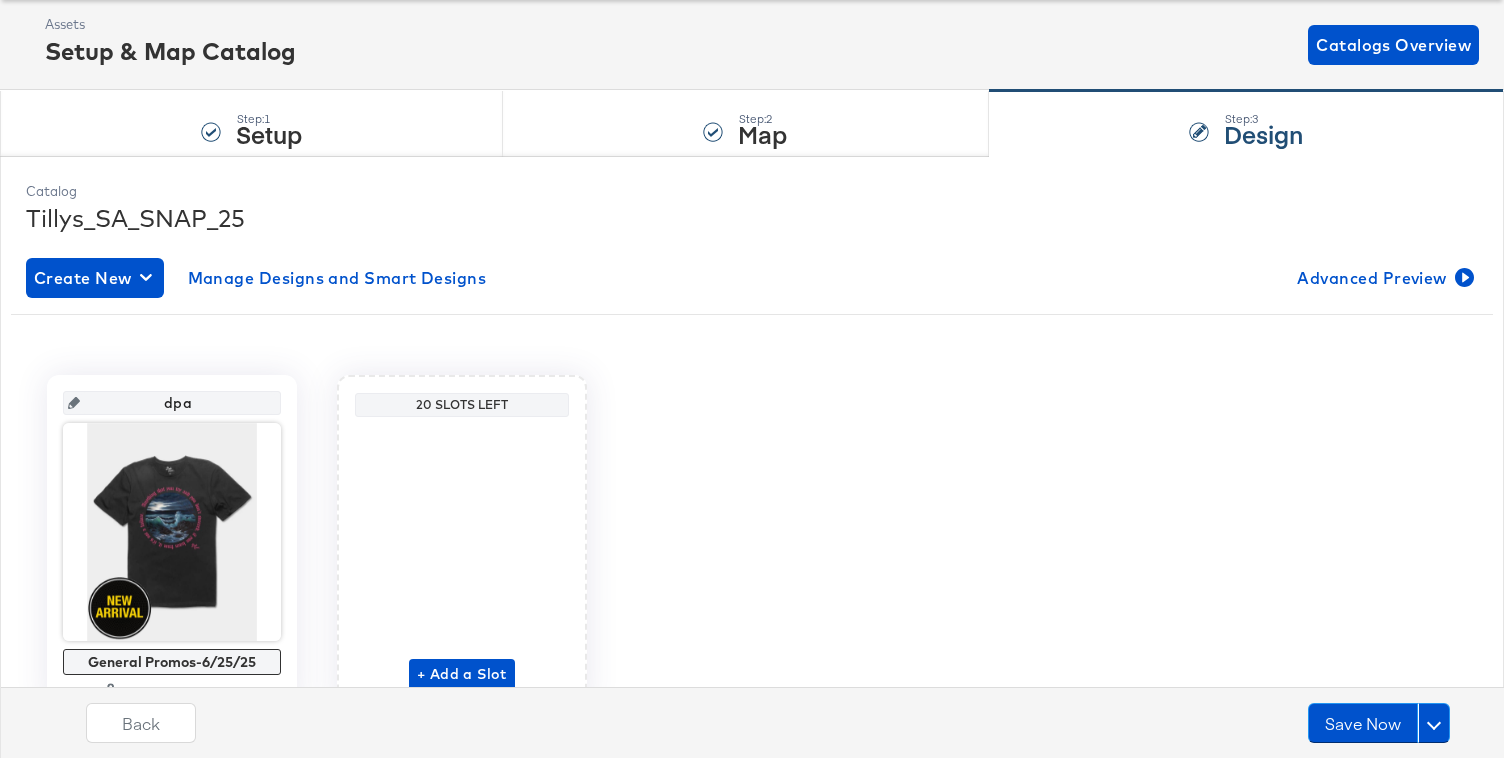 scroll, scrollTop: 103, scrollLeft: 0, axis: vertical 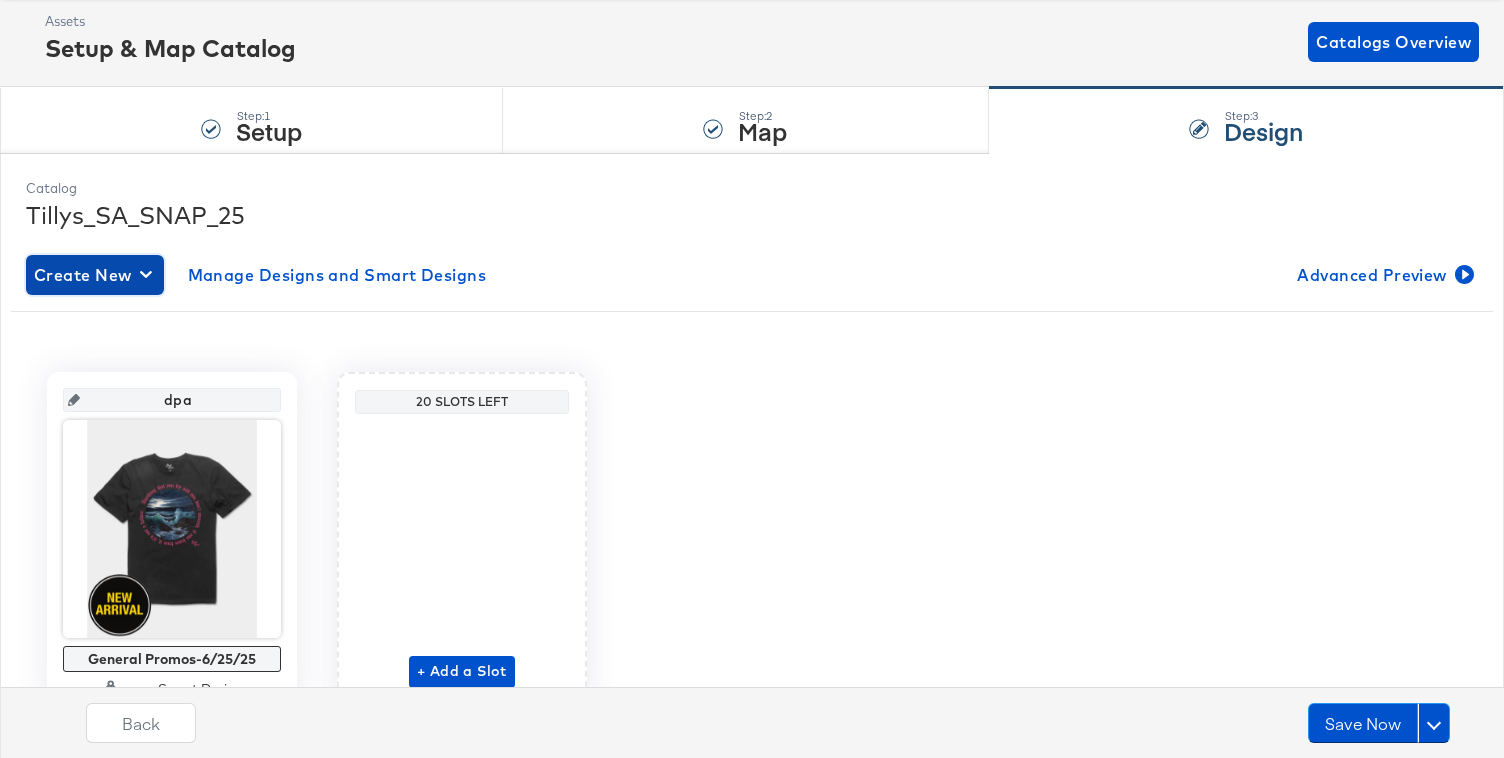 click on "Create New" at bounding box center [95, 275] 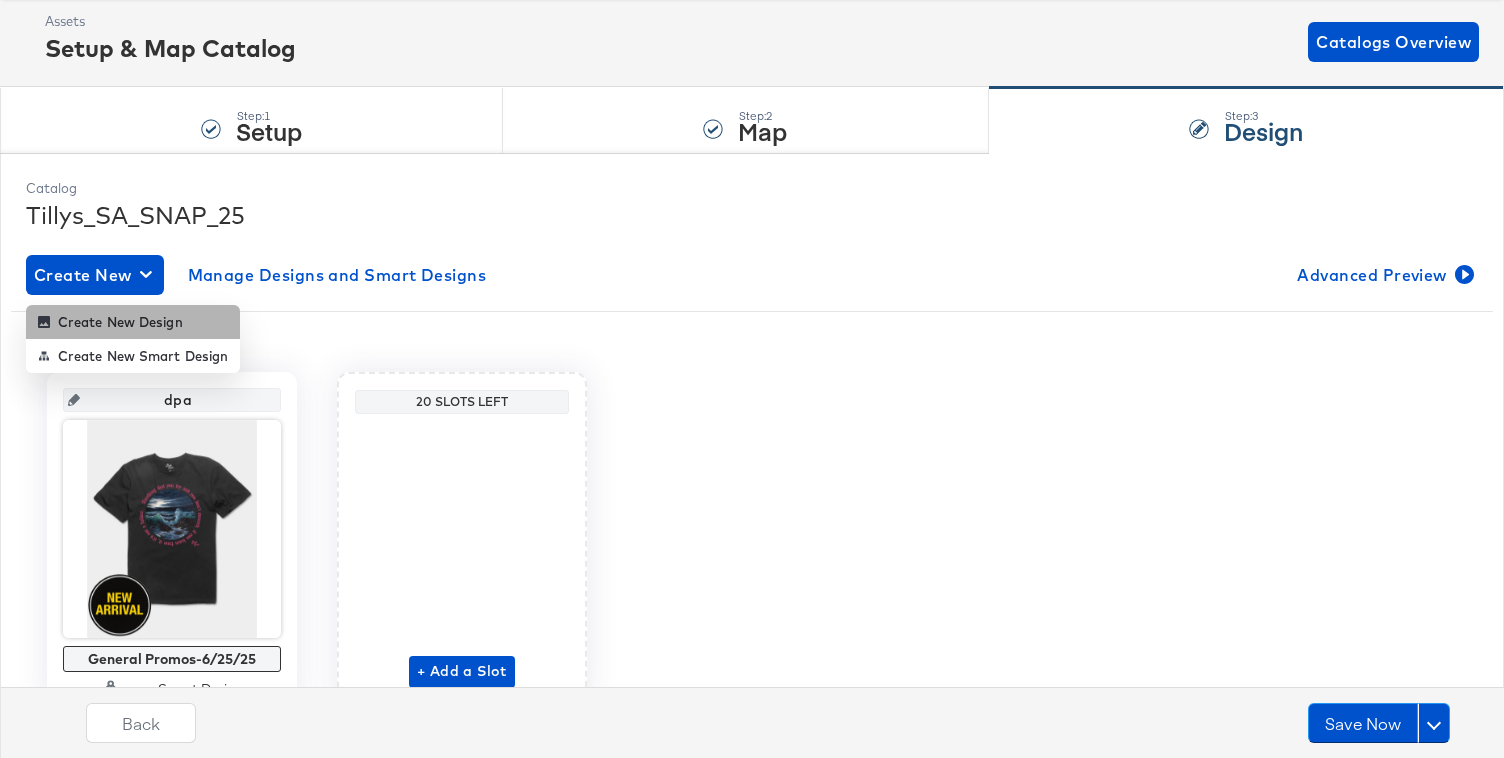 click on "Create New Design" at bounding box center [110, 322] 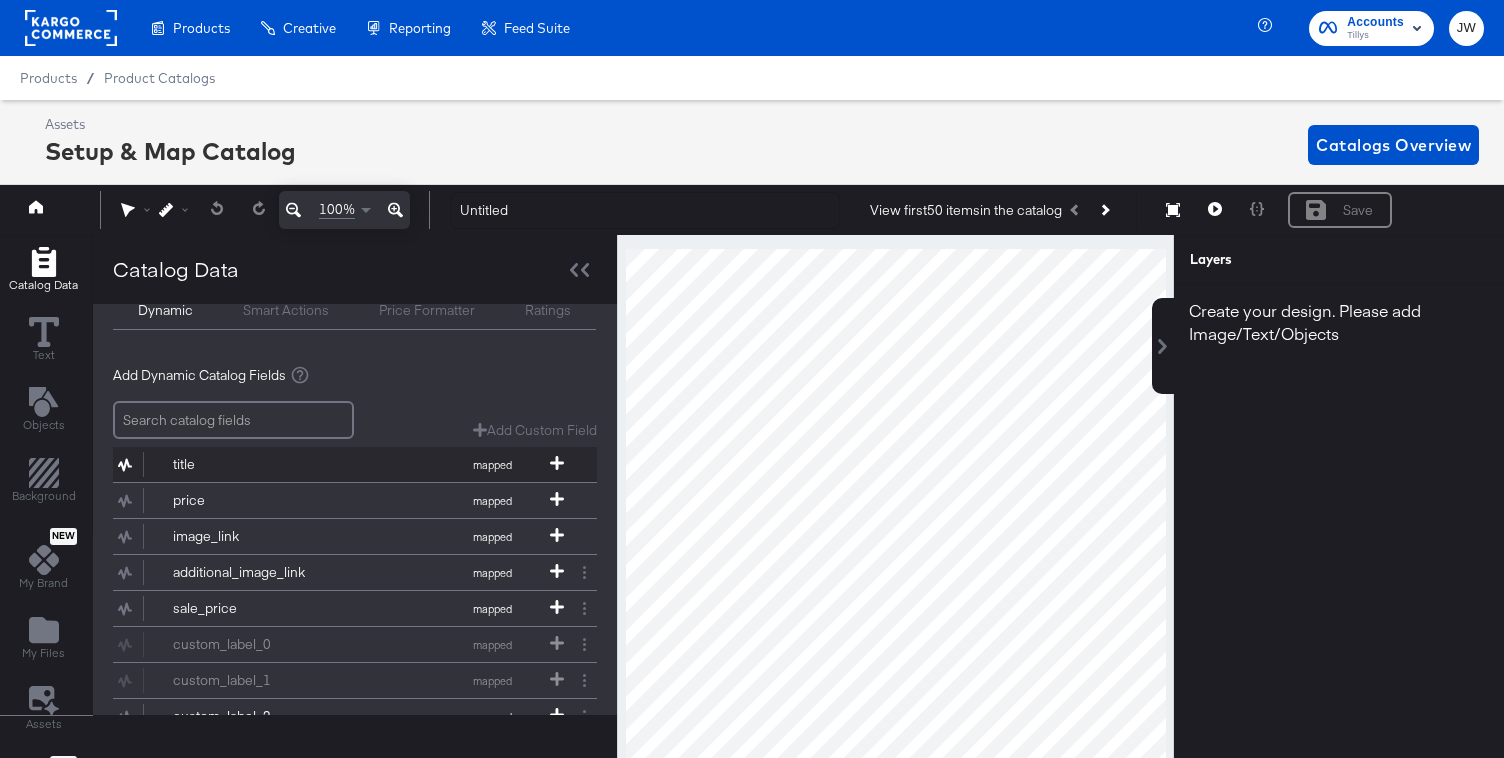 scroll, scrollTop: 85, scrollLeft: 0, axis: vertical 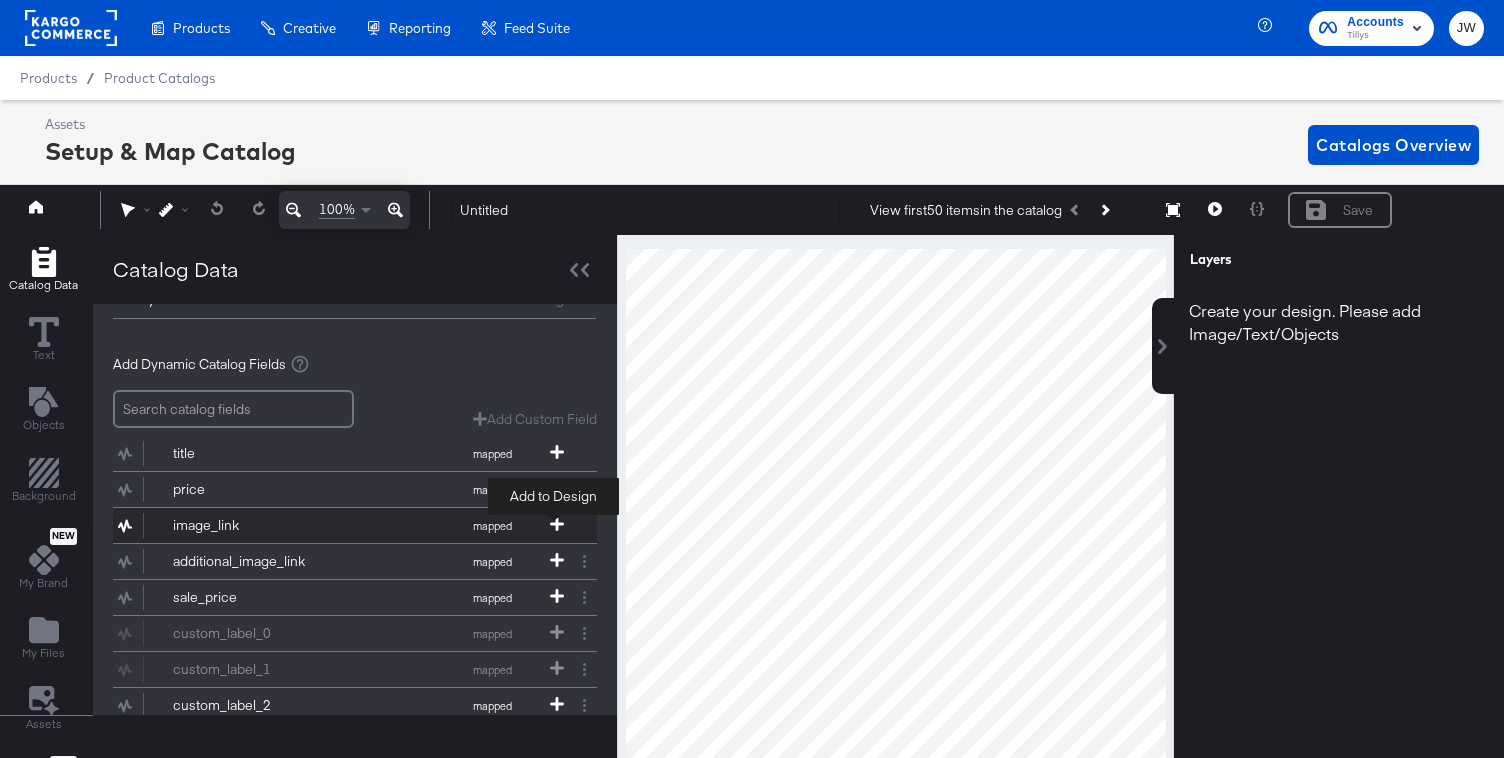 click 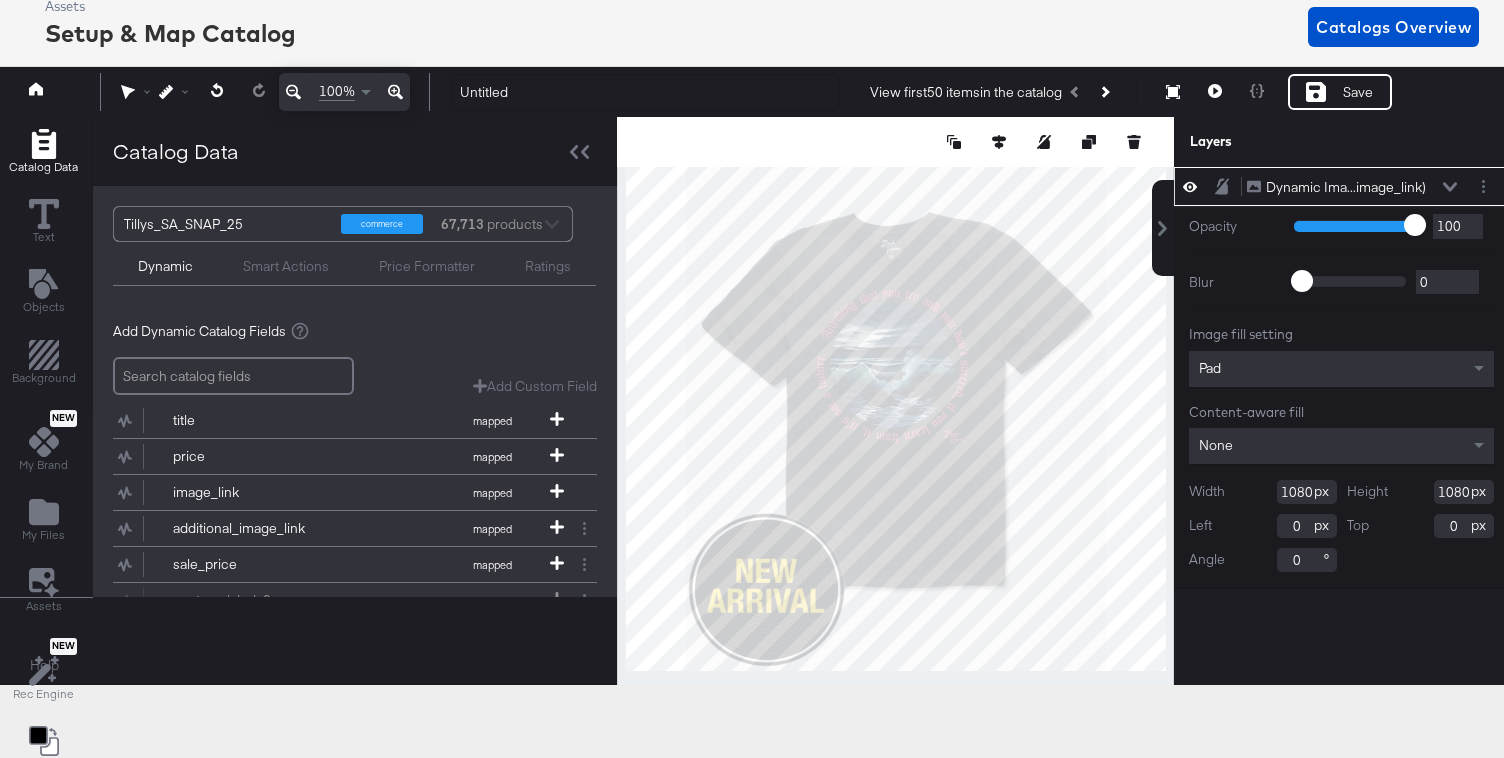 scroll, scrollTop: 116, scrollLeft: 0, axis: vertical 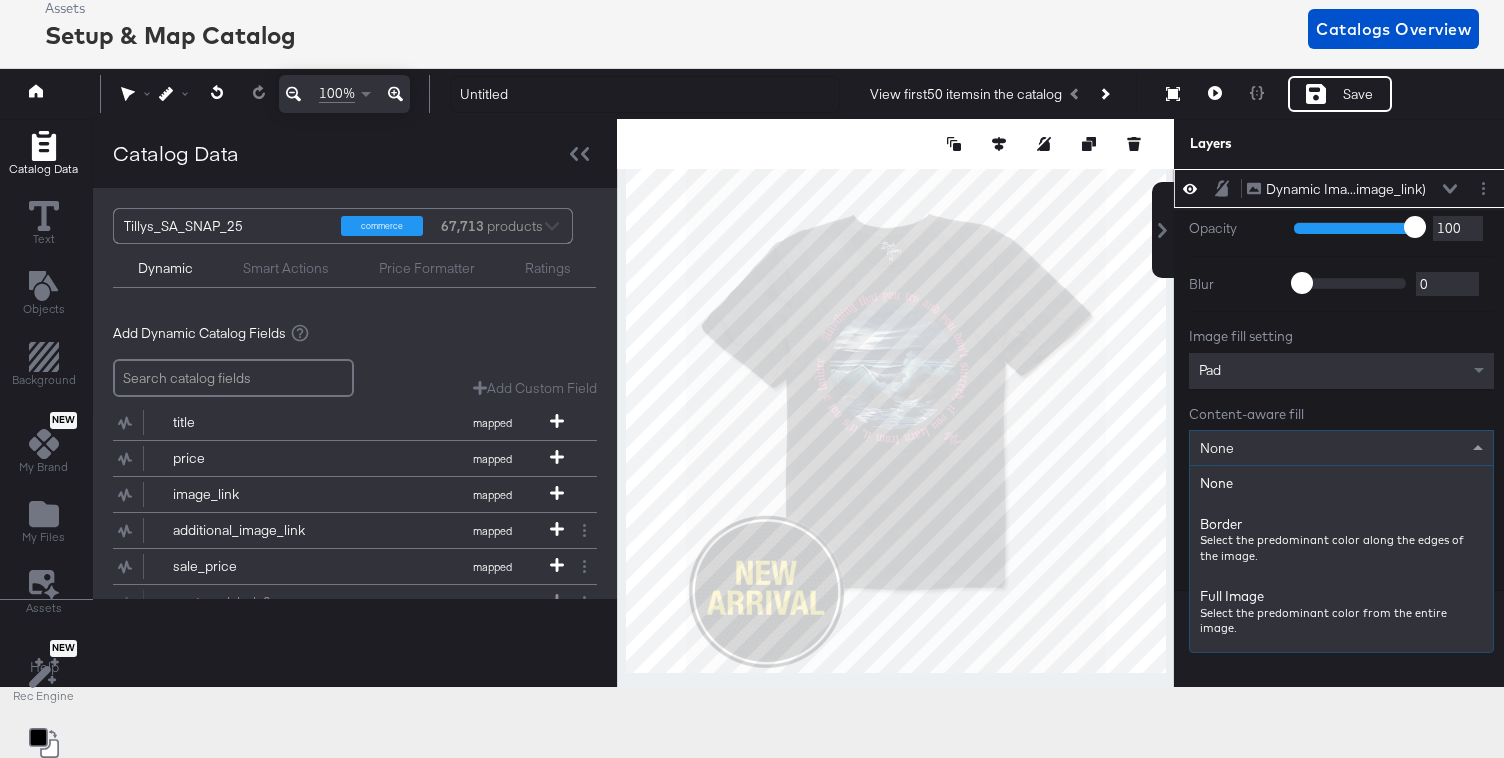 click on "None" at bounding box center [1341, 448] 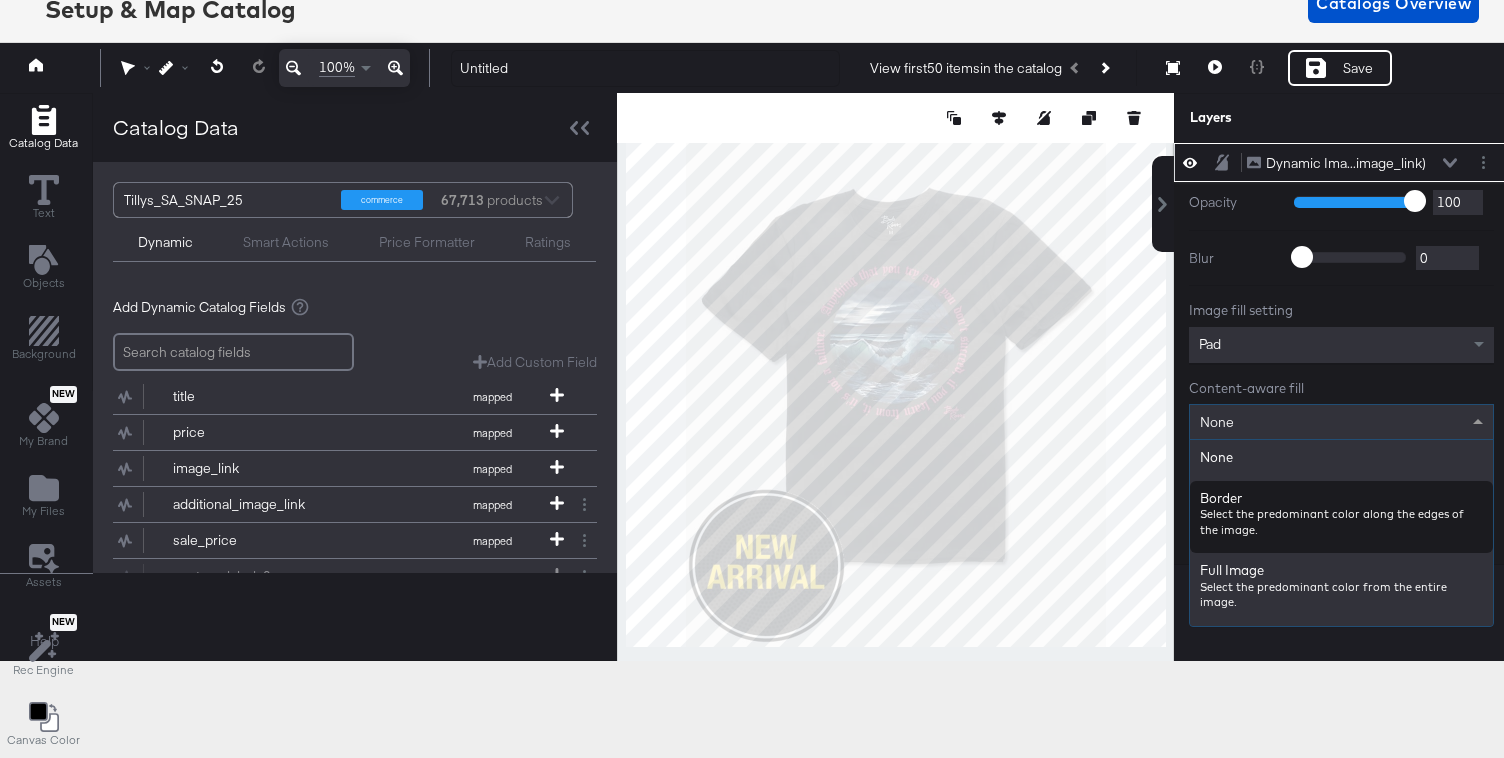 scroll, scrollTop: 145, scrollLeft: 0, axis: vertical 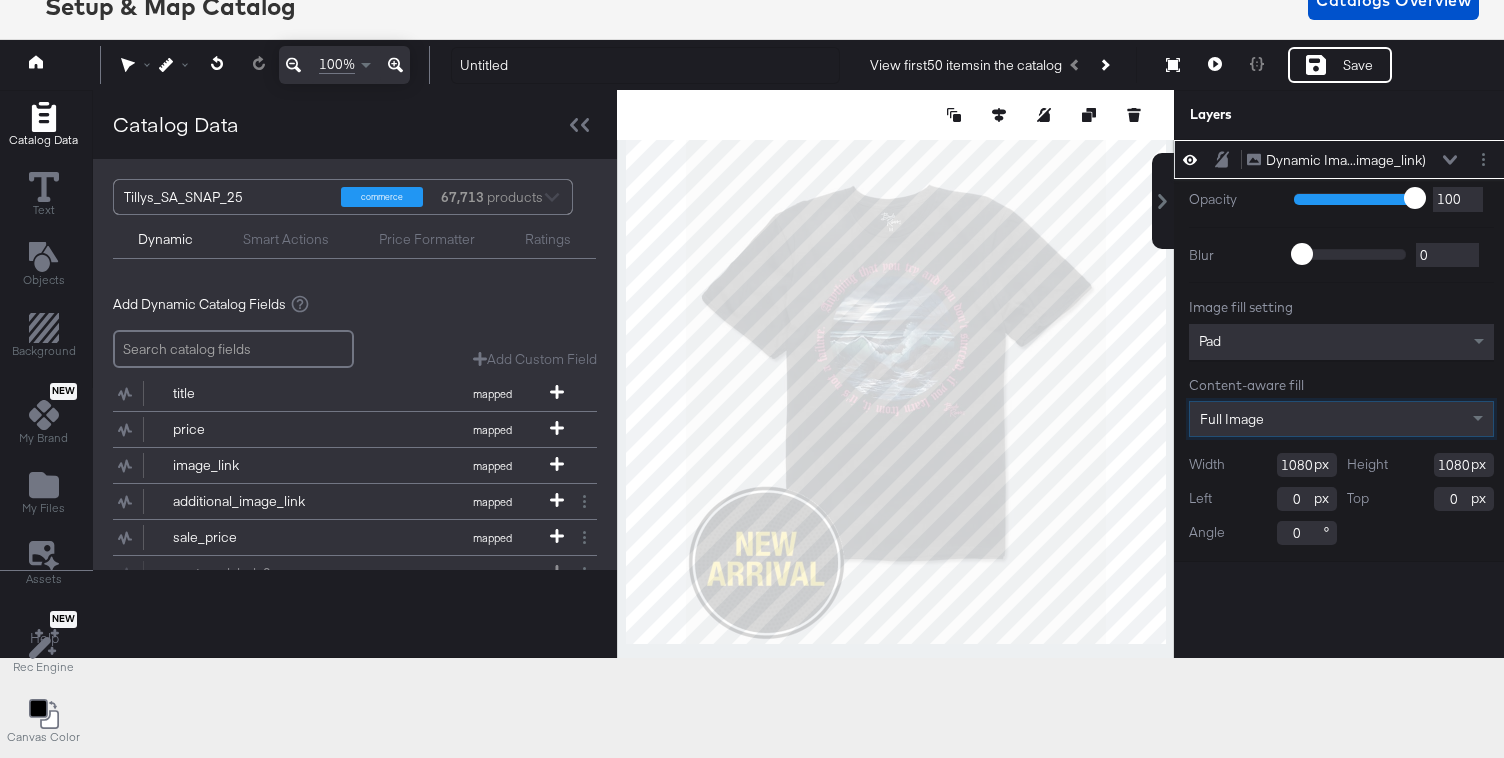 click on "Full Image" at bounding box center (1232, 419) 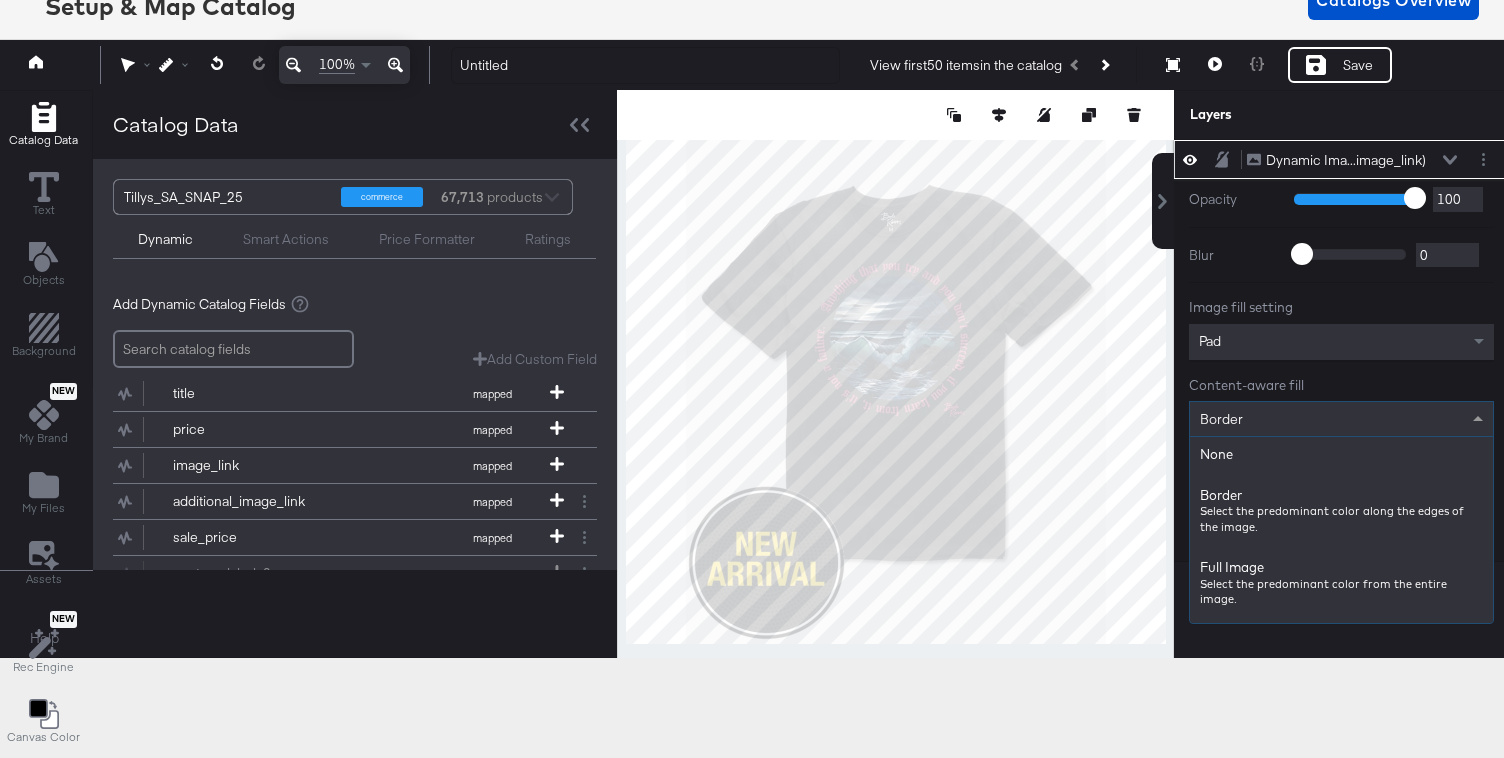 click on "Border" at bounding box center (1341, 419) 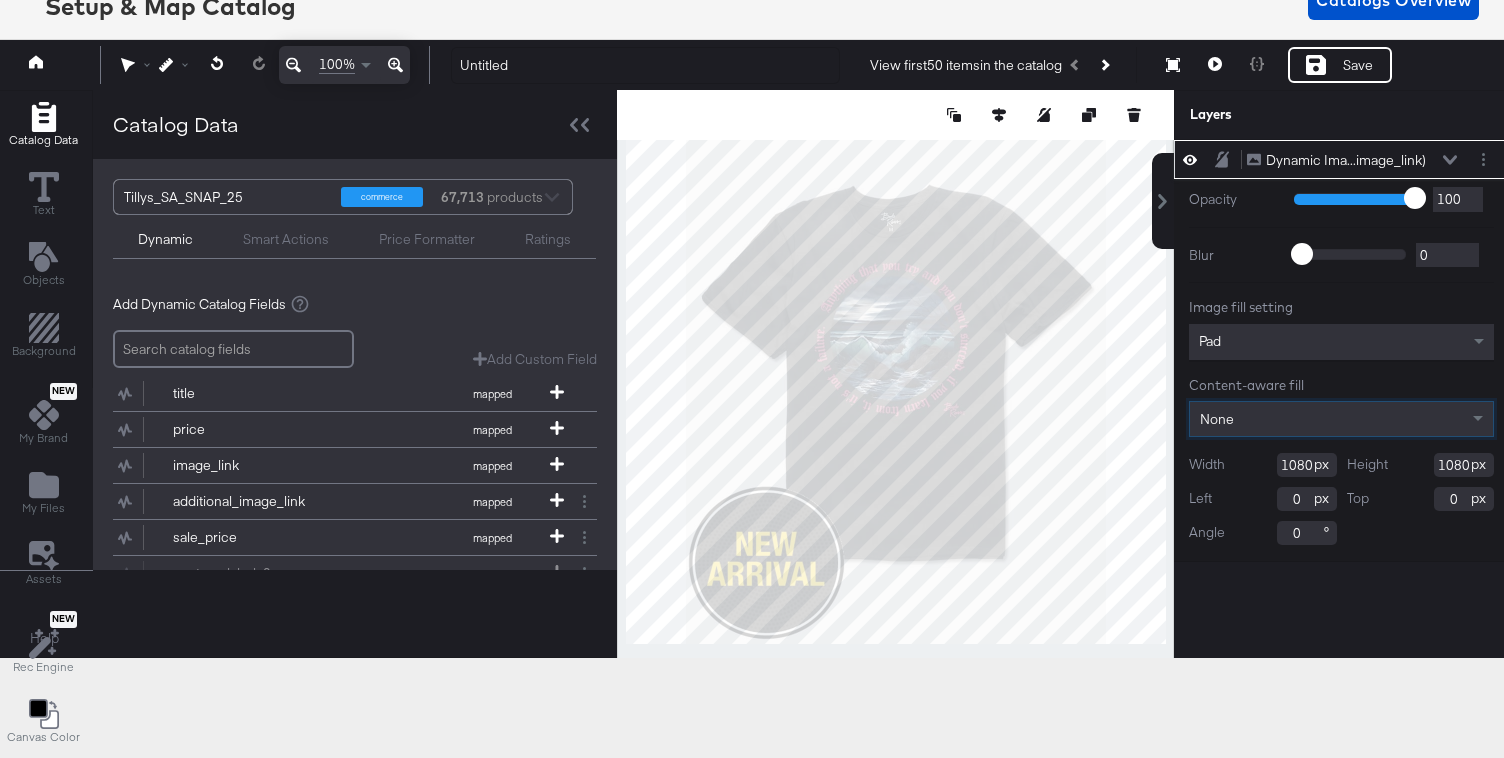 click on "Pad" at bounding box center (1341, 342) 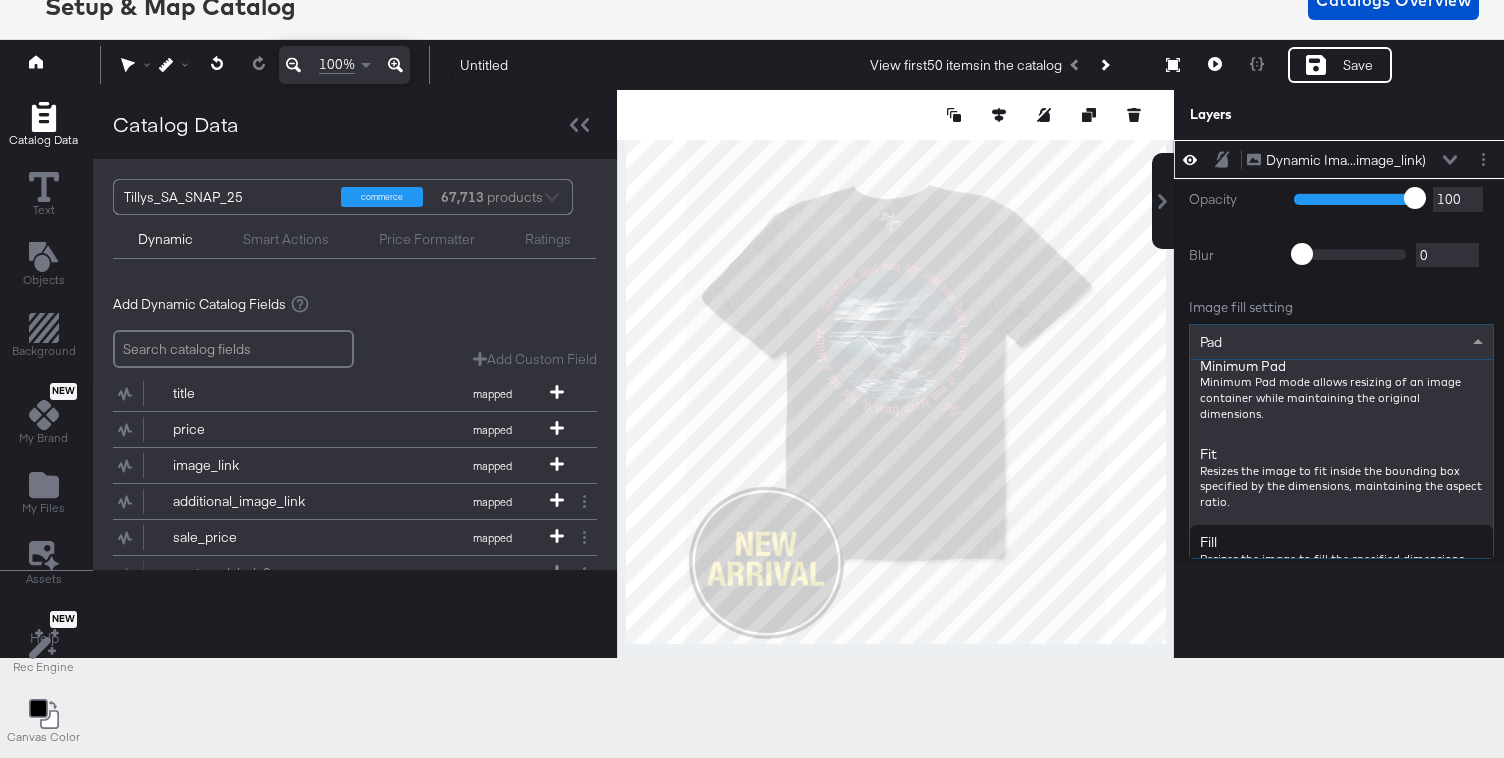 scroll, scrollTop: 0, scrollLeft: 0, axis: both 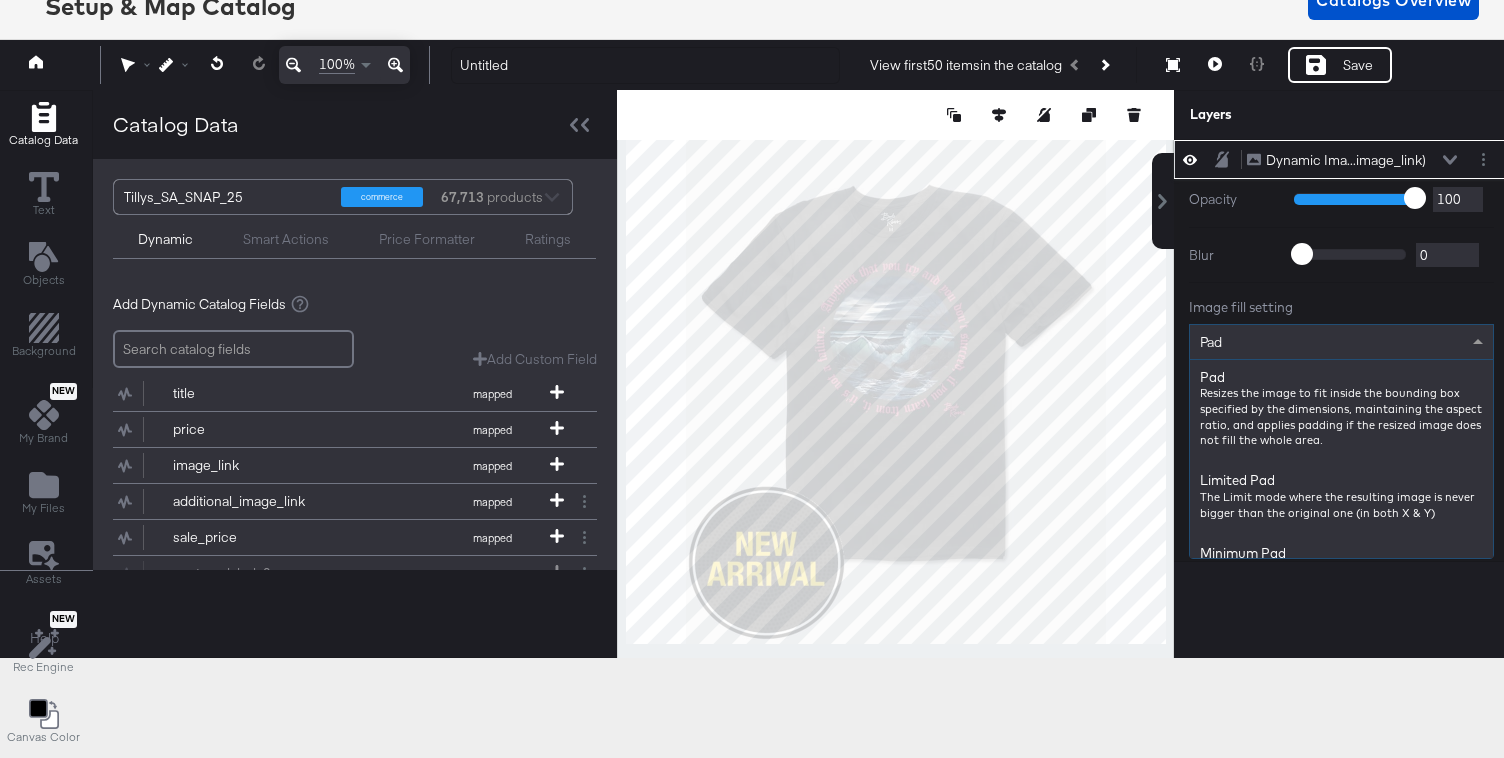 click at bounding box center (1480, 342) 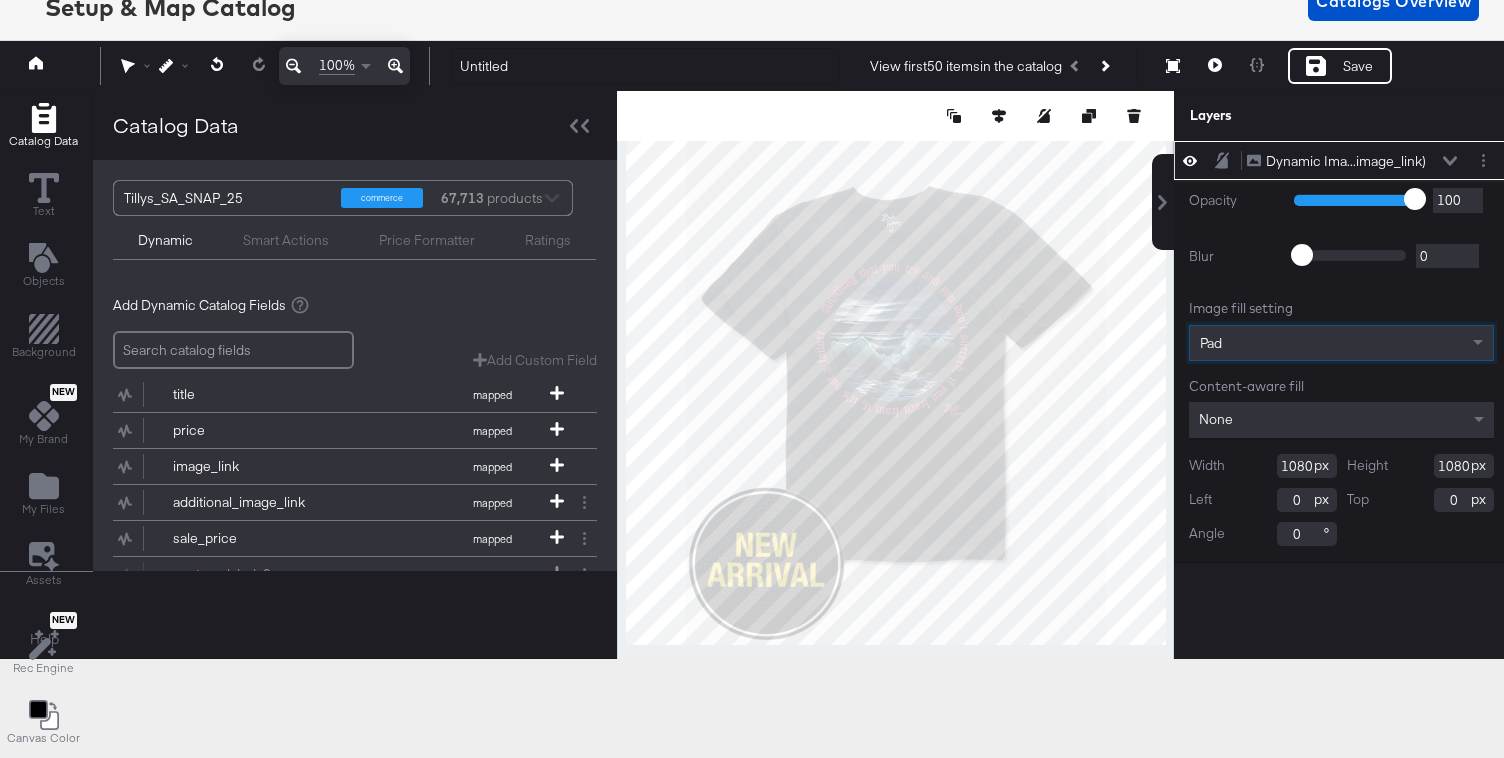 scroll, scrollTop: 145, scrollLeft: 0, axis: vertical 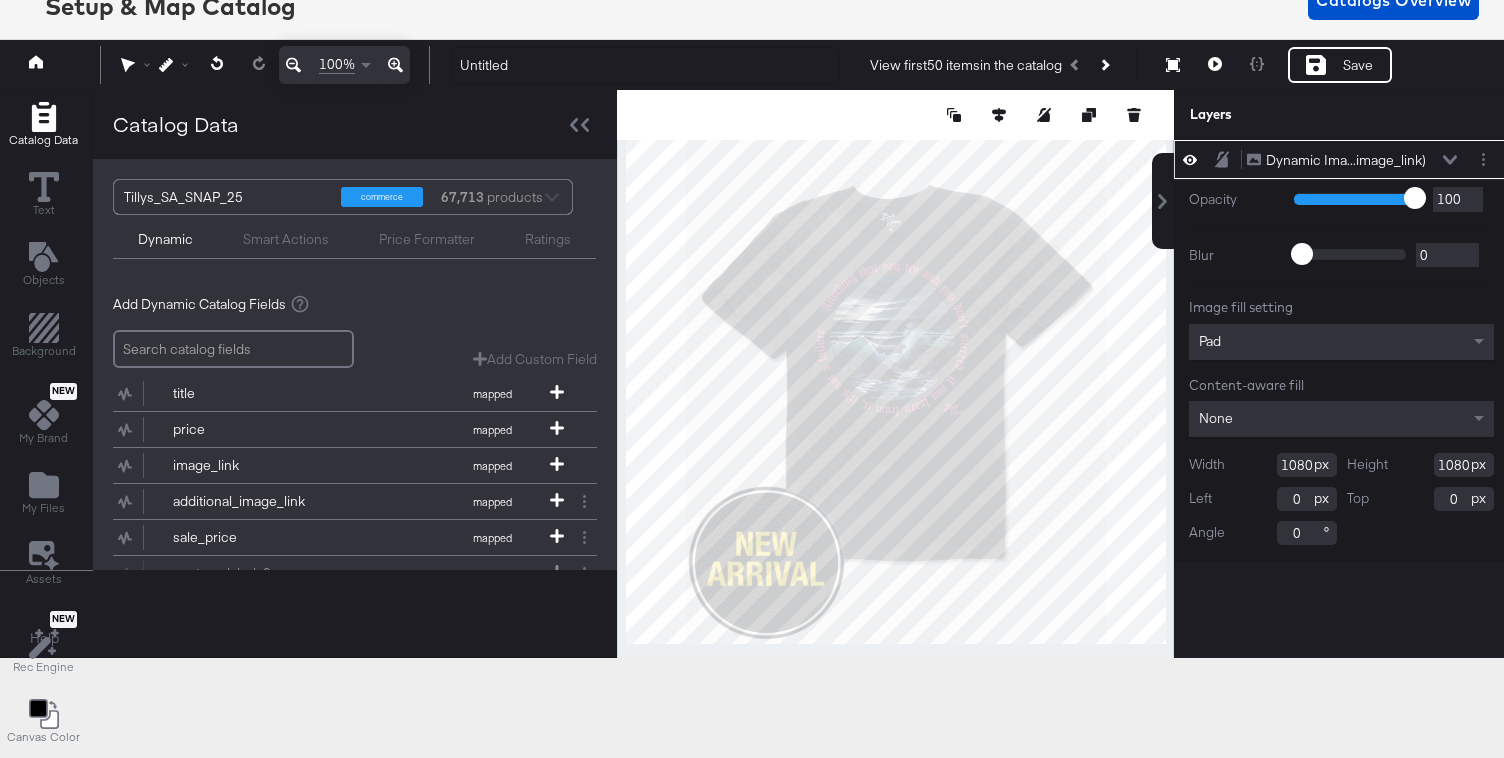 click 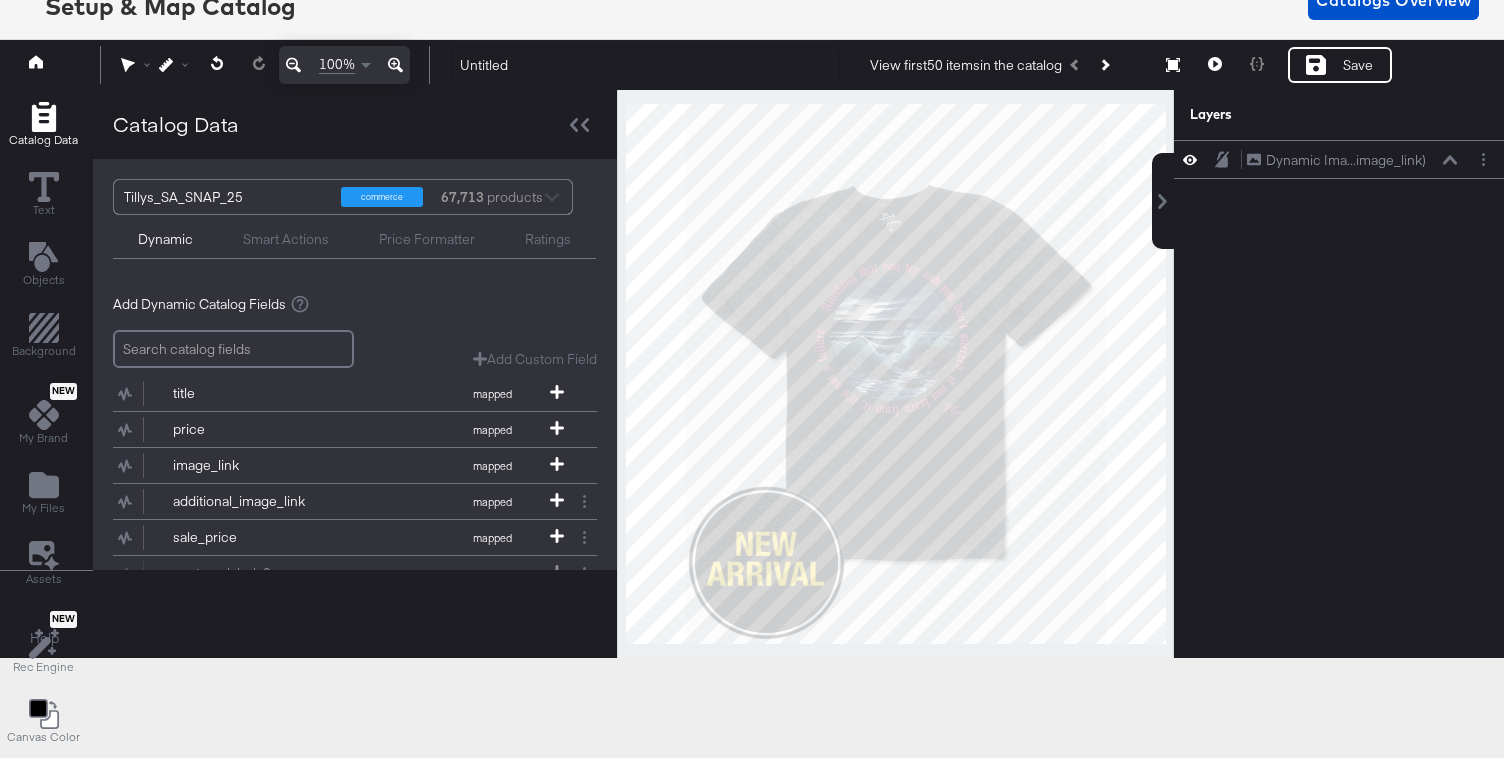 click on "Dynamic Ima...image_link) Dynamic Image (image_link)" at bounding box center (1341, 386) 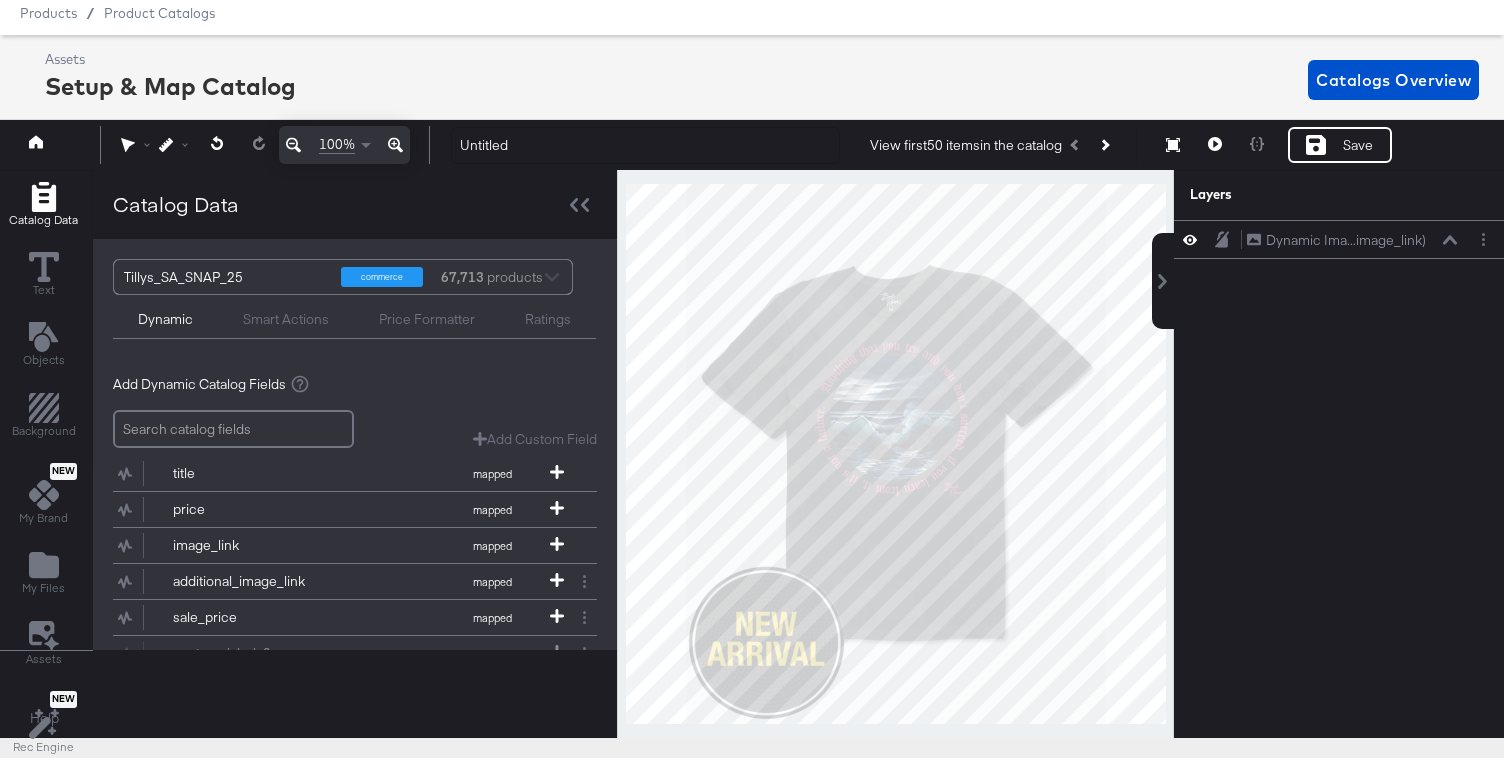 scroll, scrollTop: 62, scrollLeft: 0, axis: vertical 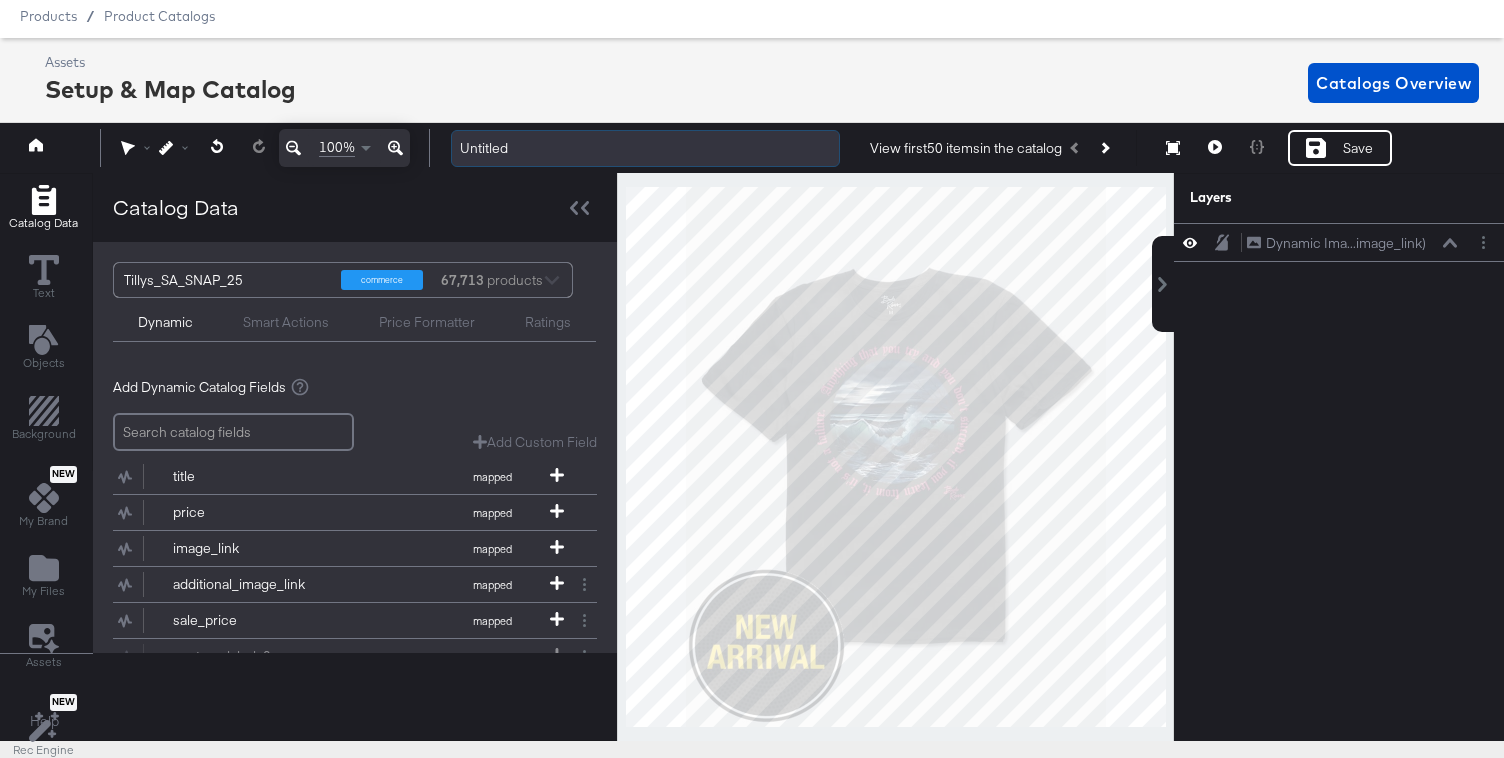 click on "Untitled" at bounding box center (645, 148) 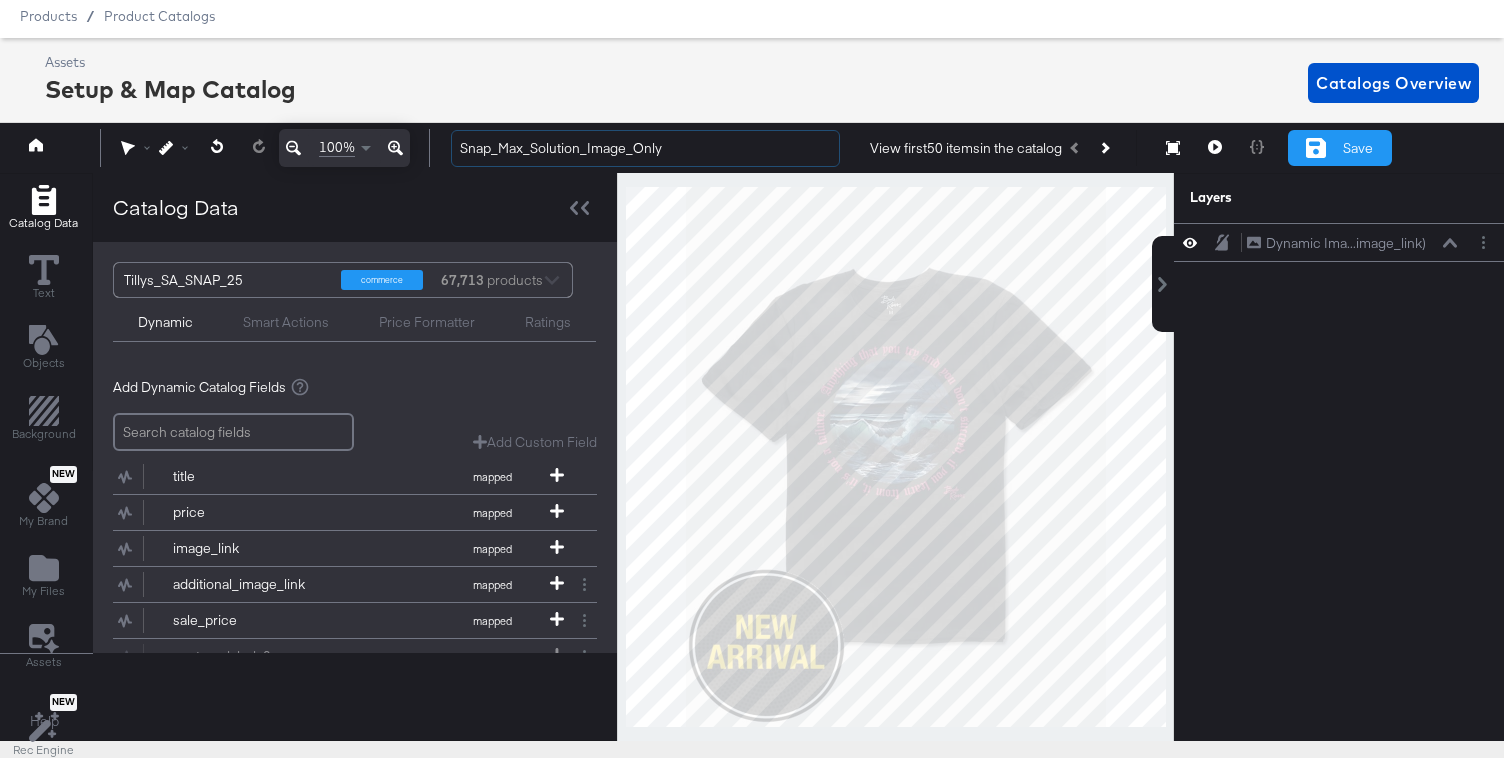 type on "Snap_Max_Solution_Image_Only" 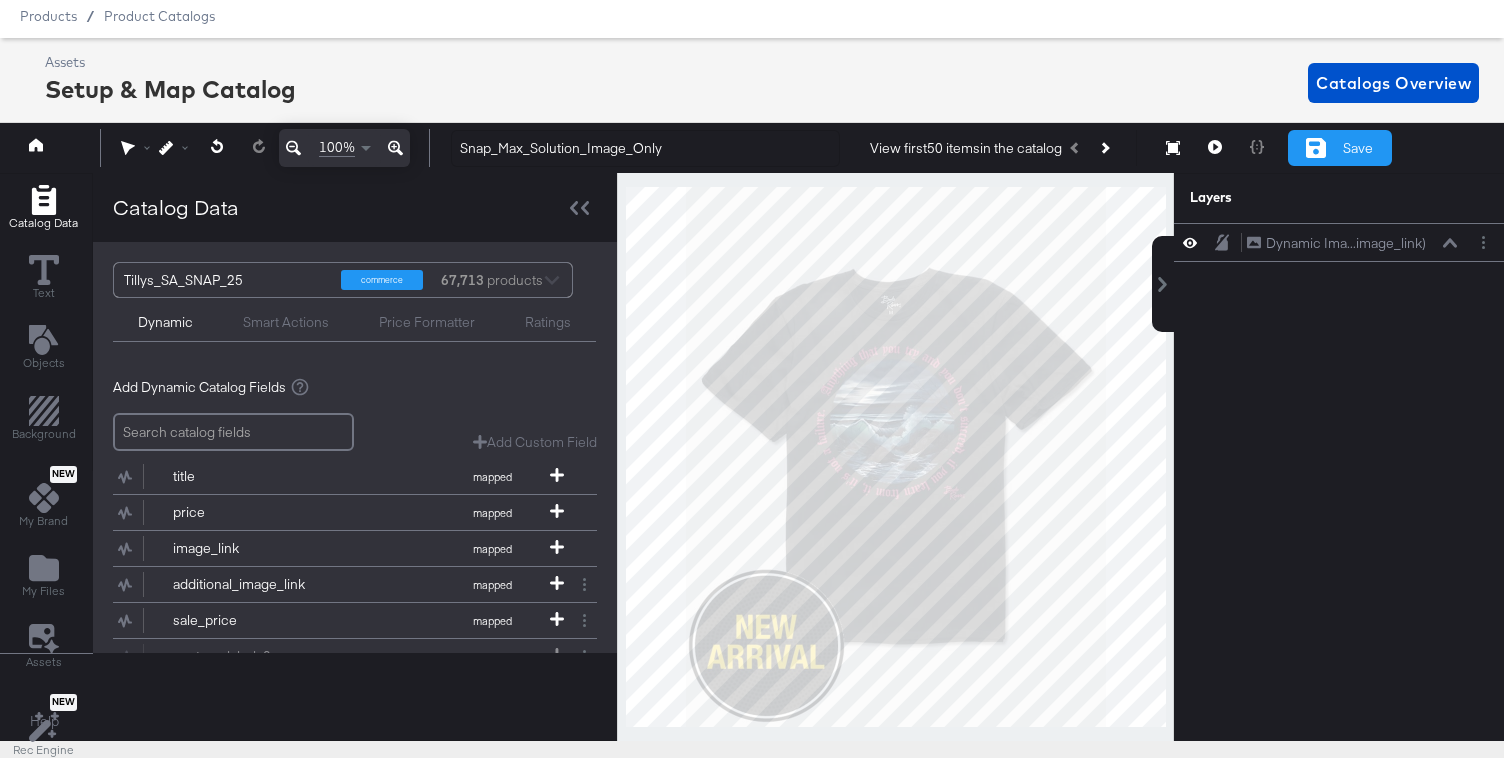 click on "Save" at bounding box center [1358, 148] 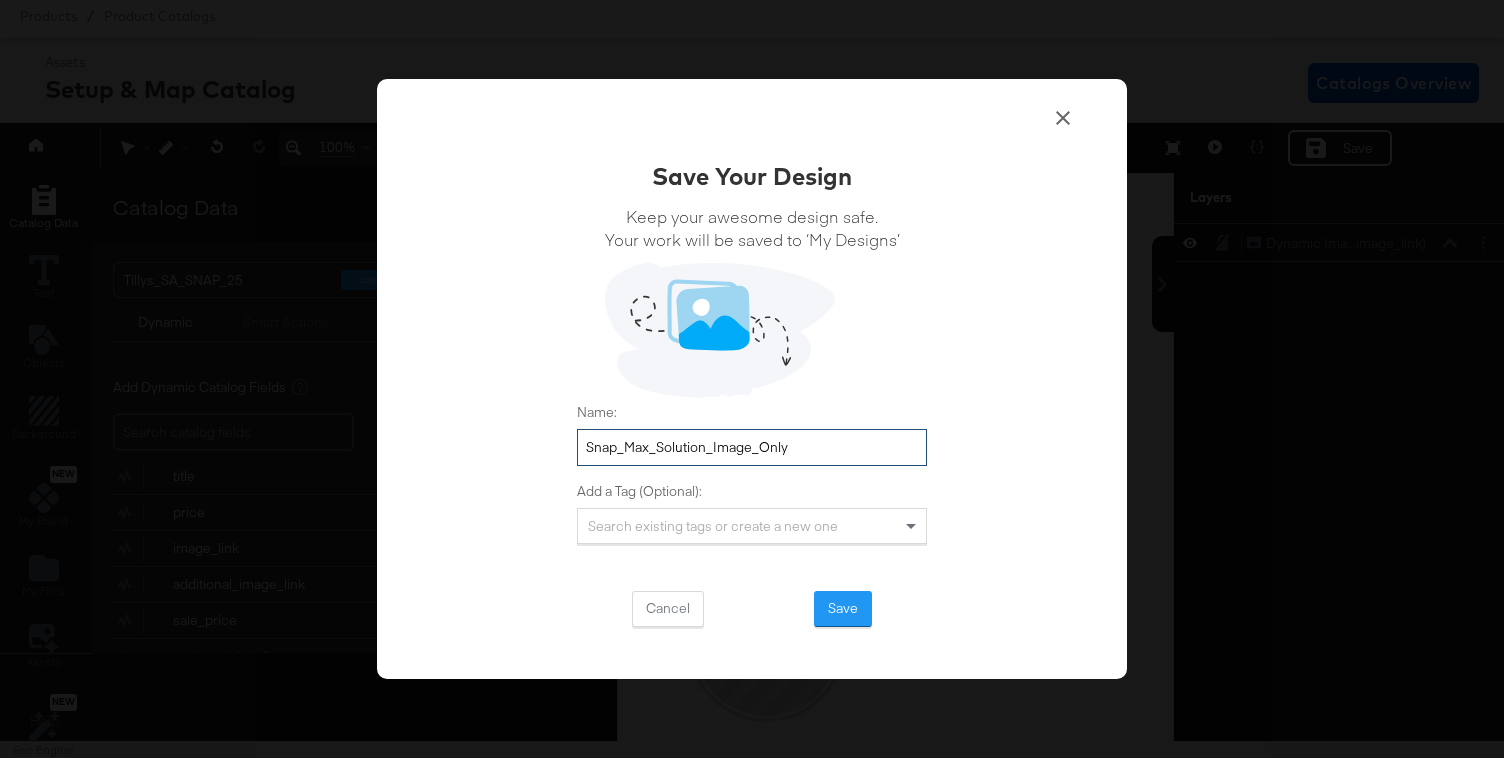 click on "Snap_Max_Solution_Image_Only" at bounding box center [752, 447] 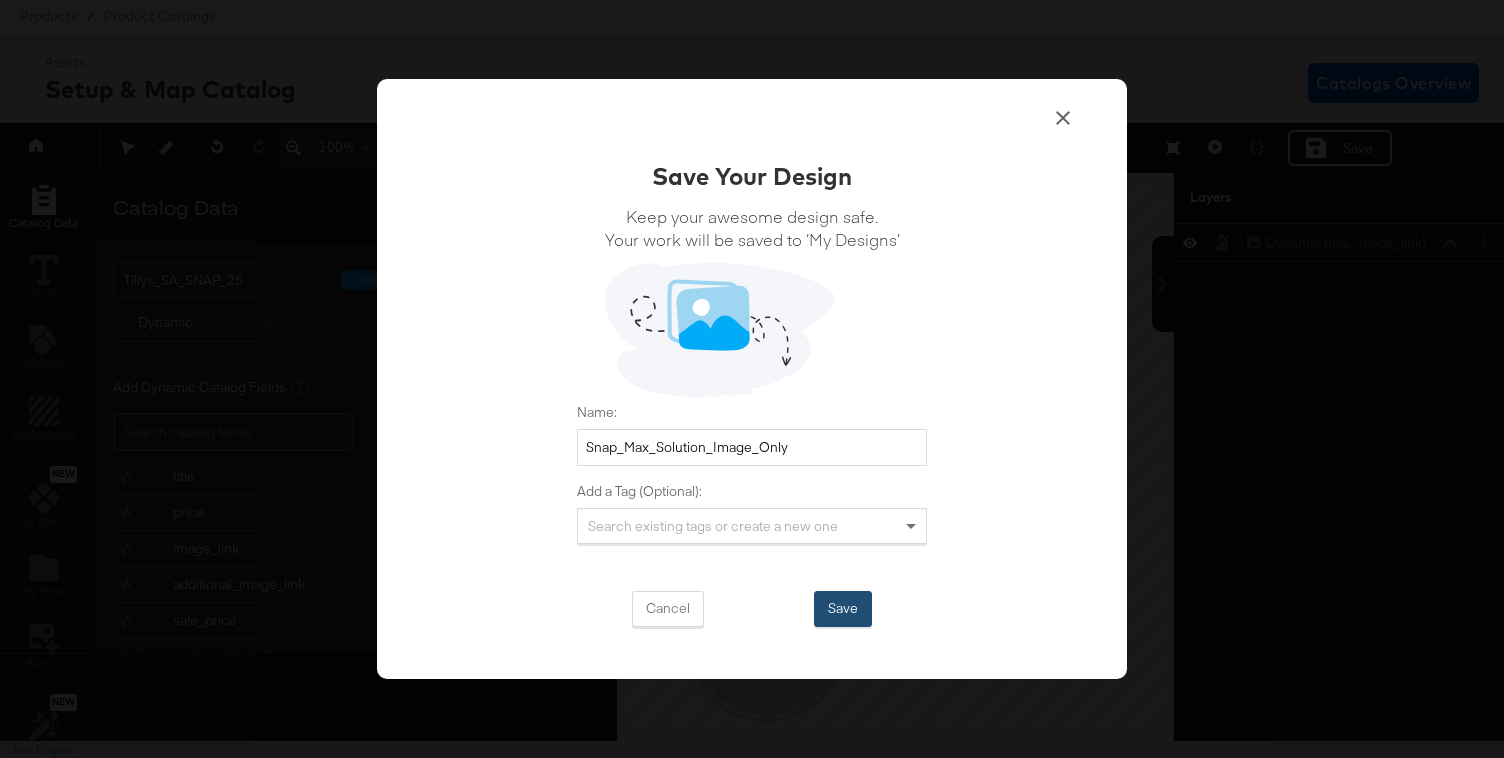 click on "Save" at bounding box center [843, 609] 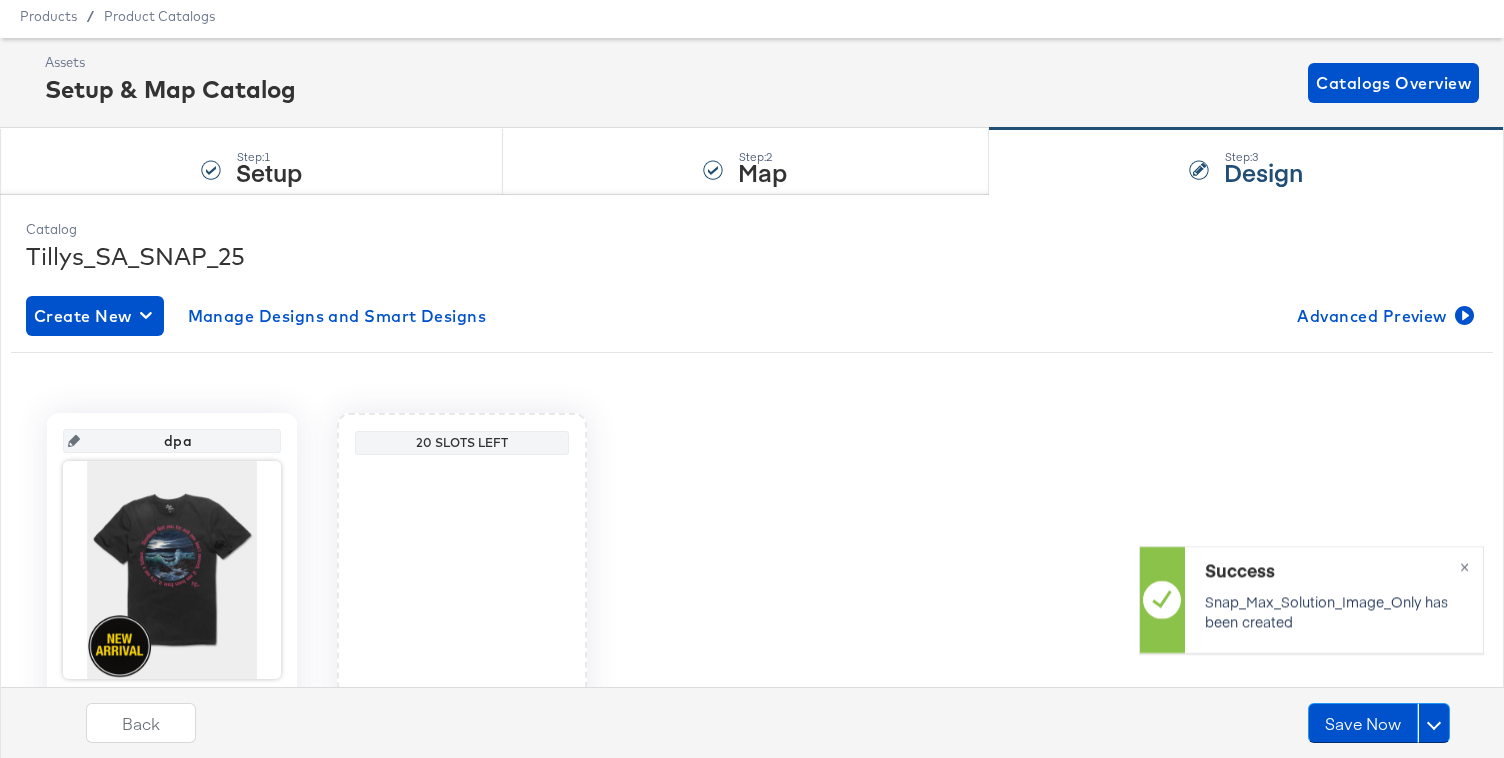scroll, scrollTop: 195, scrollLeft: 0, axis: vertical 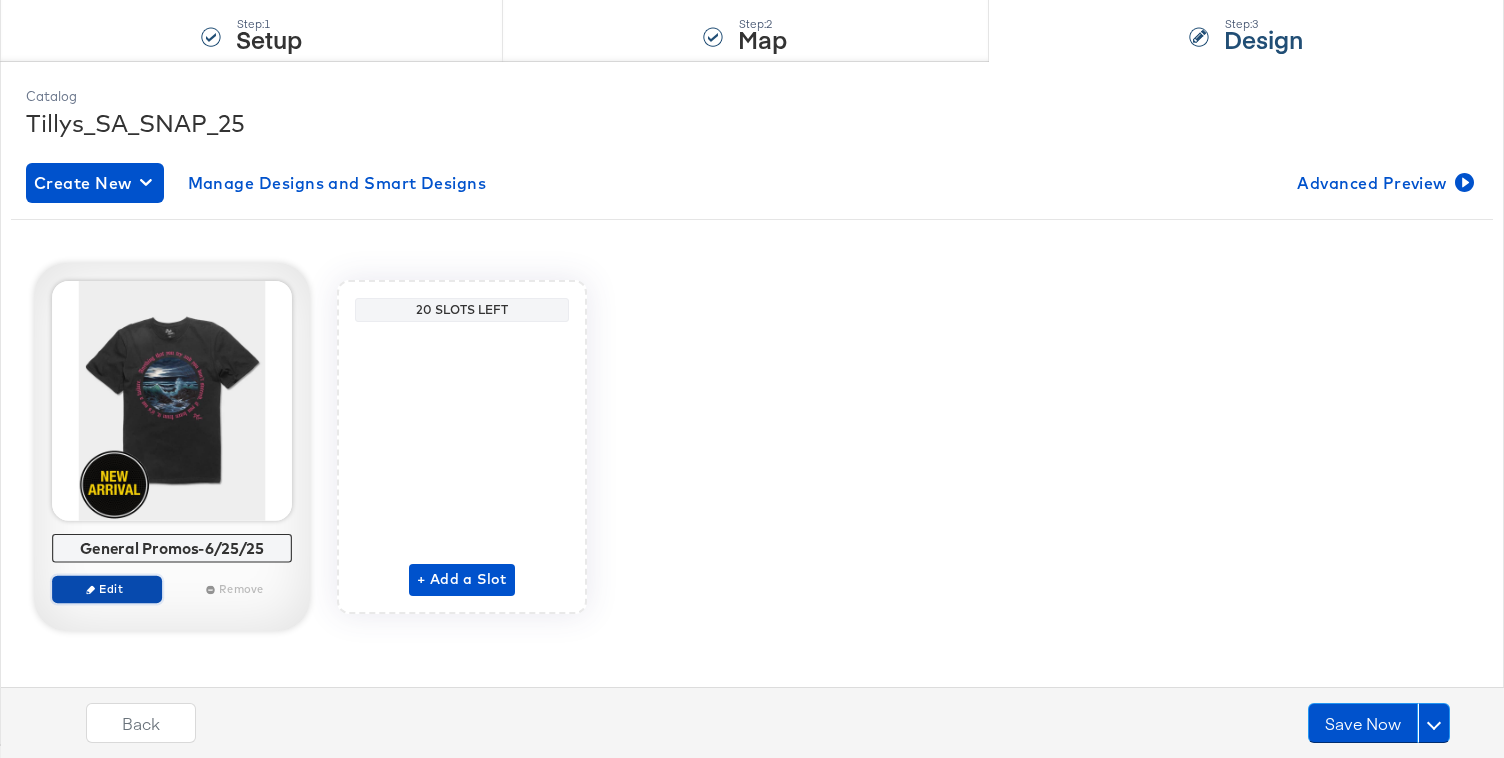 click on "Edit" at bounding box center [107, 588] 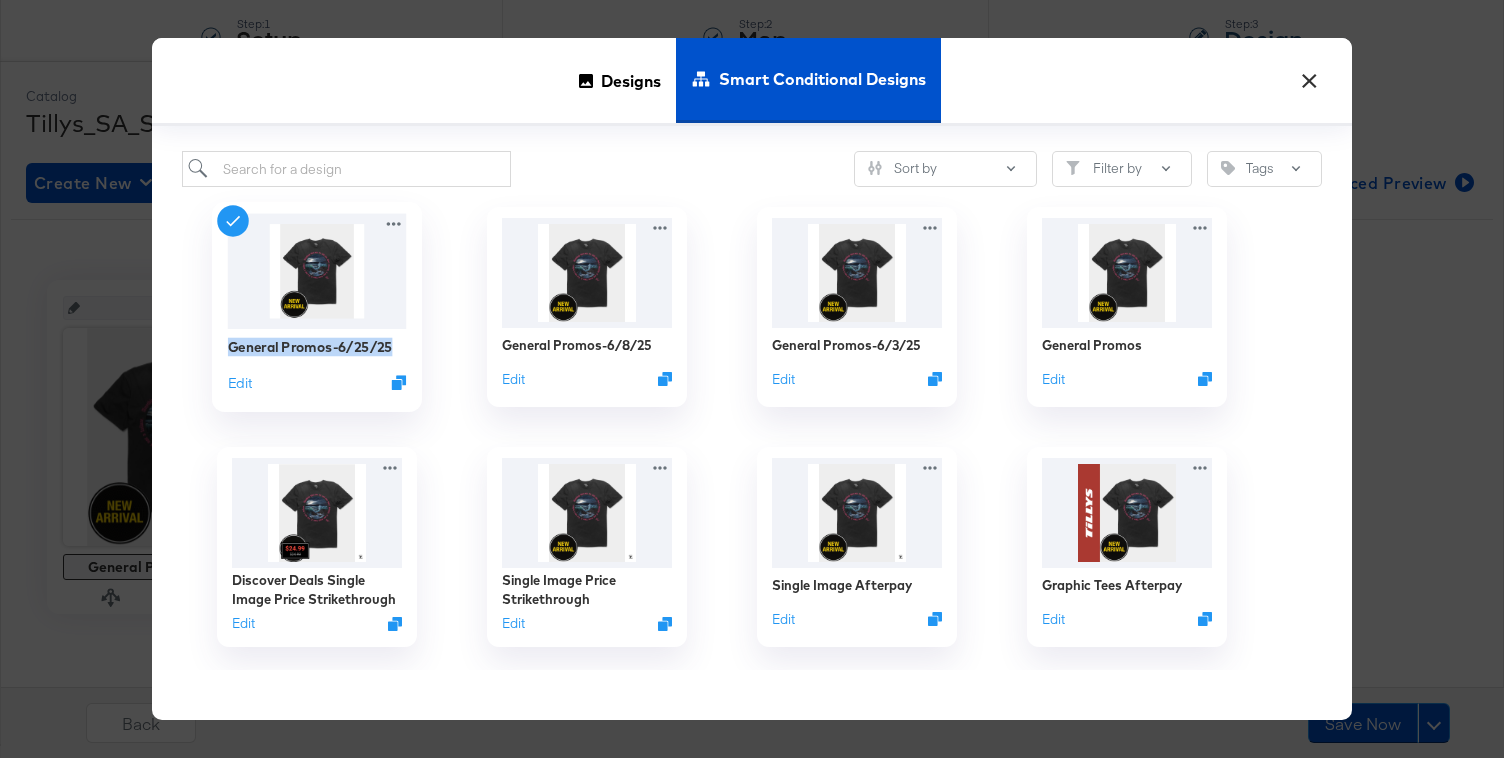 drag, startPoint x: 219, startPoint y: 348, endPoint x: 412, endPoint y: 345, distance: 193.02332 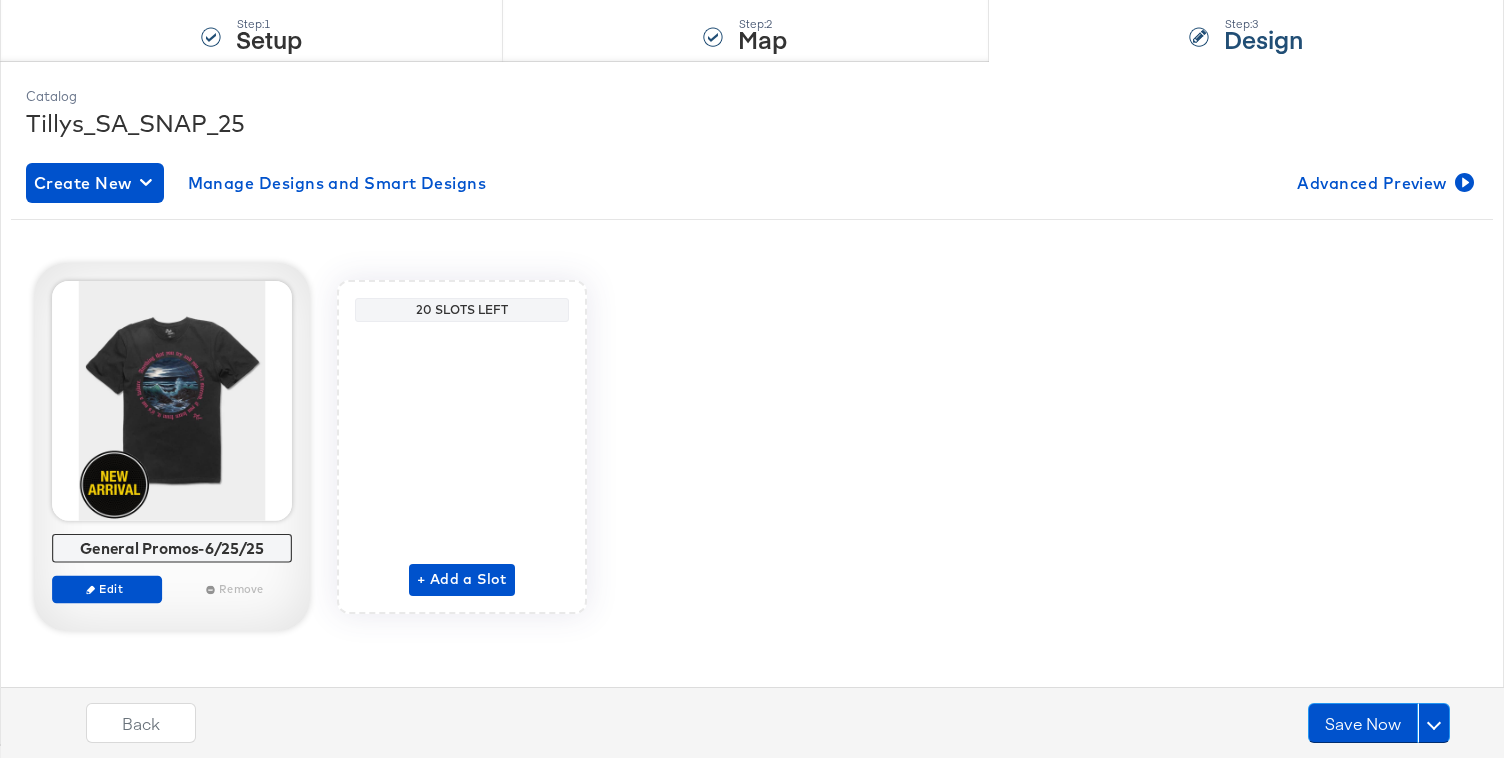 click on "General Promos-6/25/25" at bounding box center (172, 548) 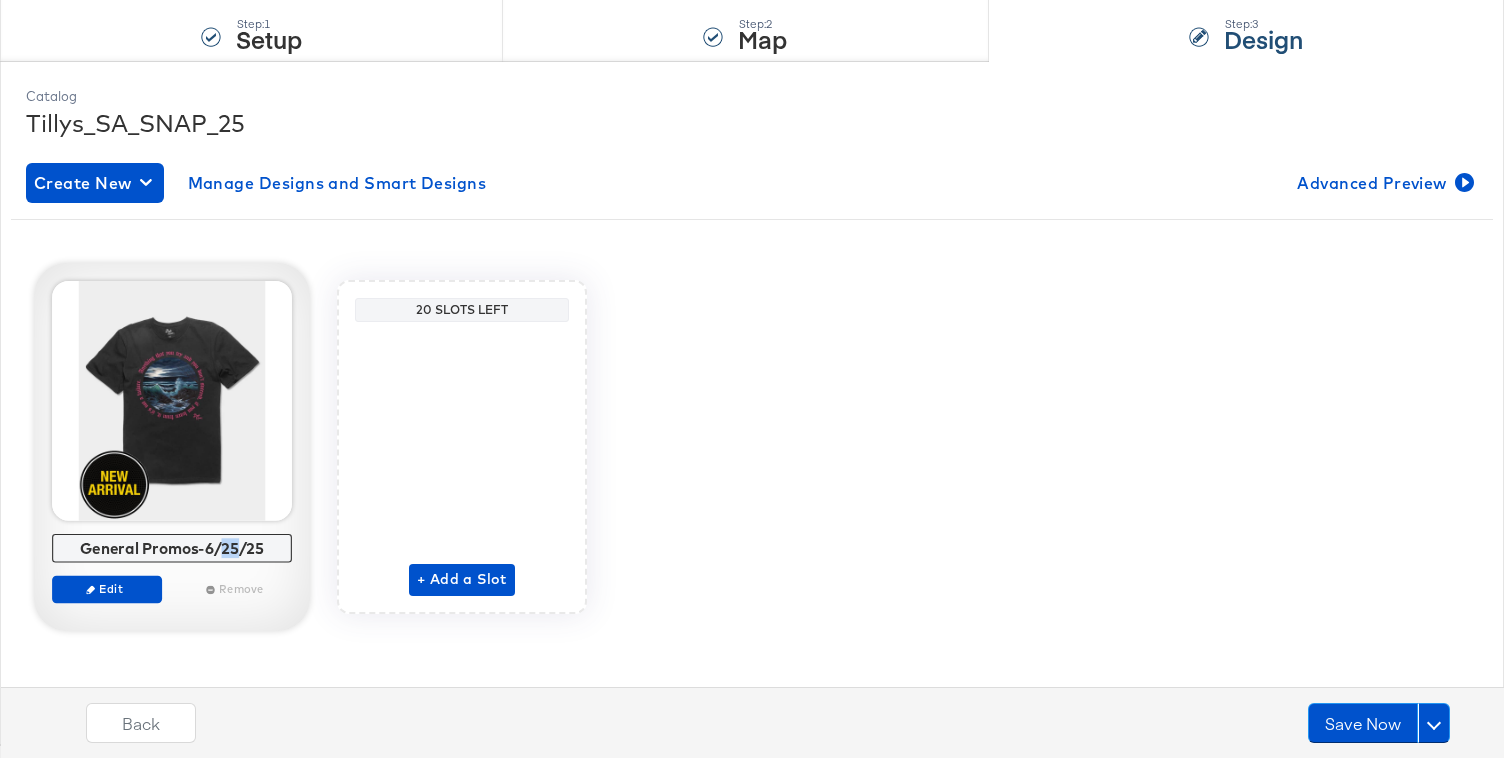 click on "General Promos-6/25/25" at bounding box center (172, 548) 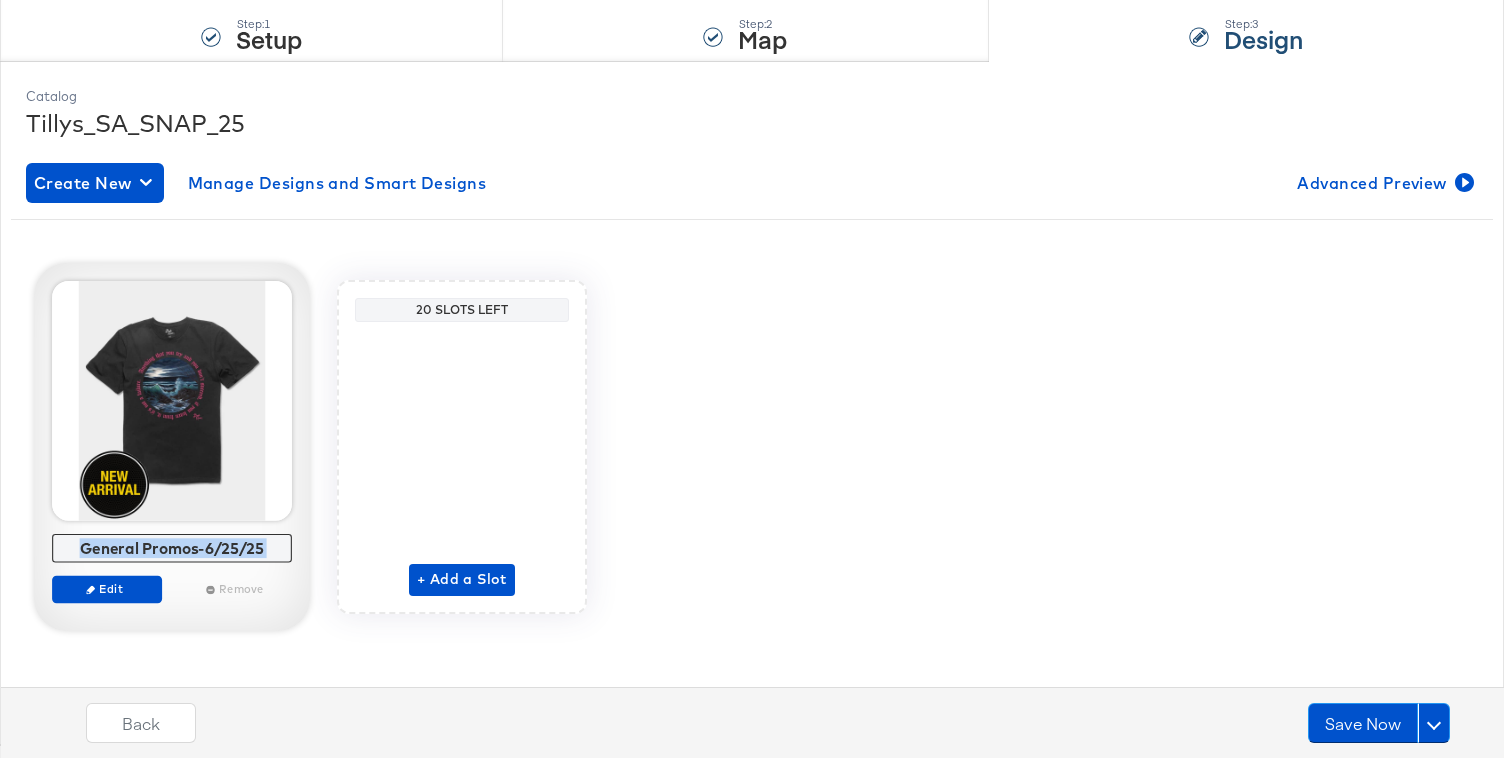 click on "General Promos-6/25/25" at bounding box center [172, 548] 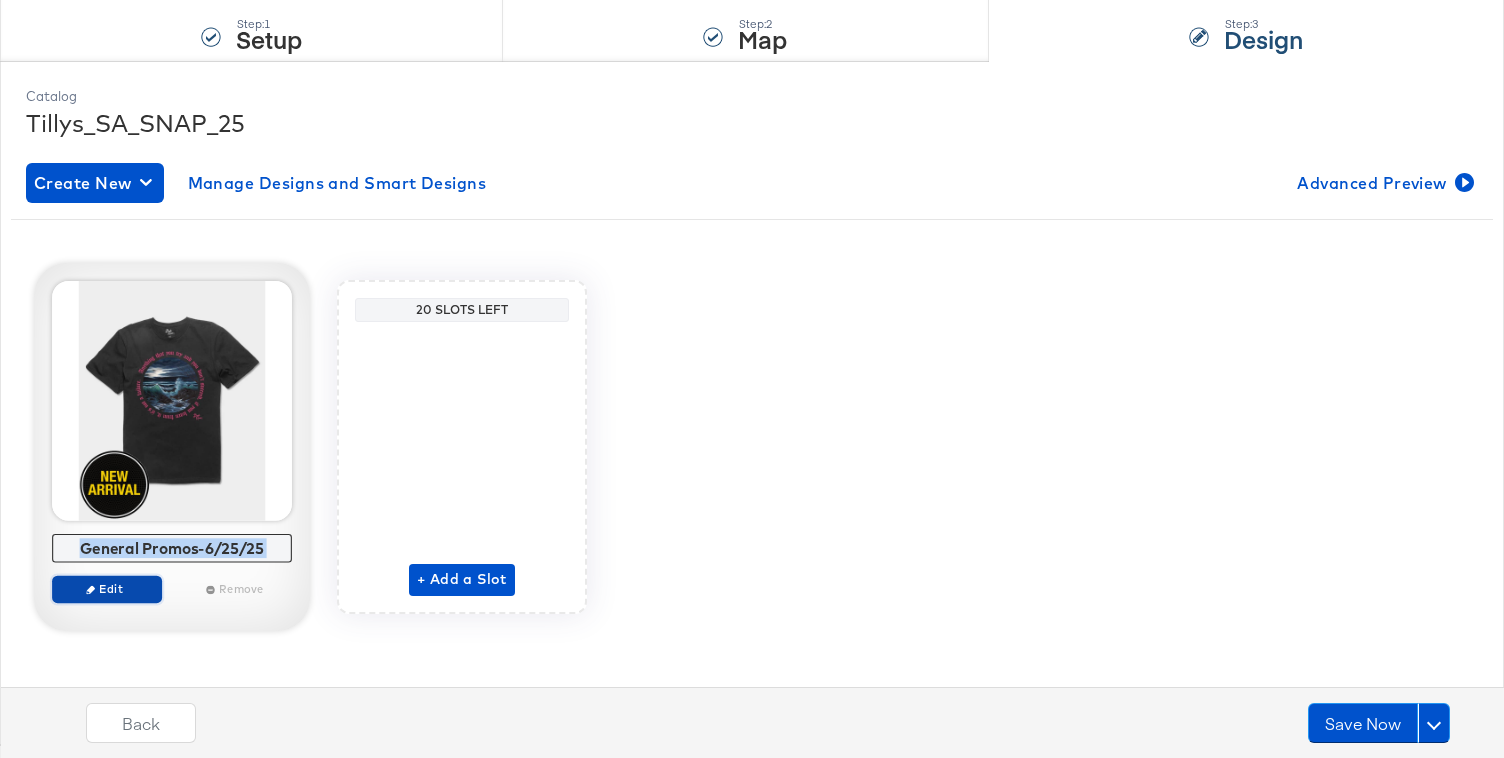 click on "Edit" at bounding box center [107, 588] 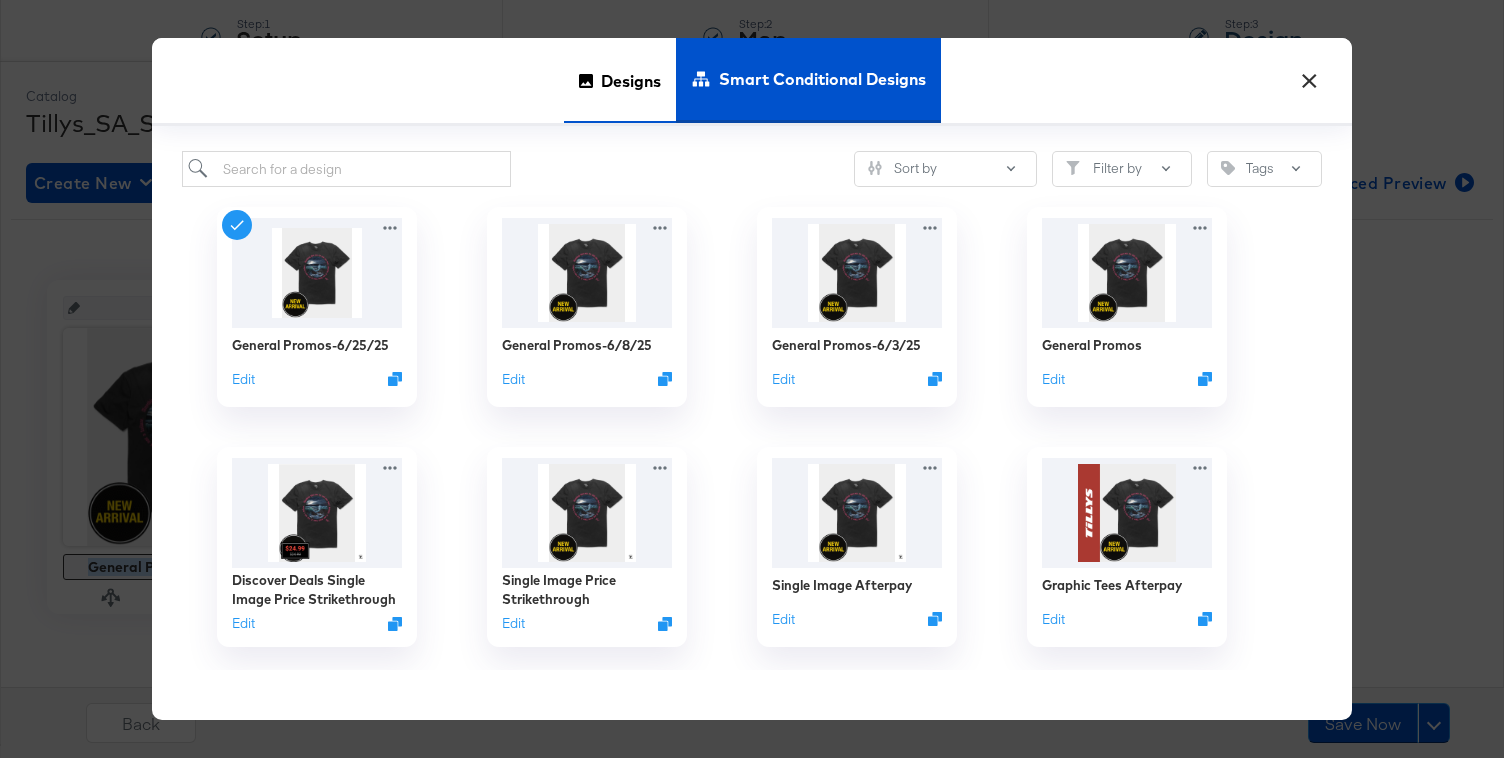 click on "Designs" at bounding box center (631, 80) 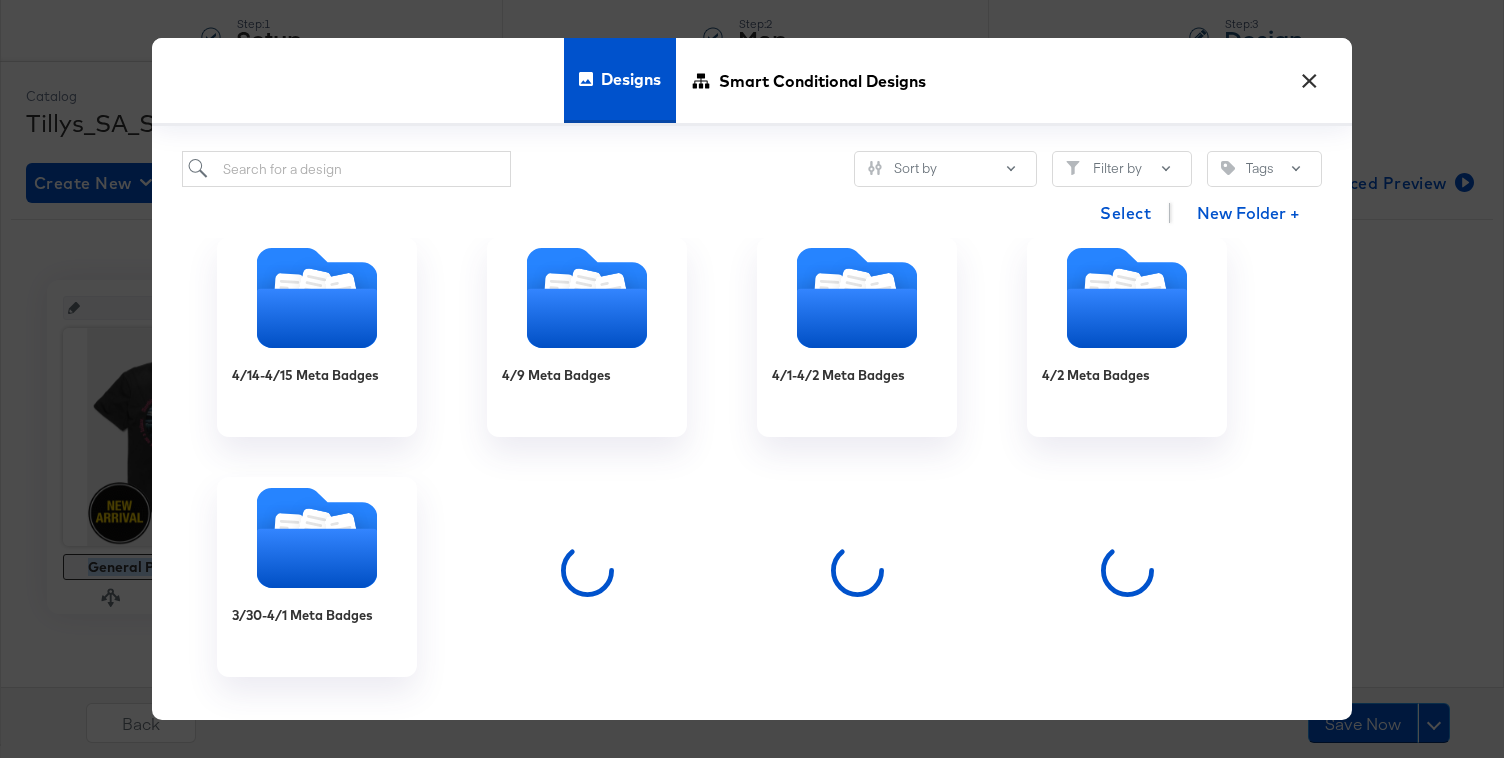 scroll, scrollTop: 1232, scrollLeft: 0, axis: vertical 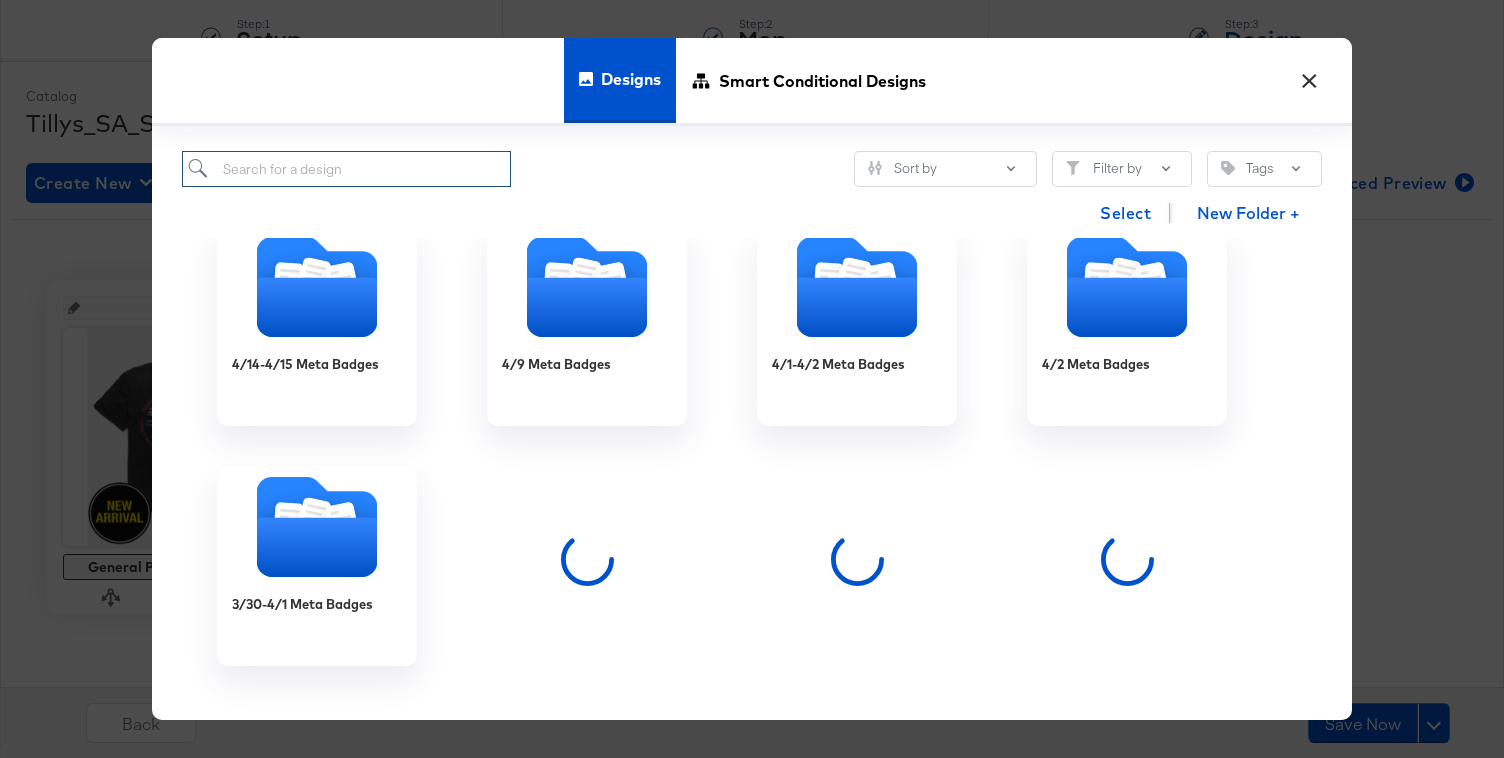 click at bounding box center [346, 169] 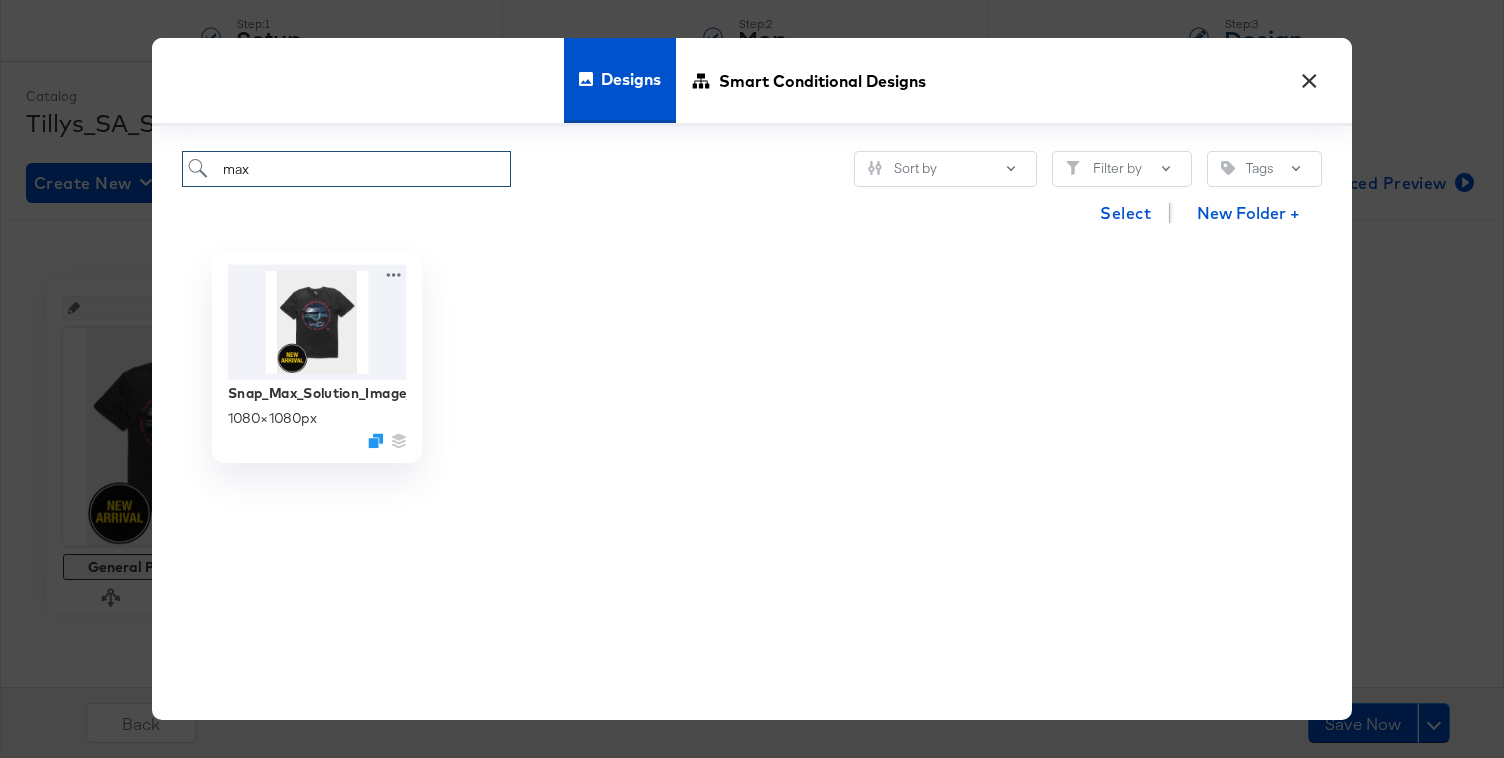 type on "max" 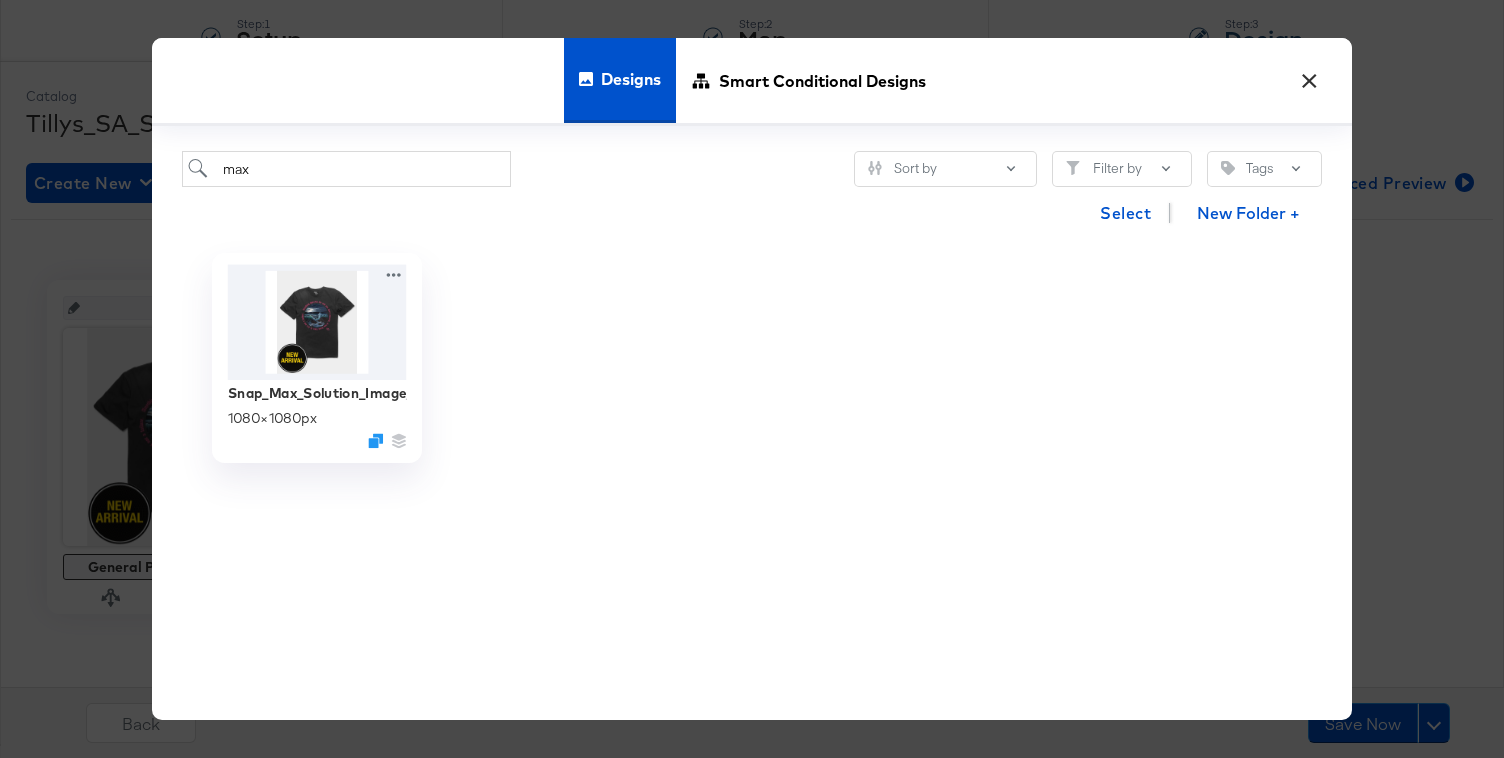 click at bounding box center (317, 322) 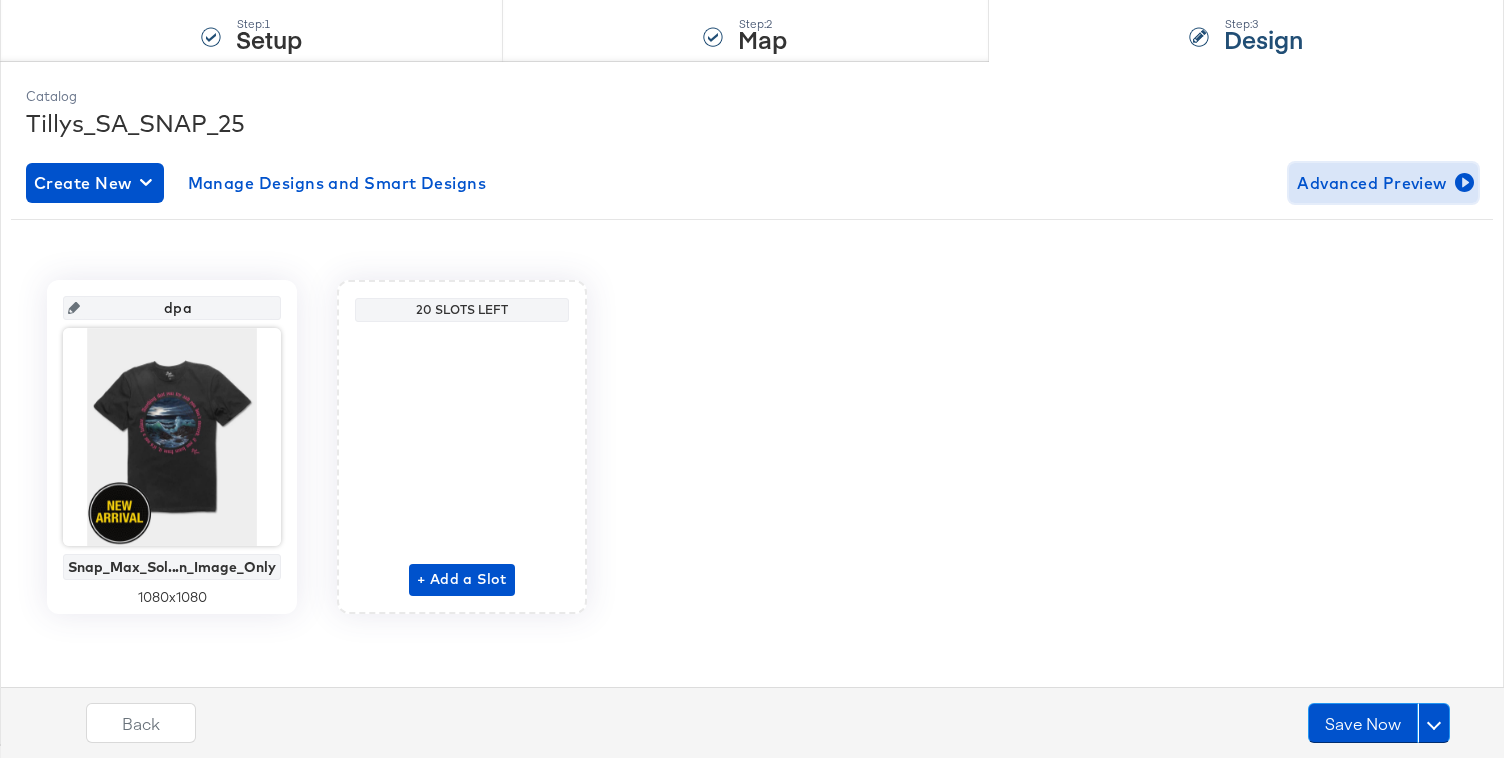 click on "Advanced Preview" at bounding box center (1383, 183) 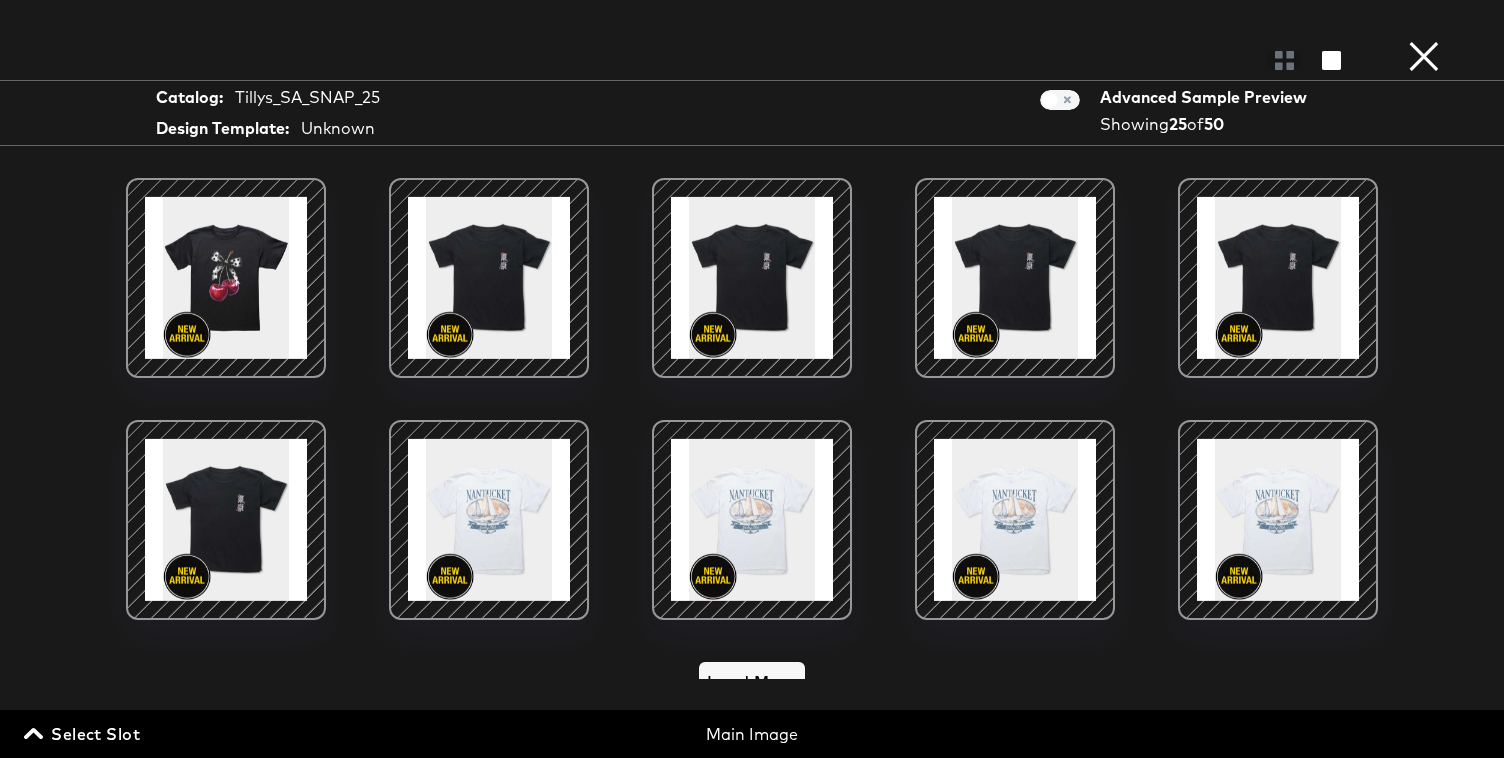 scroll, scrollTop: 742, scrollLeft: 0, axis: vertical 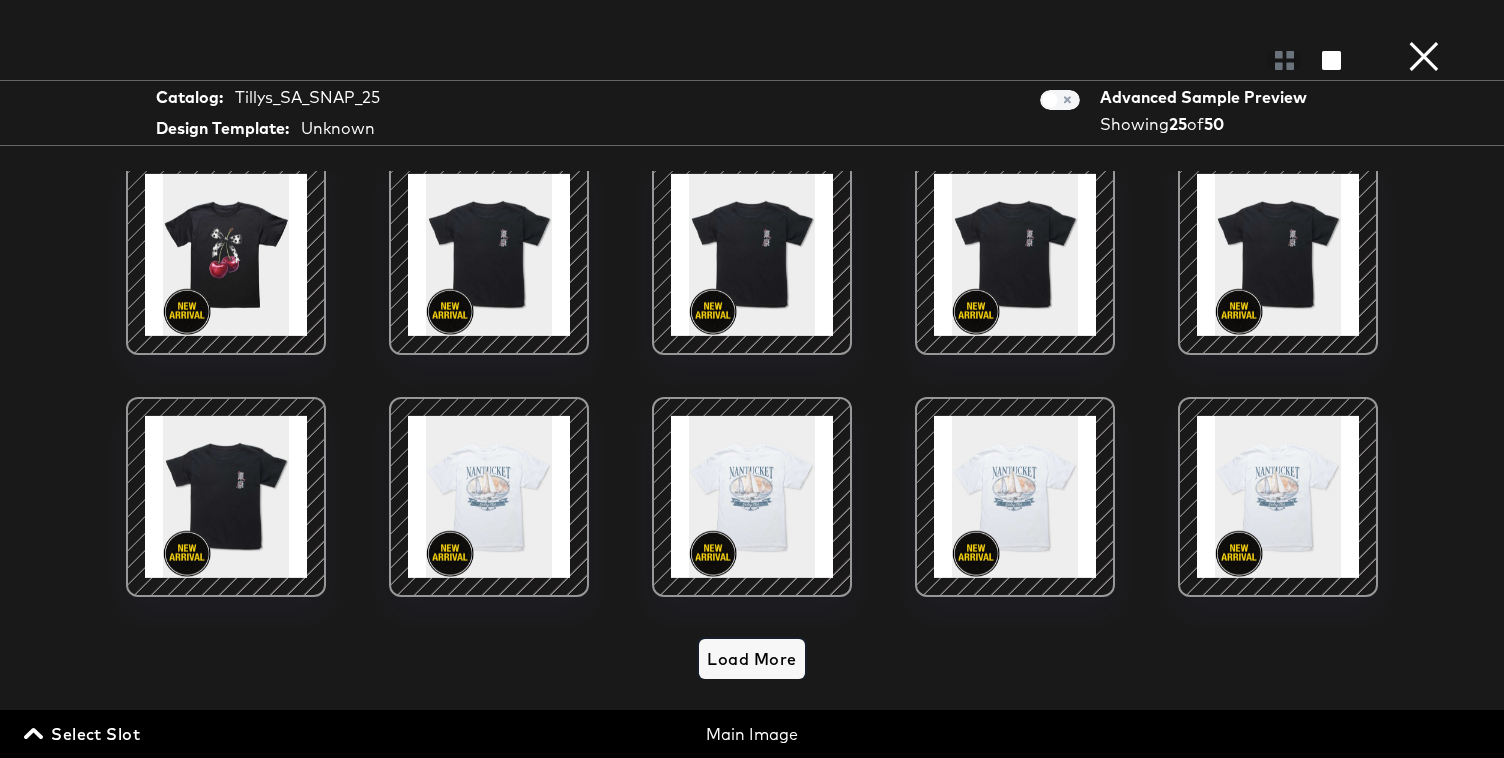 click on "Load More" at bounding box center (751, 659) 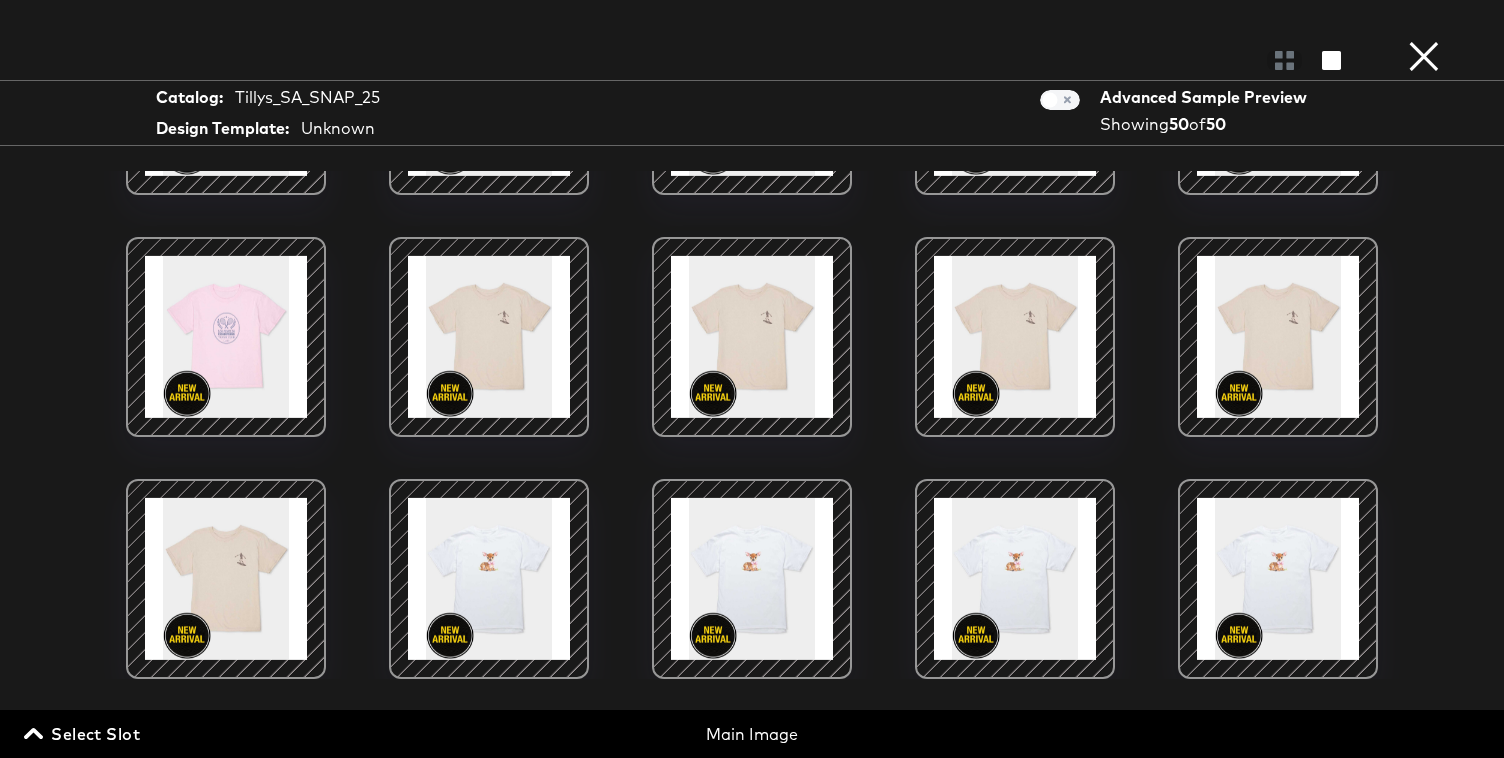 scroll, scrollTop: 1211, scrollLeft: 0, axis: vertical 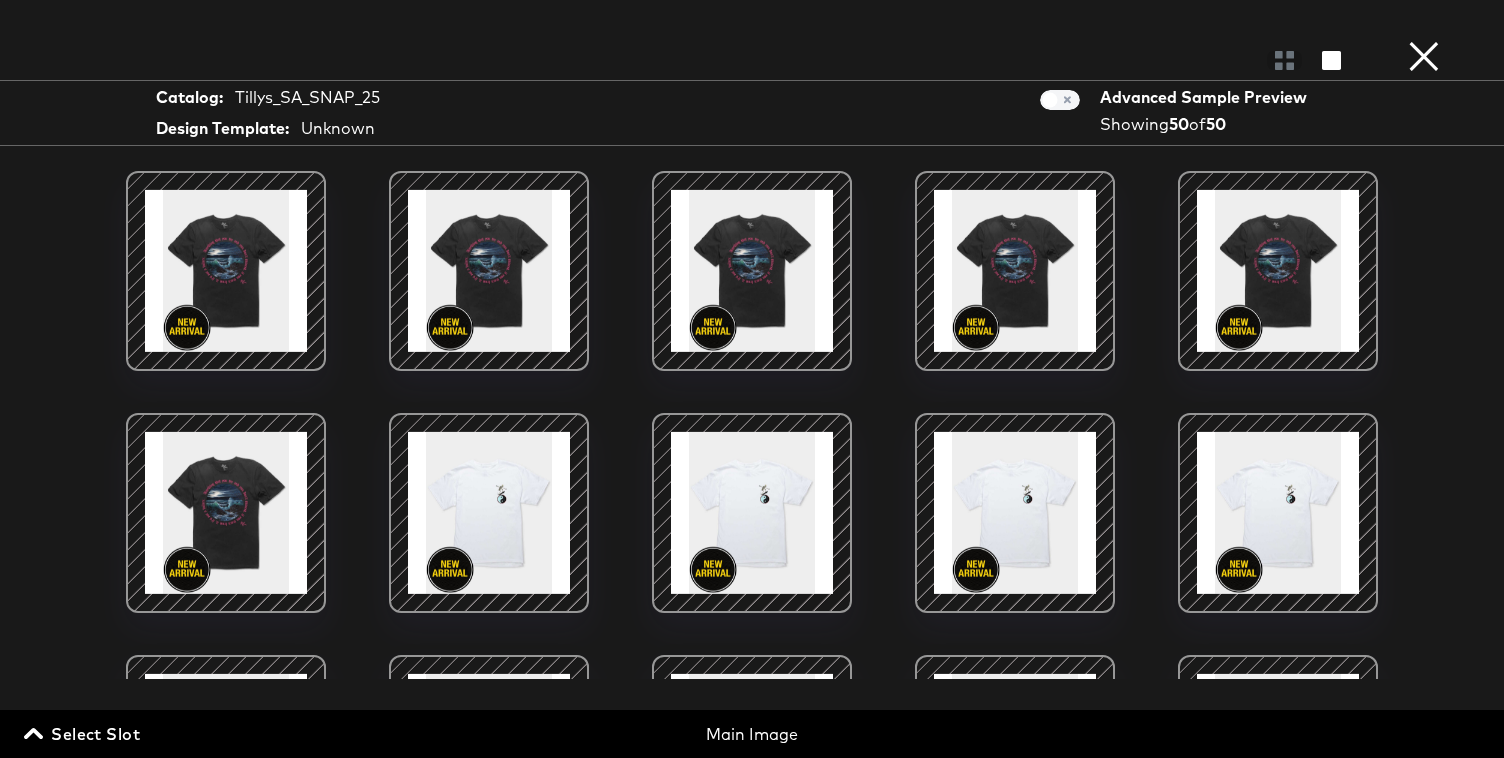 click on "×" at bounding box center [1424, 20] 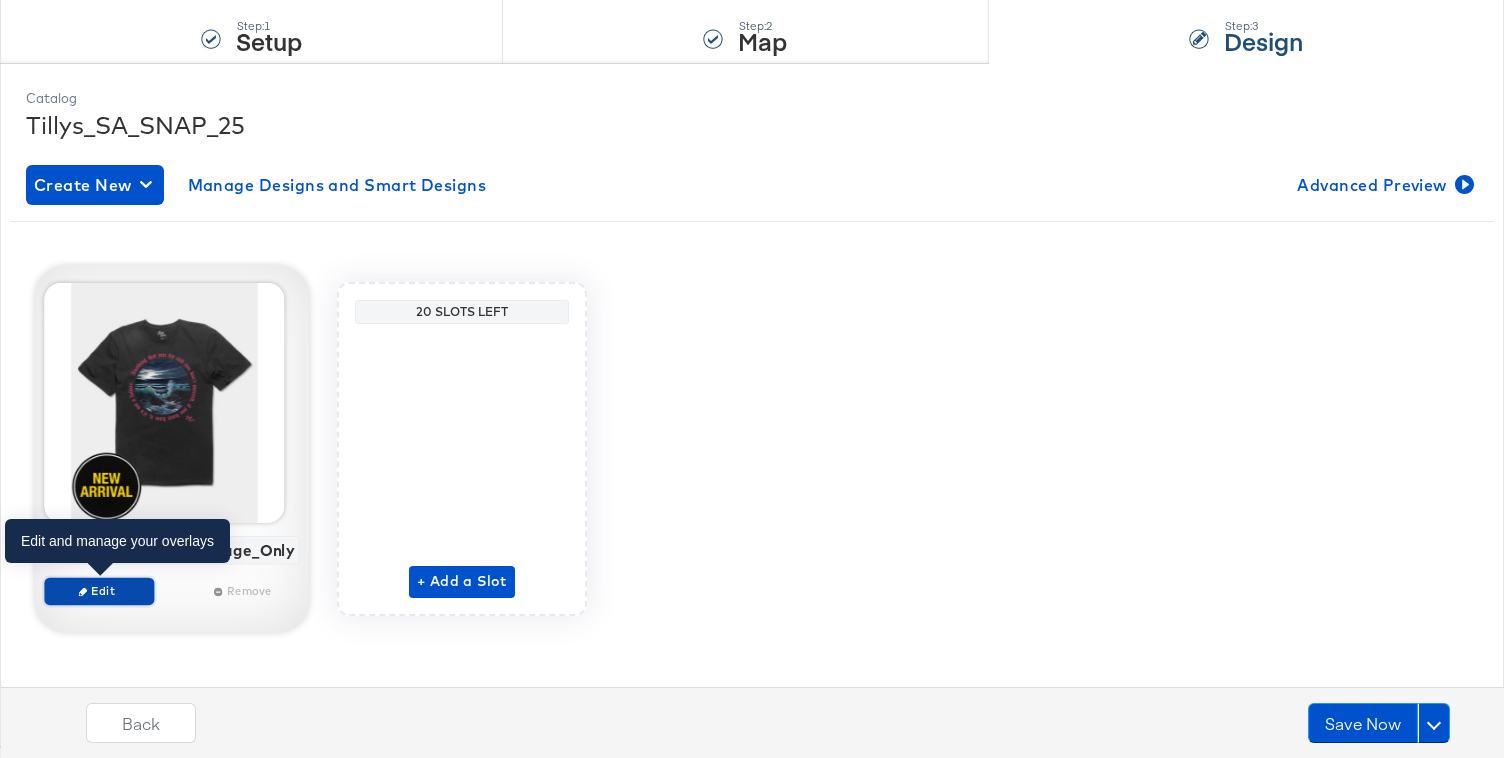 click on "Edit" at bounding box center [99, 590] 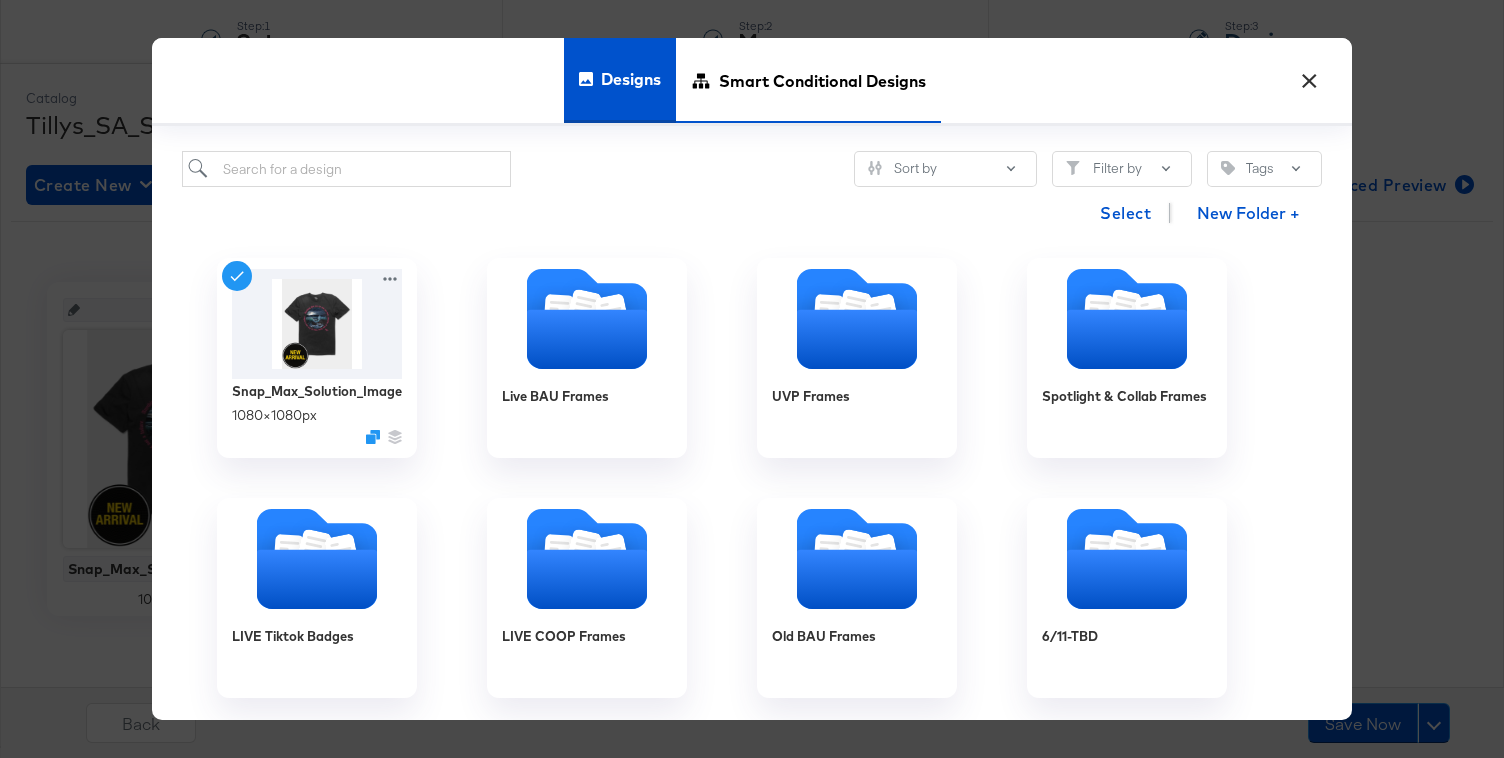 click on "Smart Conditional Designs" at bounding box center (822, 80) 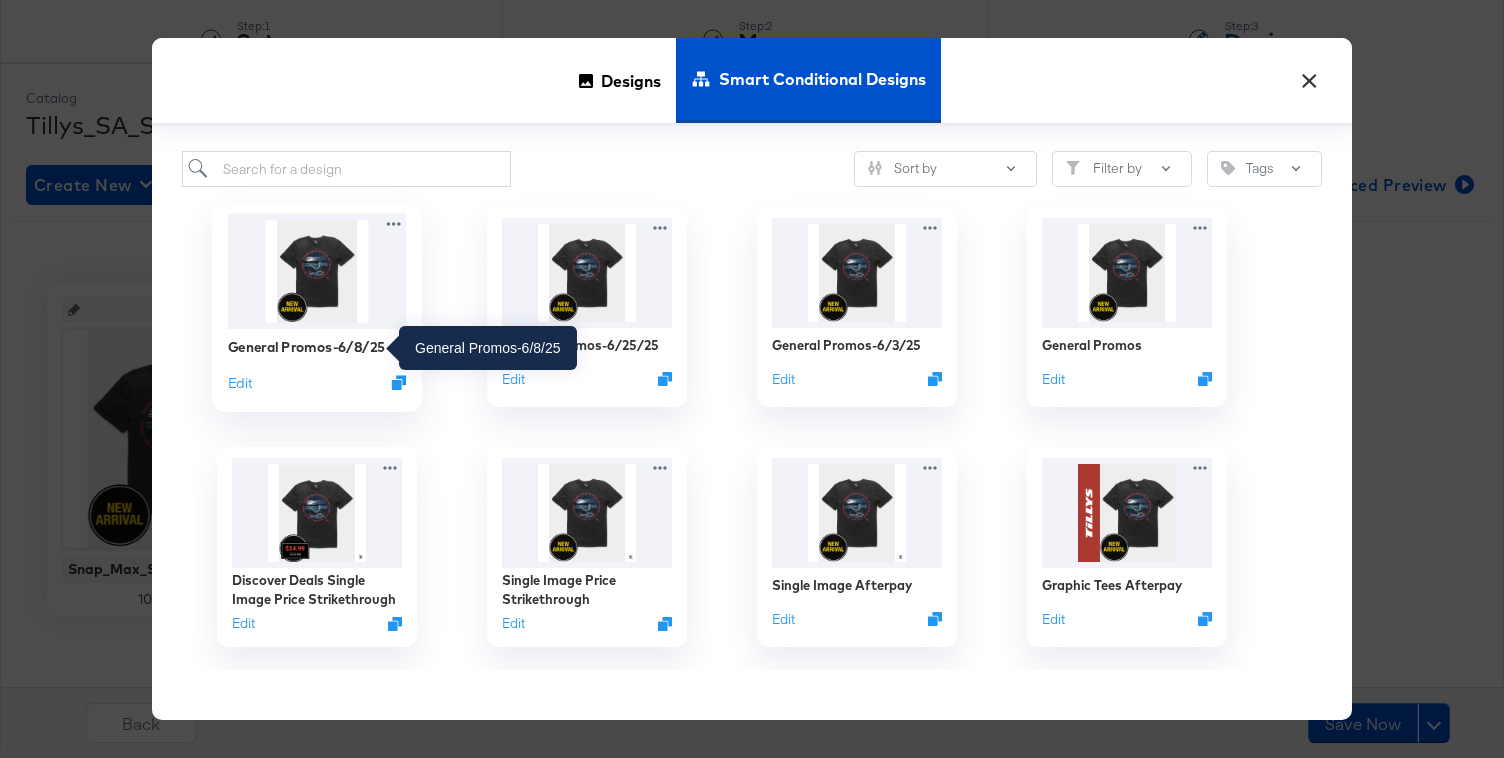click on "General Promos-6/8/25" at bounding box center (307, 347) 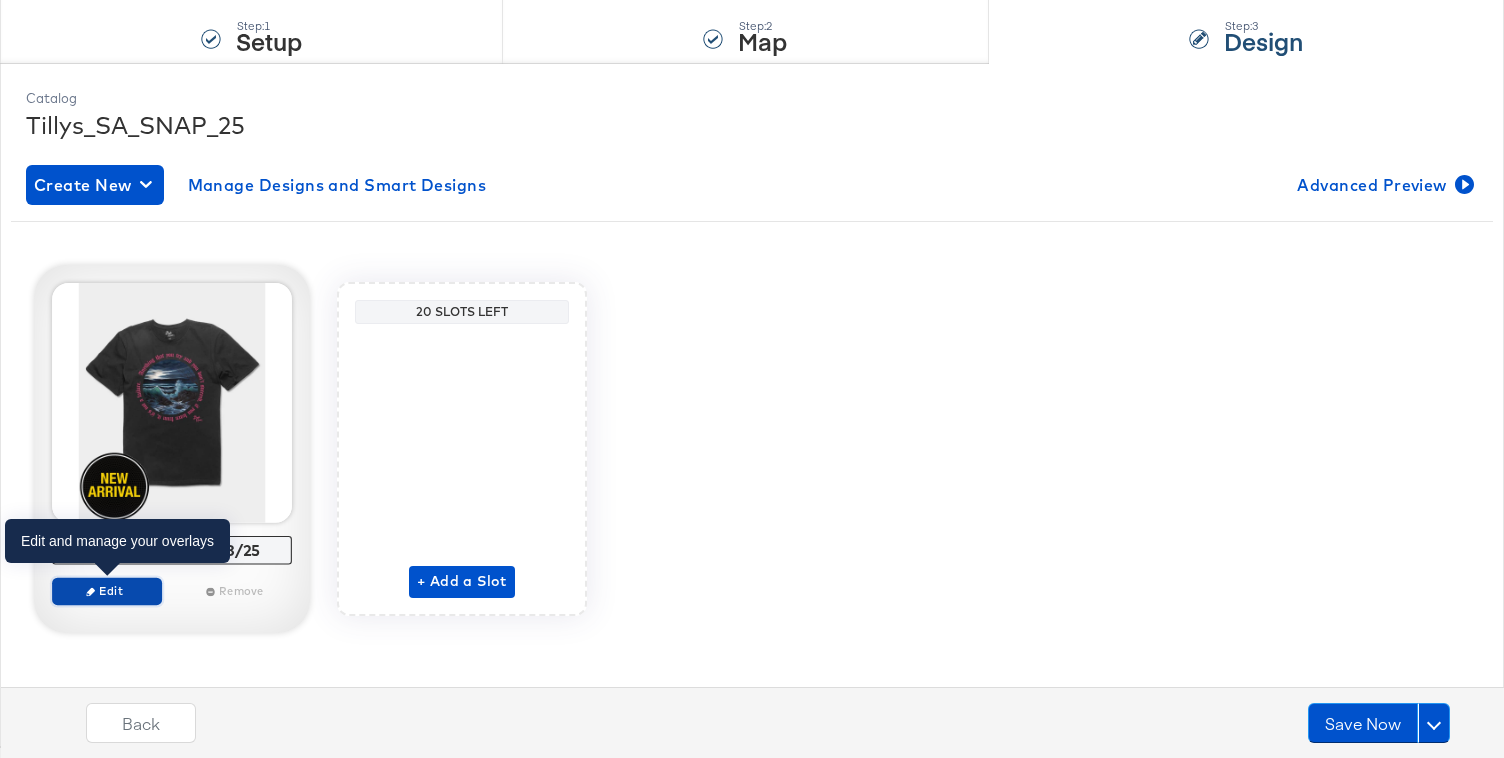click on "Edit" at bounding box center [107, 590] 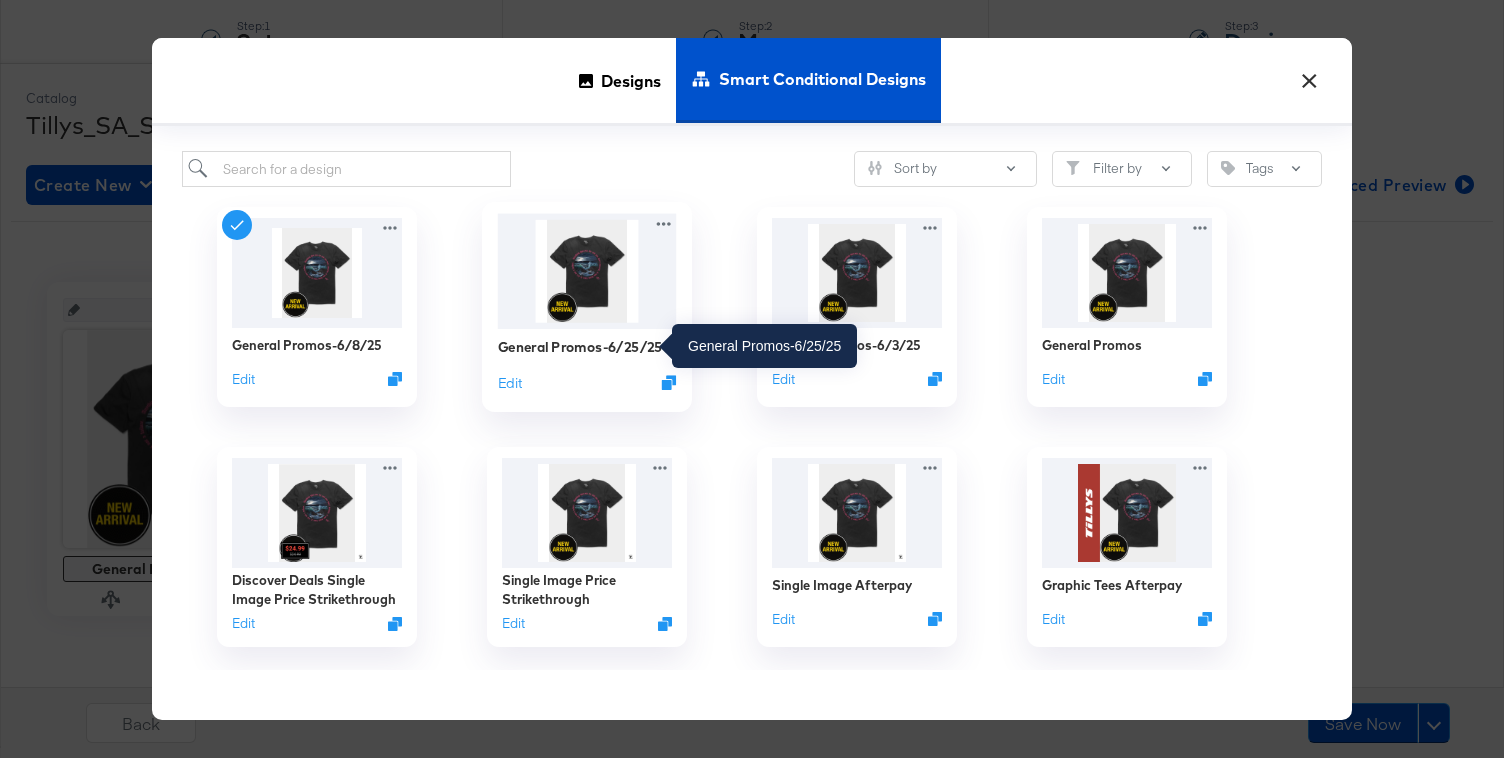 click on "General Promos-6/25/25" at bounding box center (580, 347) 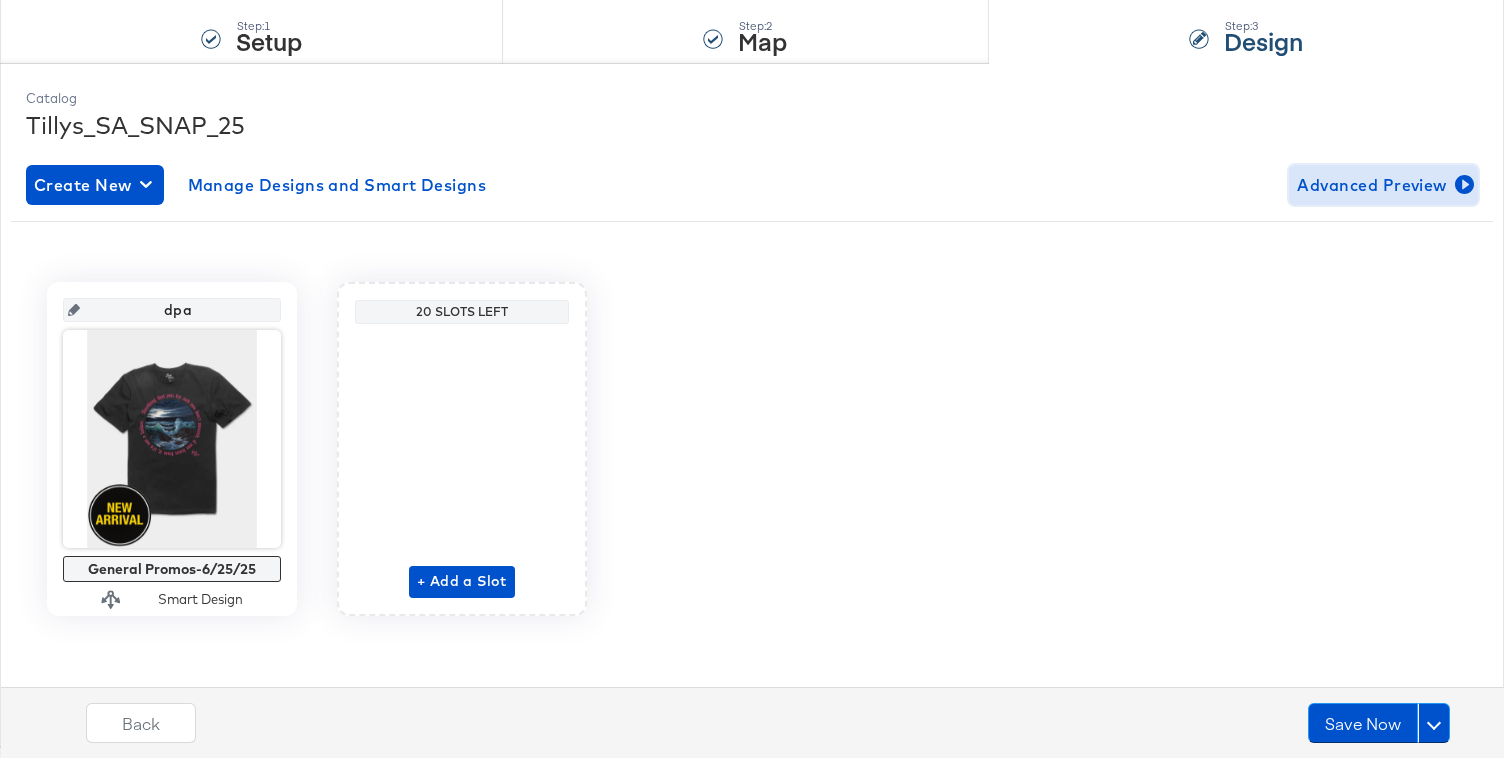click on "Advanced Preview" at bounding box center [1383, 185] 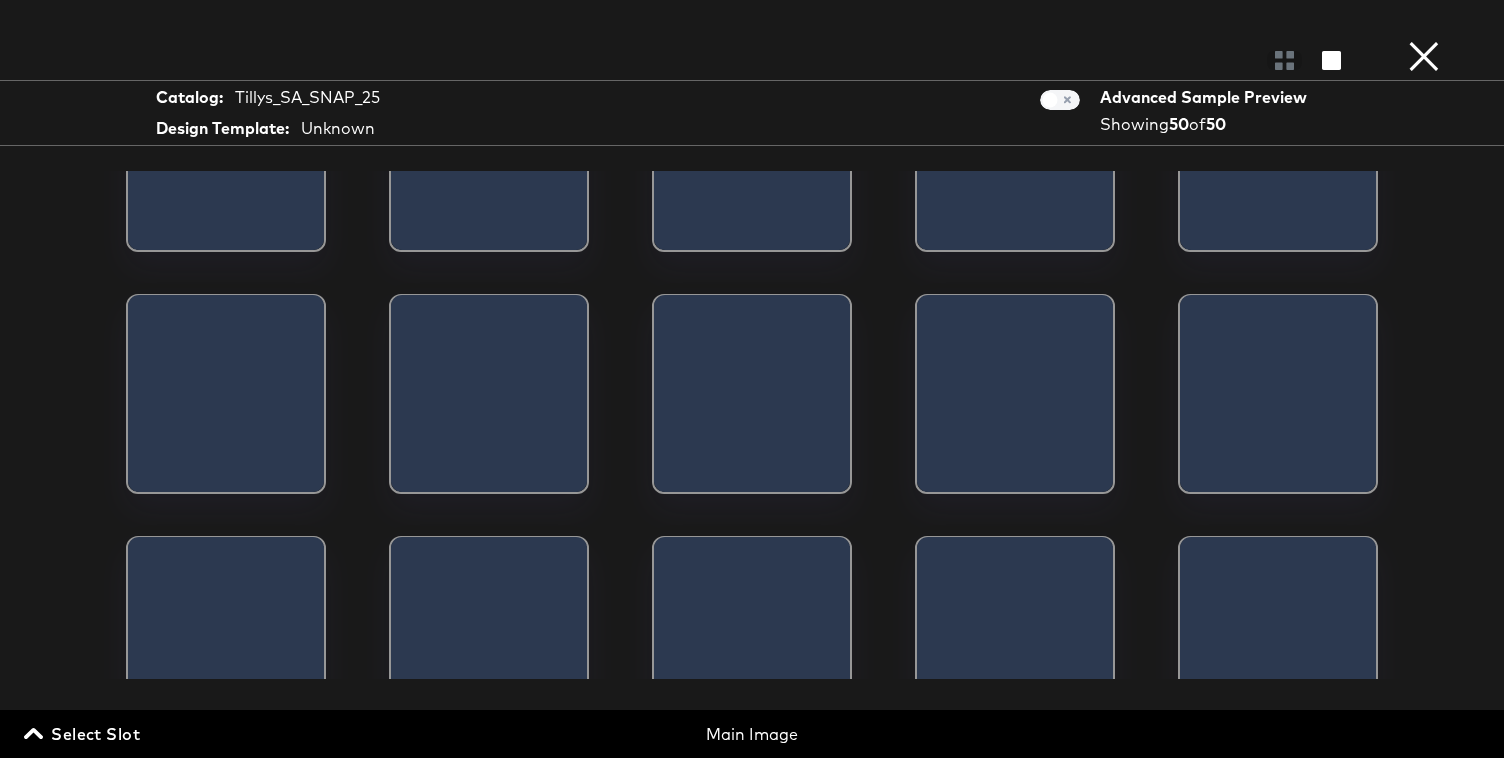 scroll, scrollTop: 1870, scrollLeft: 0, axis: vertical 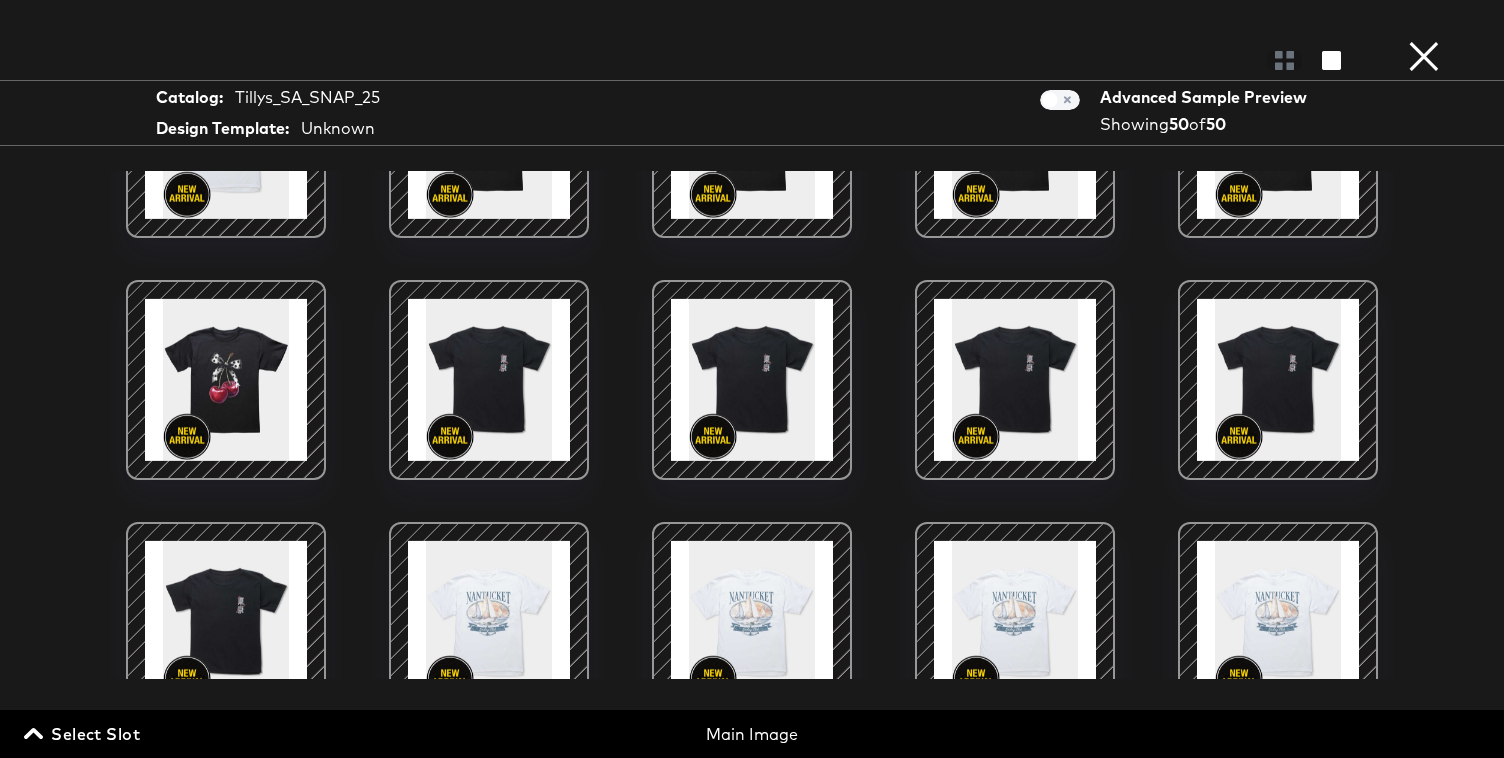 click on "×" at bounding box center [1424, 20] 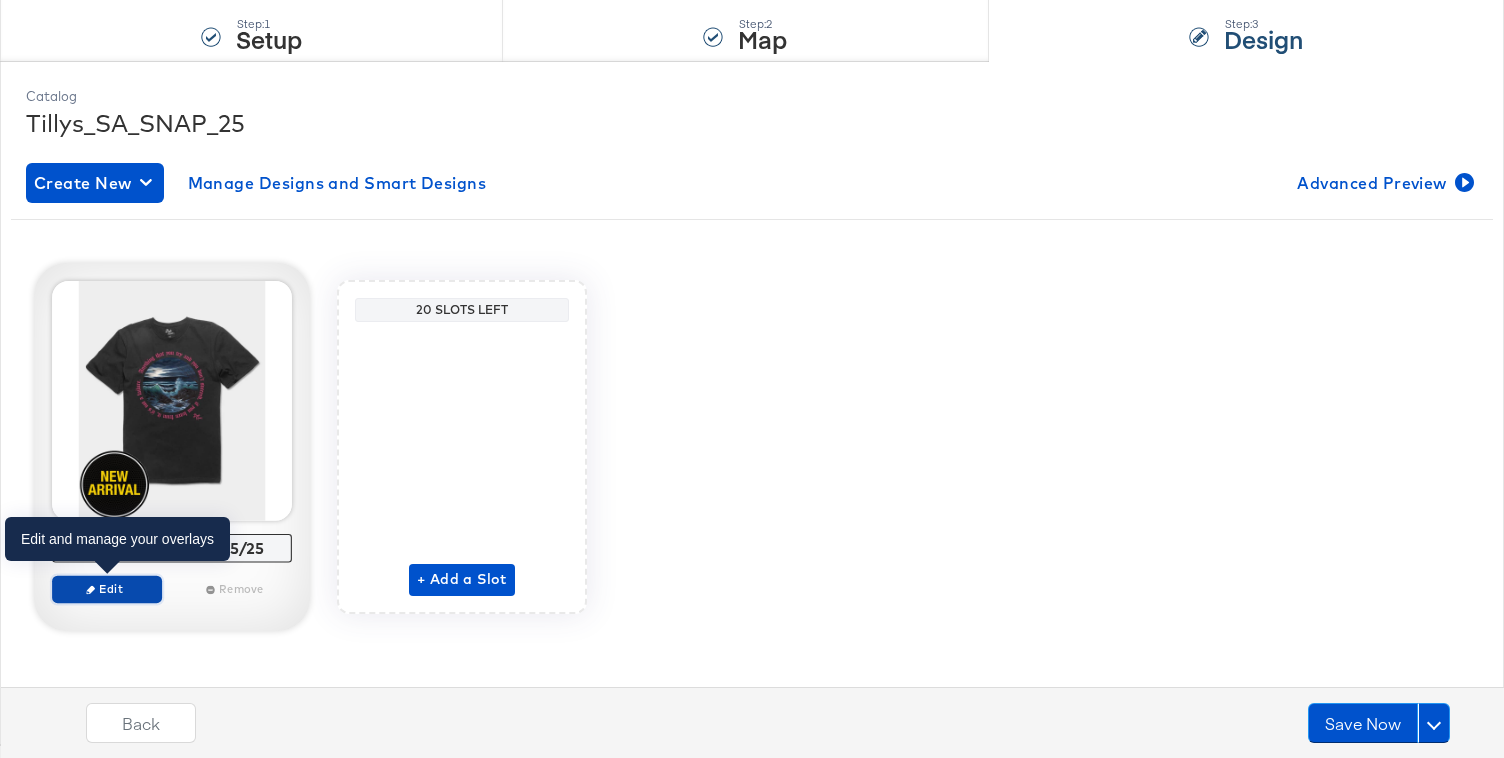 click on "Edit" at bounding box center [107, 588] 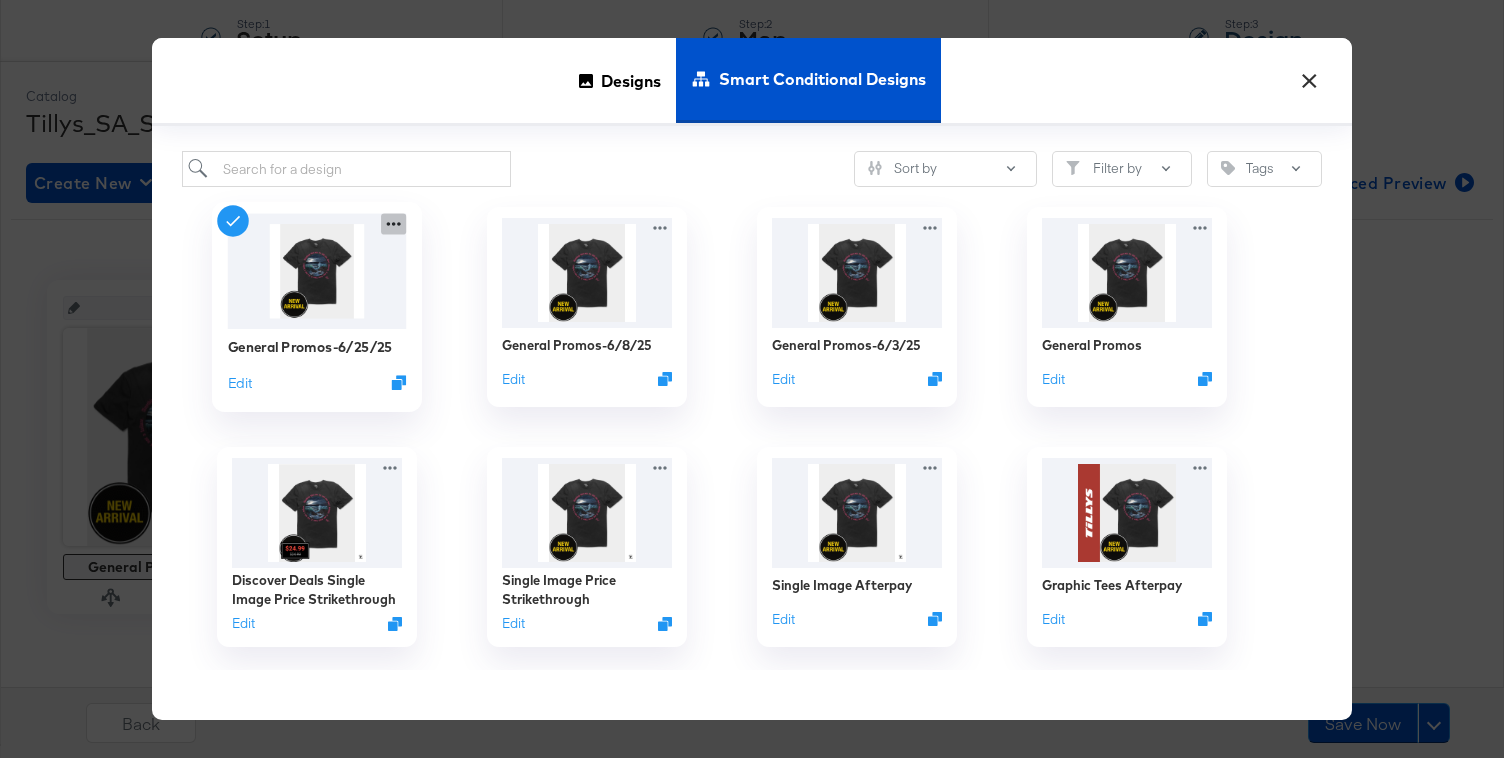 click 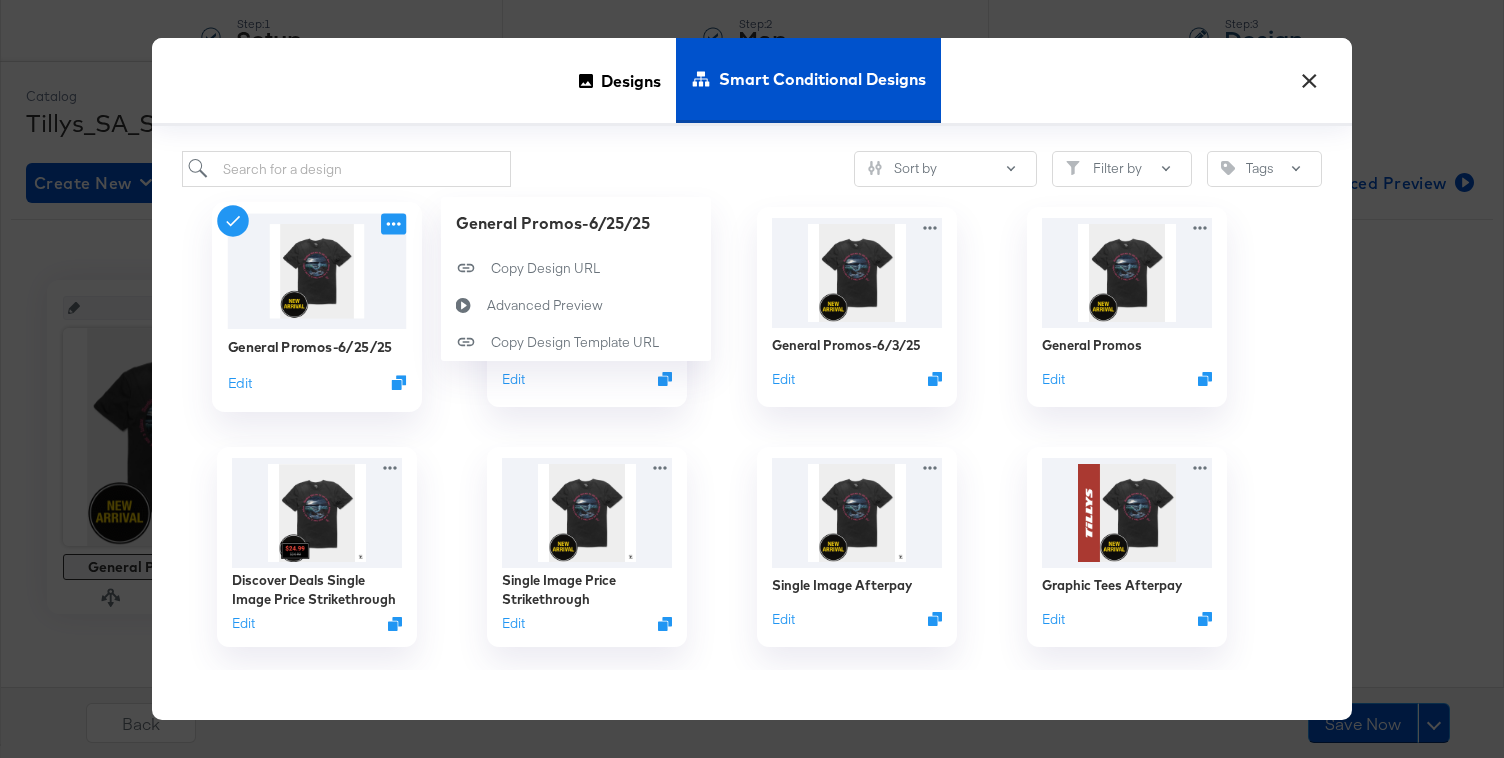 click at bounding box center (317, 271) 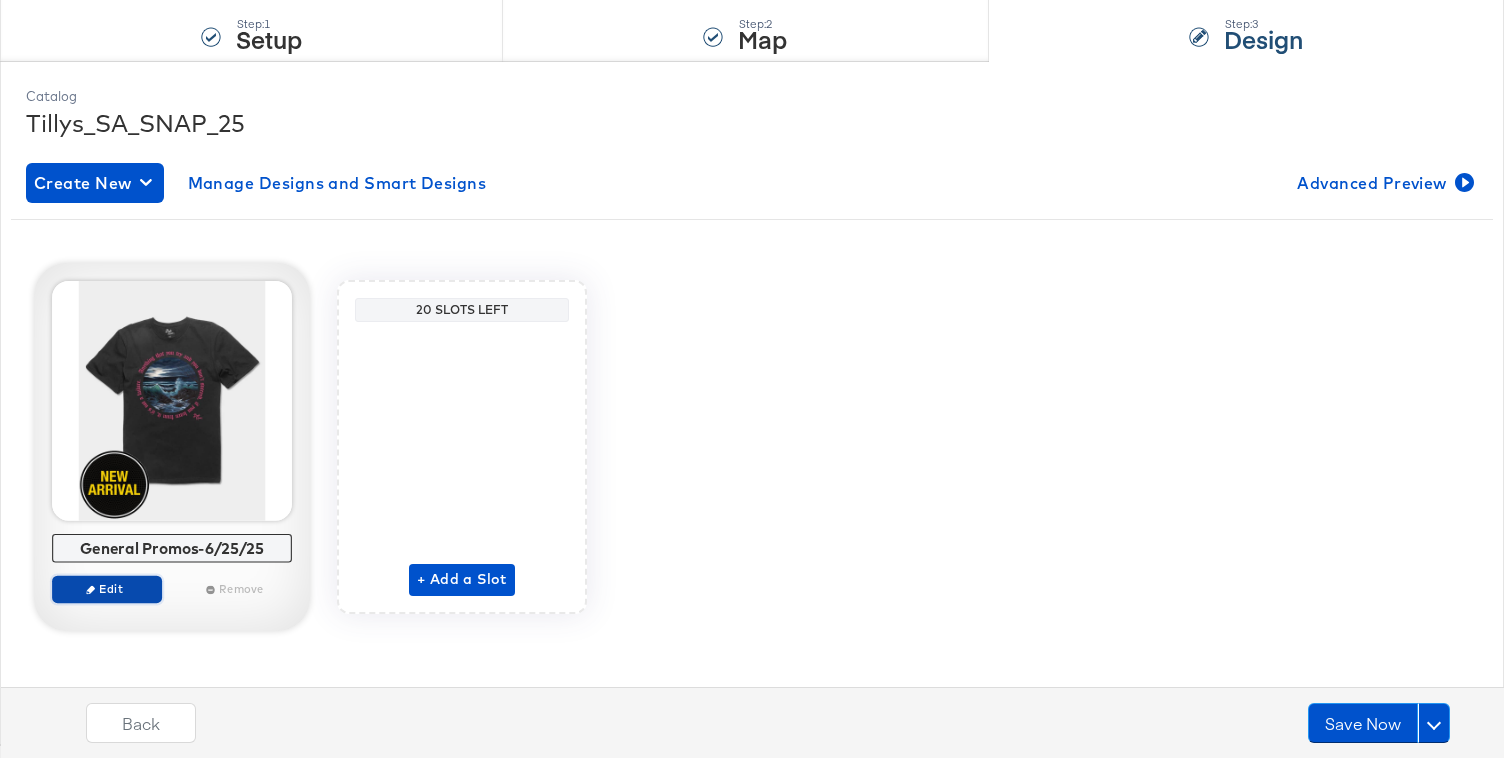 click on "Edit" at bounding box center (107, 588) 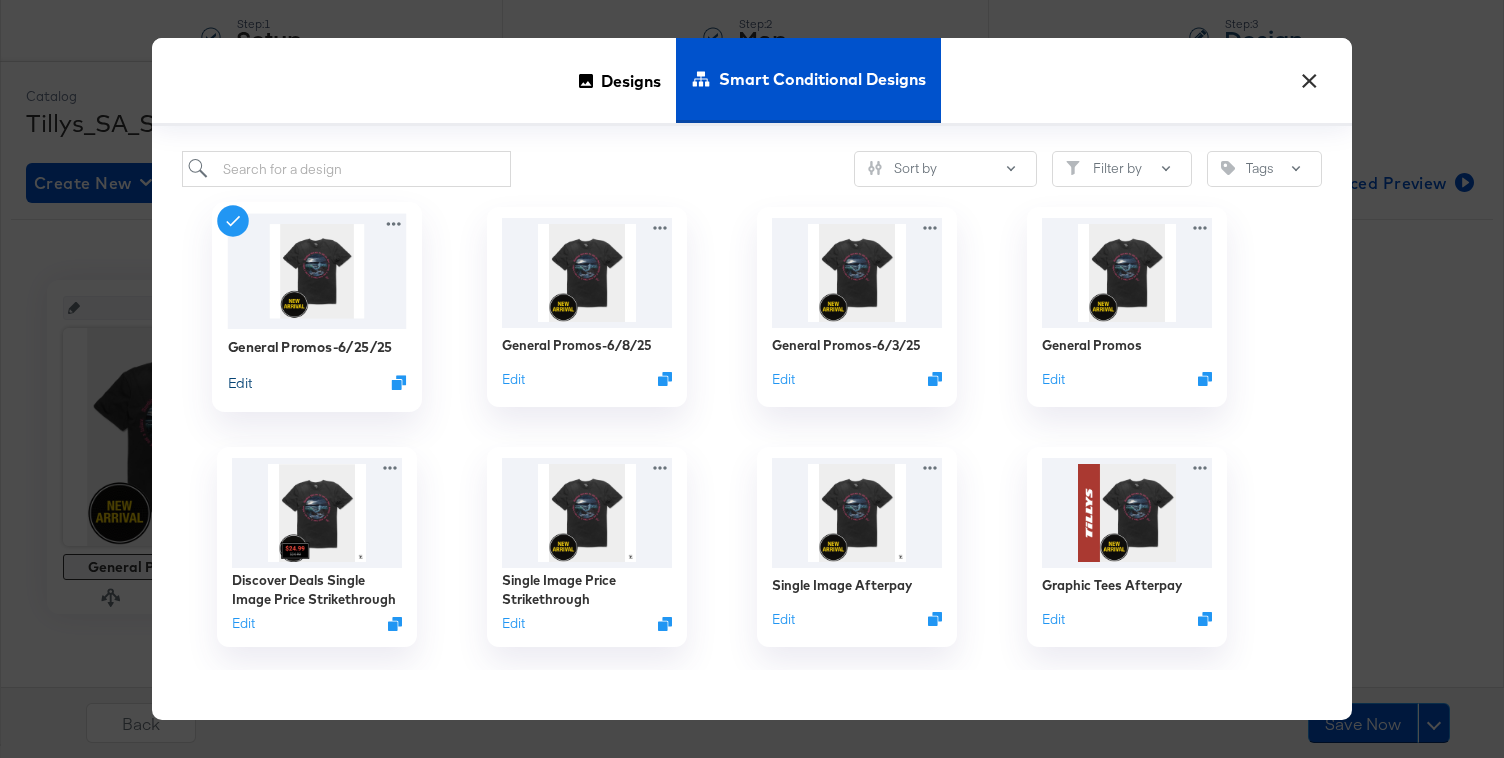 click on "Edit" at bounding box center (240, 382) 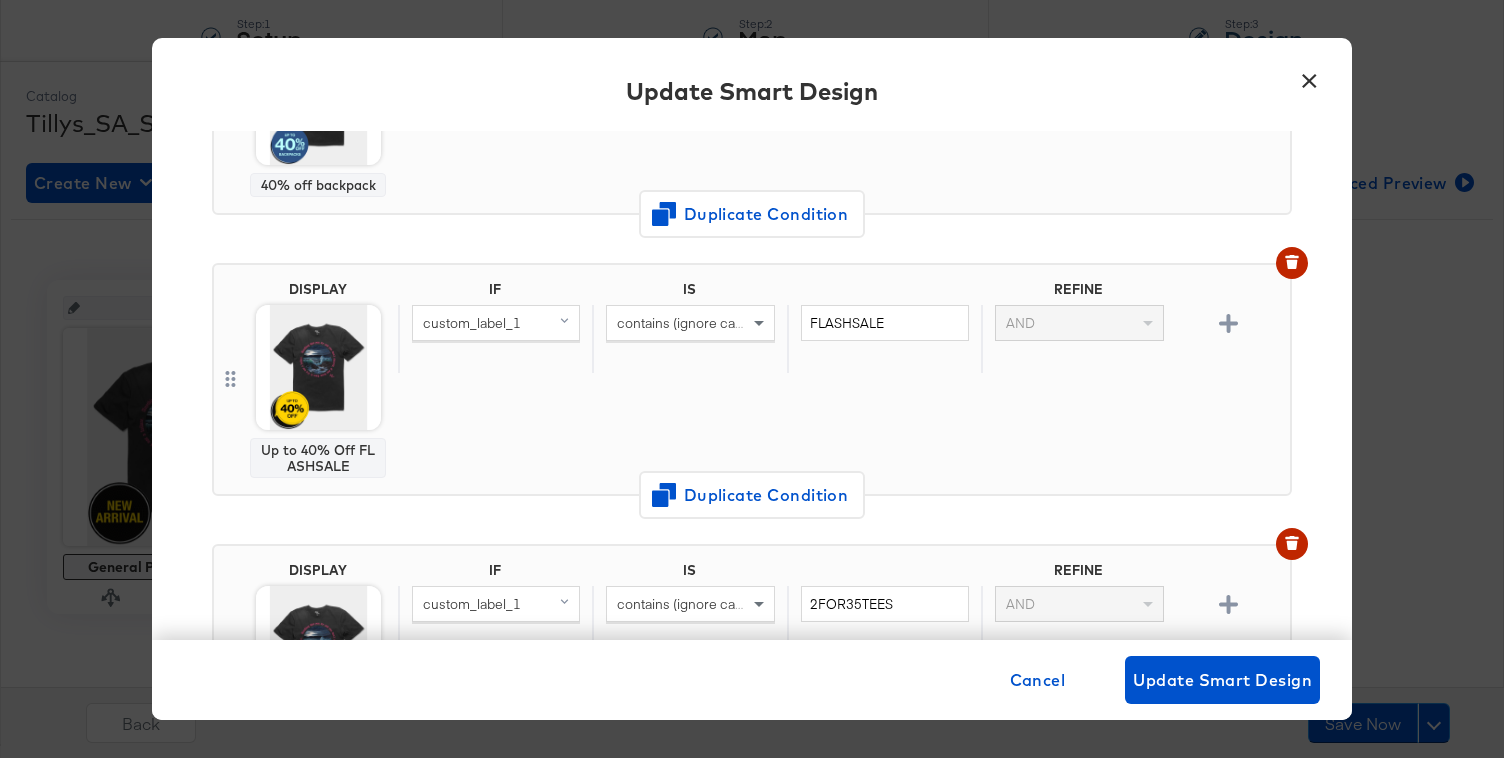 scroll, scrollTop: 136, scrollLeft: 0, axis: vertical 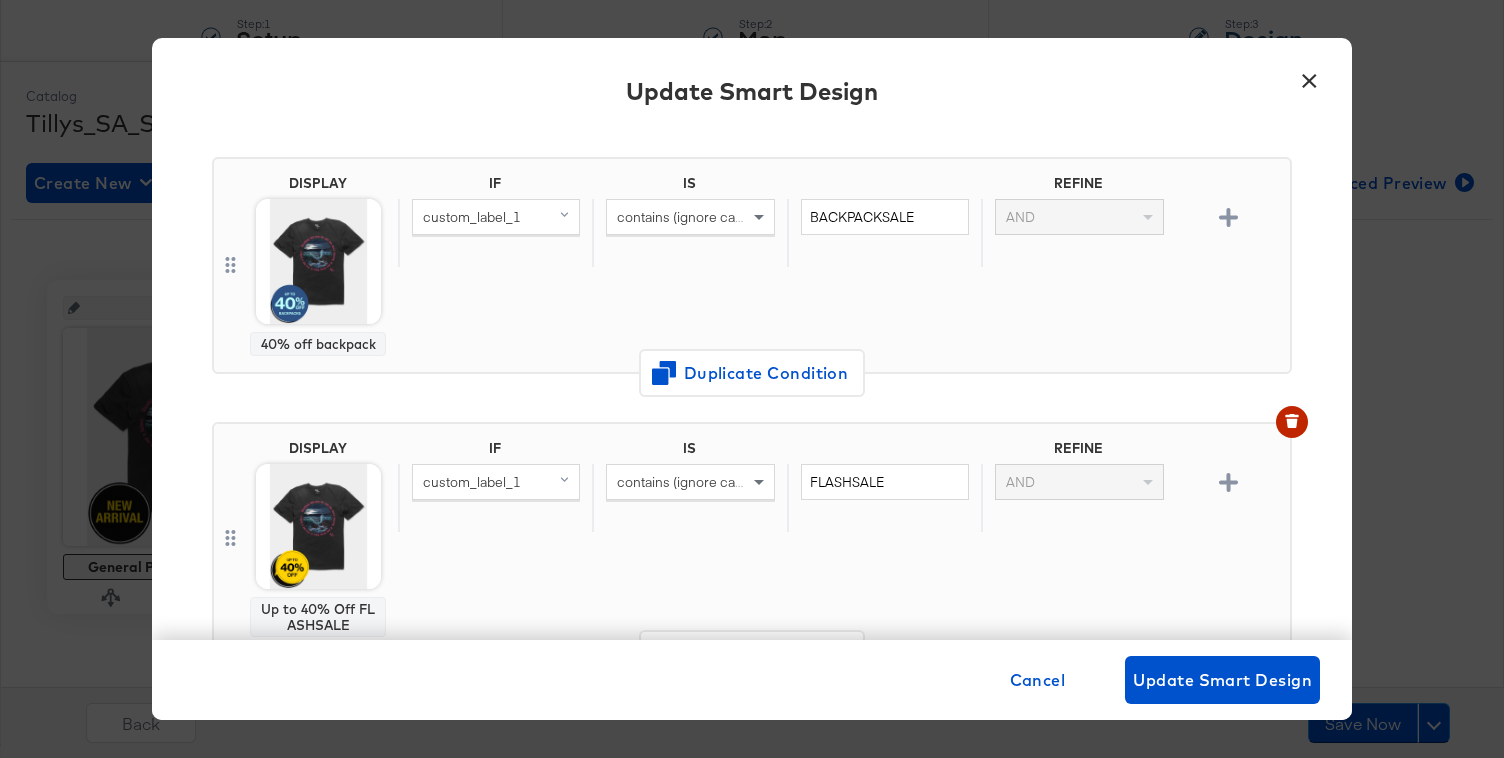 click on "×" at bounding box center [1309, 76] 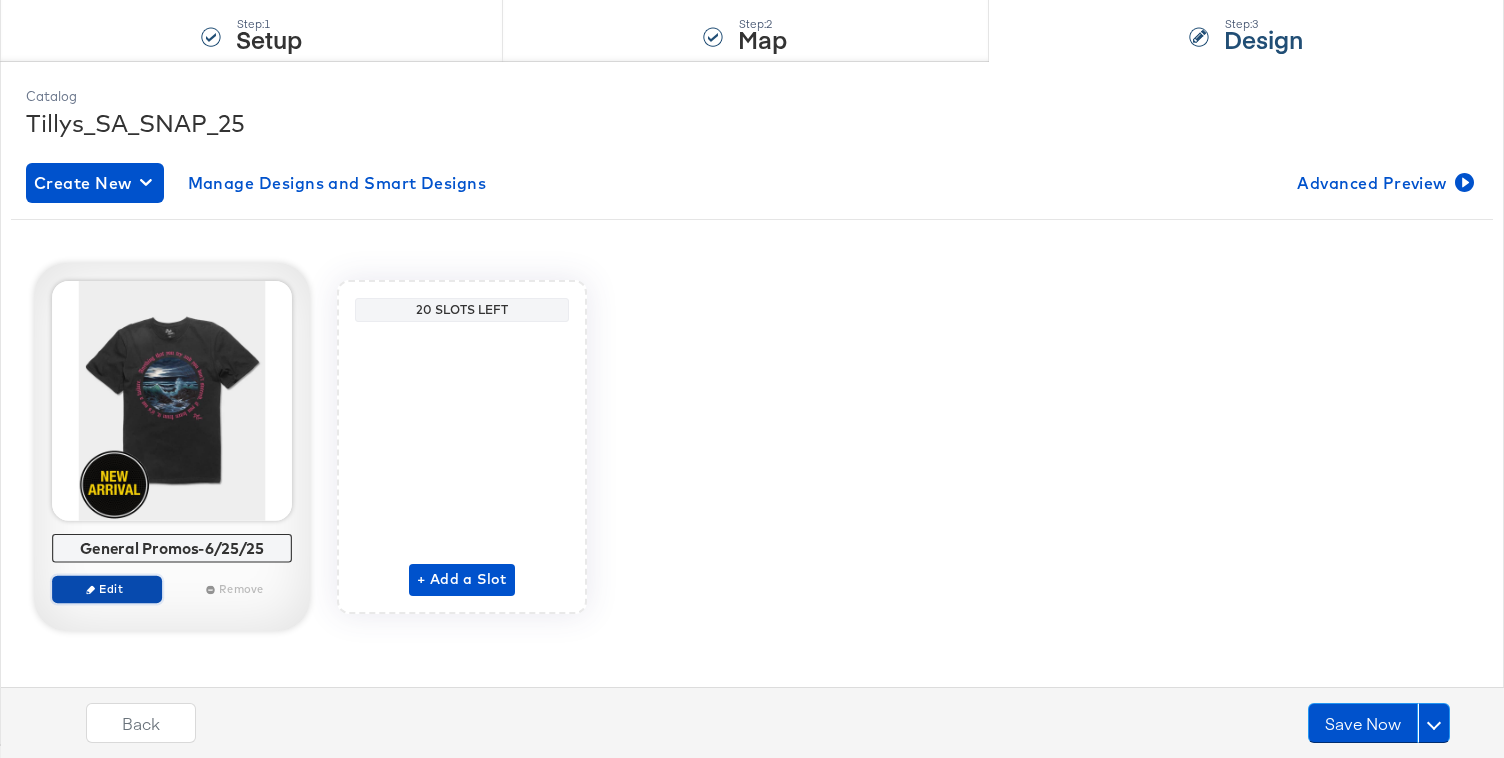 click on "Edit" at bounding box center [107, 588] 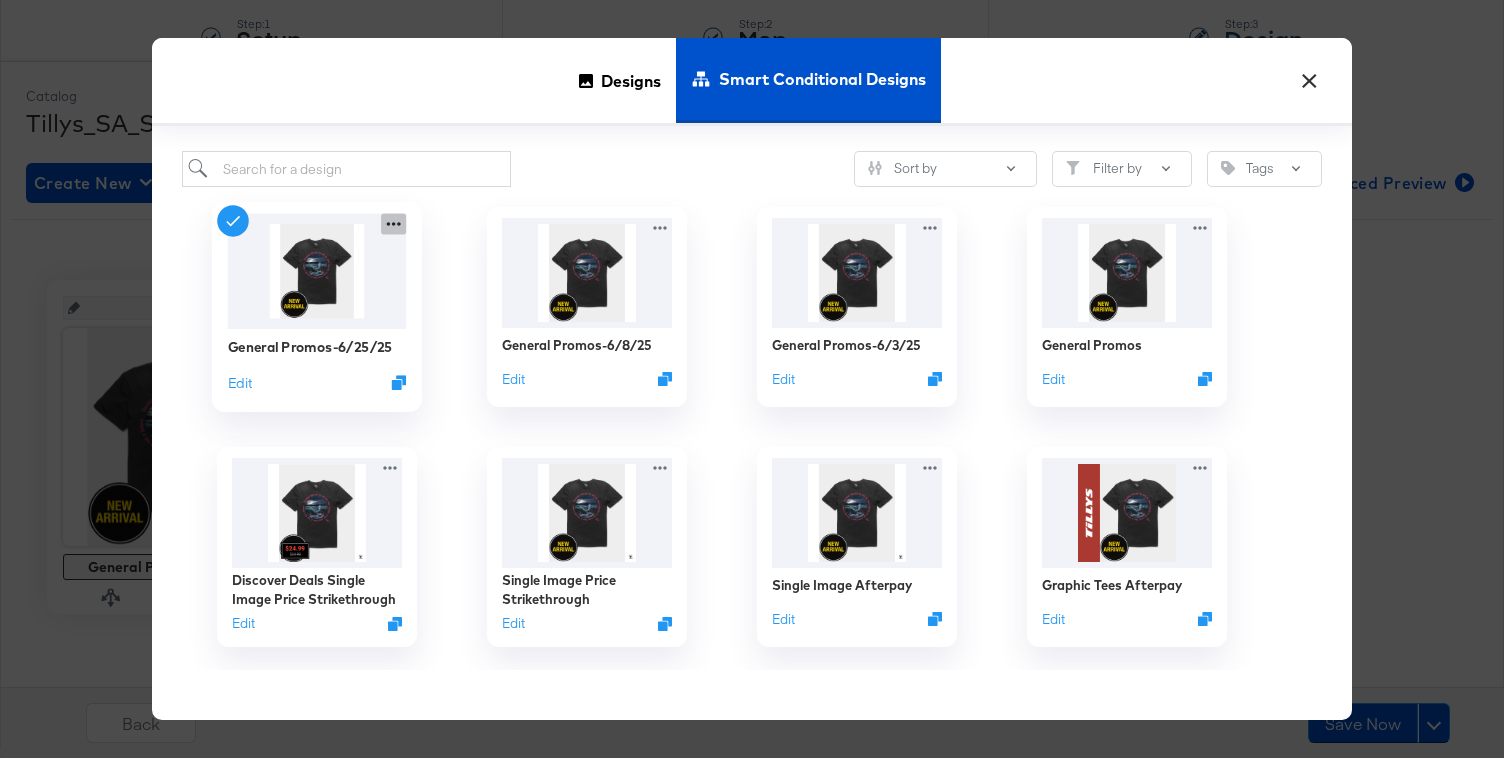 click 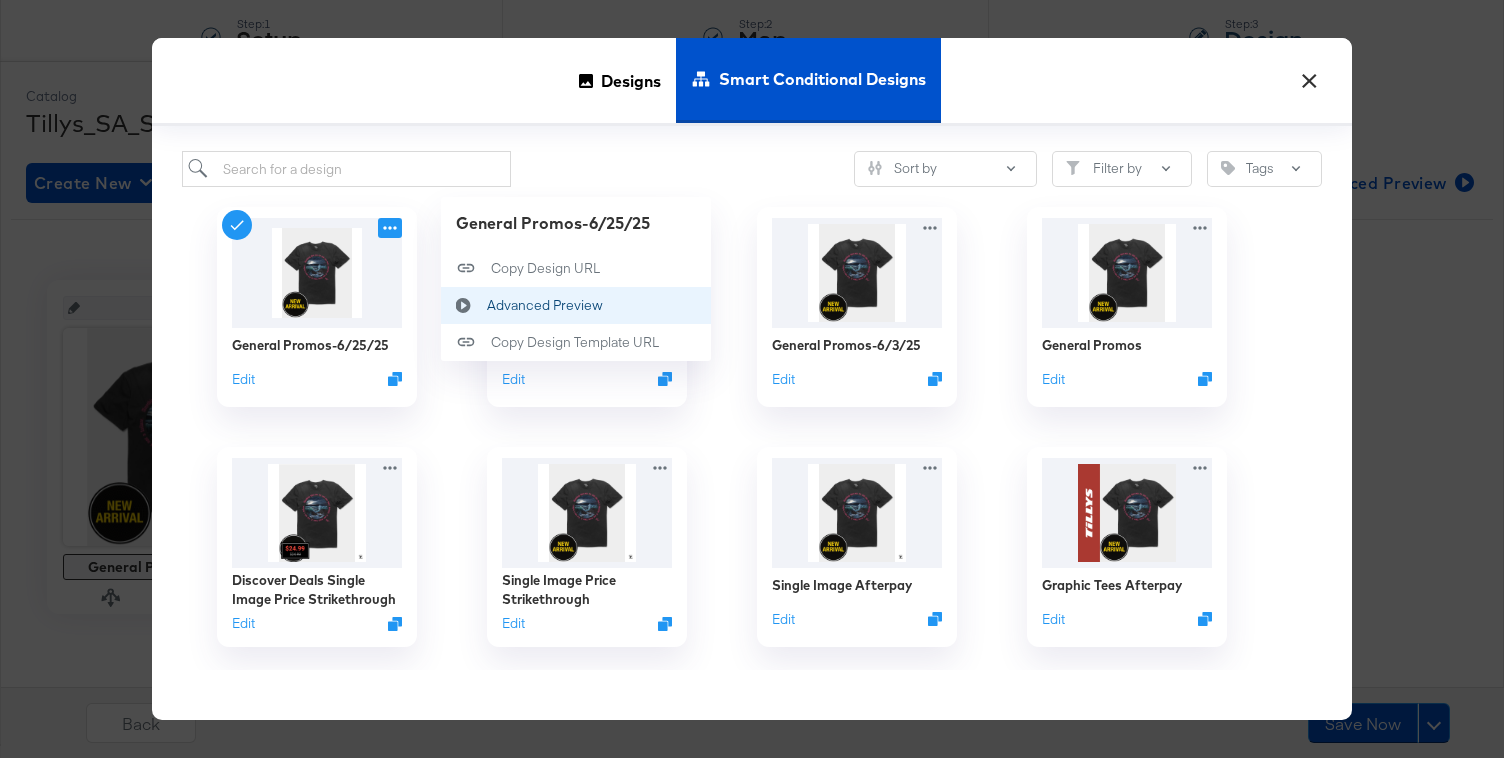 click on "Advanced Preview Advanced Preview" at bounding box center (576, 305) 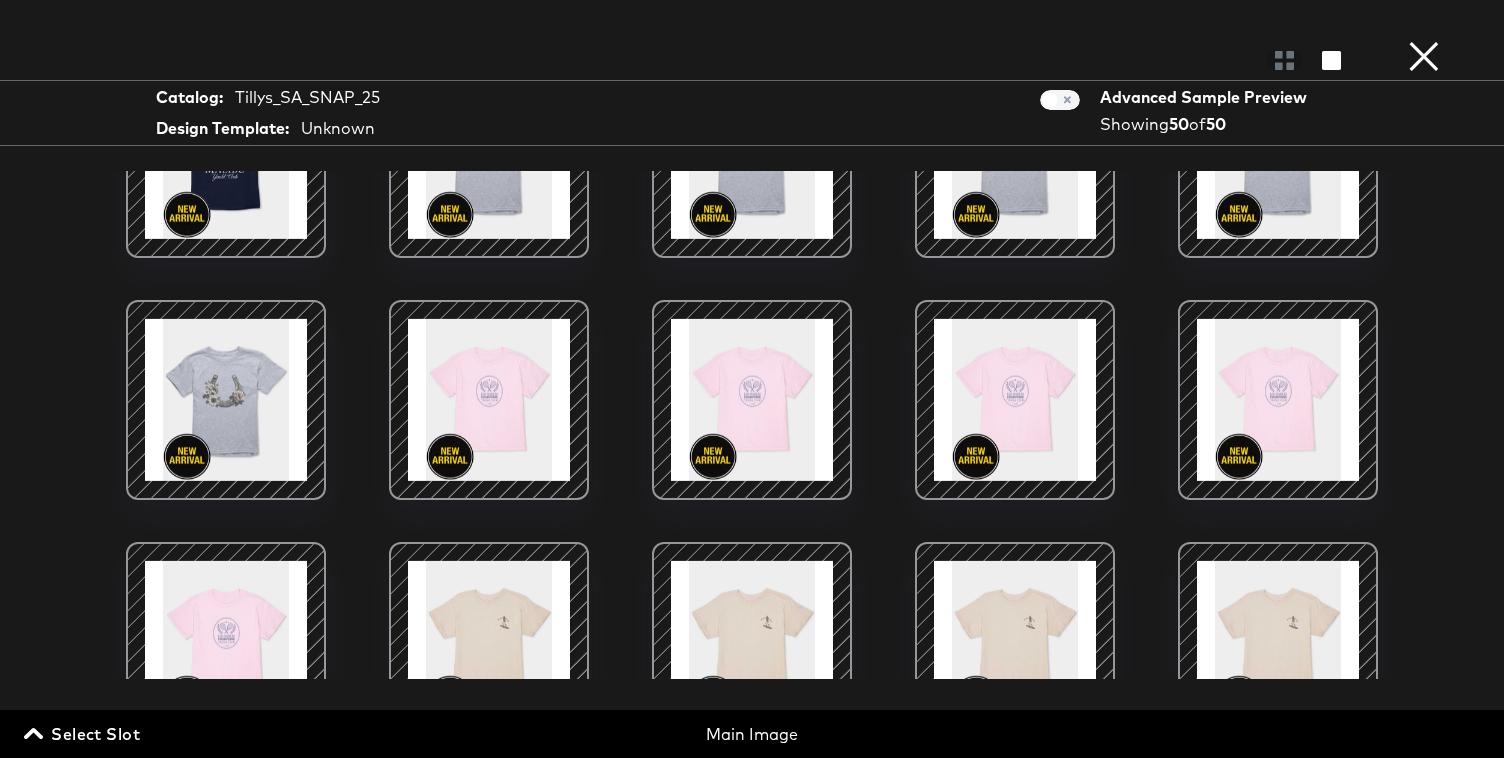 scroll, scrollTop: 1870, scrollLeft: 0, axis: vertical 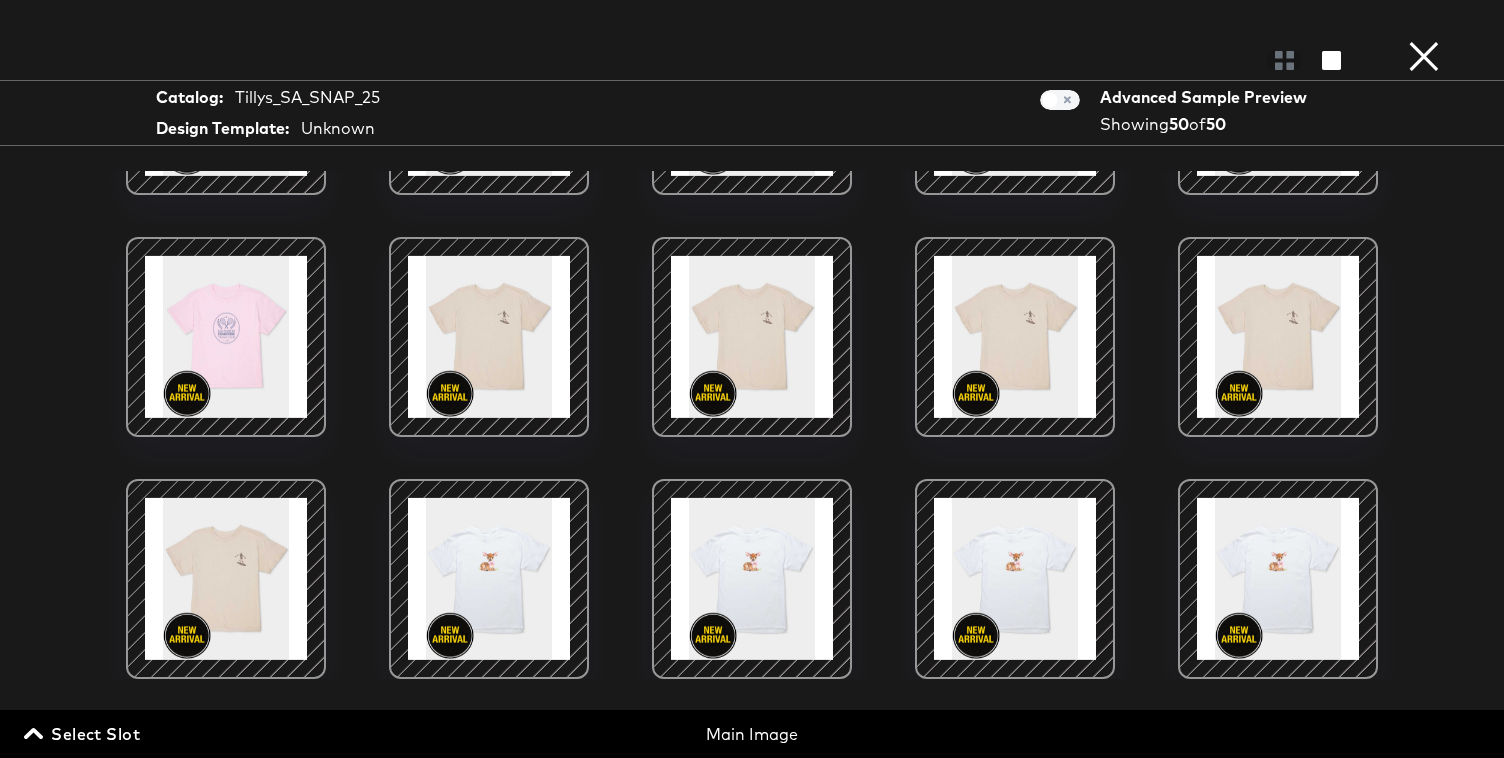 click on "×" at bounding box center [1424, 20] 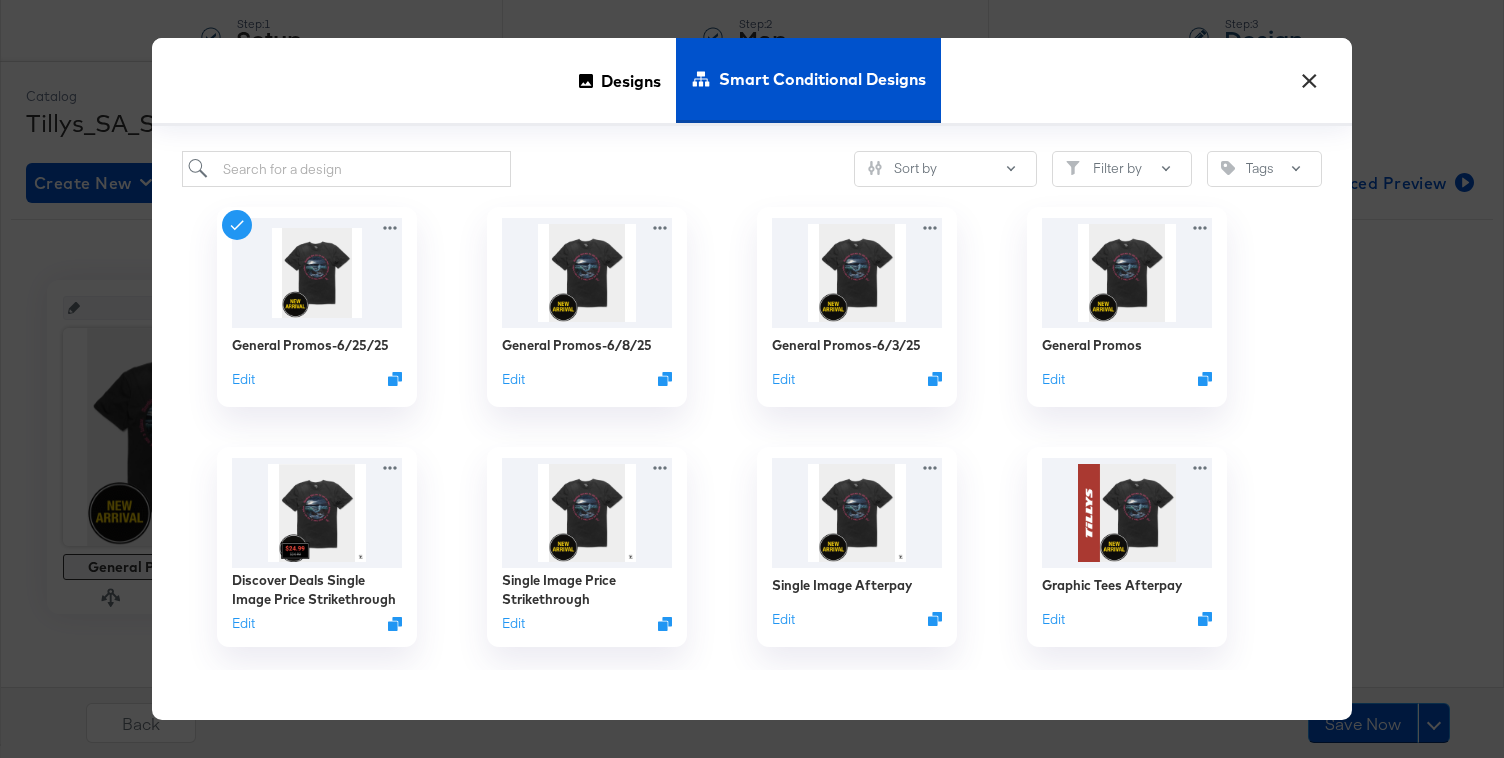 click on "×" at bounding box center (1309, 76) 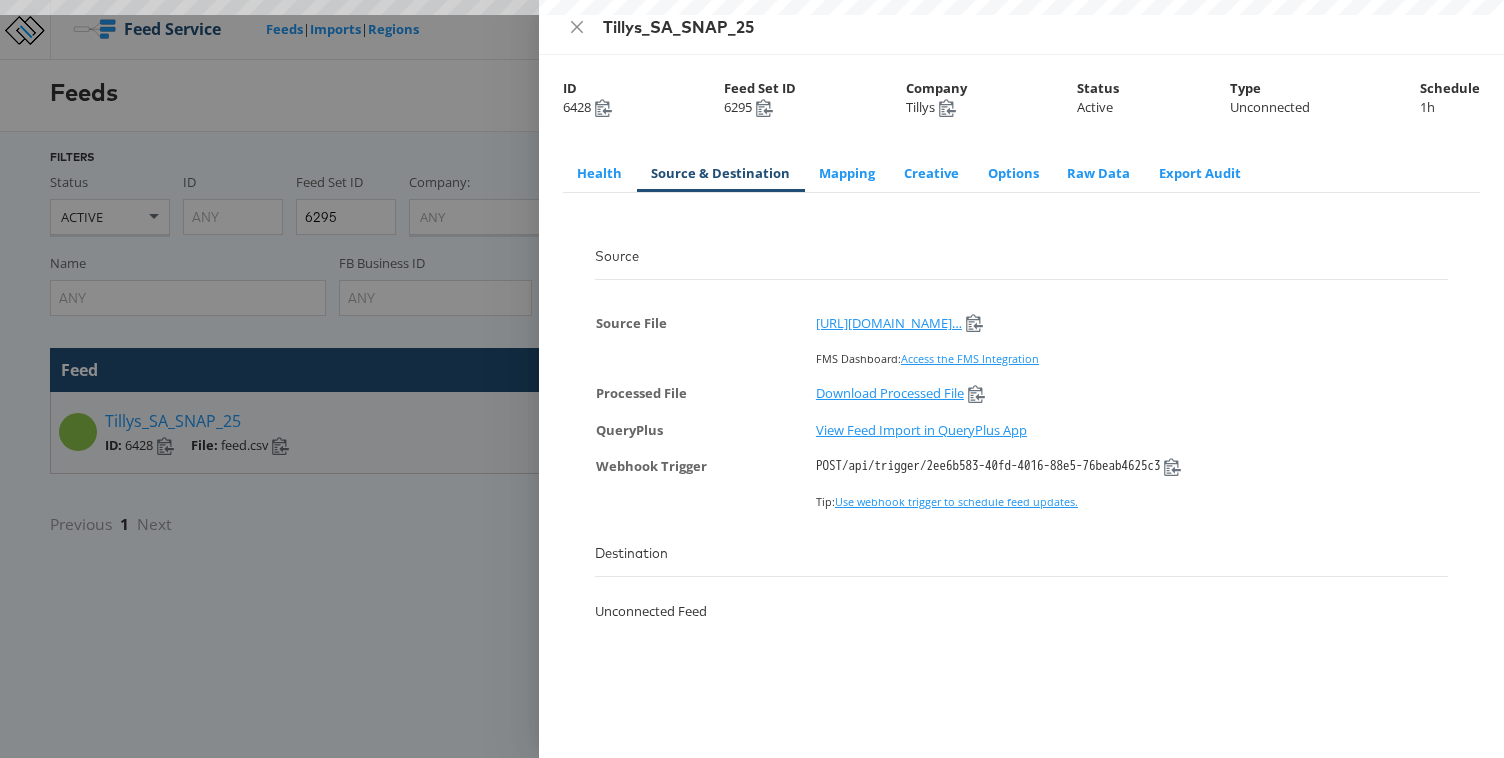 scroll, scrollTop: 0, scrollLeft: 0, axis: both 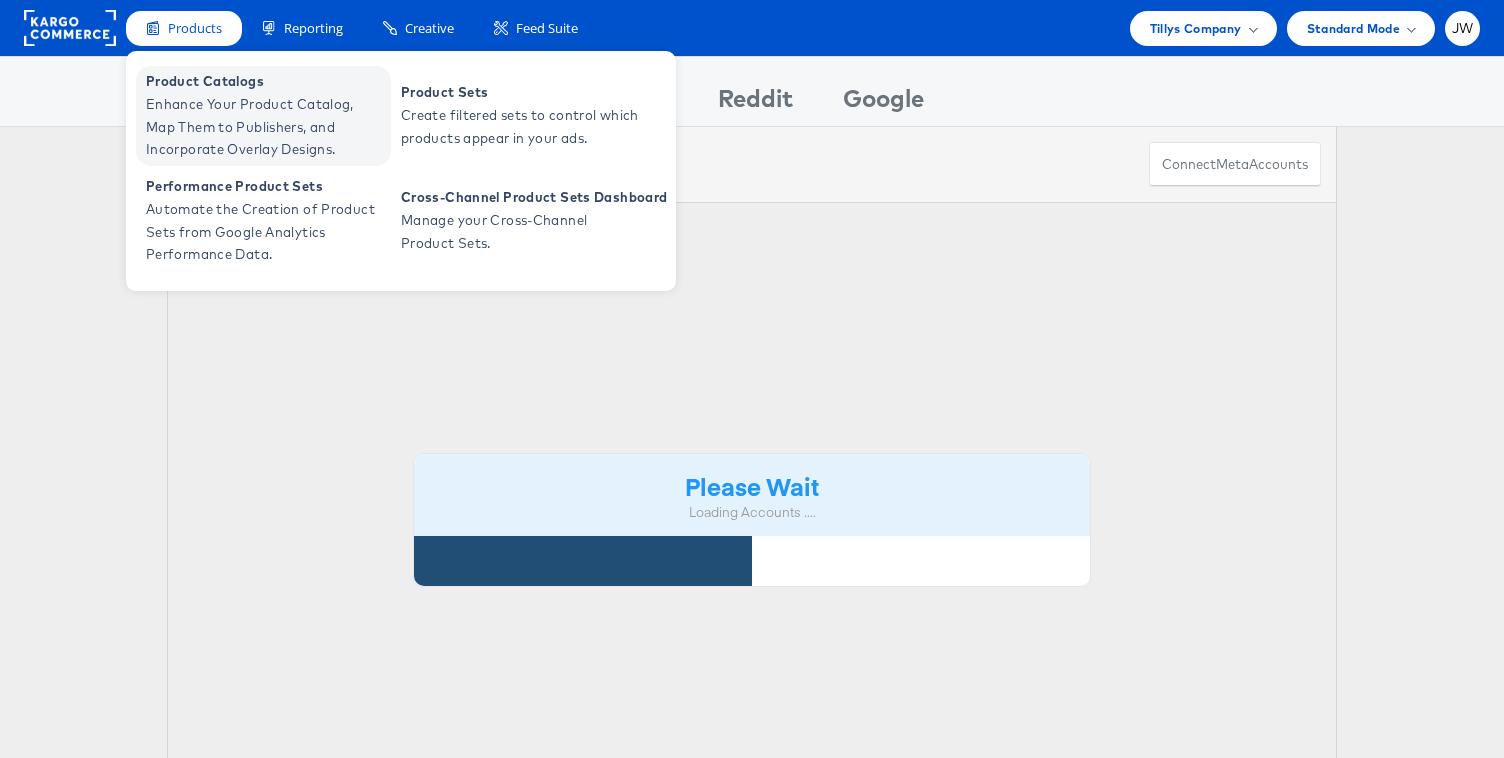 click on "Enhance Your Product Catalog, Map Them to Publishers, and Incorporate Overlay Designs." at bounding box center (266, 127) 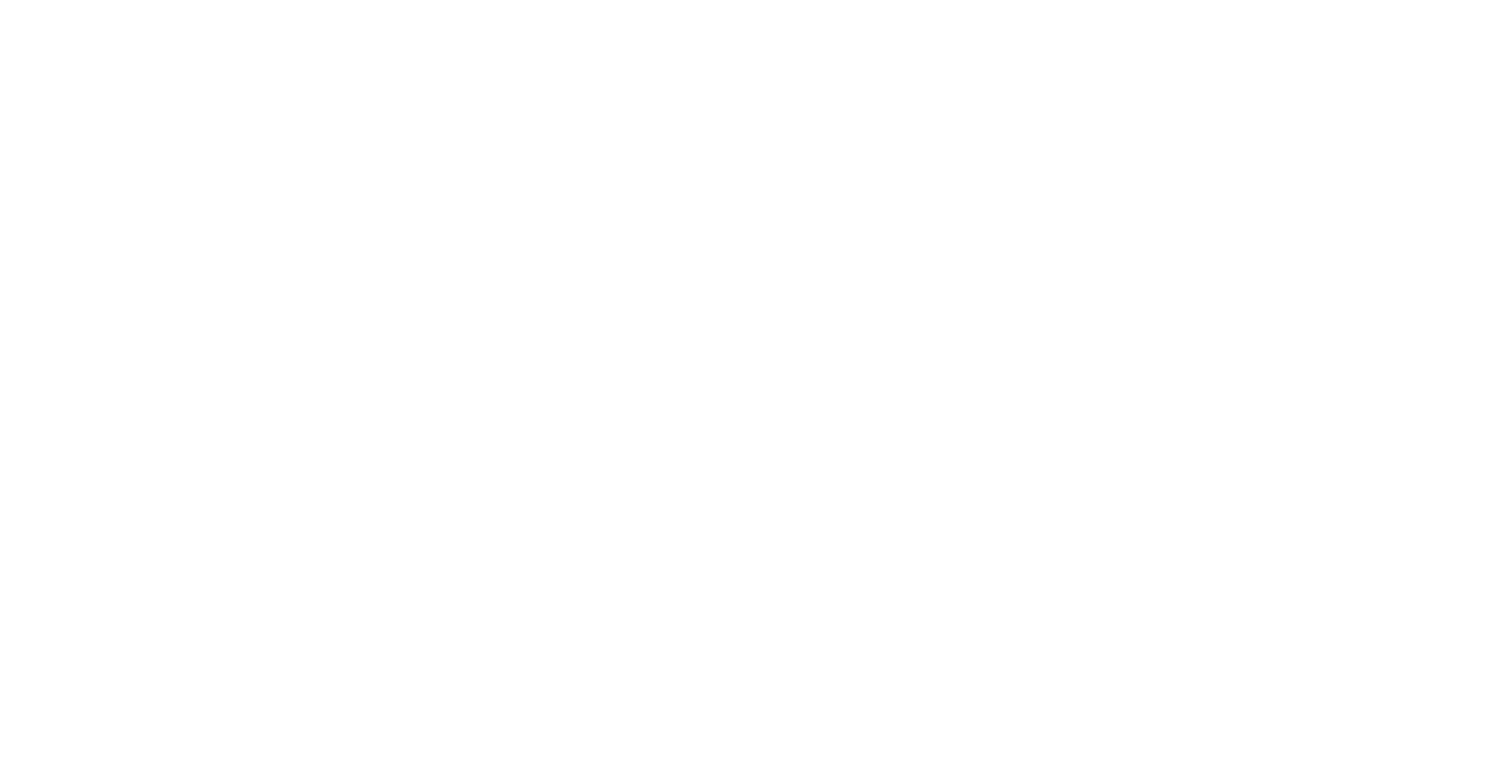 scroll, scrollTop: 0, scrollLeft: 0, axis: both 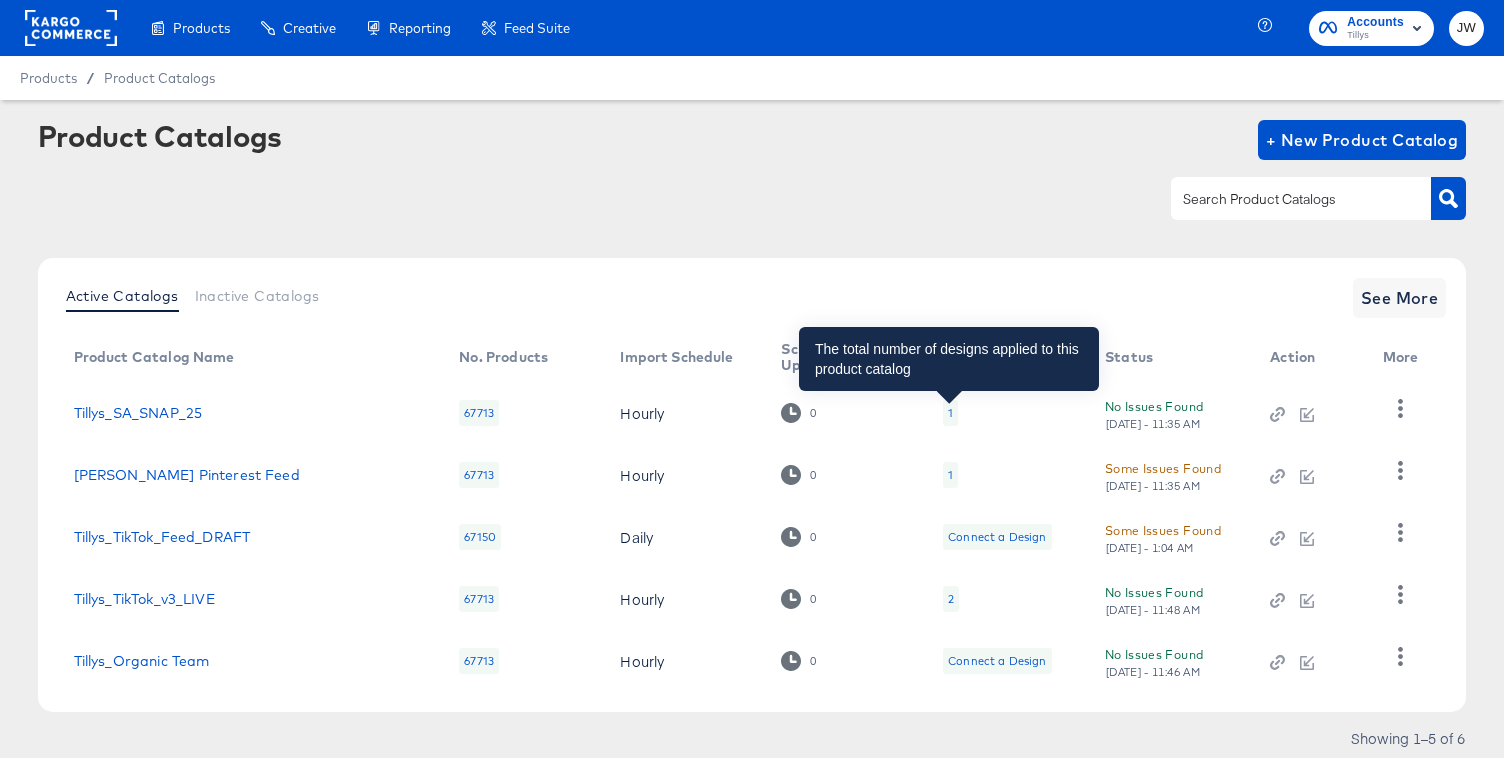 click on "1" at bounding box center (950, 413) 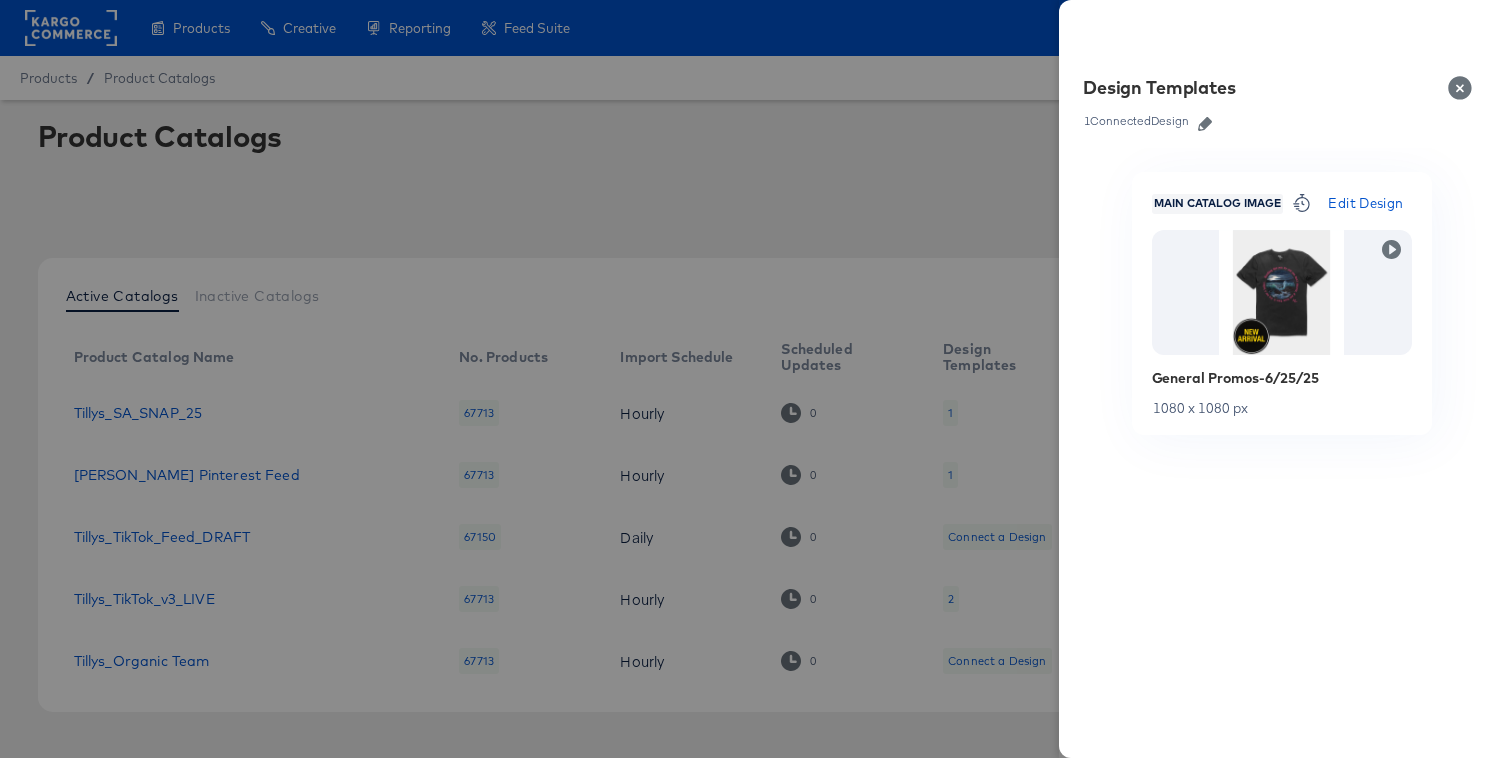 click on "Edit Design" at bounding box center (1365, 203) 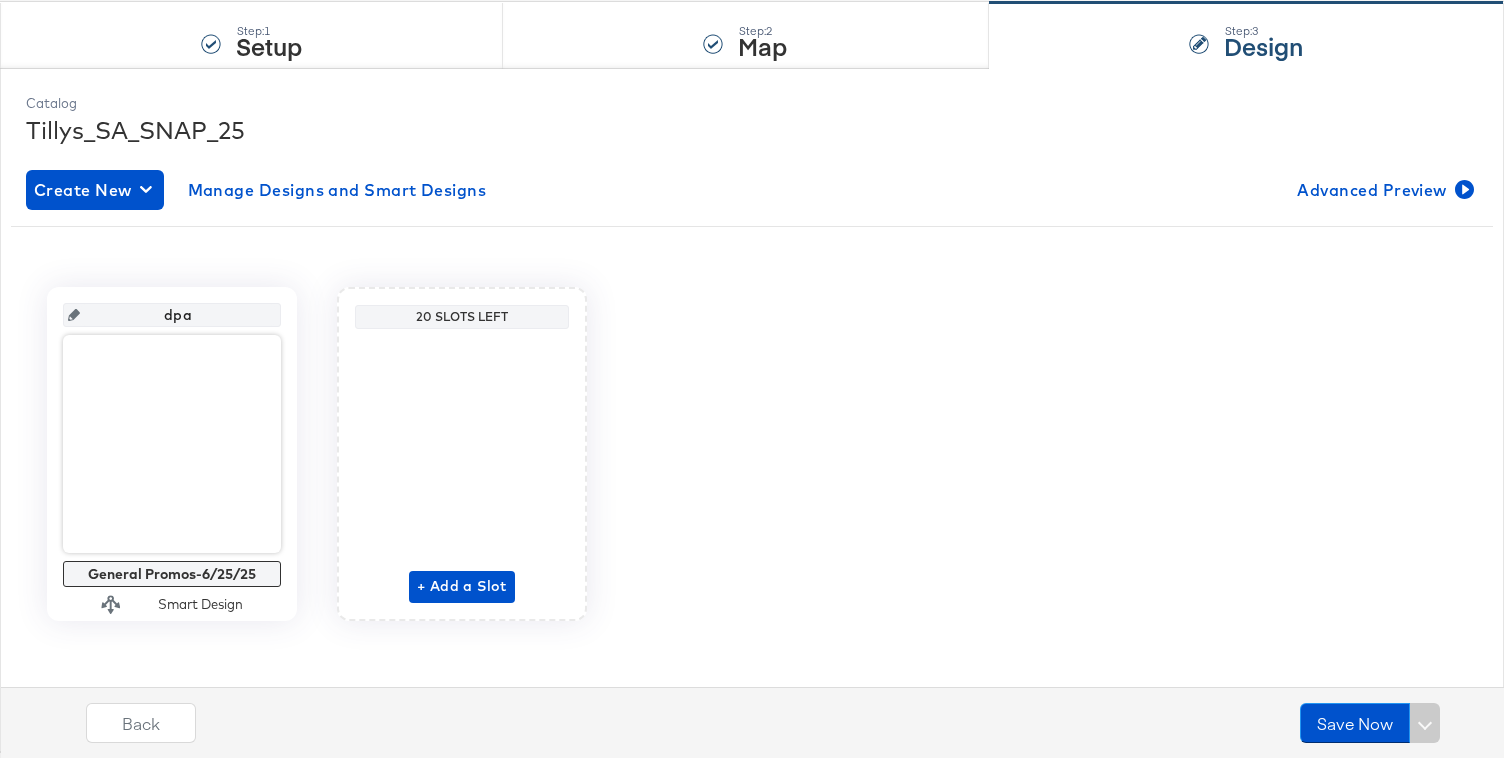 scroll, scrollTop: 195, scrollLeft: 0, axis: vertical 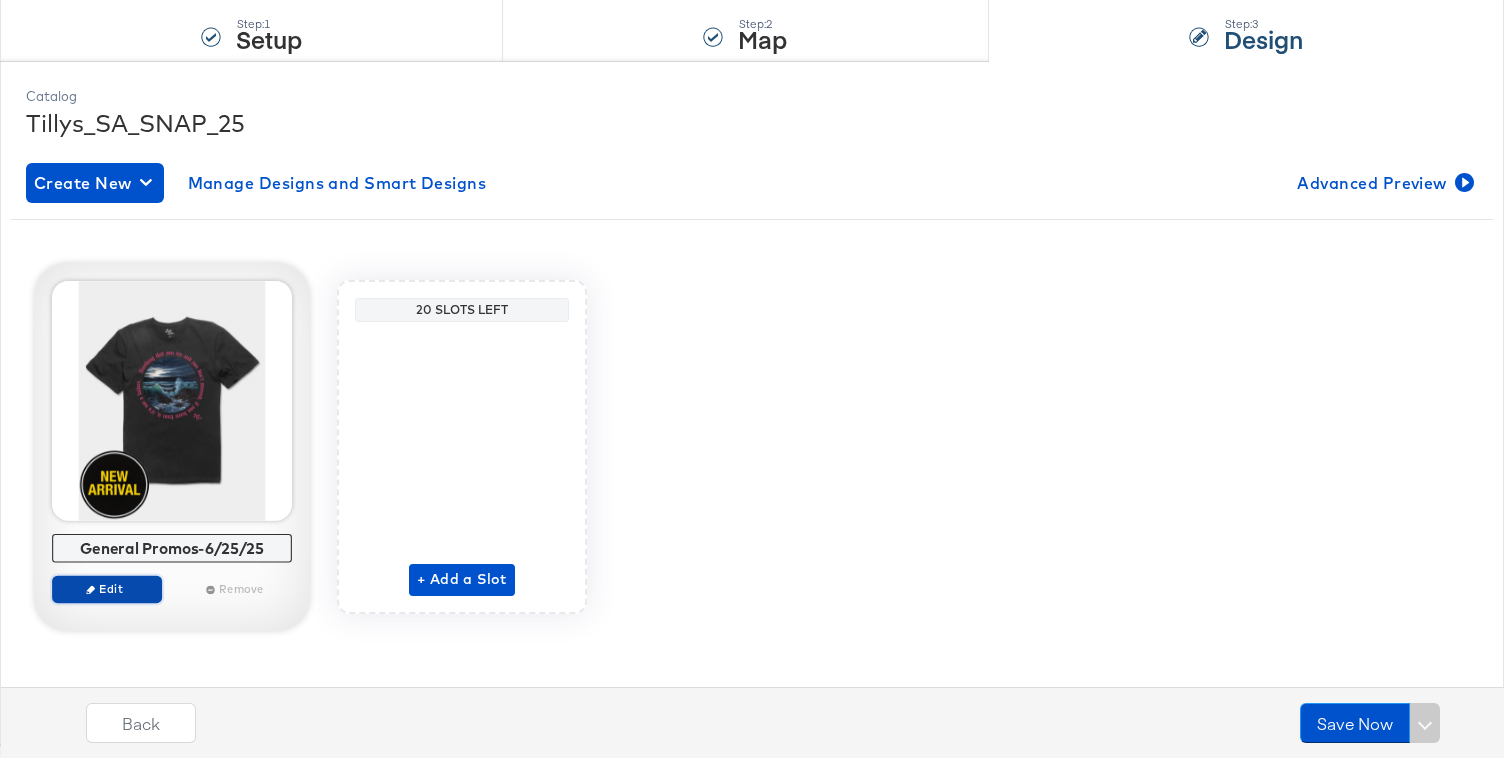 click on "Edit" at bounding box center [107, 588] 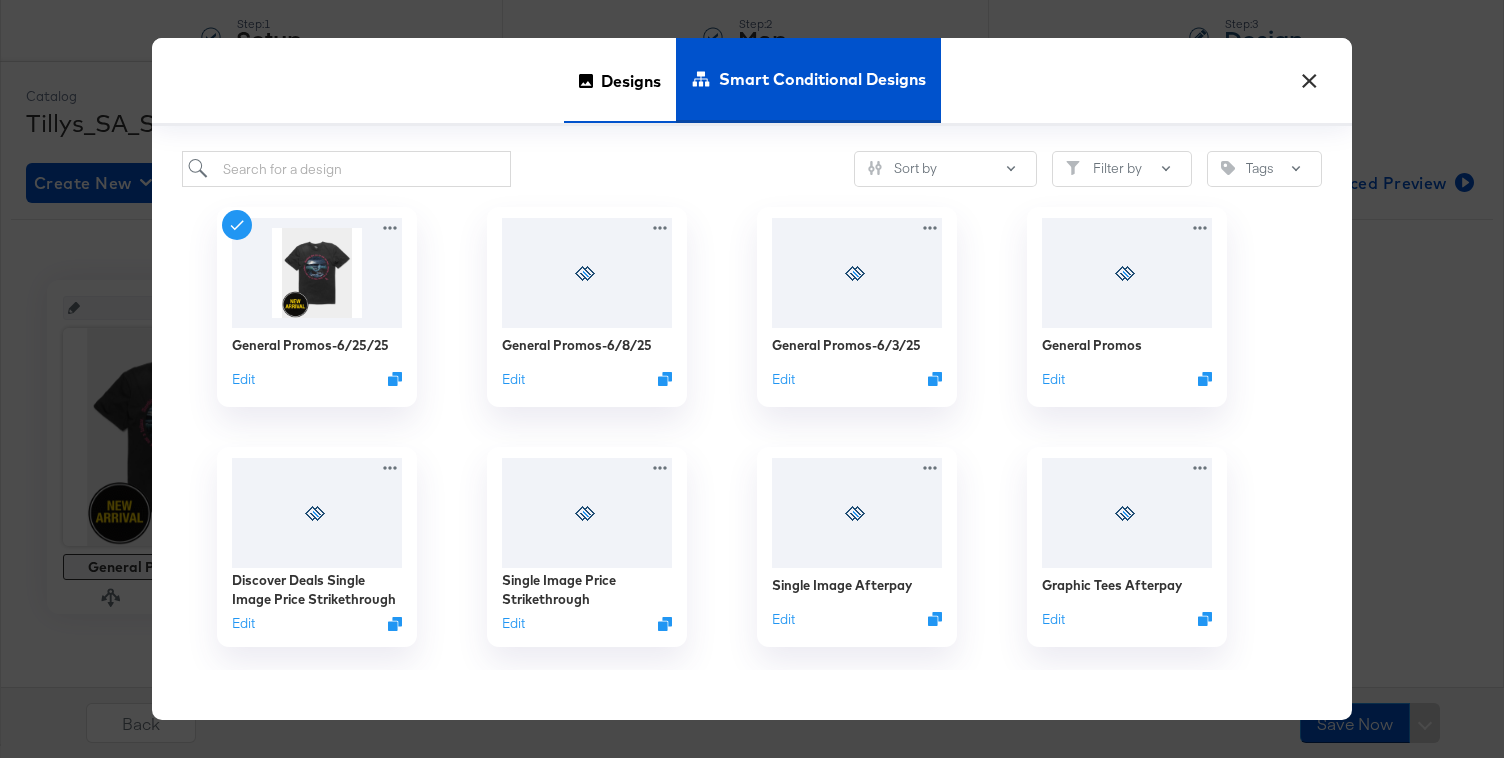 click on "Designs" at bounding box center (631, 80) 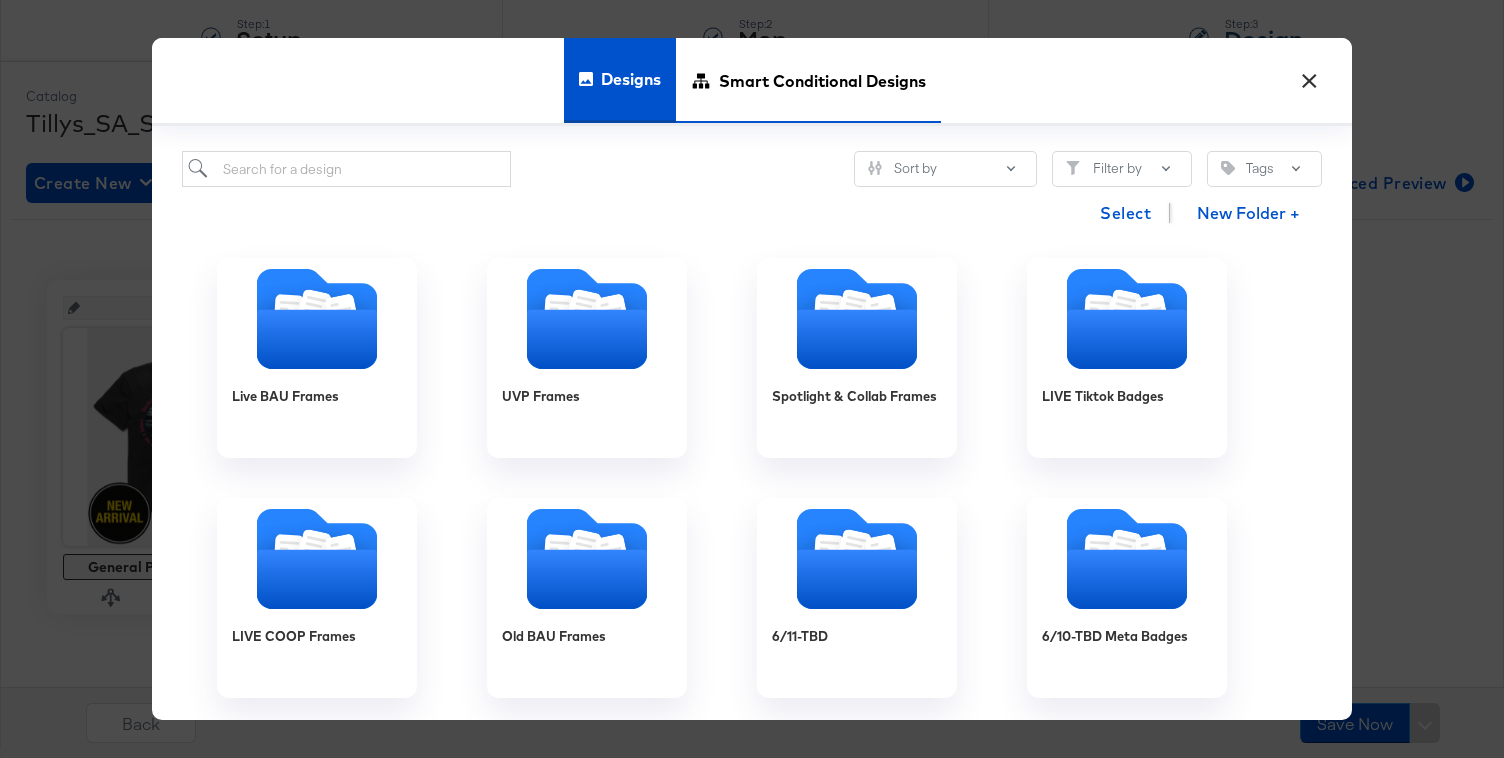 click on "Smart Conditional Designs" at bounding box center (822, 80) 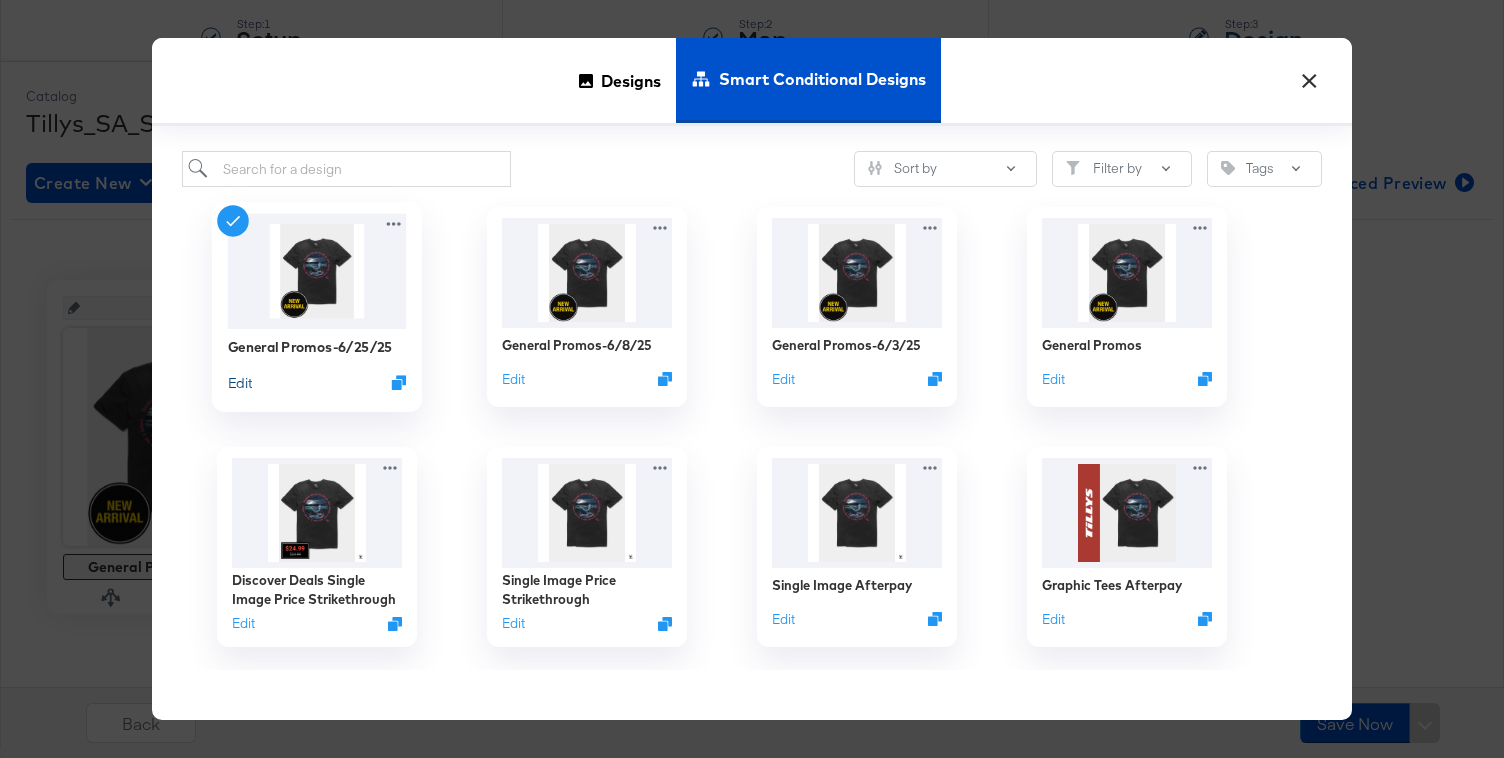 click on "Edit" at bounding box center (240, 382) 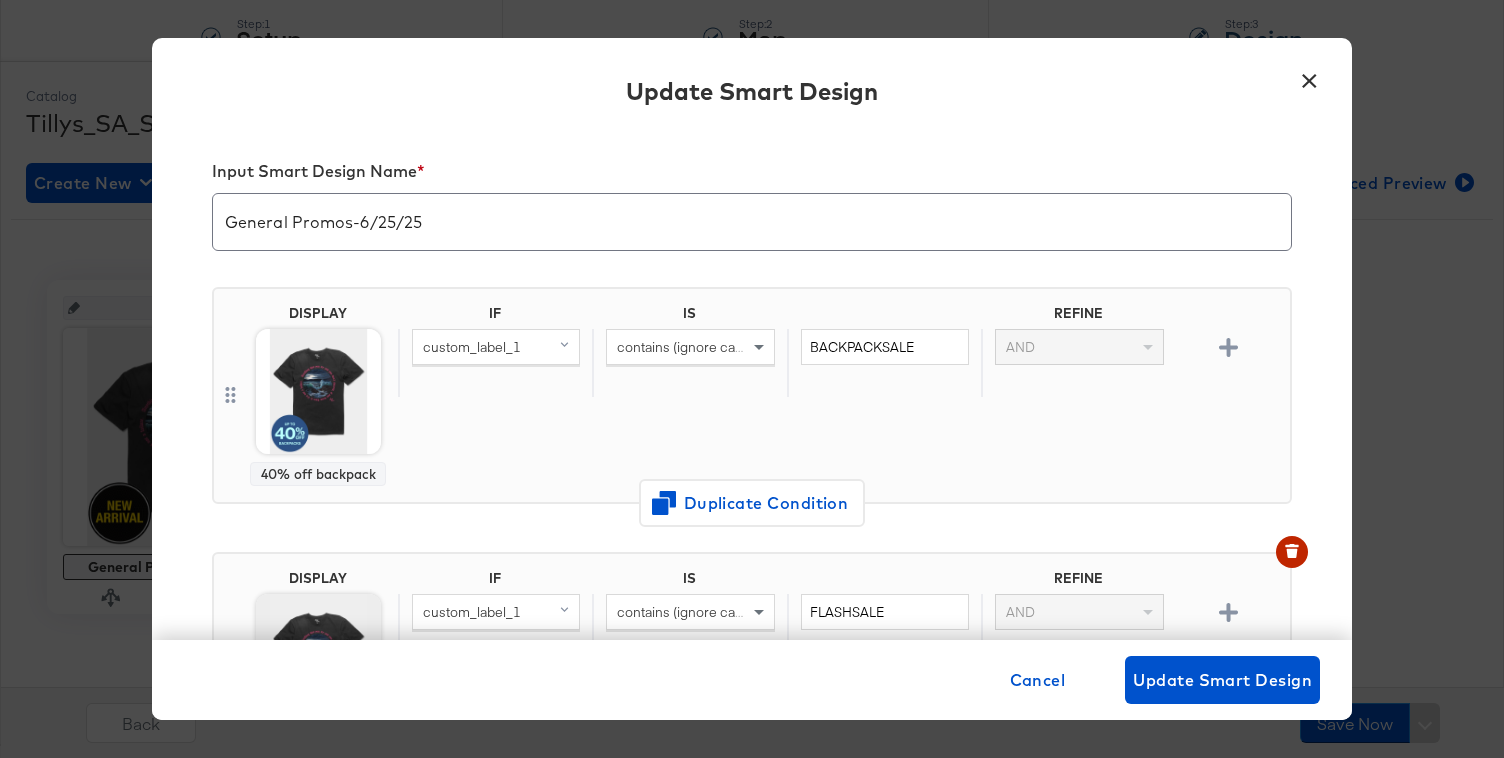 scroll, scrollTop: 0, scrollLeft: 0, axis: both 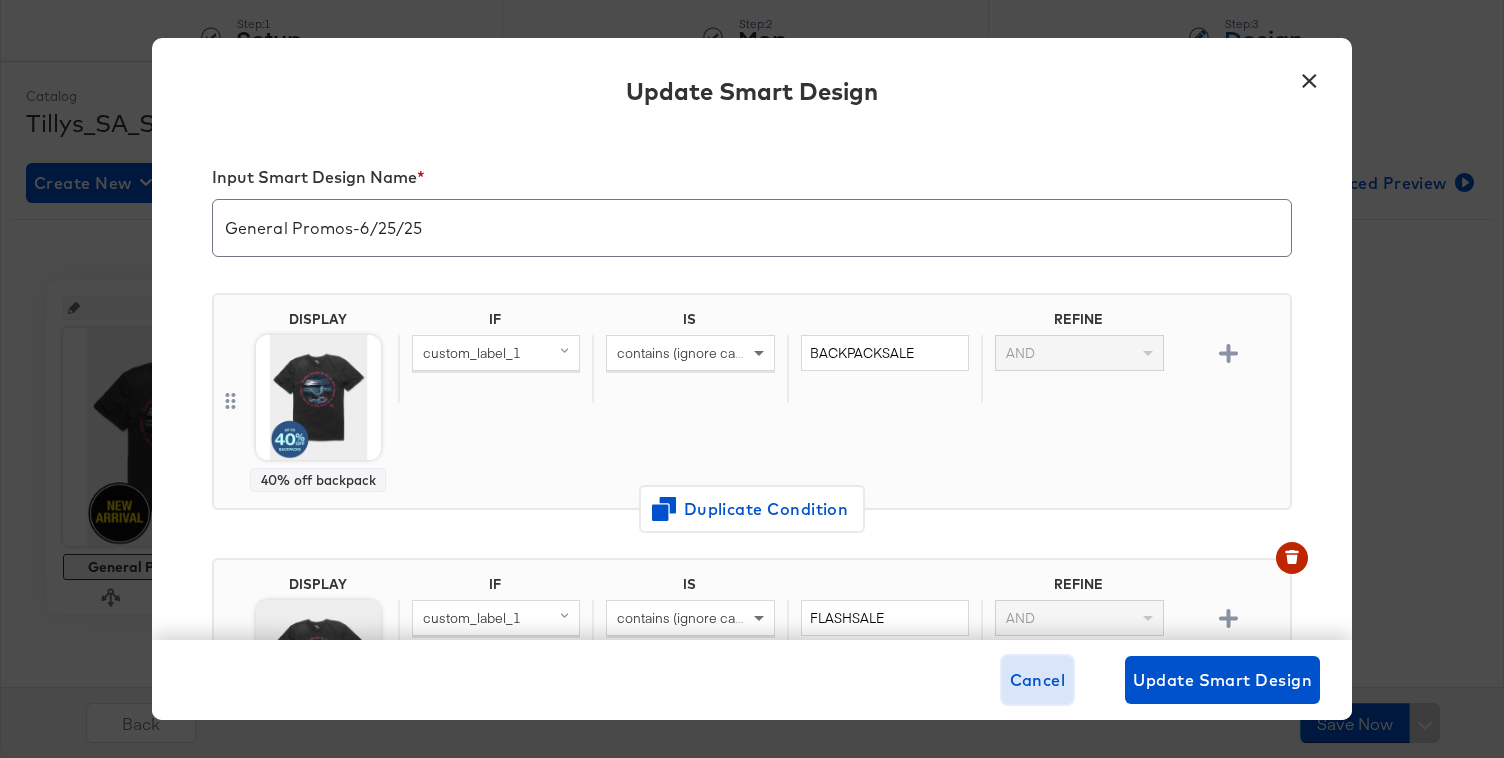 click on "Cancel" at bounding box center [1038, 680] 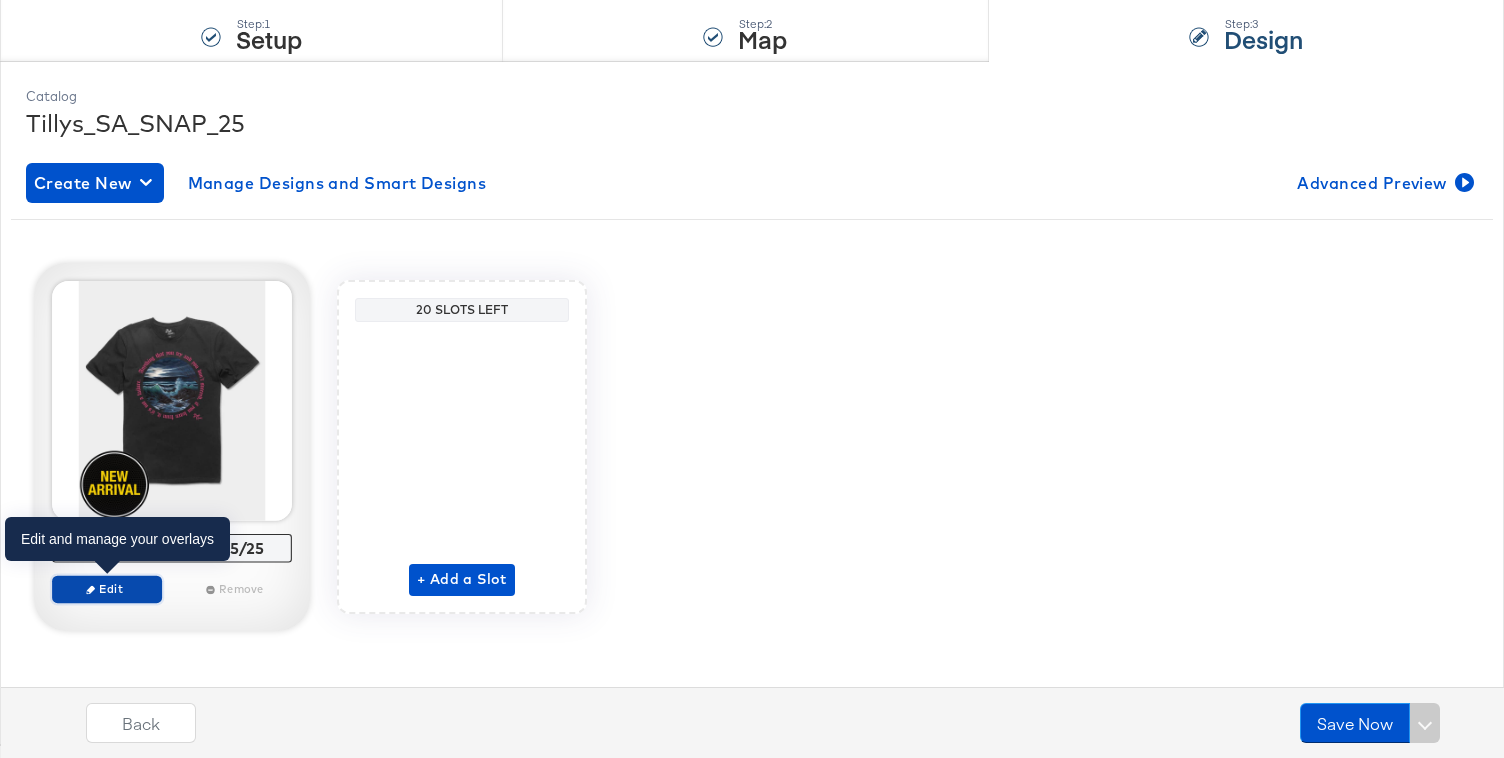 click on "Edit" at bounding box center [107, 588] 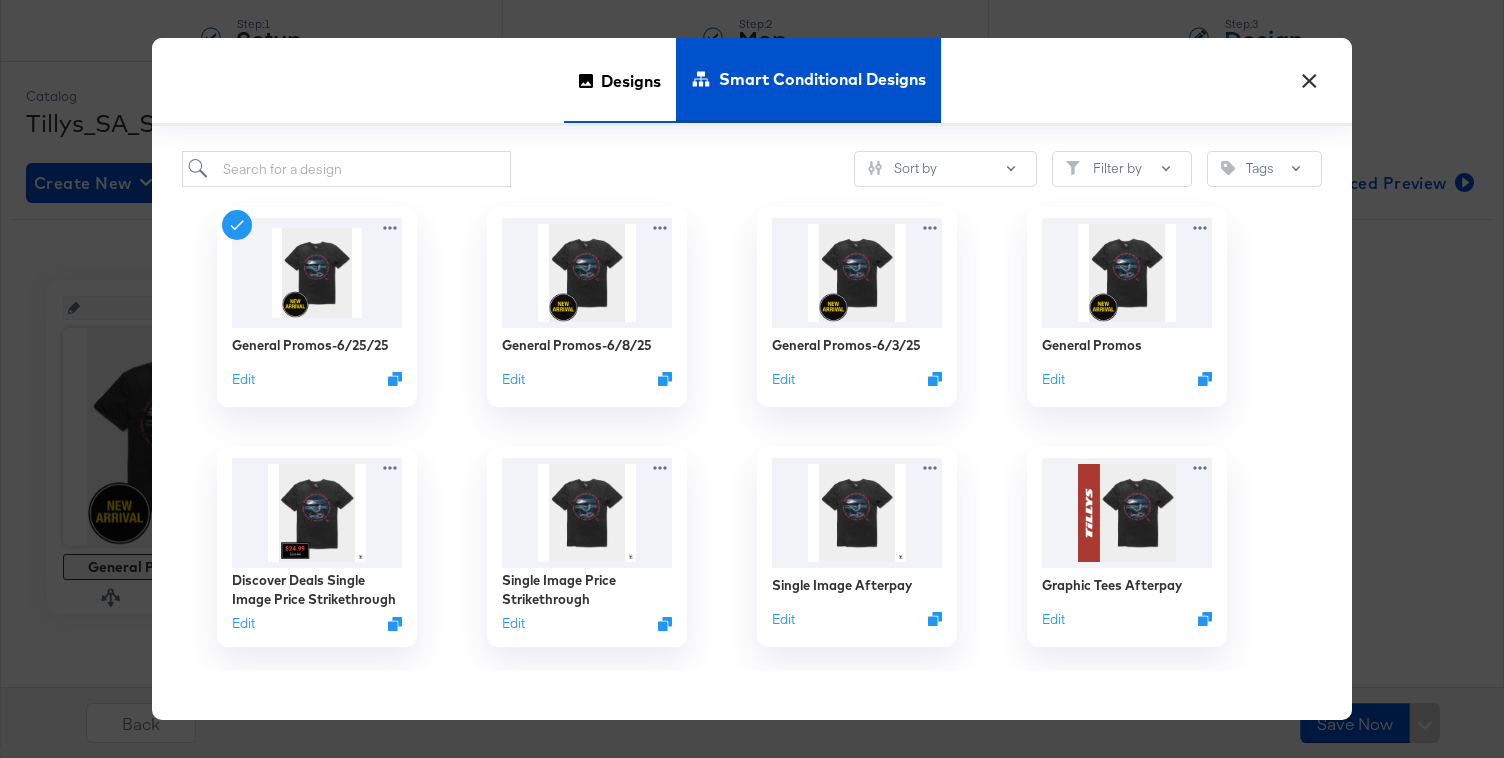 click on "Designs" at bounding box center [631, 80] 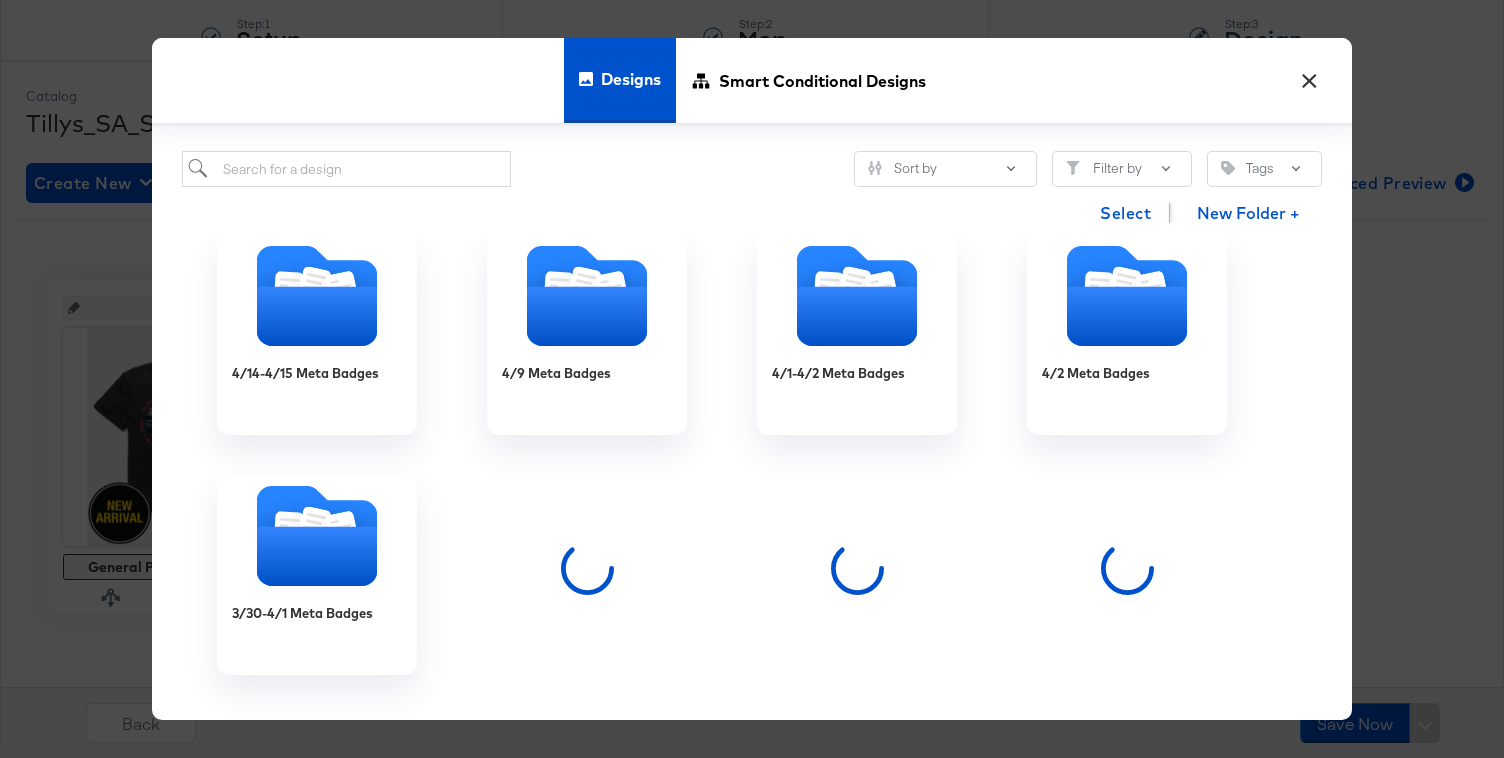 scroll, scrollTop: 1247, scrollLeft: 0, axis: vertical 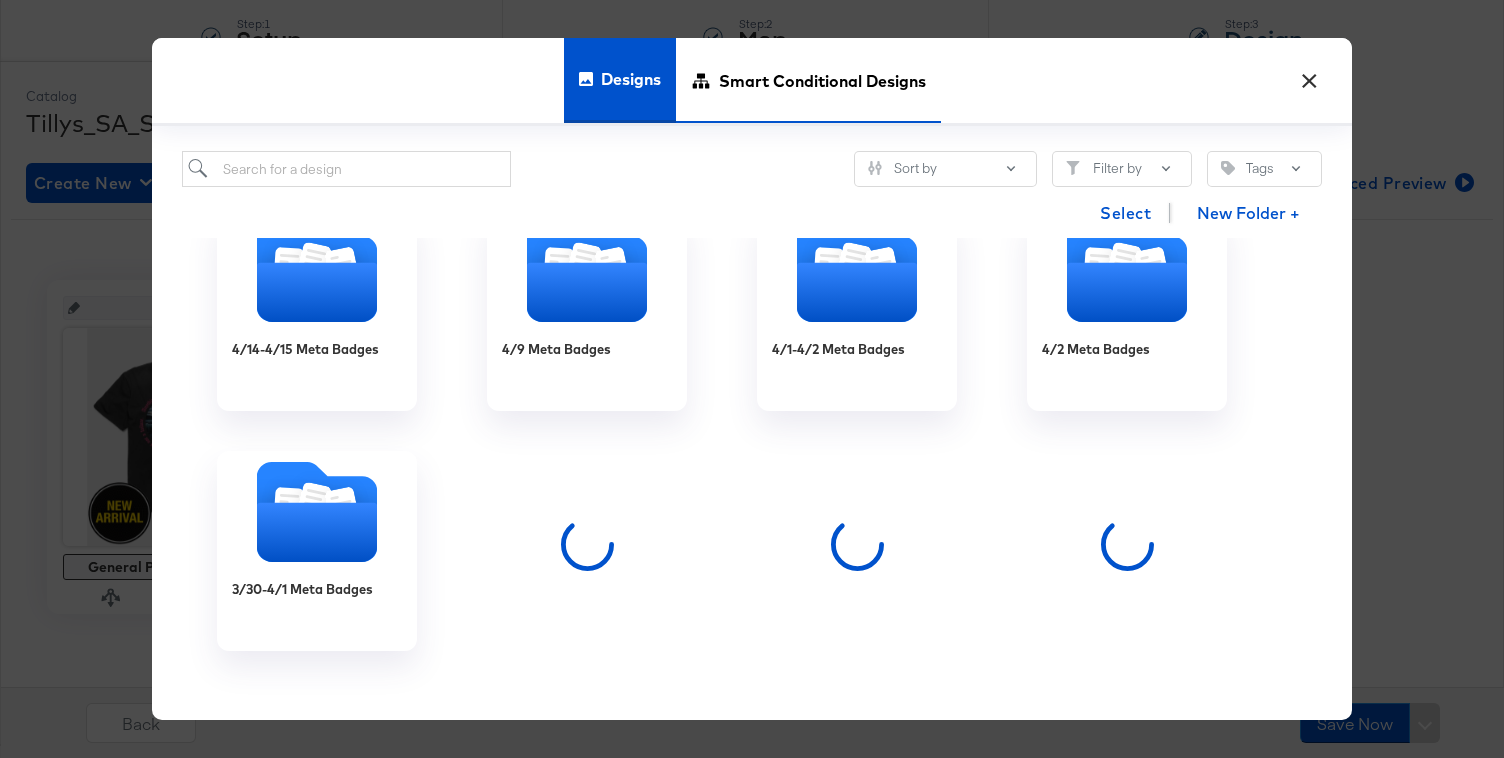 click on "Smart Conditional Designs" at bounding box center [822, 80] 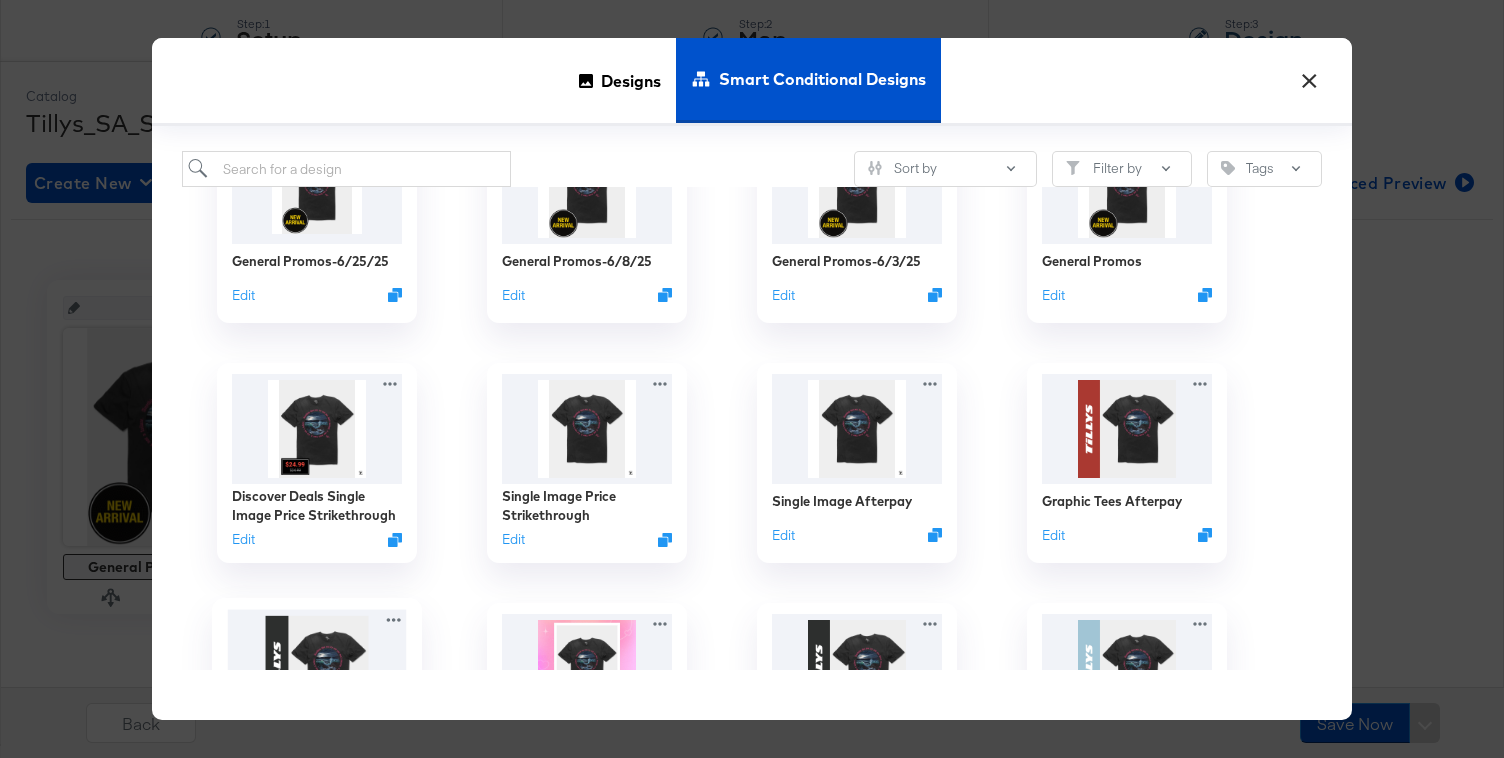 scroll, scrollTop: 0, scrollLeft: 0, axis: both 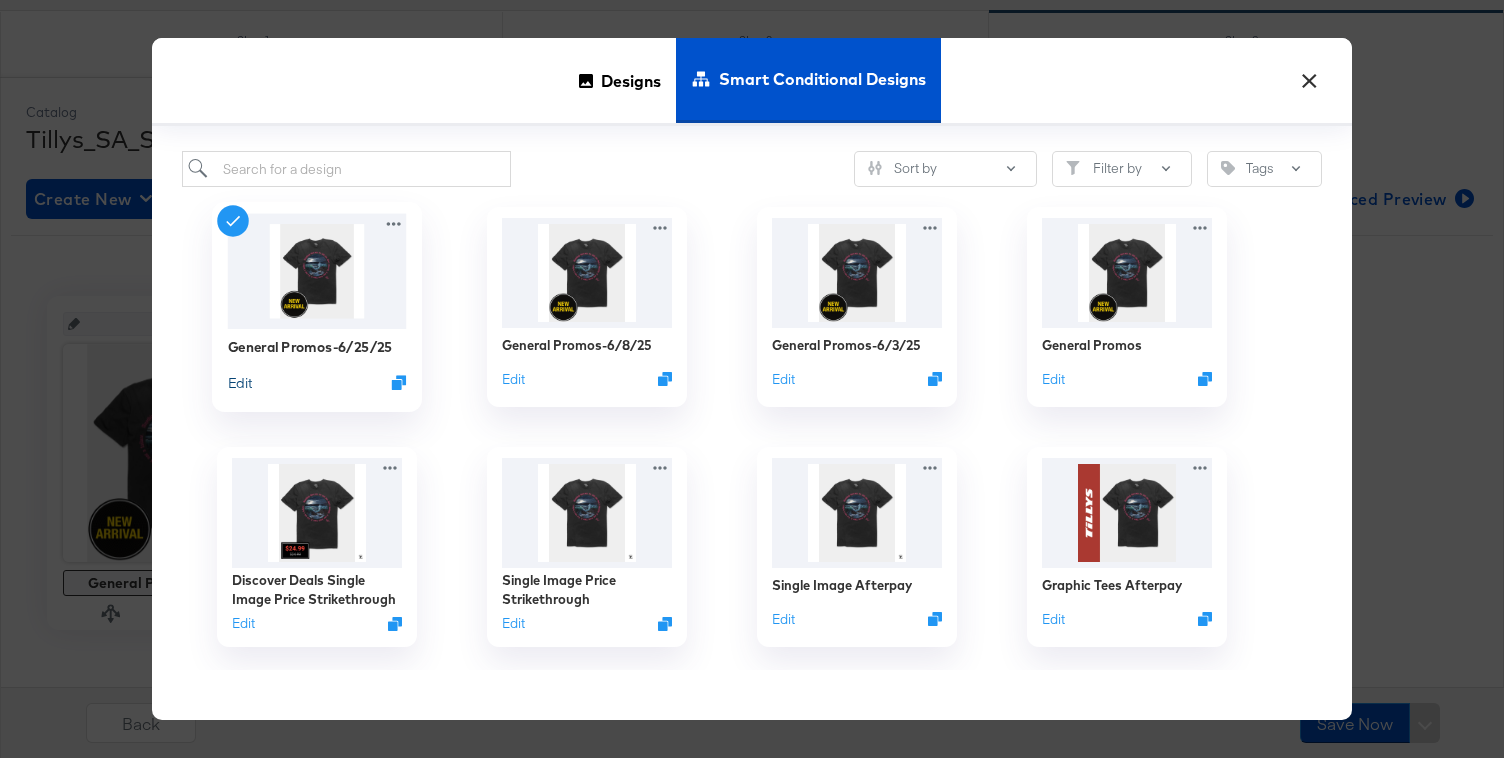click on "Edit" at bounding box center (240, 382) 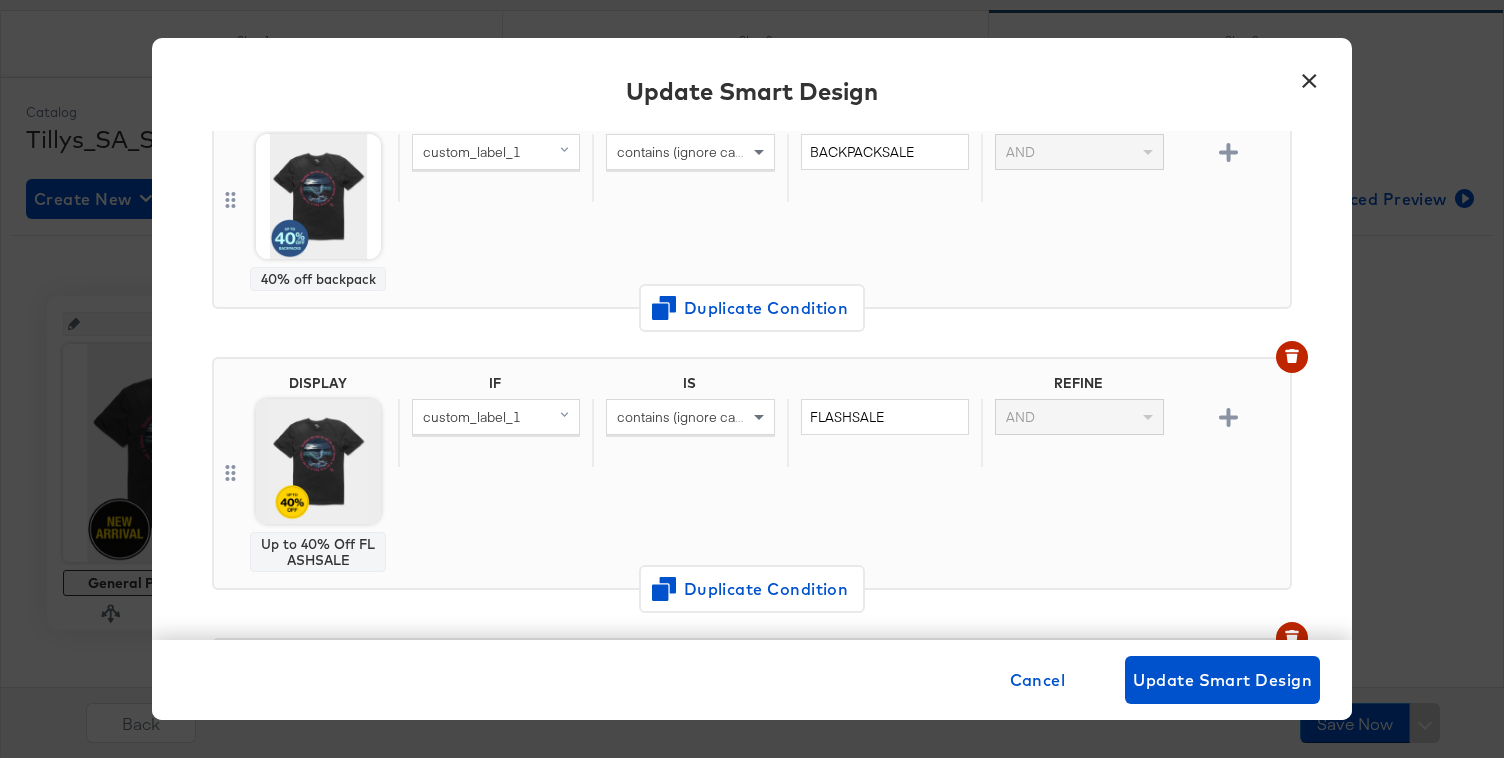 scroll, scrollTop: 213, scrollLeft: 0, axis: vertical 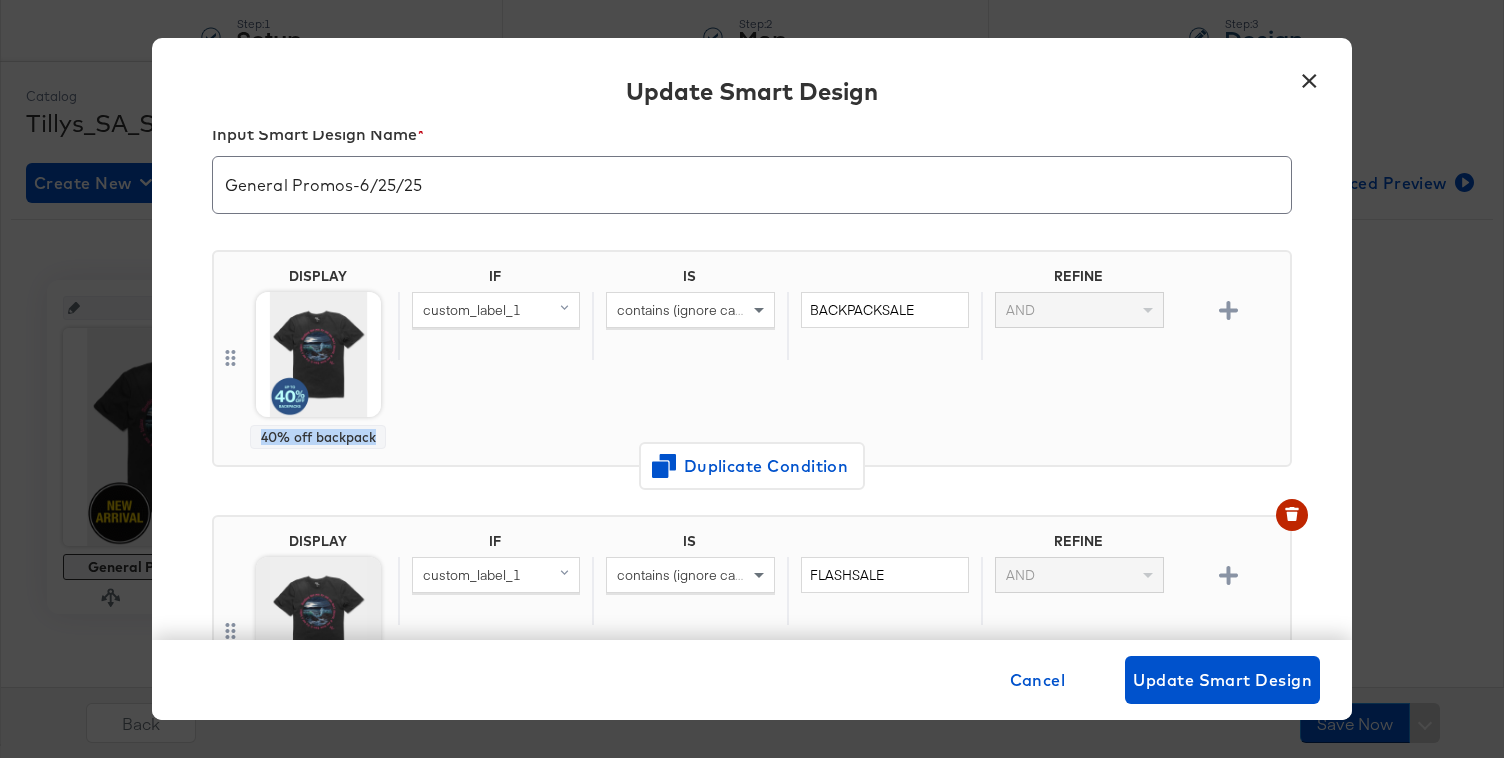 drag, startPoint x: 263, startPoint y: 435, endPoint x: 380, endPoint y: 429, distance: 117.15375 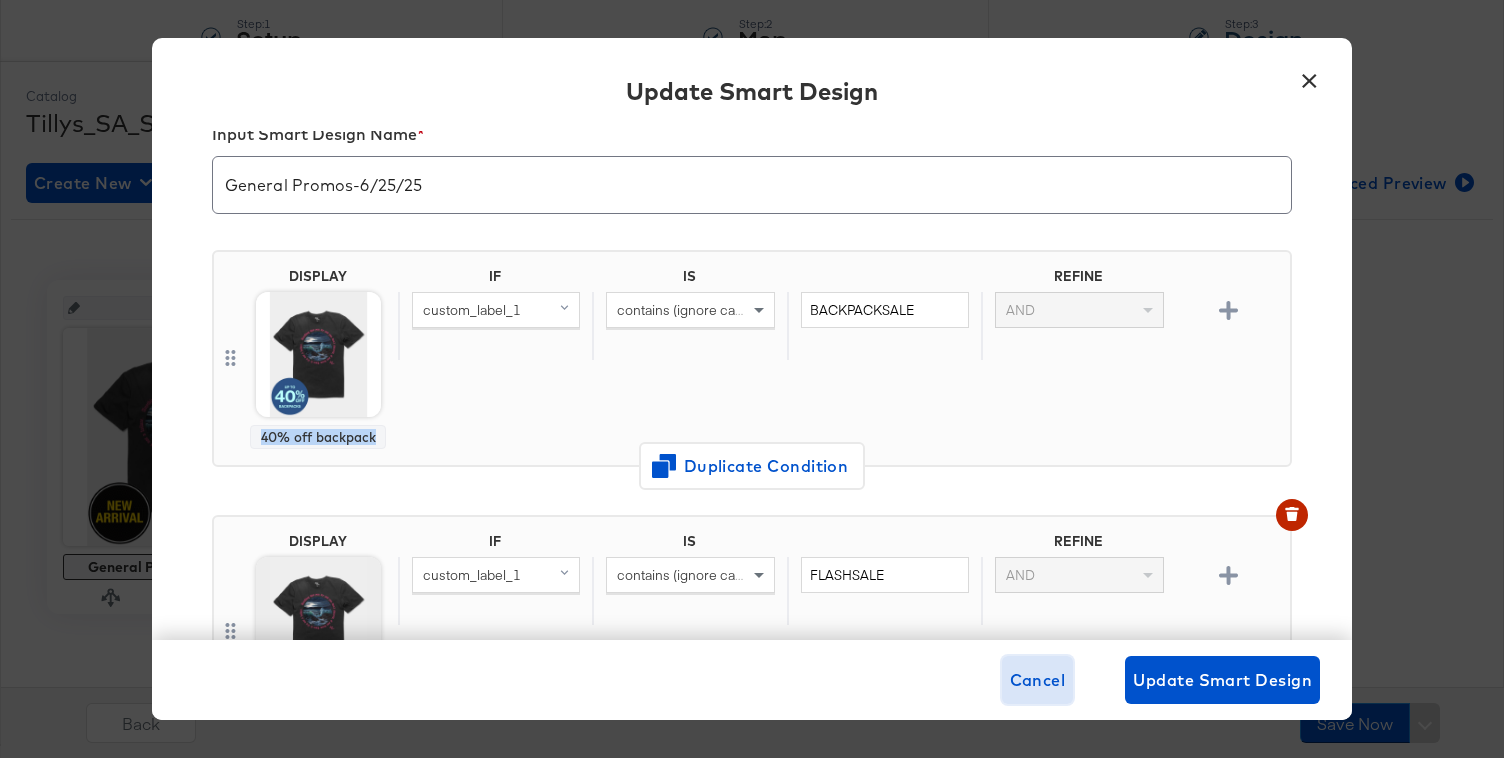 click on "Cancel" at bounding box center [1038, 680] 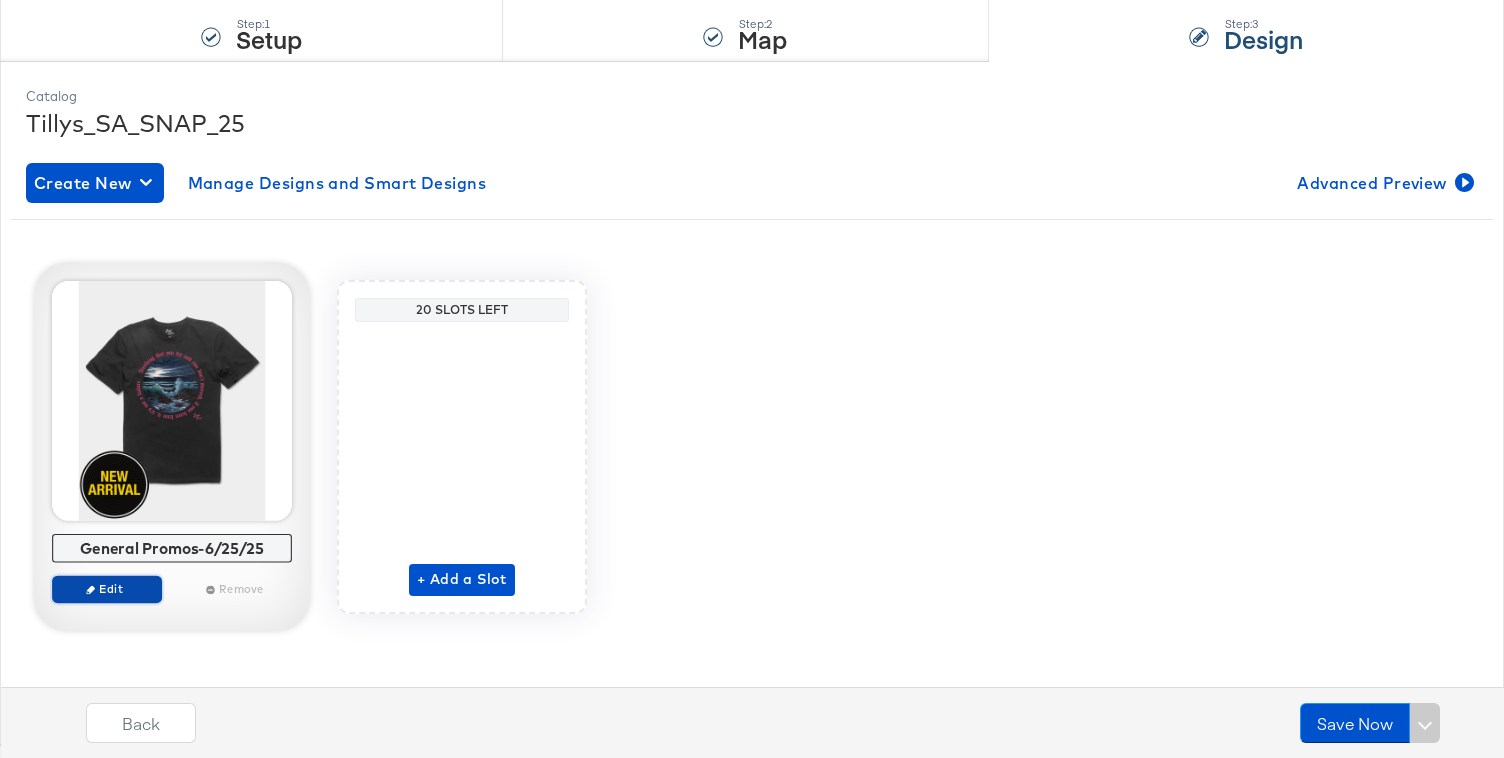 click on "Edit" at bounding box center [107, 588] 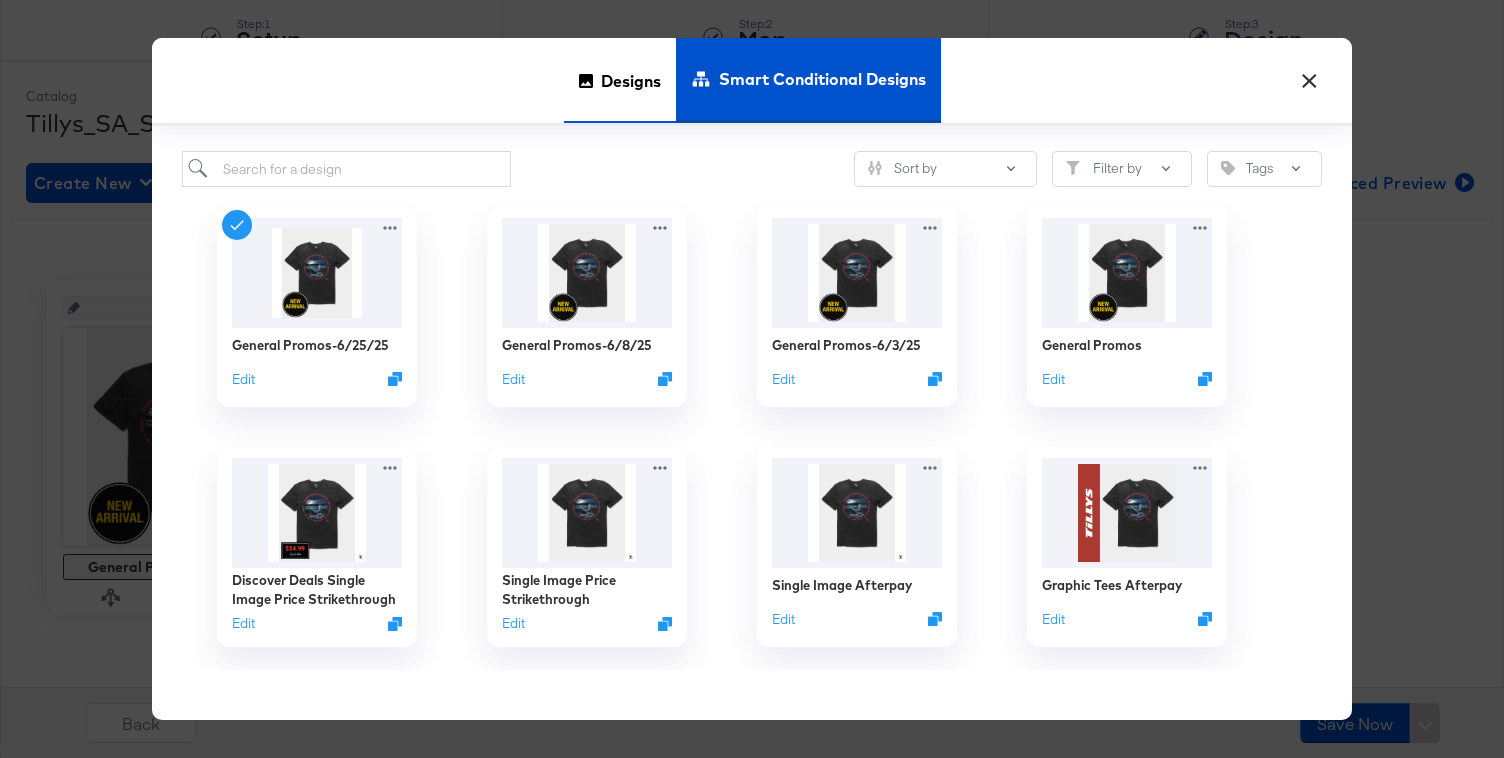 click on "Designs" at bounding box center (631, 80) 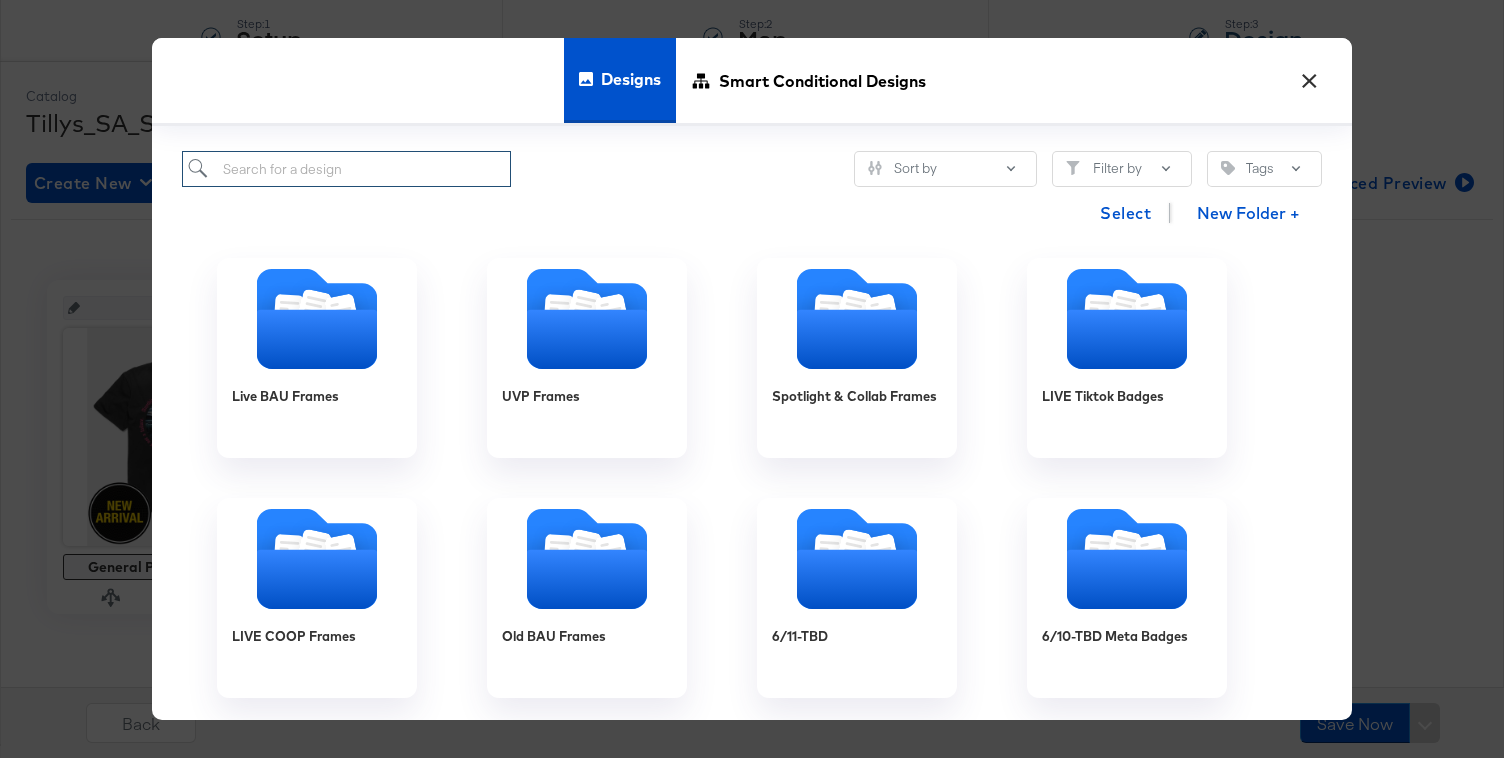 click at bounding box center (346, 169) 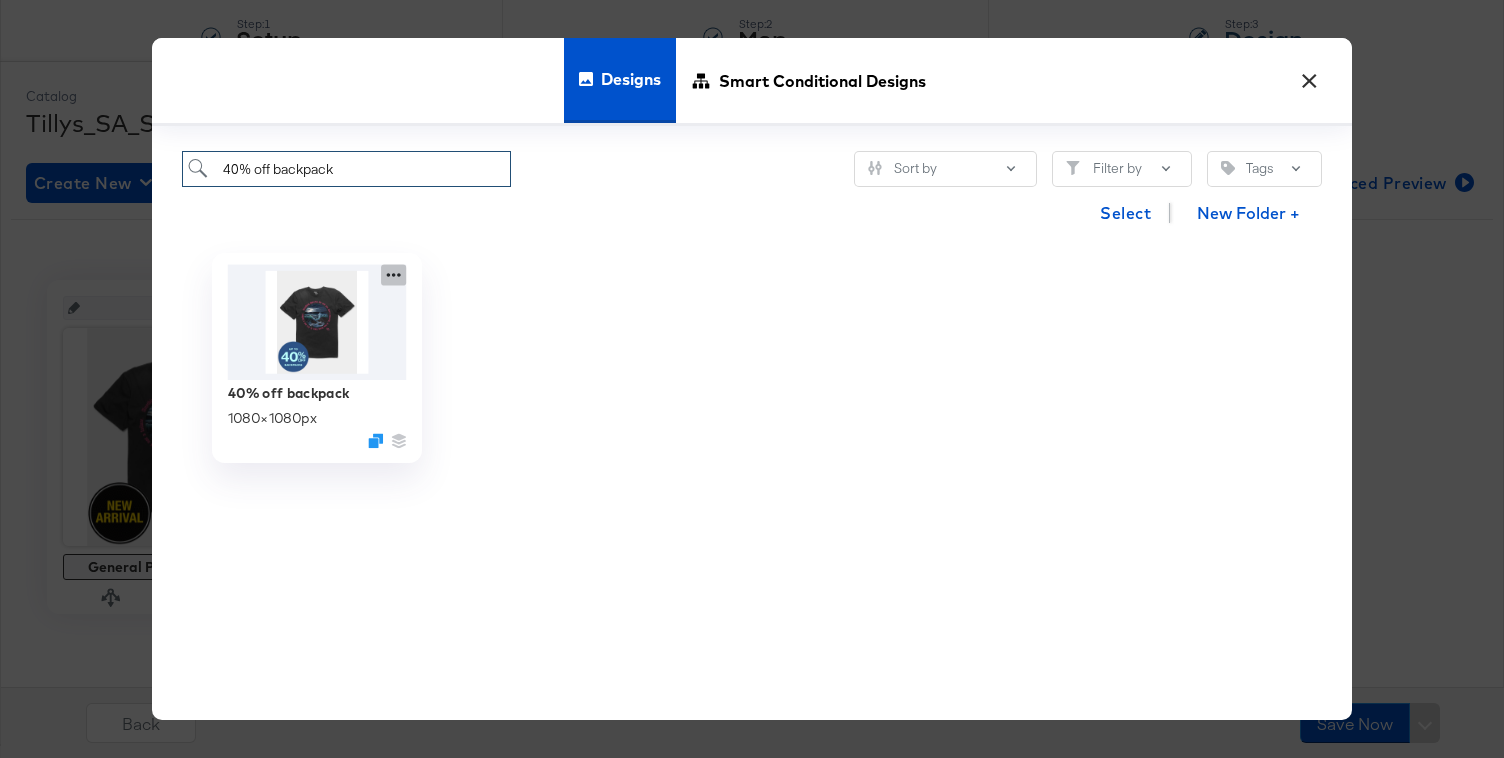 click 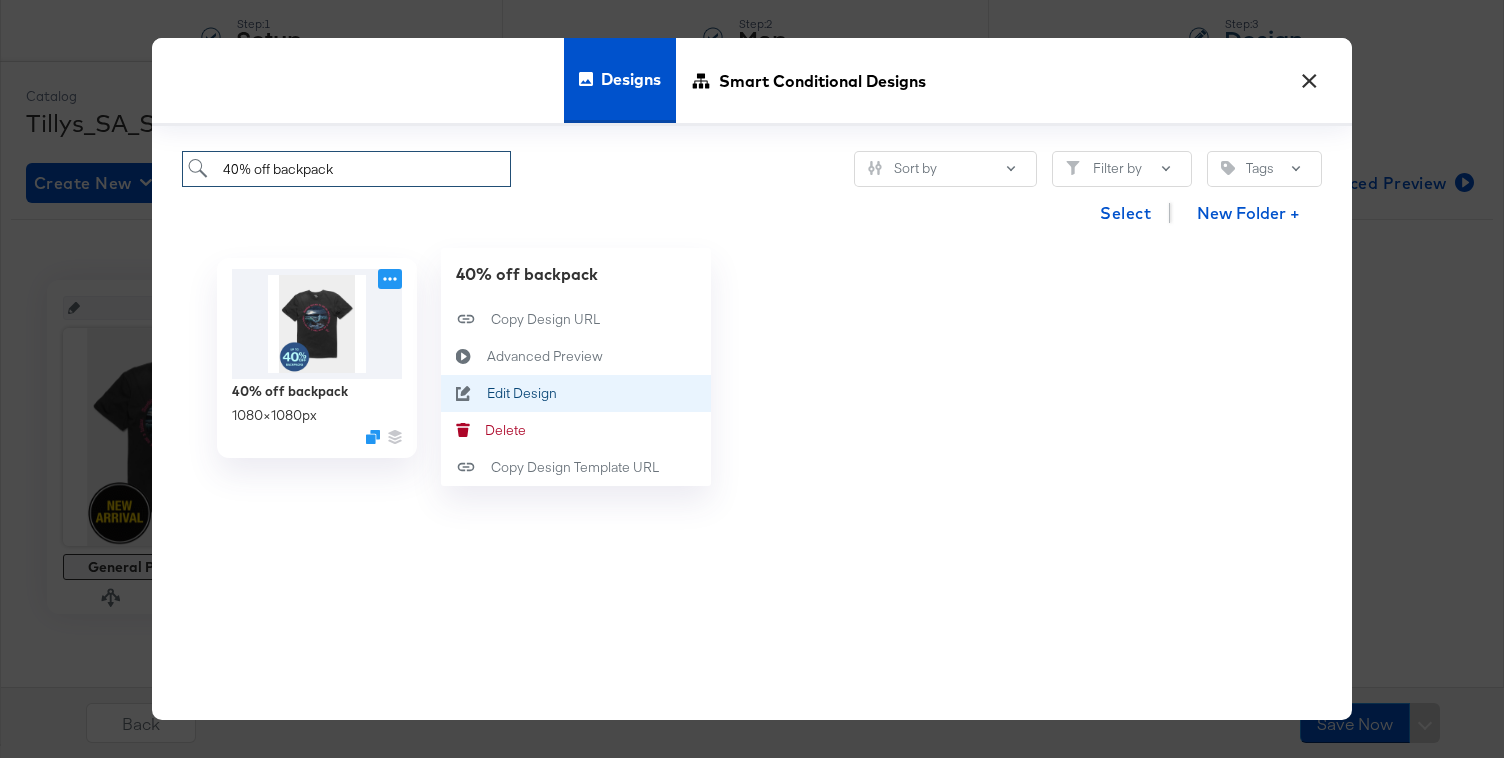 type on "40% off backpack" 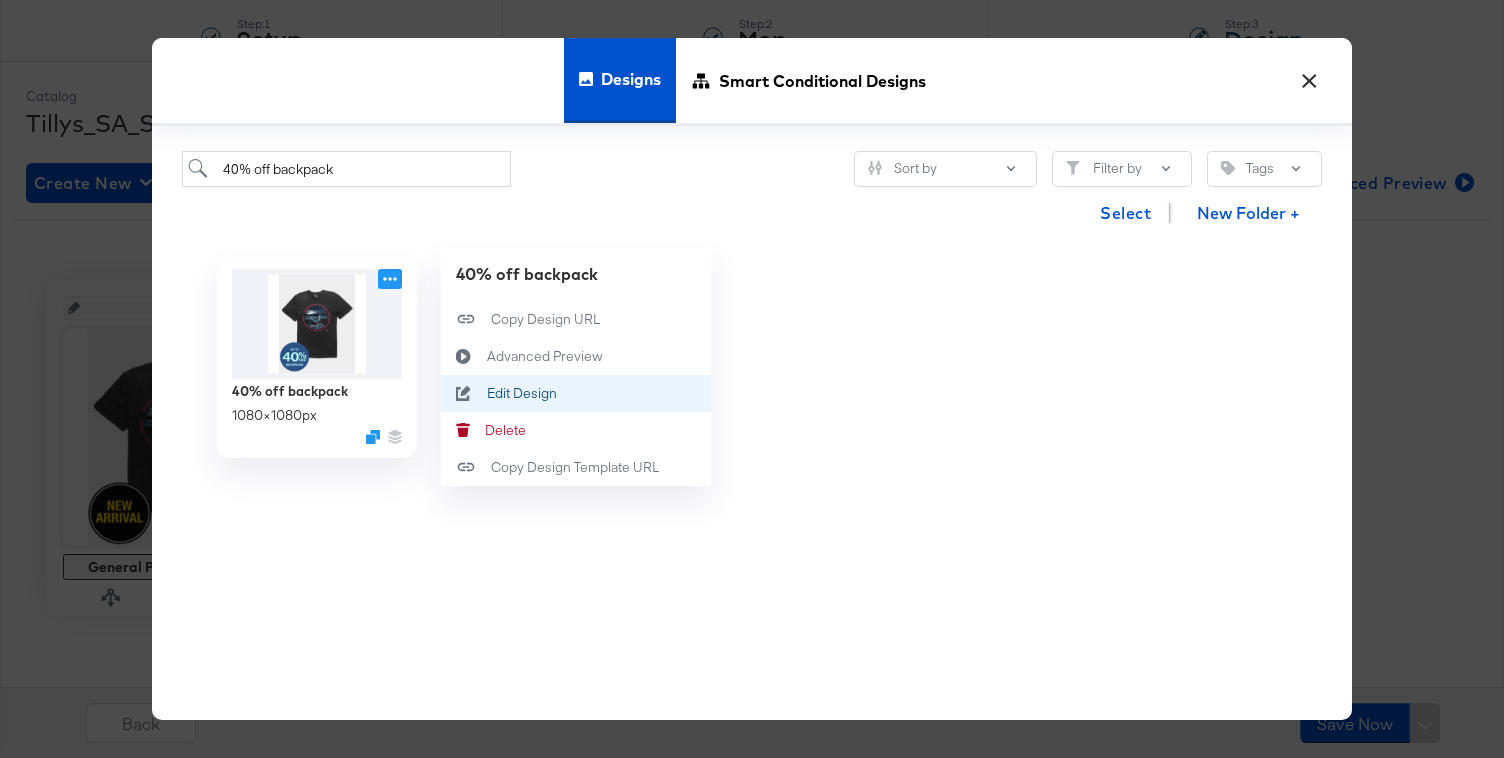click on "Edit Design Edit Design" at bounding box center [487, 394] 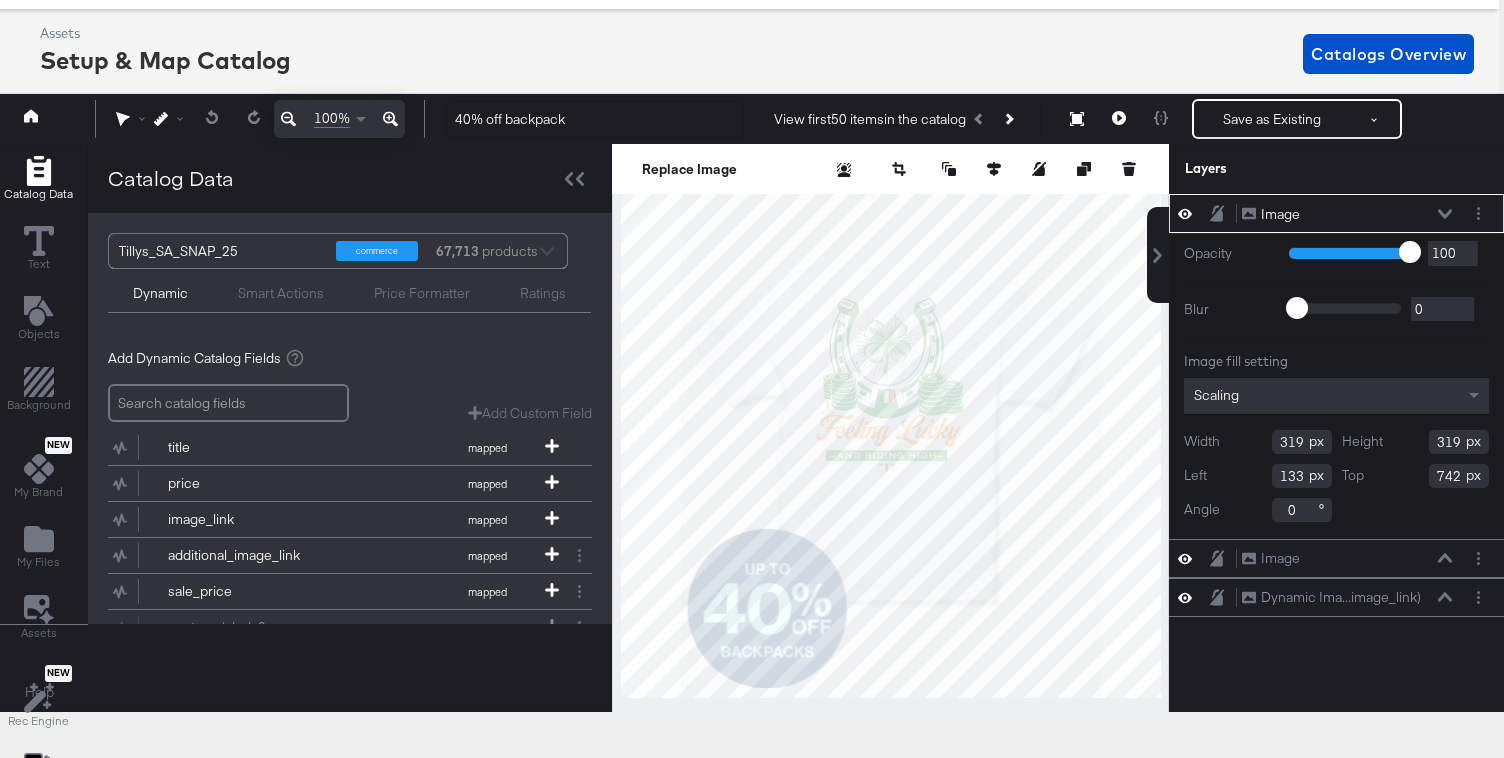 scroll, scrollTop: 89, scrollLeft: 5, axis: both 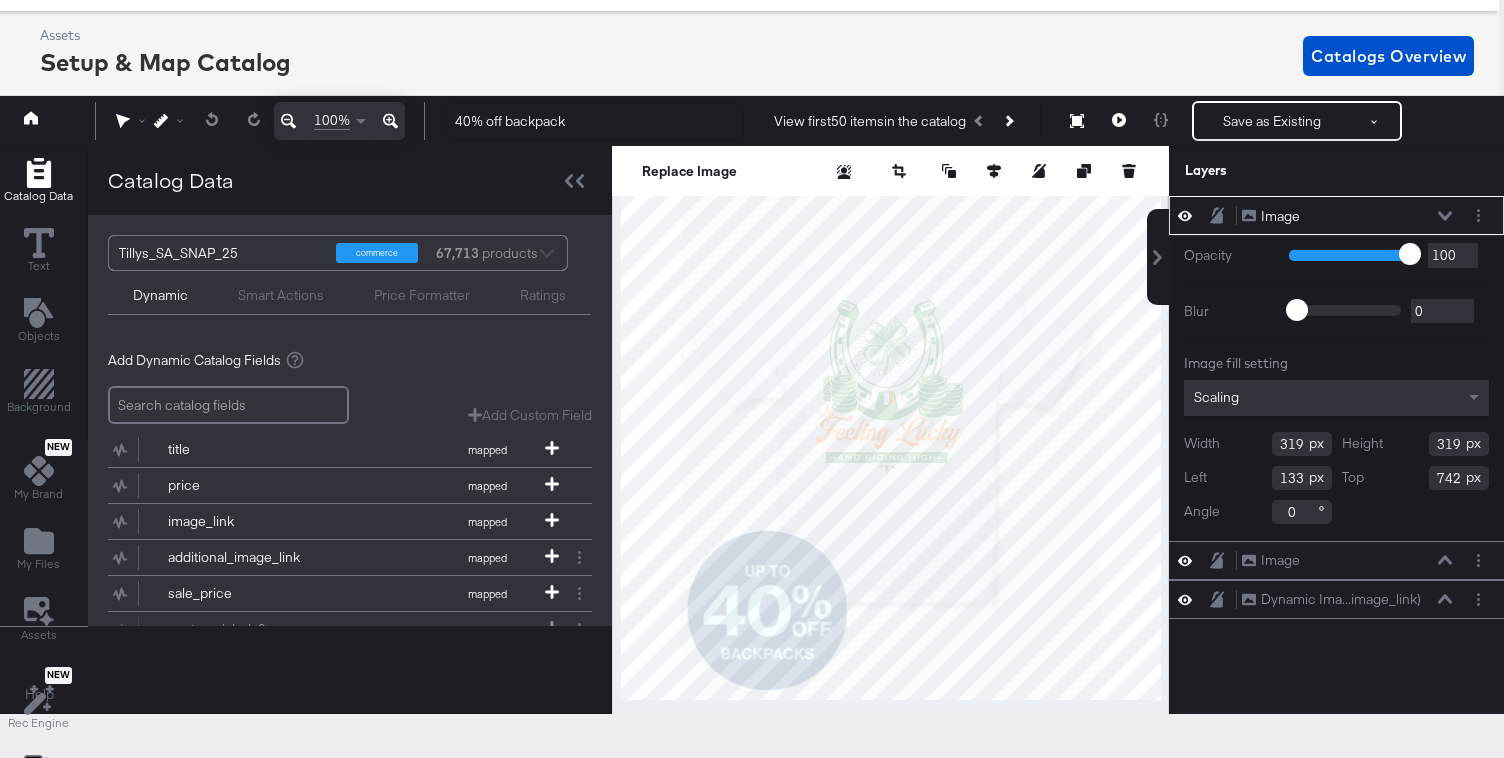click 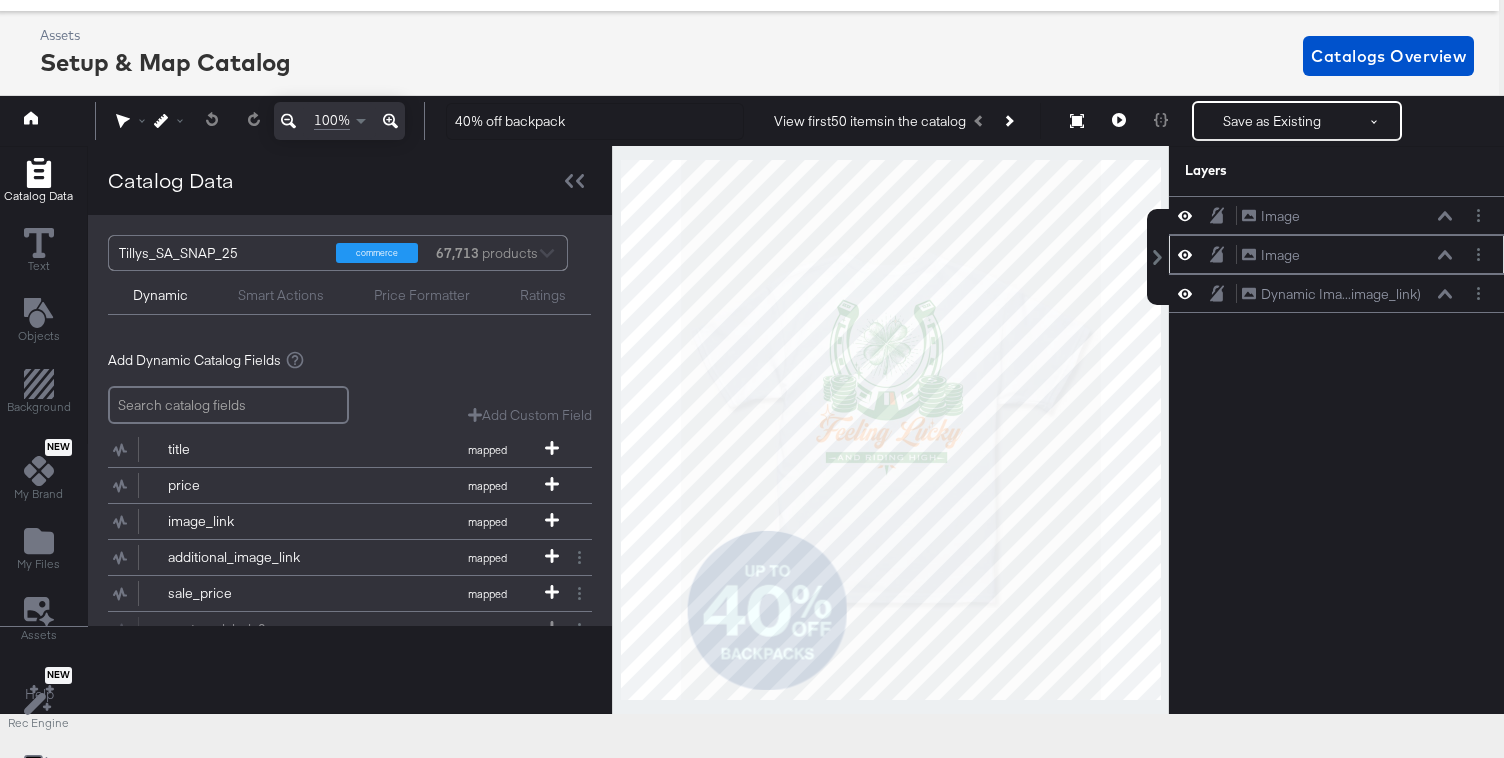 click on "Image Image" at bounding box center [1347, 255] 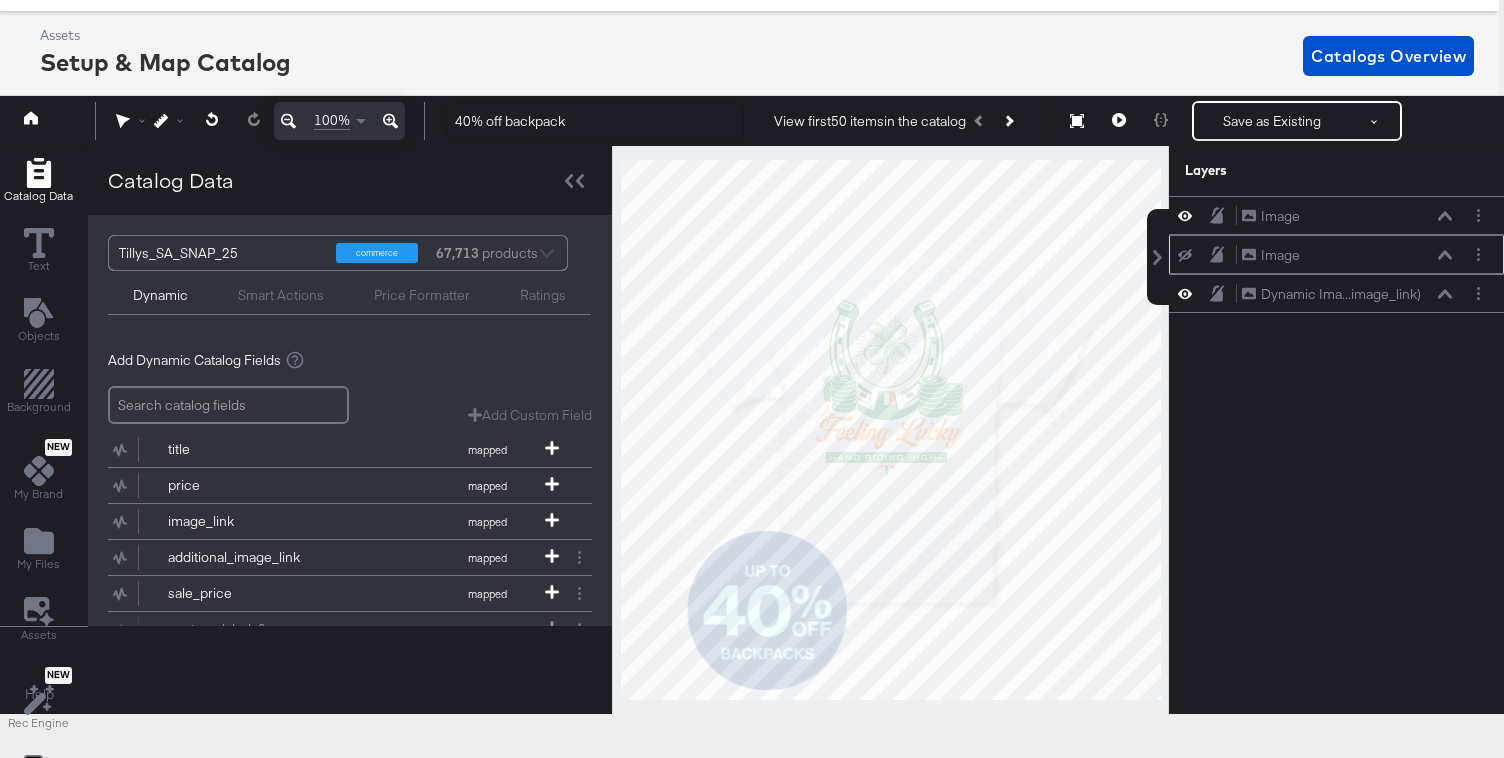 click 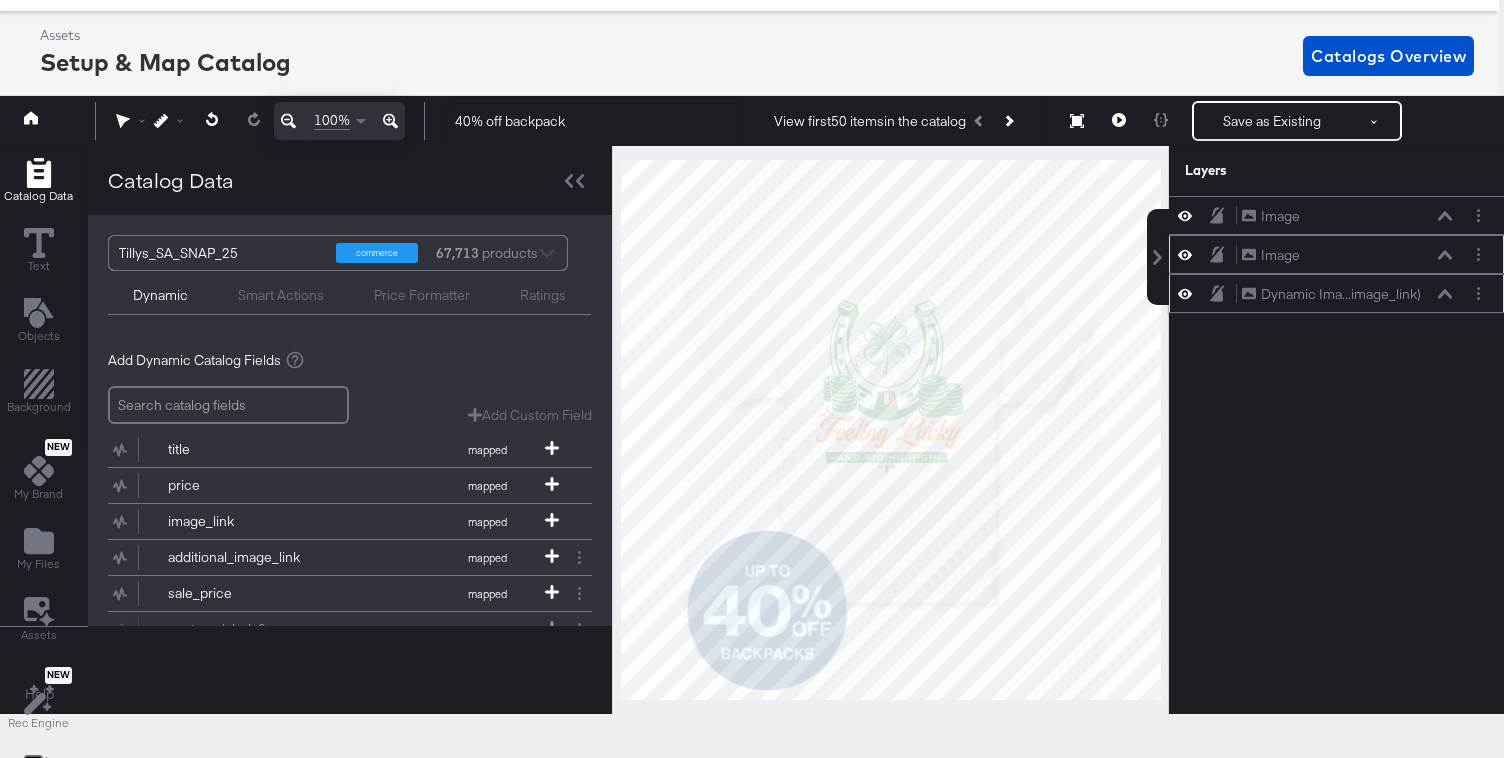 click 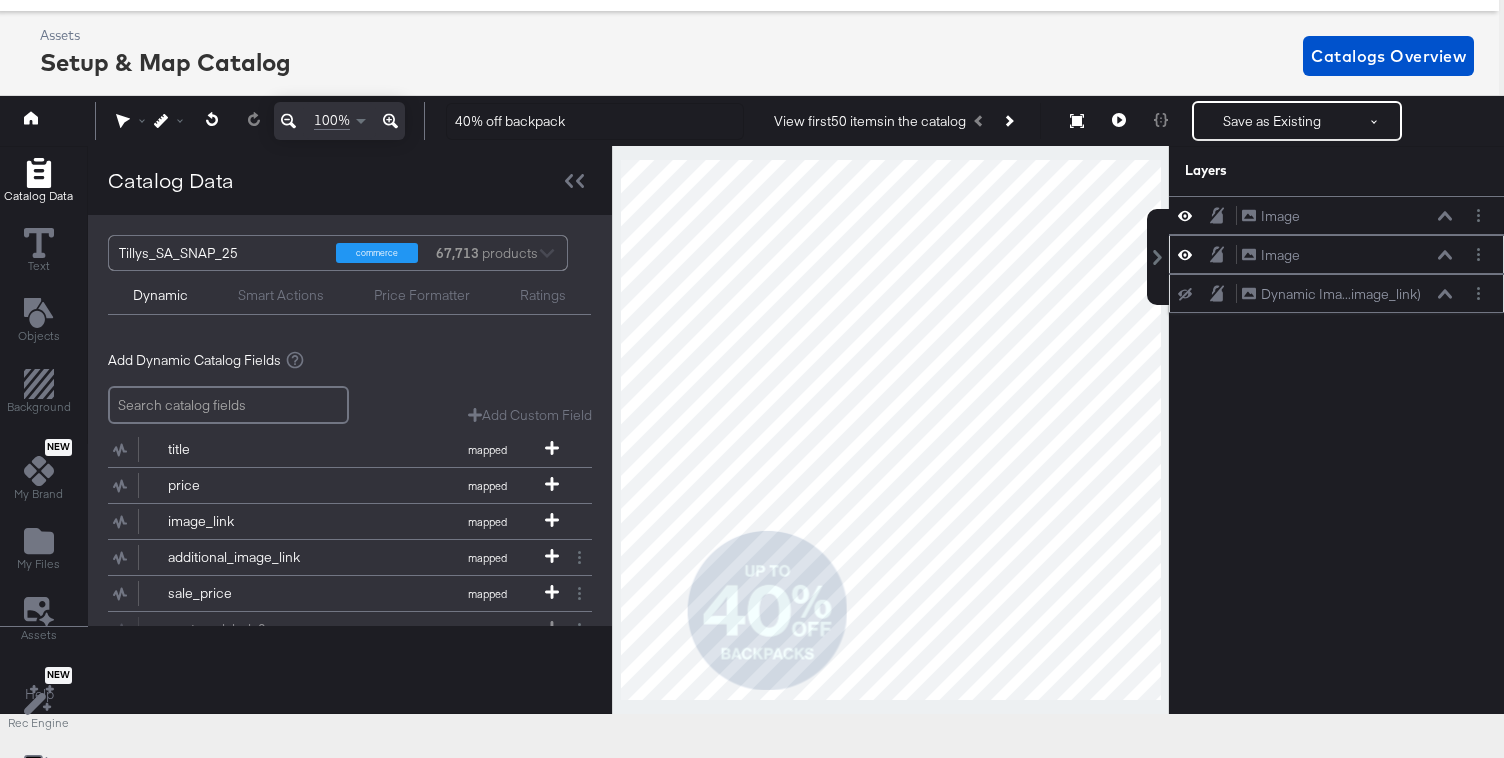 click 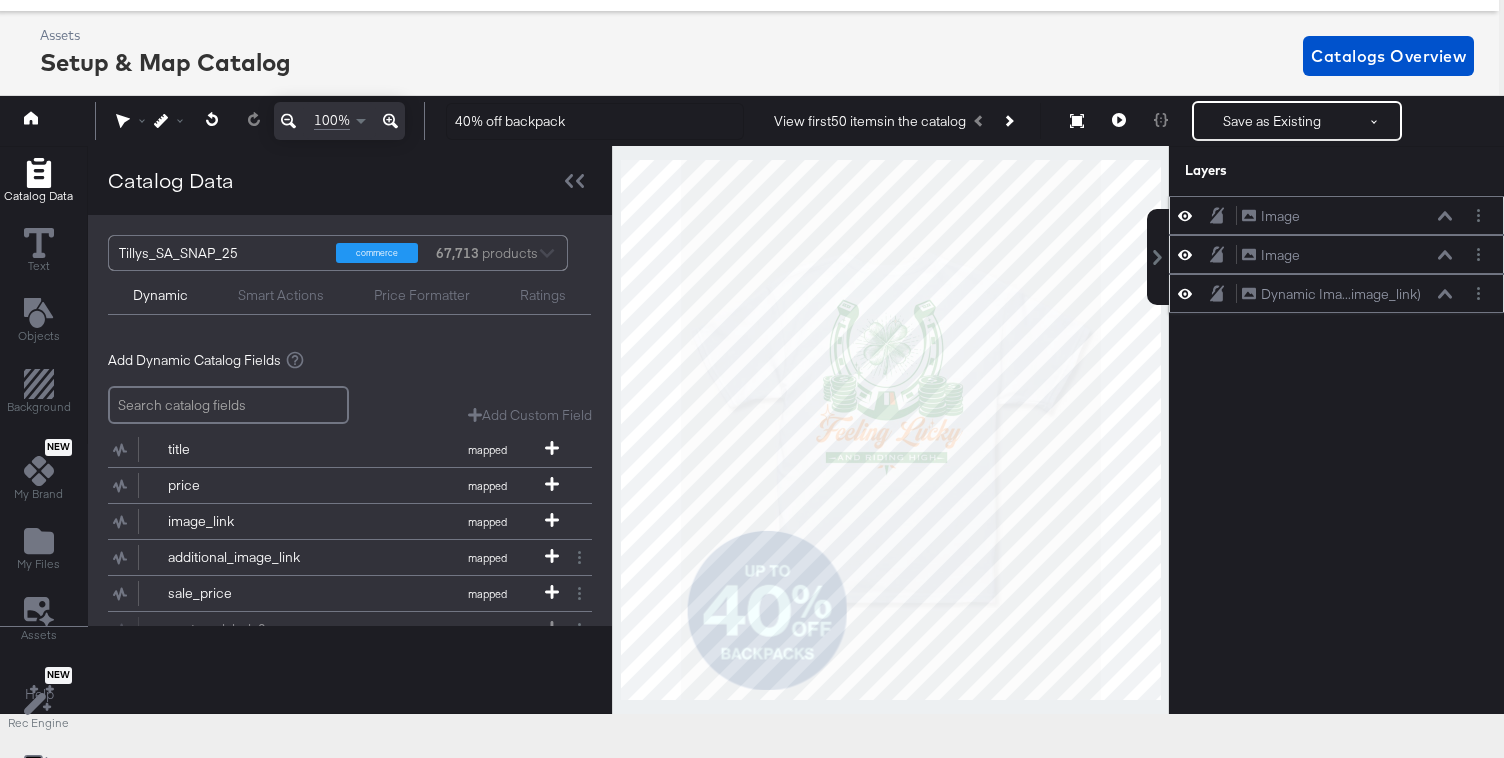 click 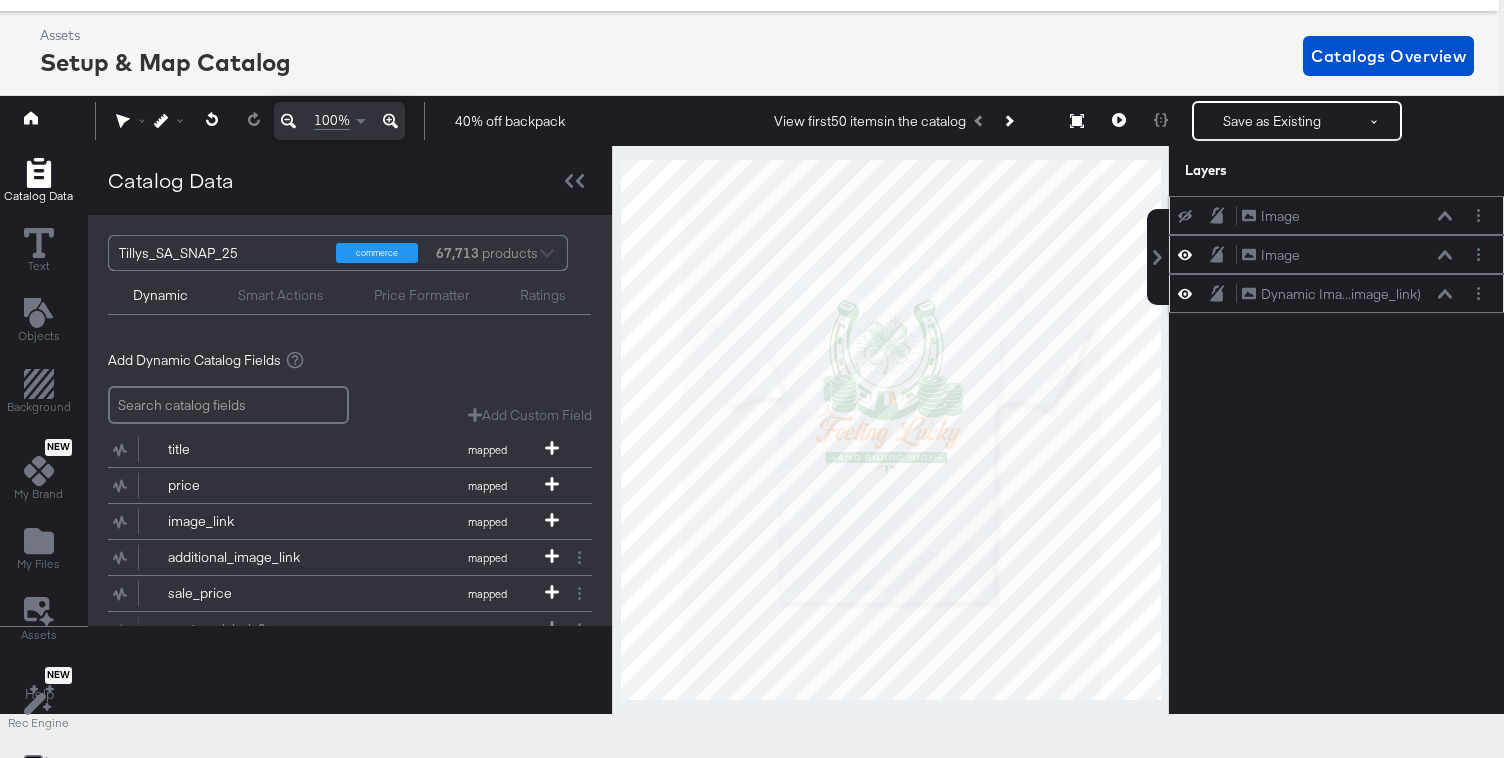 click 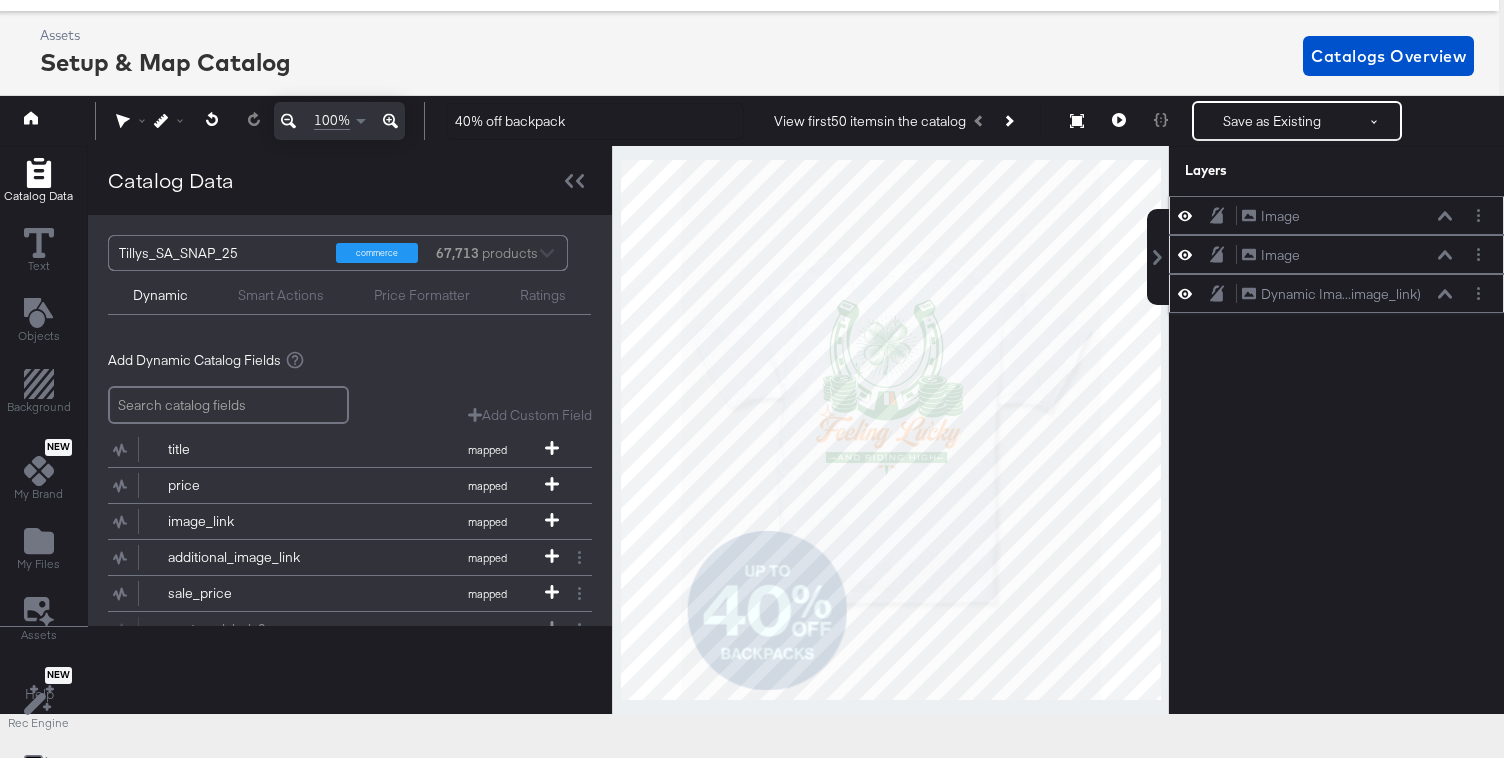 click on "Image Image" at bounding box center (1347, 216) 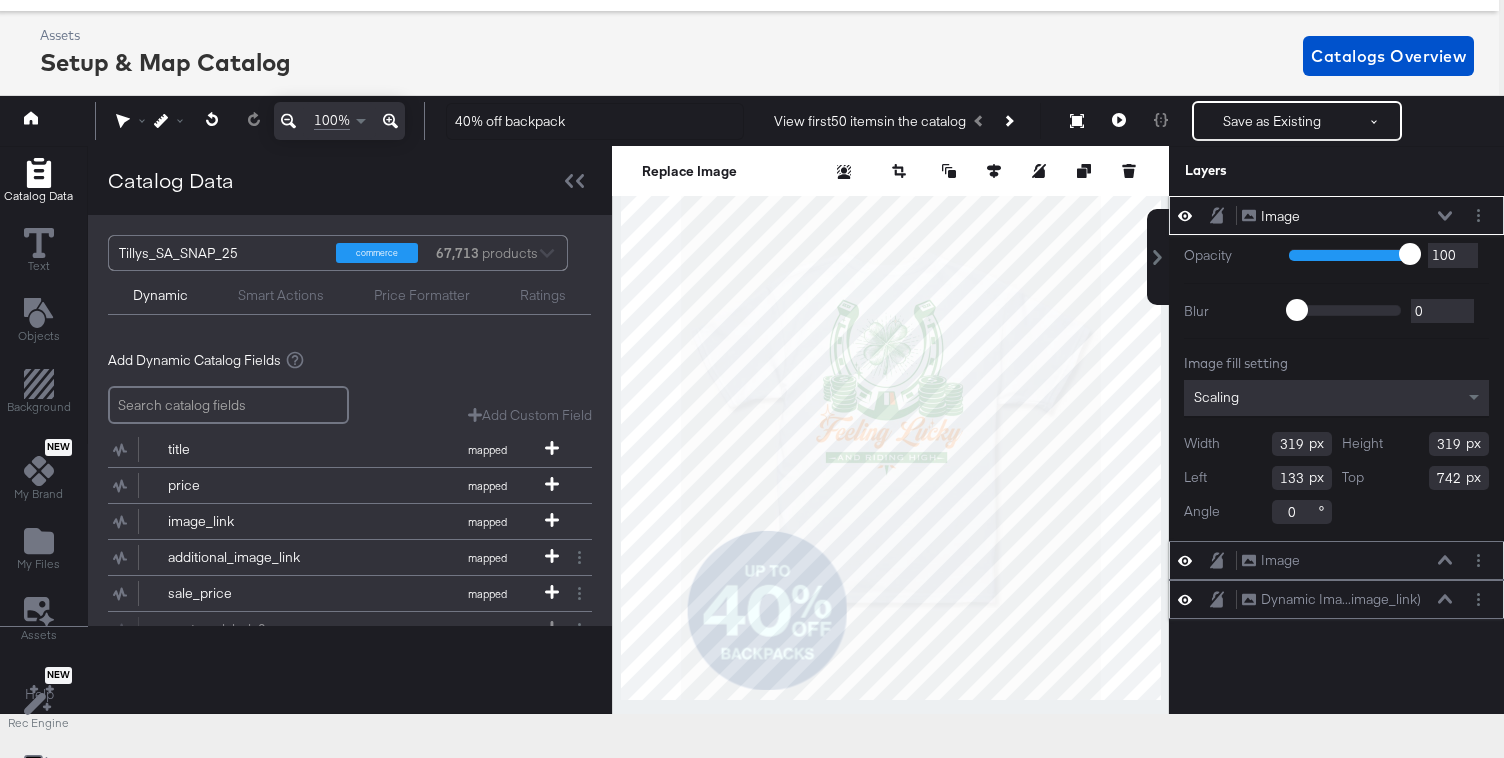 click 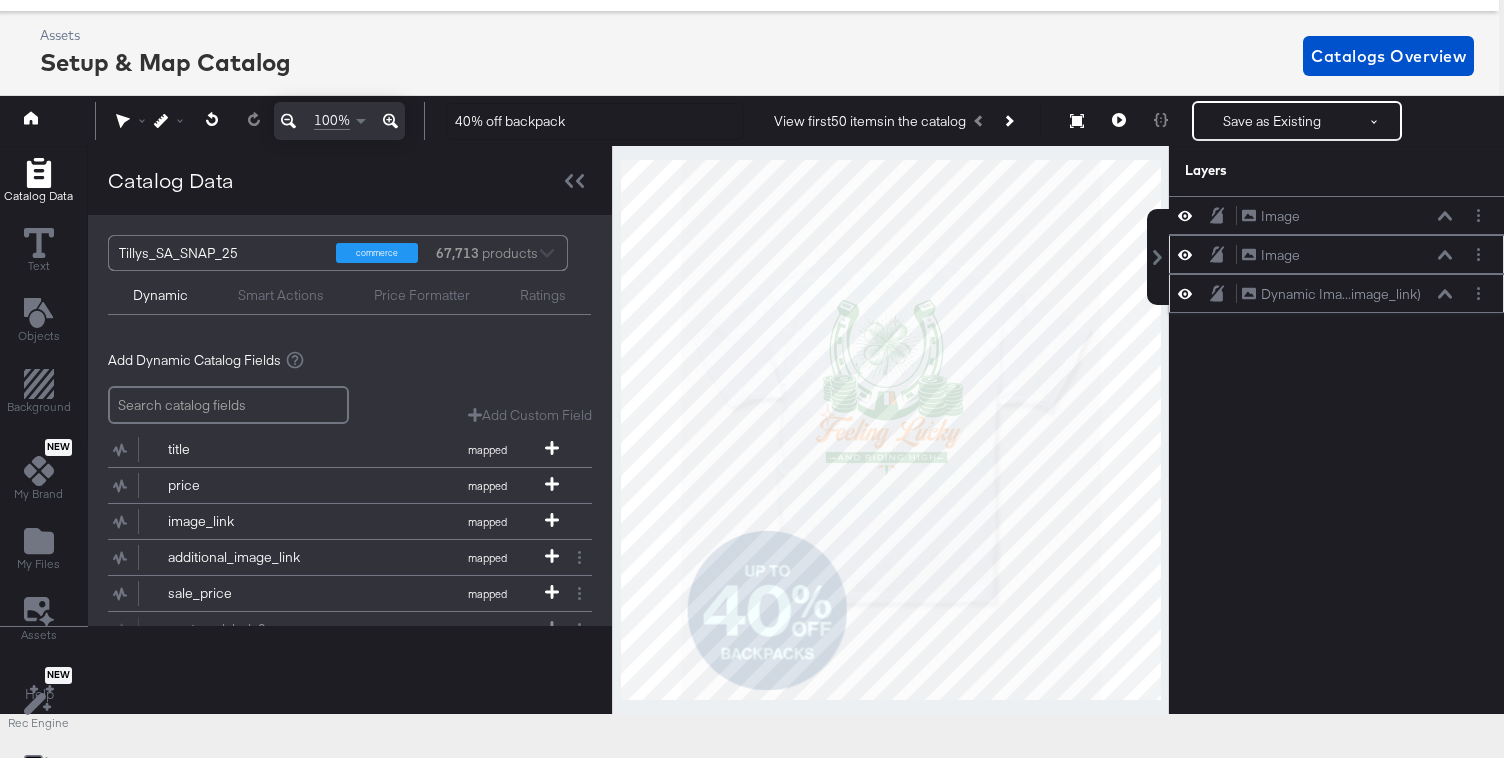 click 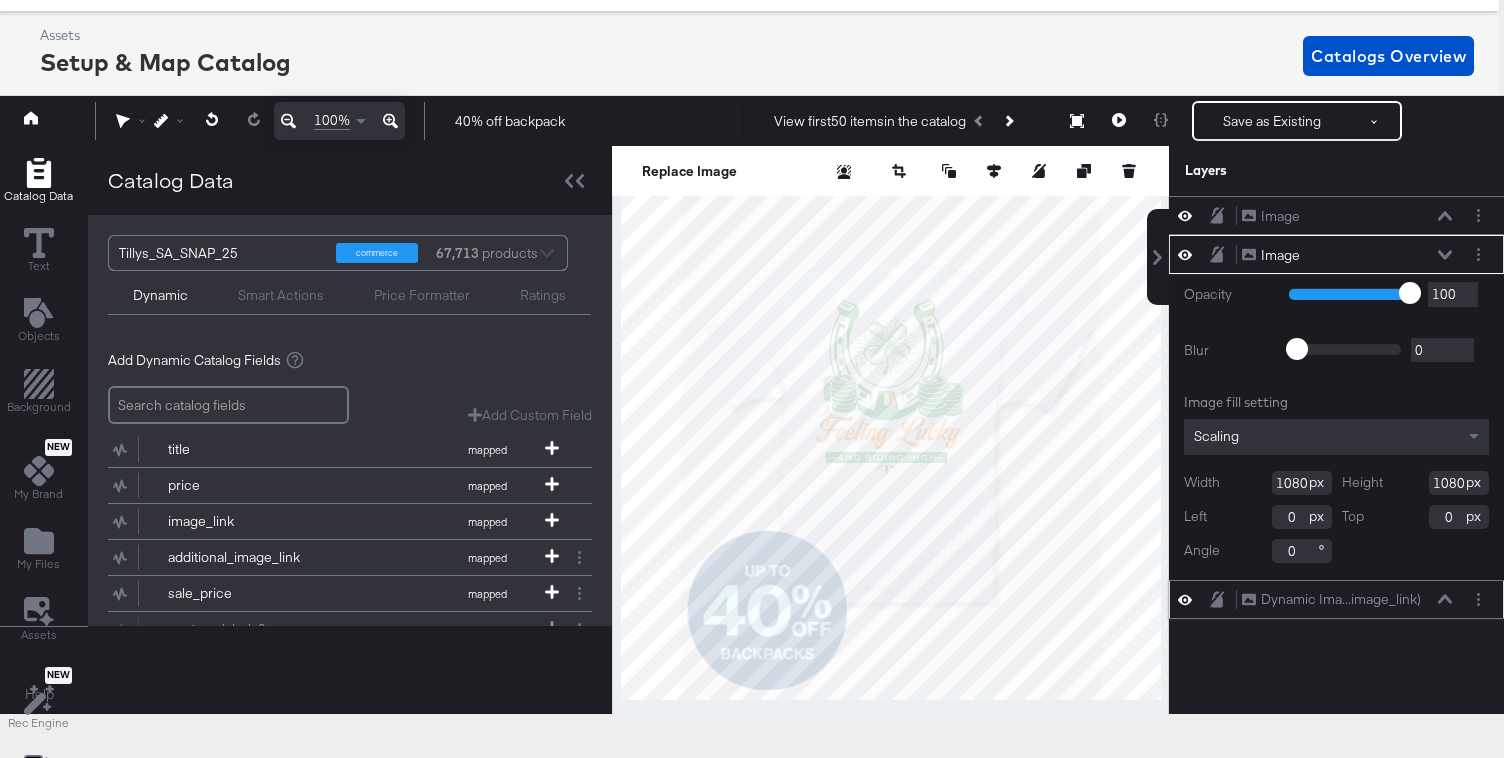 click 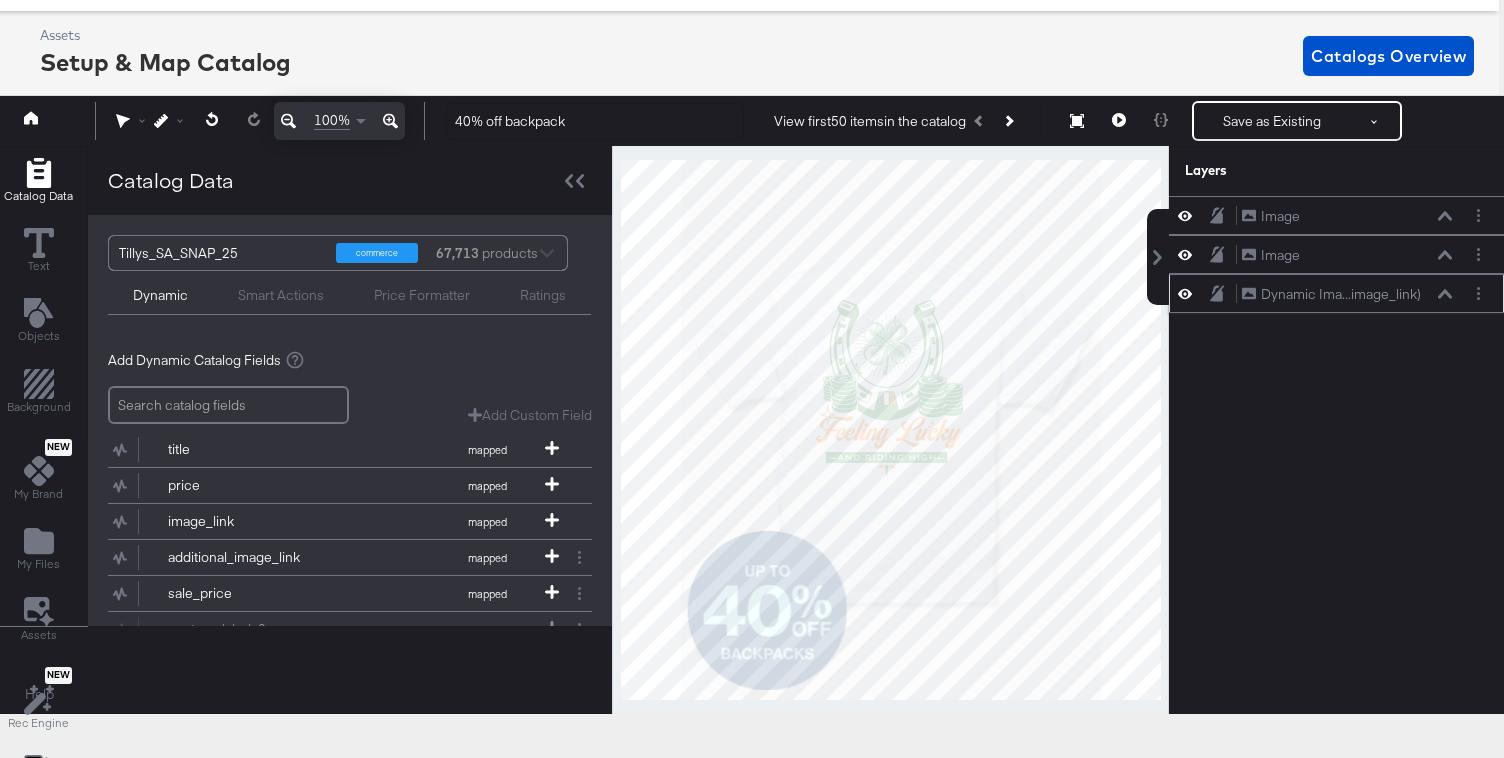 click on "Dynamic Ima...image_link) Dynamic Image (image_link)" at bounding box center [1336, 293] 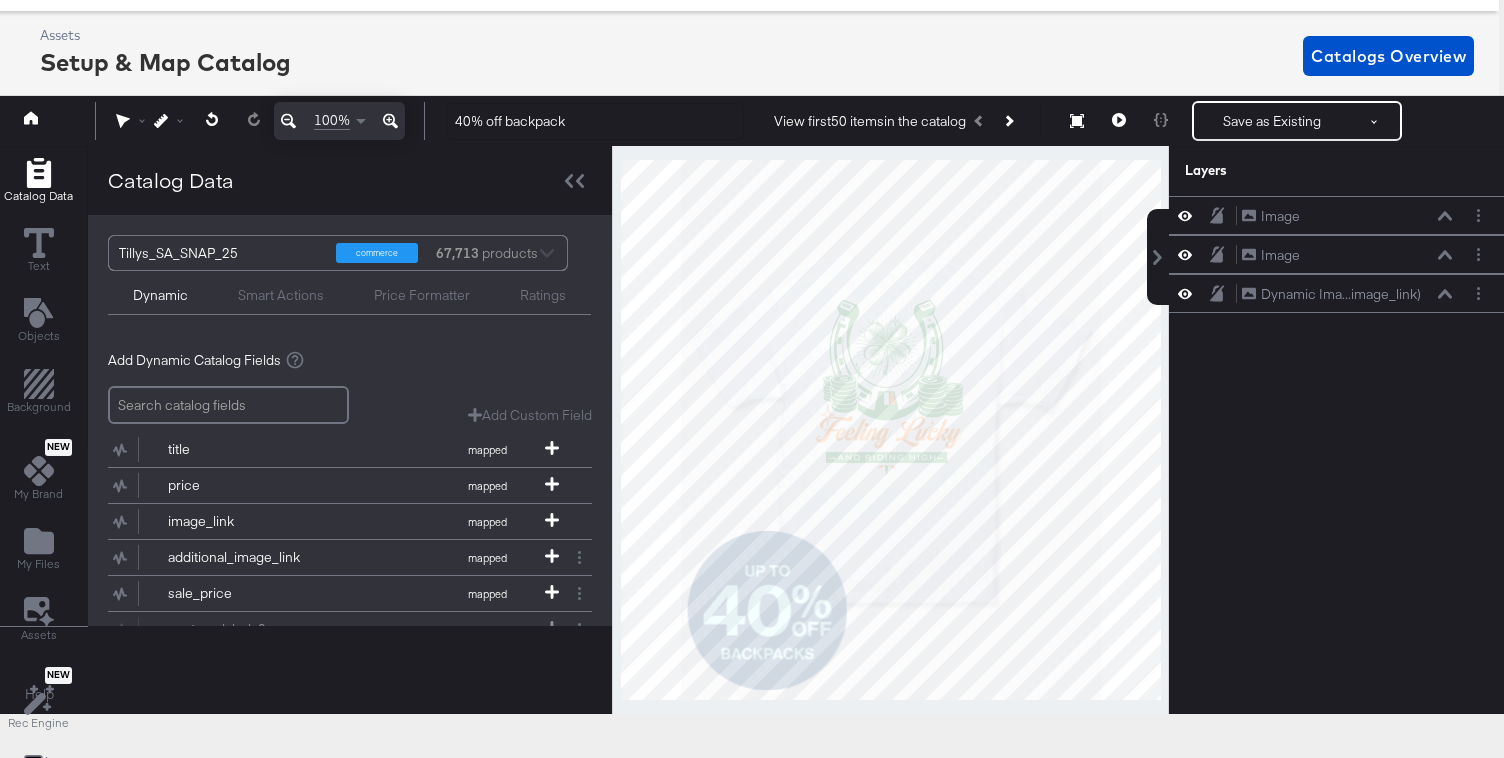 click 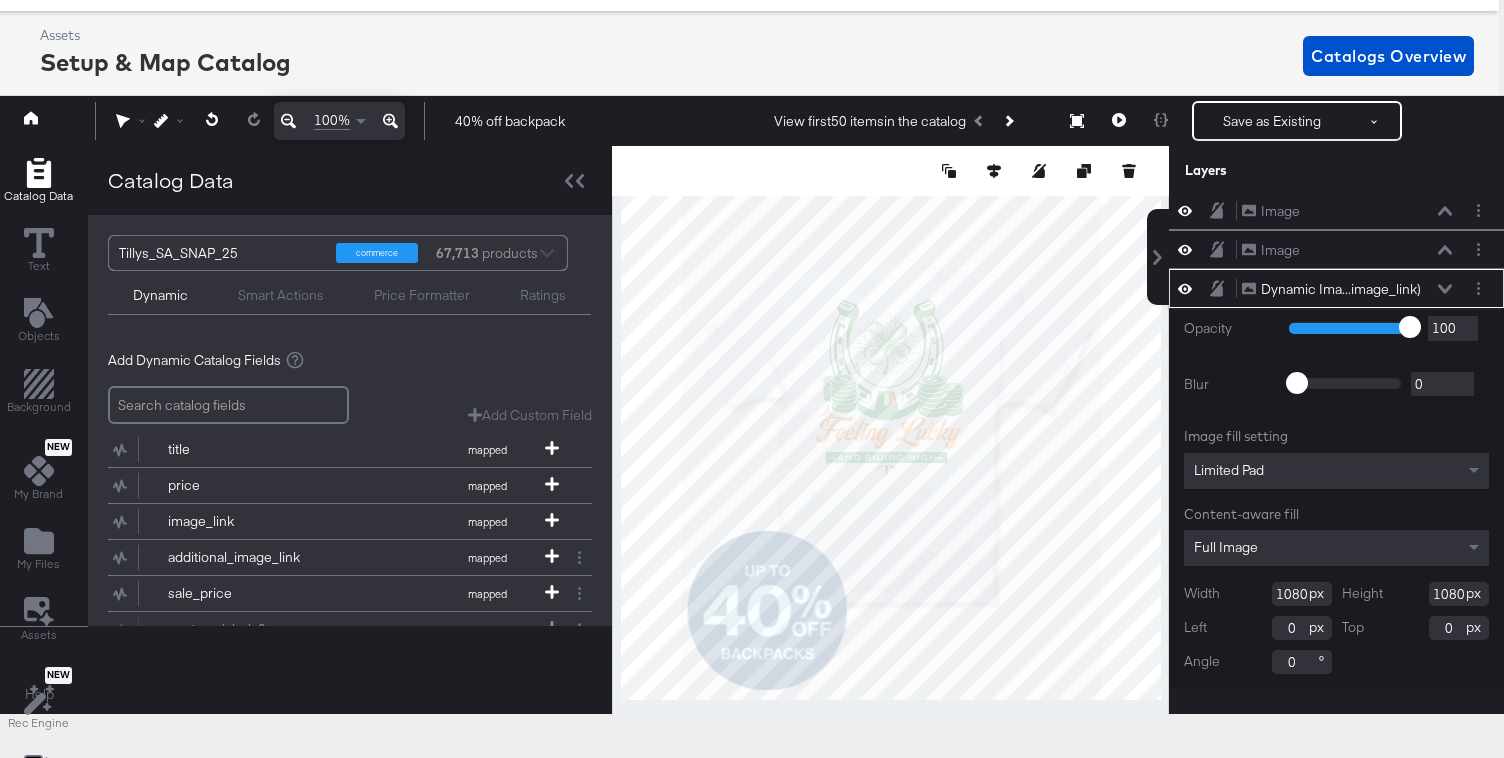 scroll, scrollTop: 6, scrollLeft: 0, axis: vertical 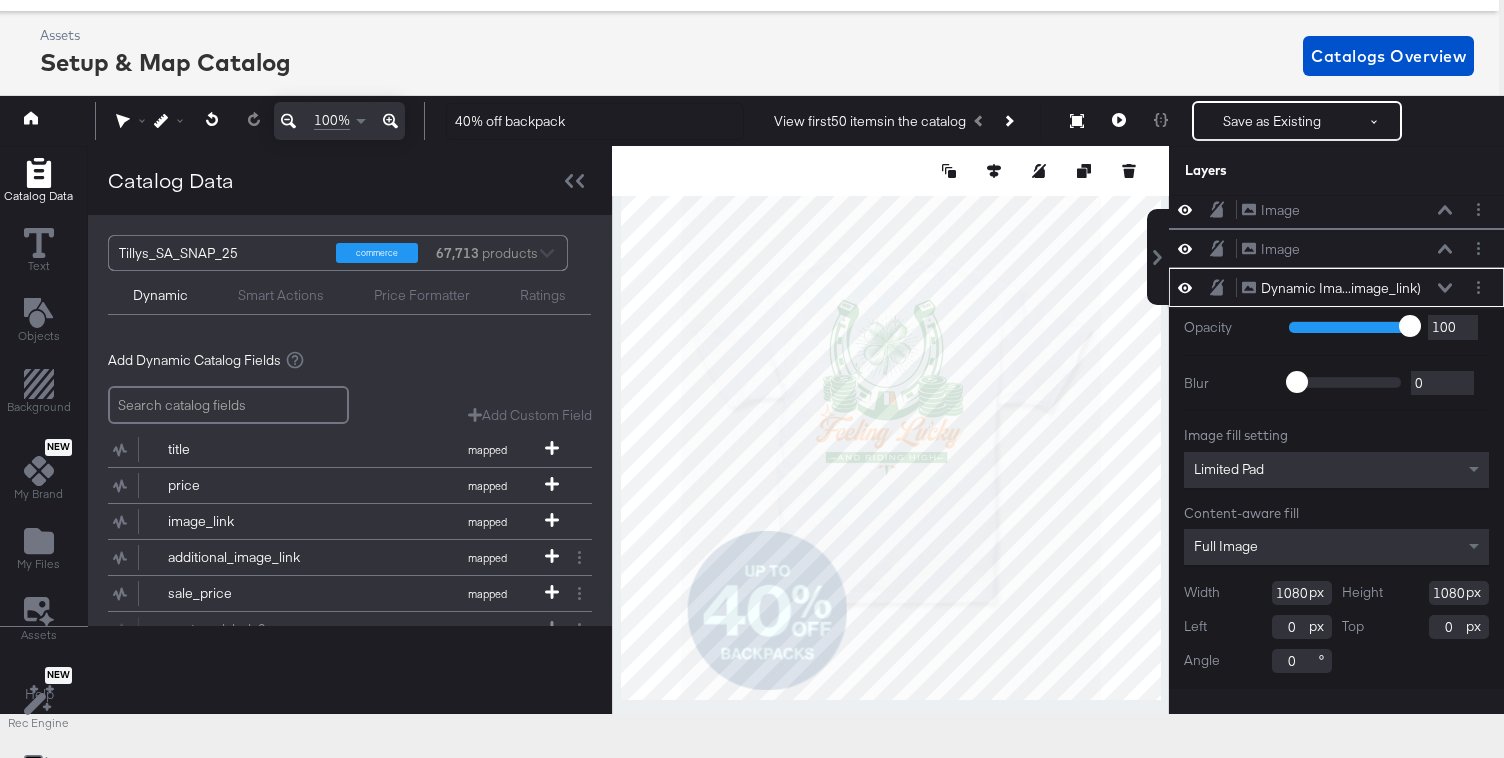 click 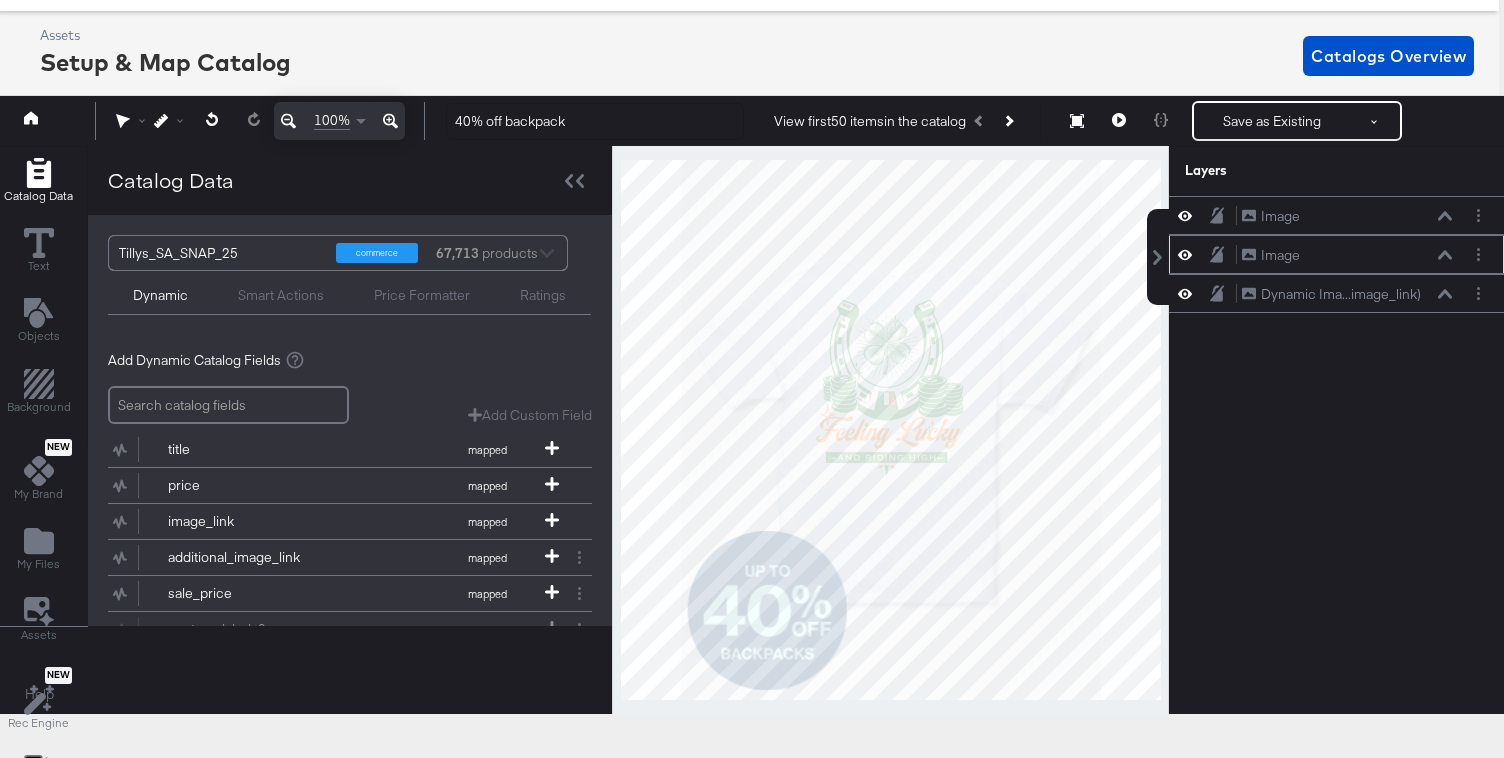 click 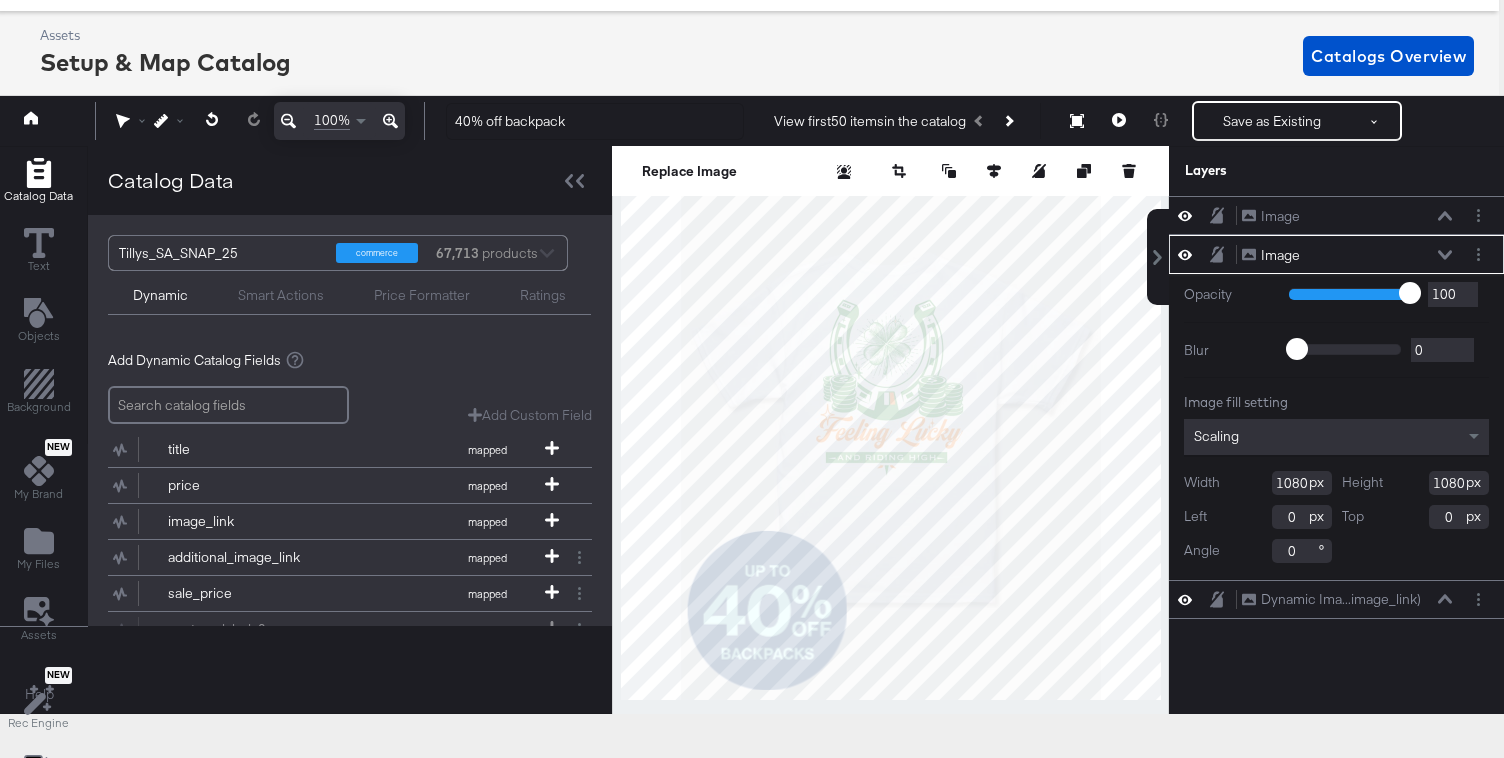 click on "Image Image" at bounding box center [1347, 255] 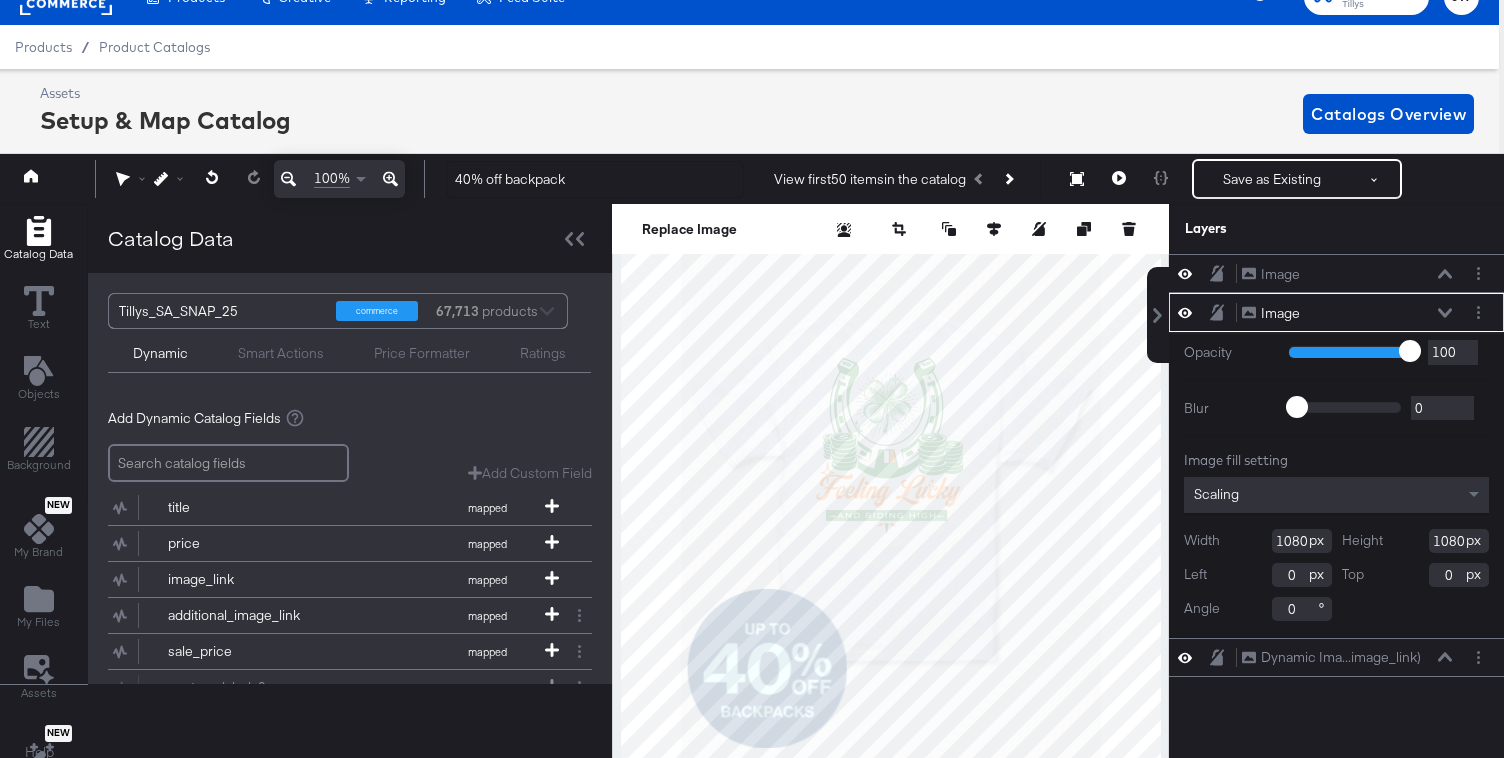 scroll, scrollTop: 0, scrollLeft: 5, axis: horizontal 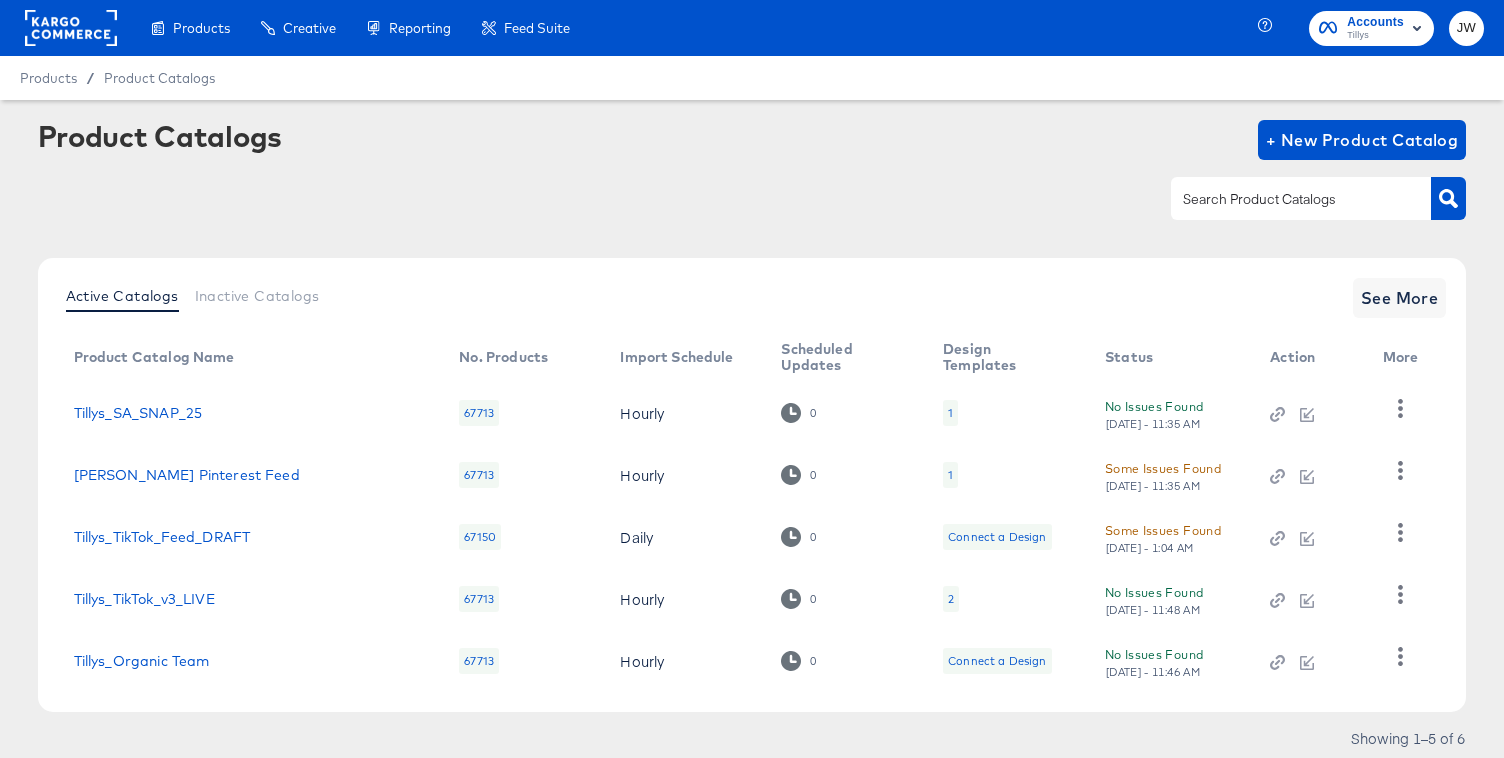 click on "1" at bounding box center (950, 413) 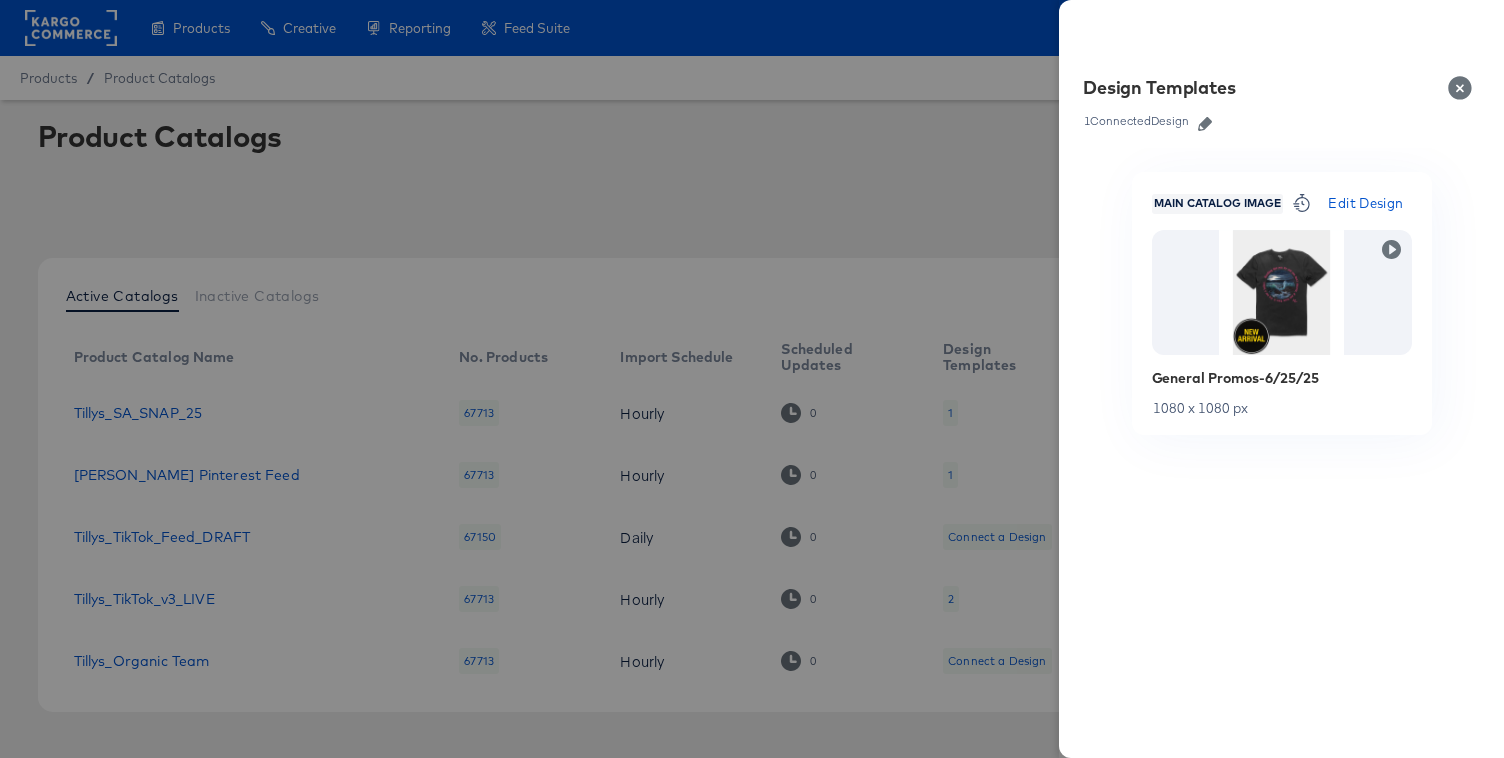 click on "Edit Design" at bounding box center (1365, 203) 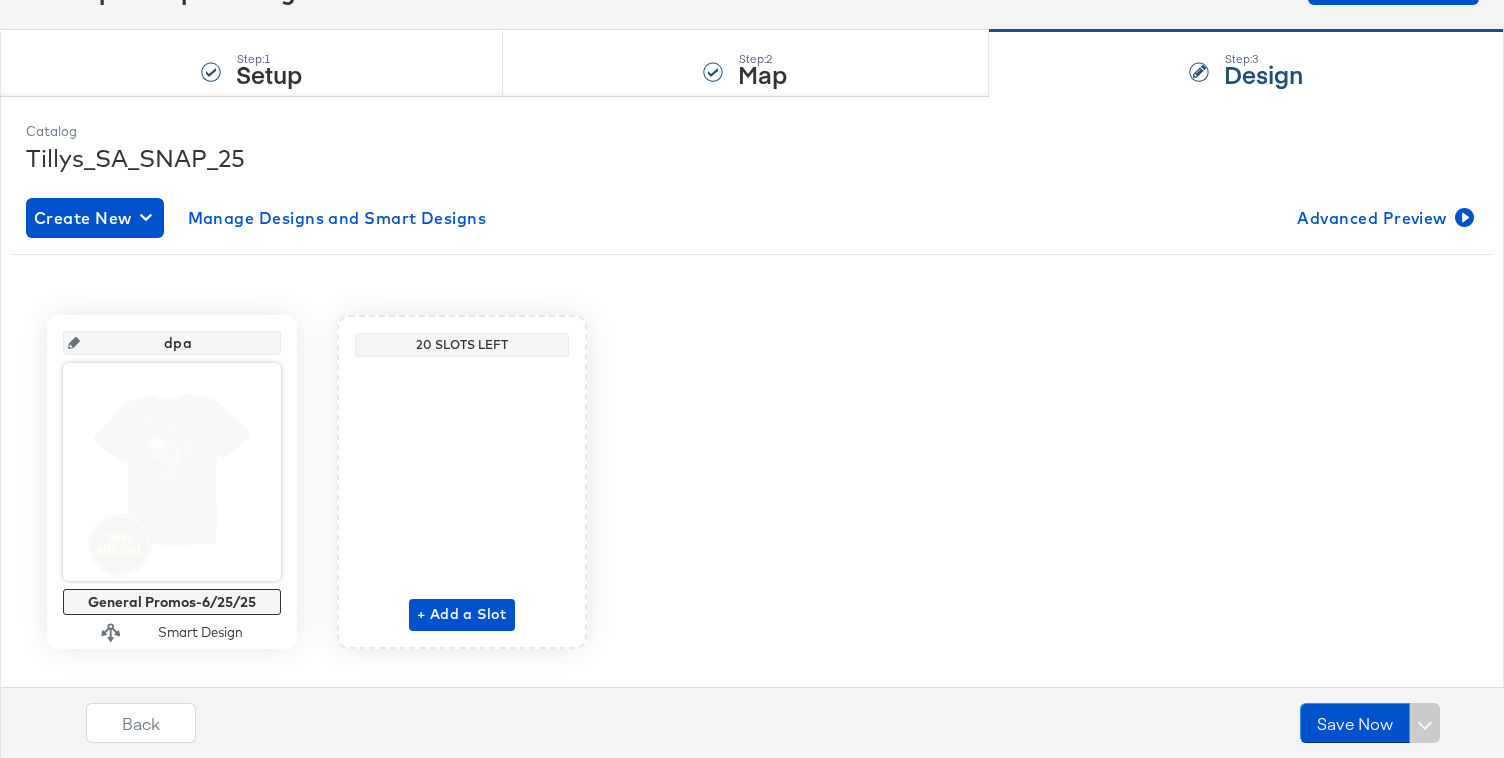 scroll, scrollTop: 164, scrollLeft: 0, axis: vertical 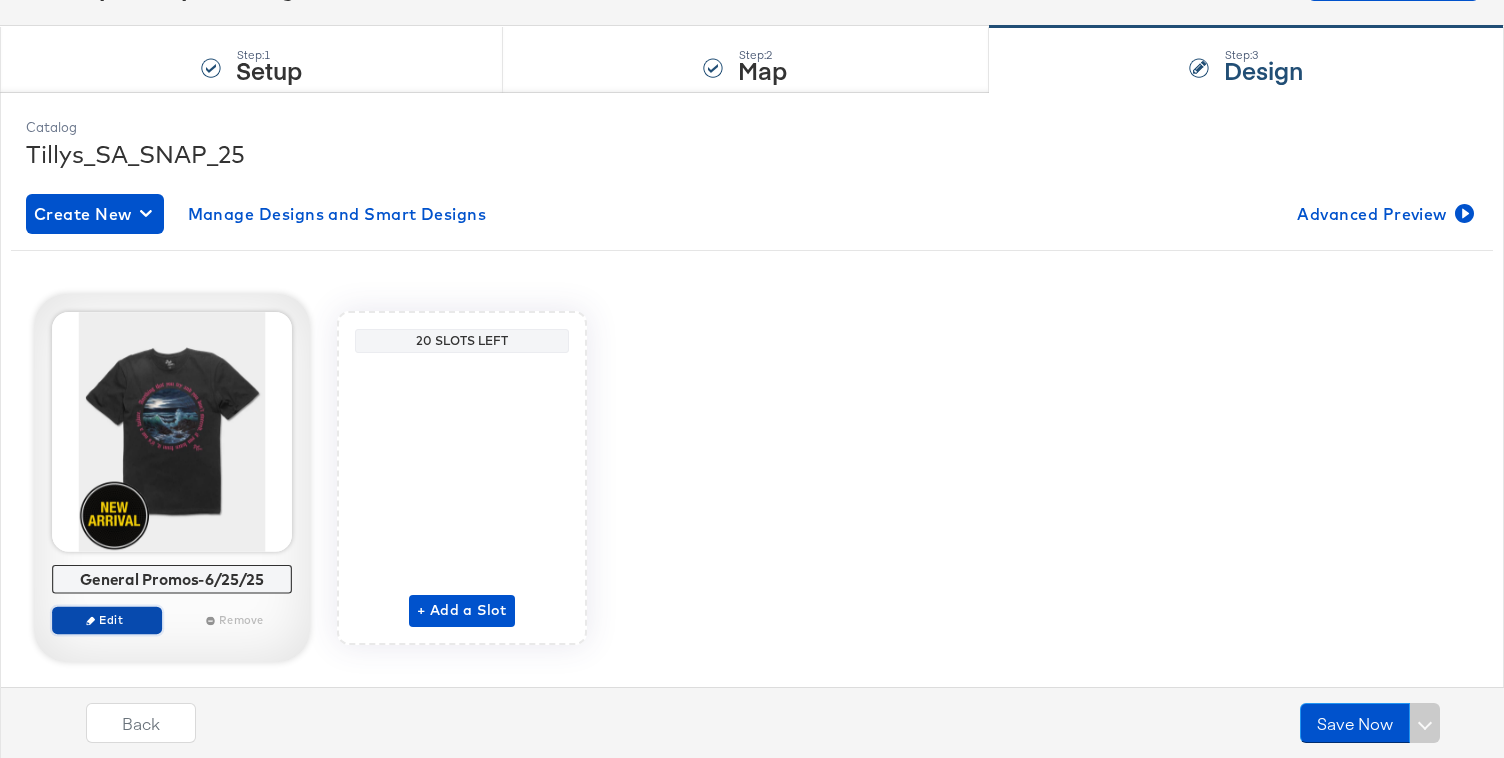 click on "Edit" at bounding box center (107, 619) 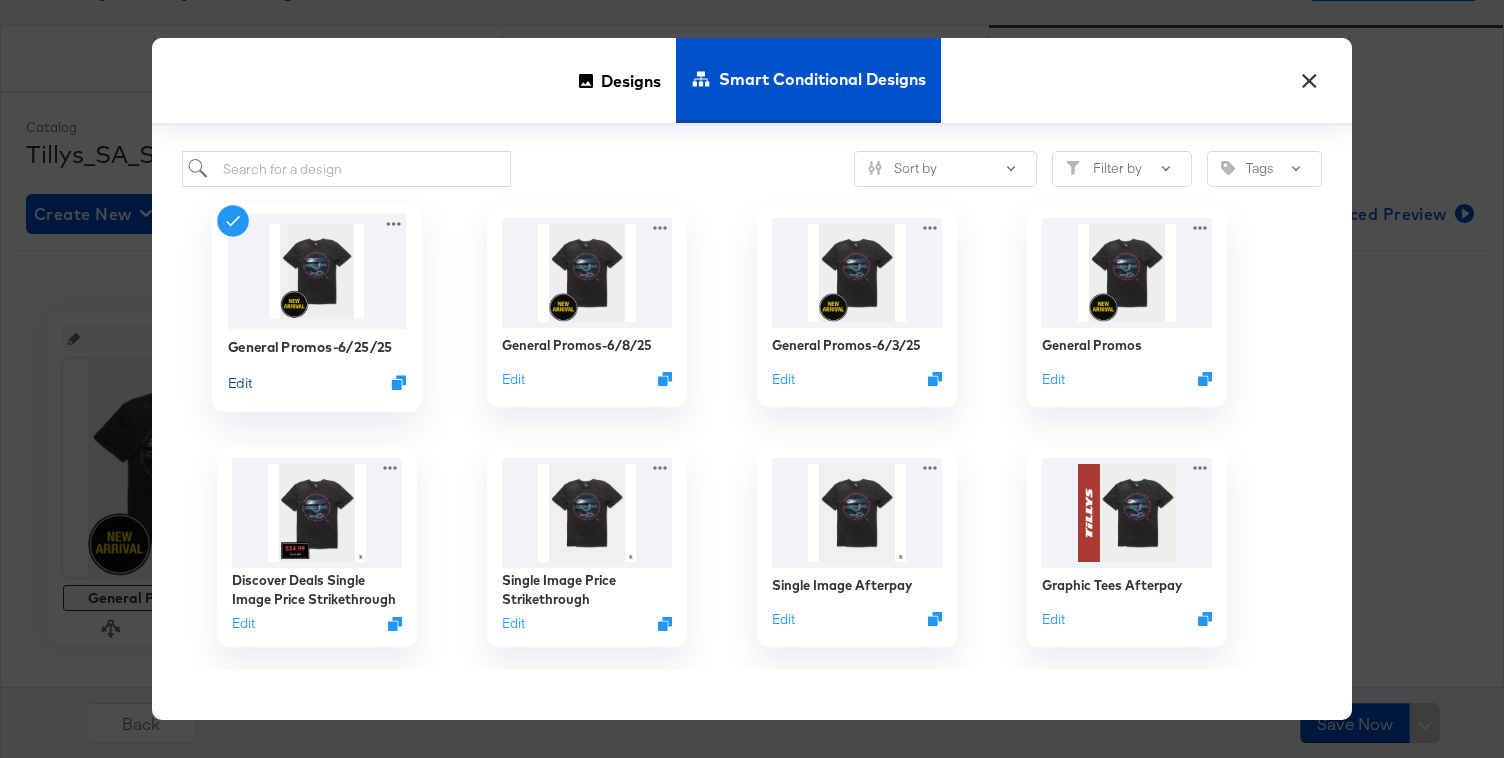 click on "Edit" at bounding box center [240, 382] 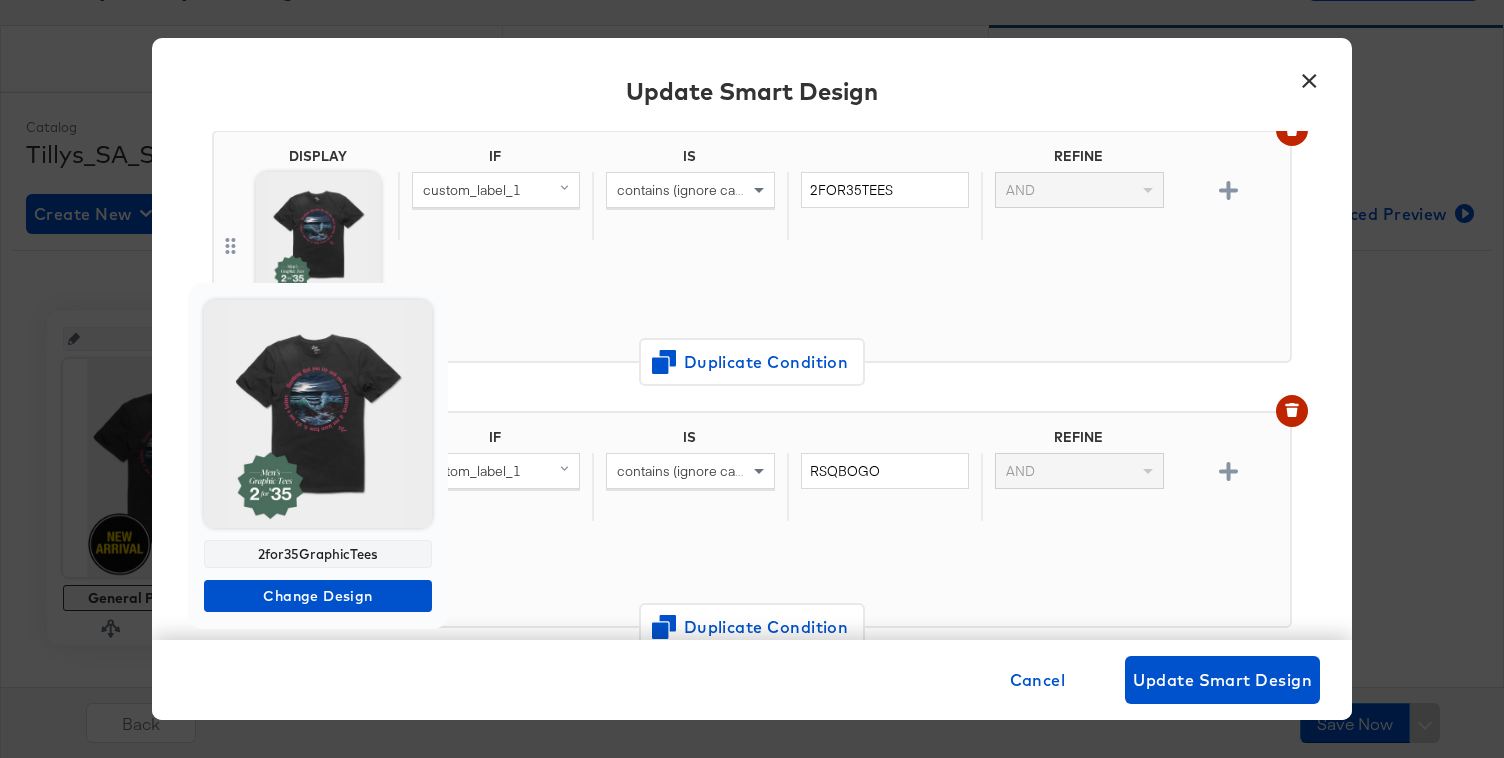scroll, scrollTop: 714, scrollLeft: 0, axis: vertical 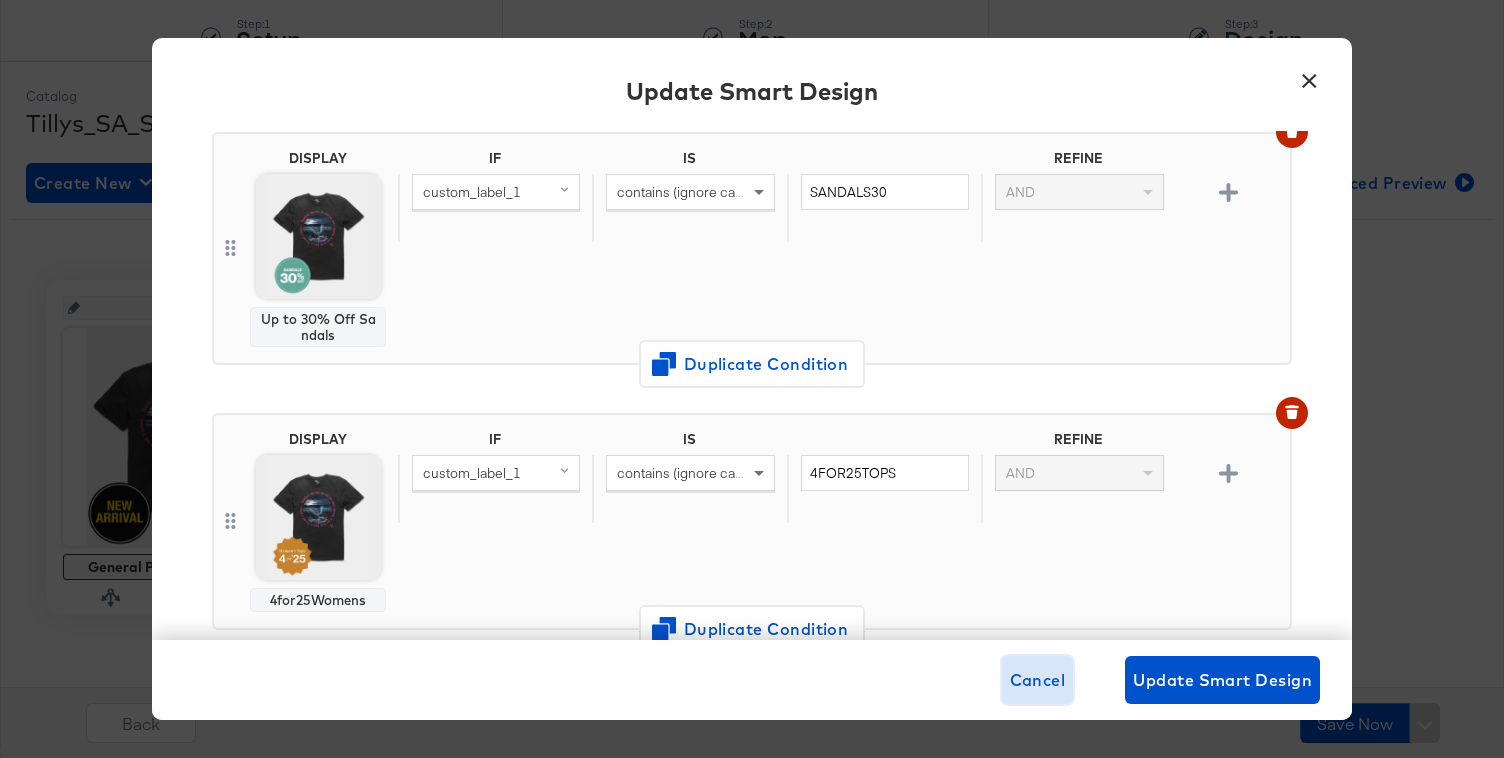 click on "Cancel" at bounding box center (1038, 680) 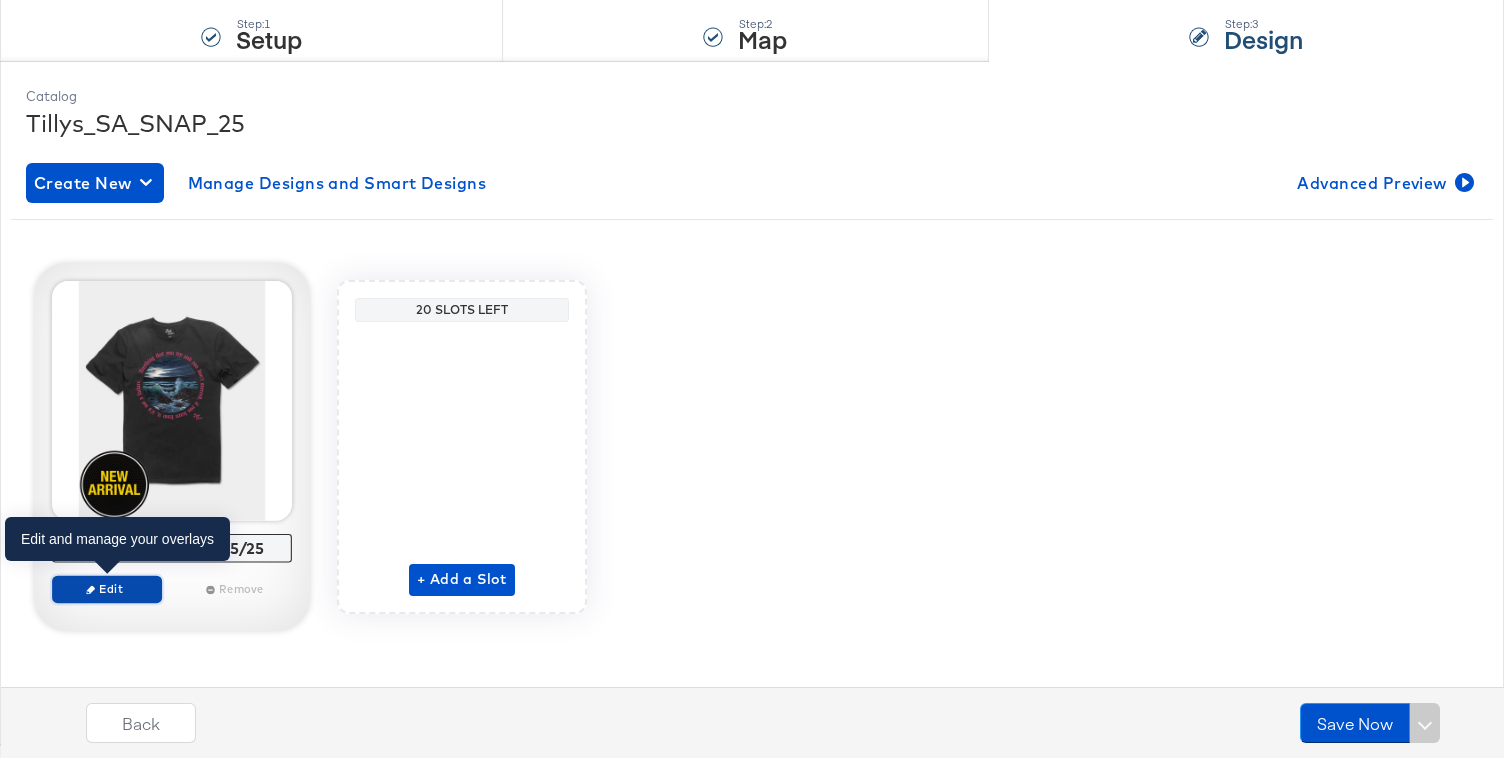 click on "Edit" at bounding box center [107, 588] 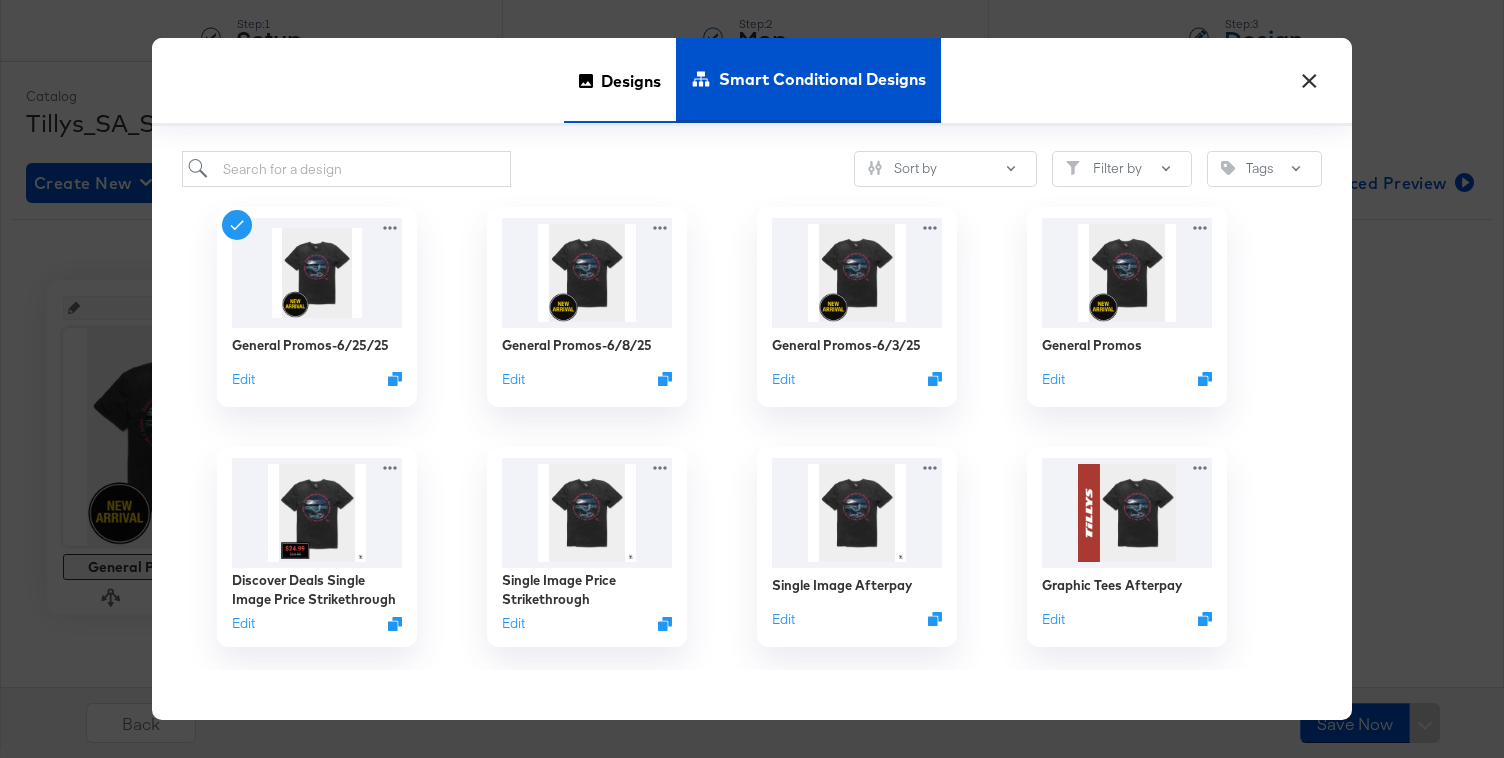 click on "Designs" at bounding box center [631, 80] 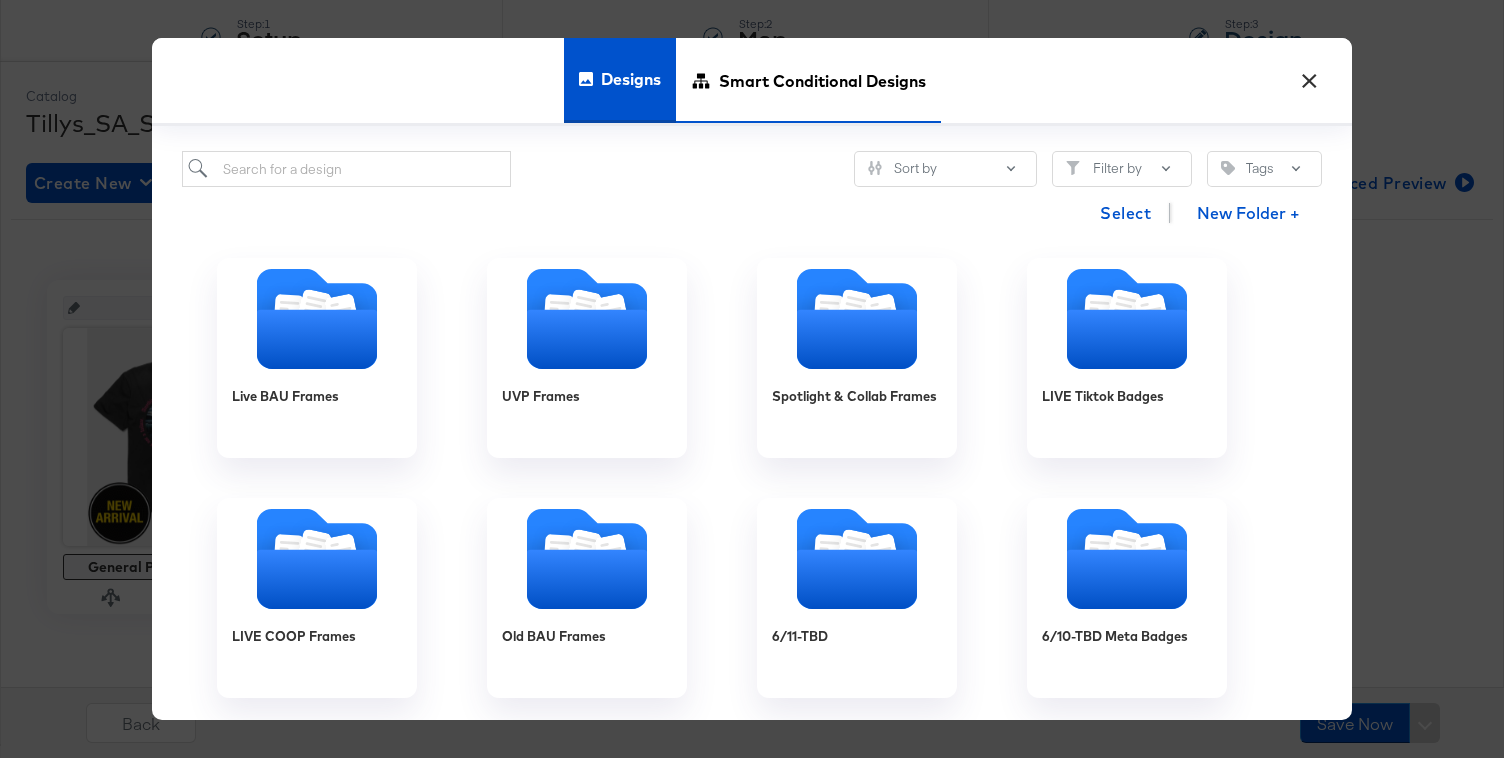 click on "Smart Conditional Designs" at bounding box center (822, 80) 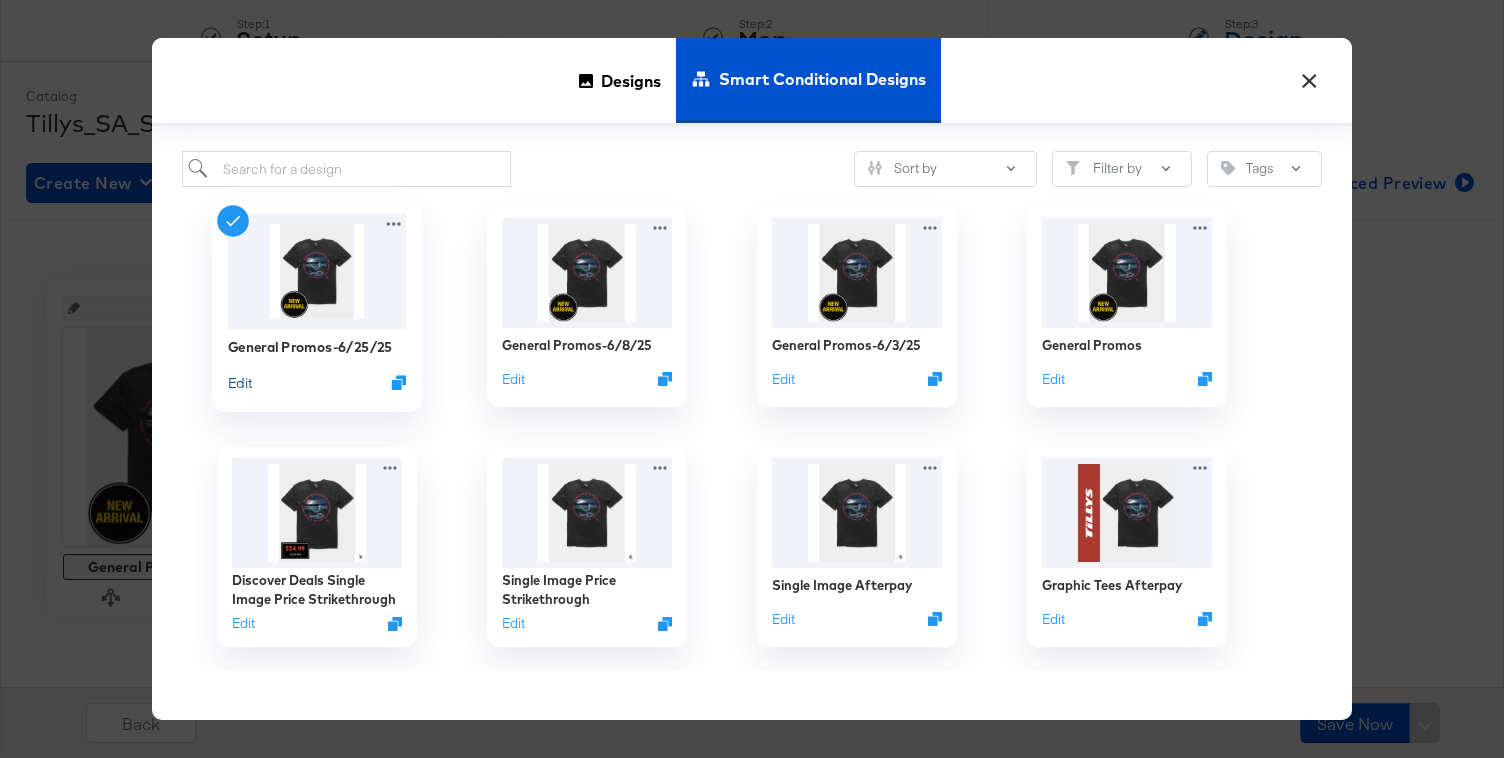click on "Edit" at bounding box center [240, 382] 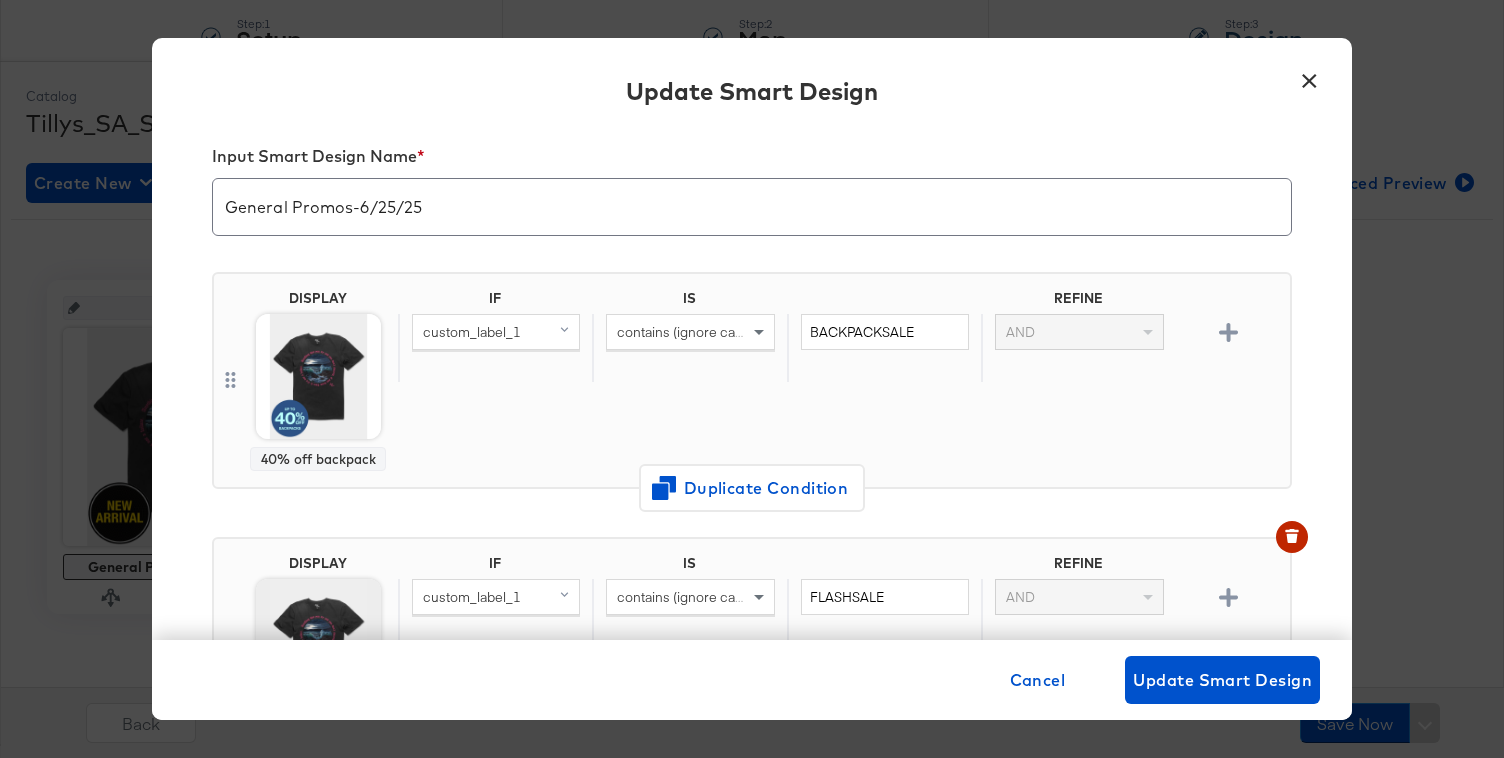 scroll, scrollTop: 0, scrollLeft: 0, axis: both 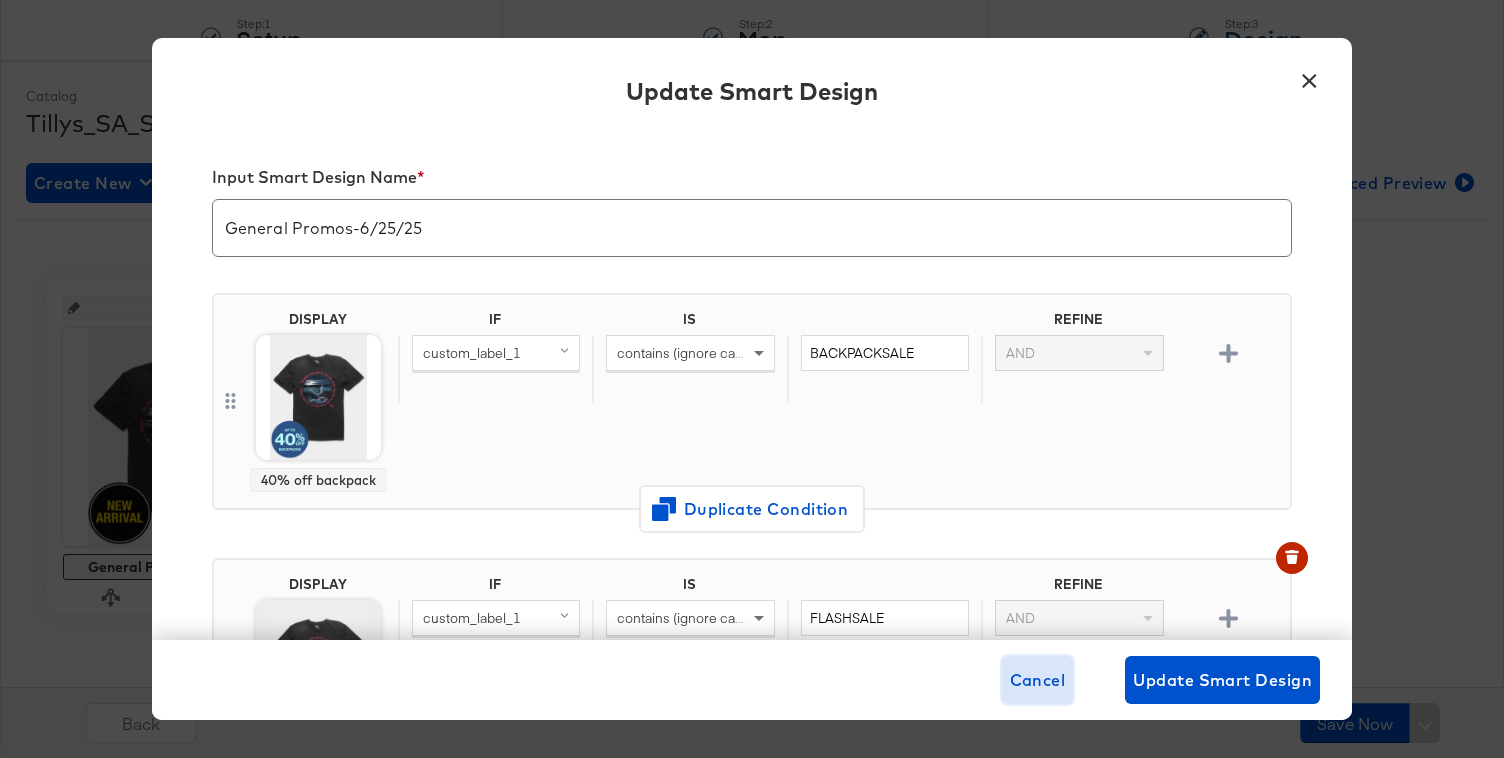 click on "Cancel" at bounding box center [1038, 680] 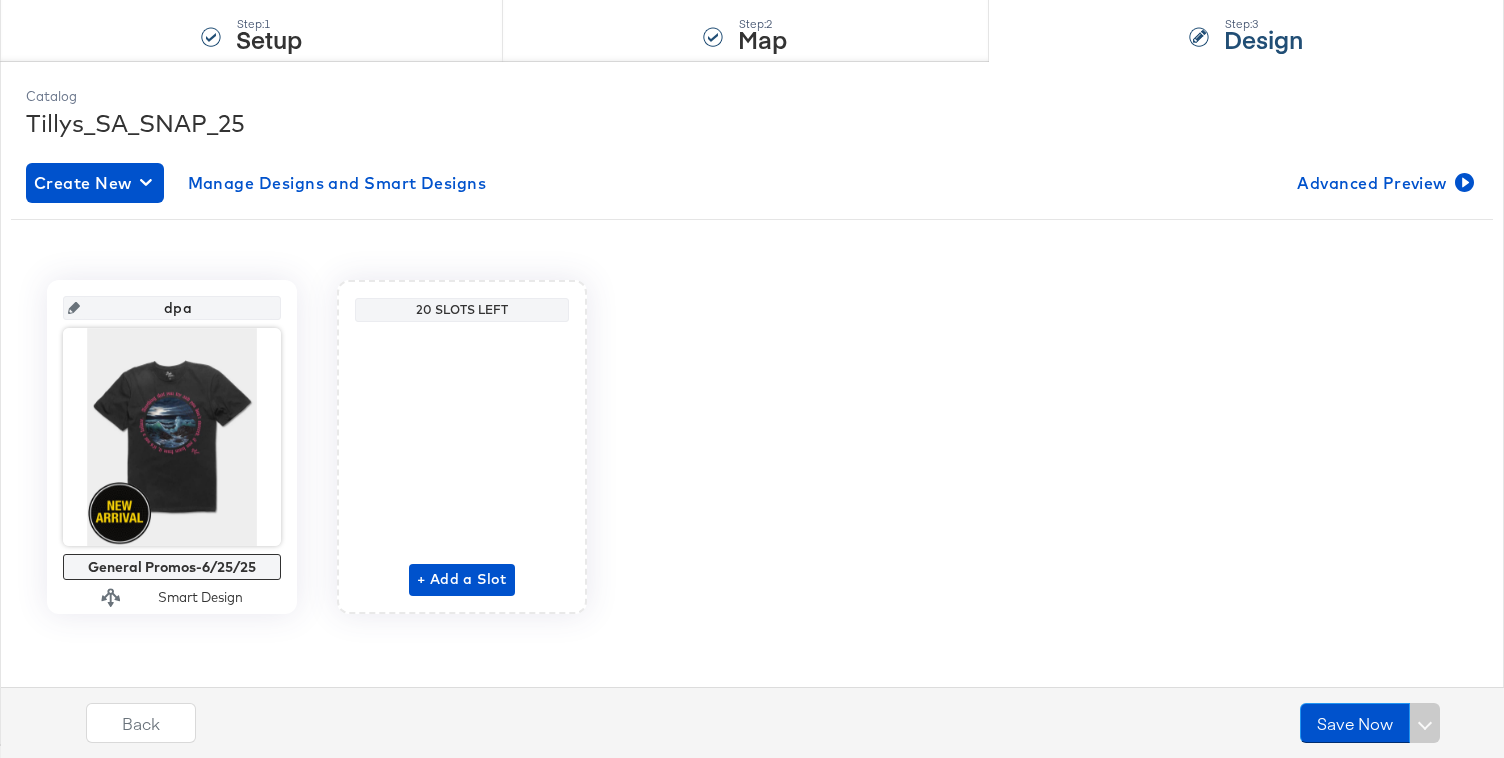 scroll, scrollTop: 182, scrollLeft: 0, axis: vertical 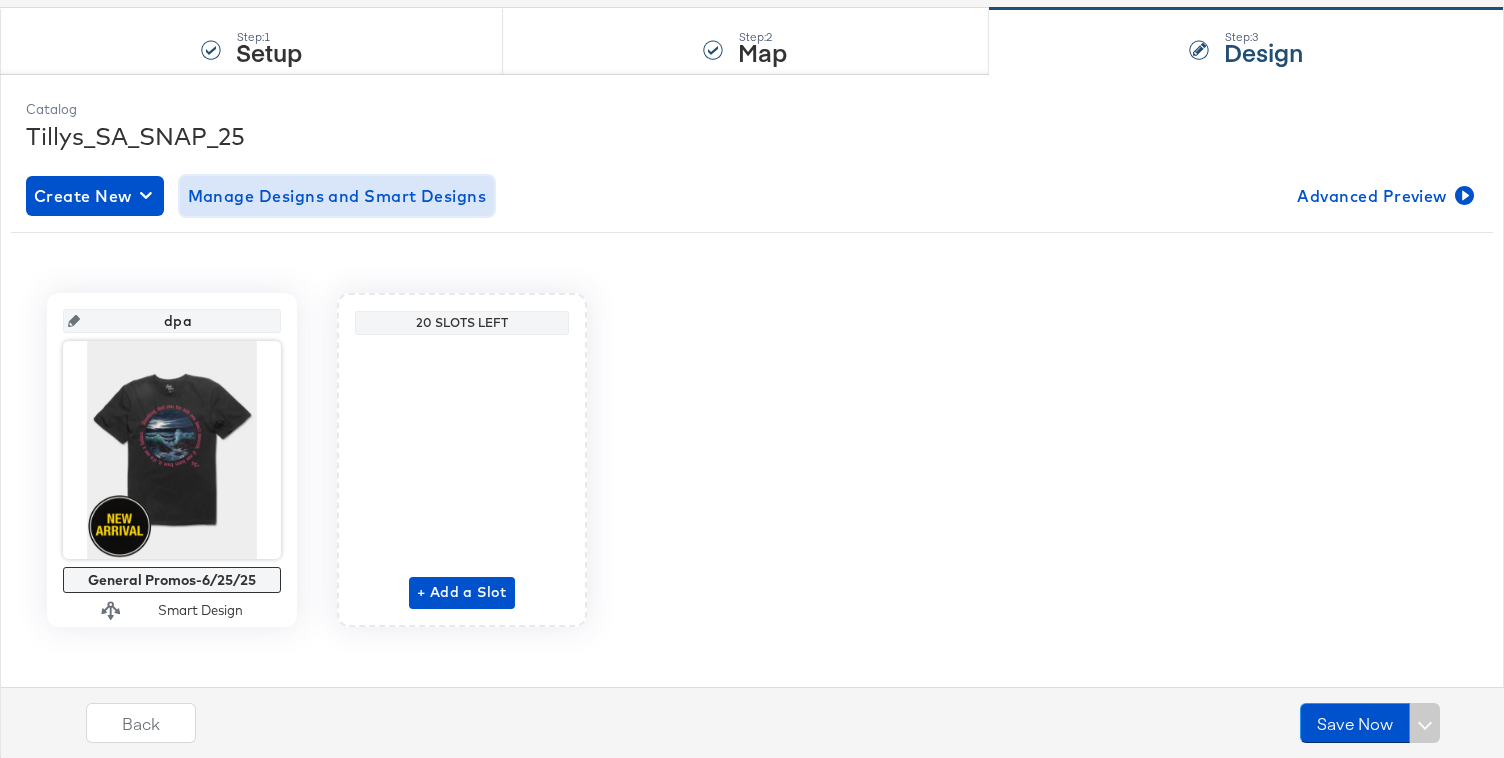 click on "Manage Designs and Smart Designs" at bounding box center [337, 196] 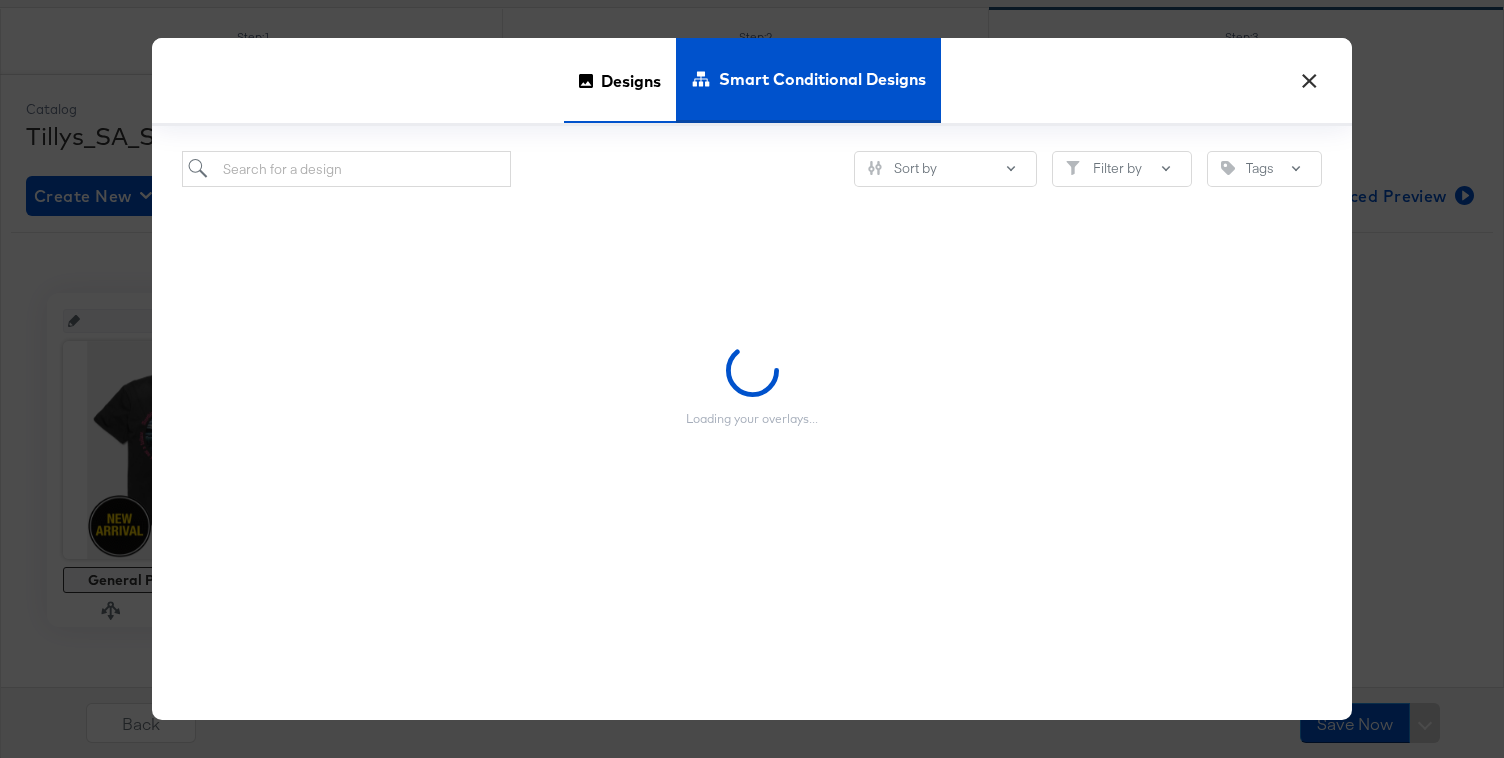 click on "Designs" at bounding box center [620, 80] 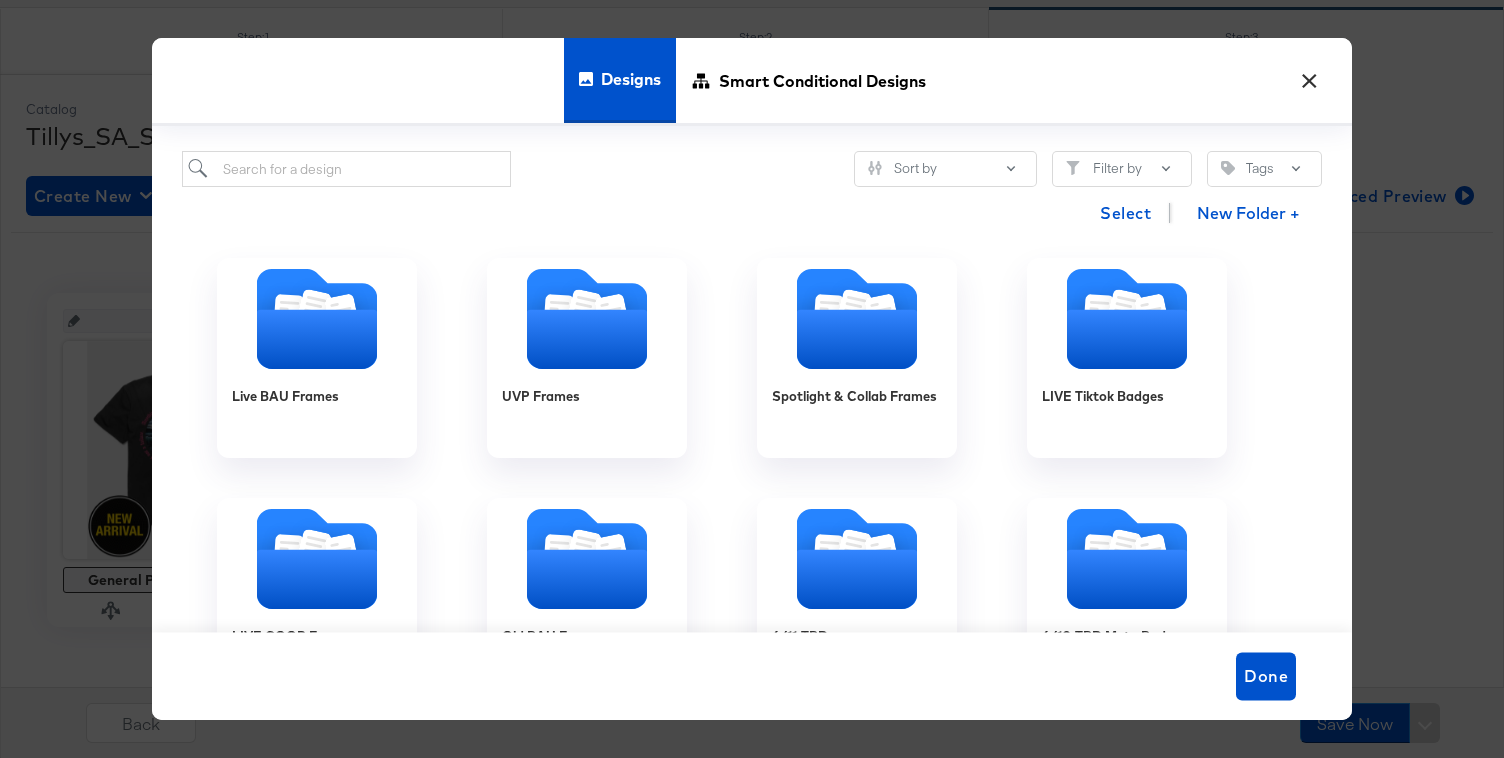 click on "×" at bounding box center (1309, 76) 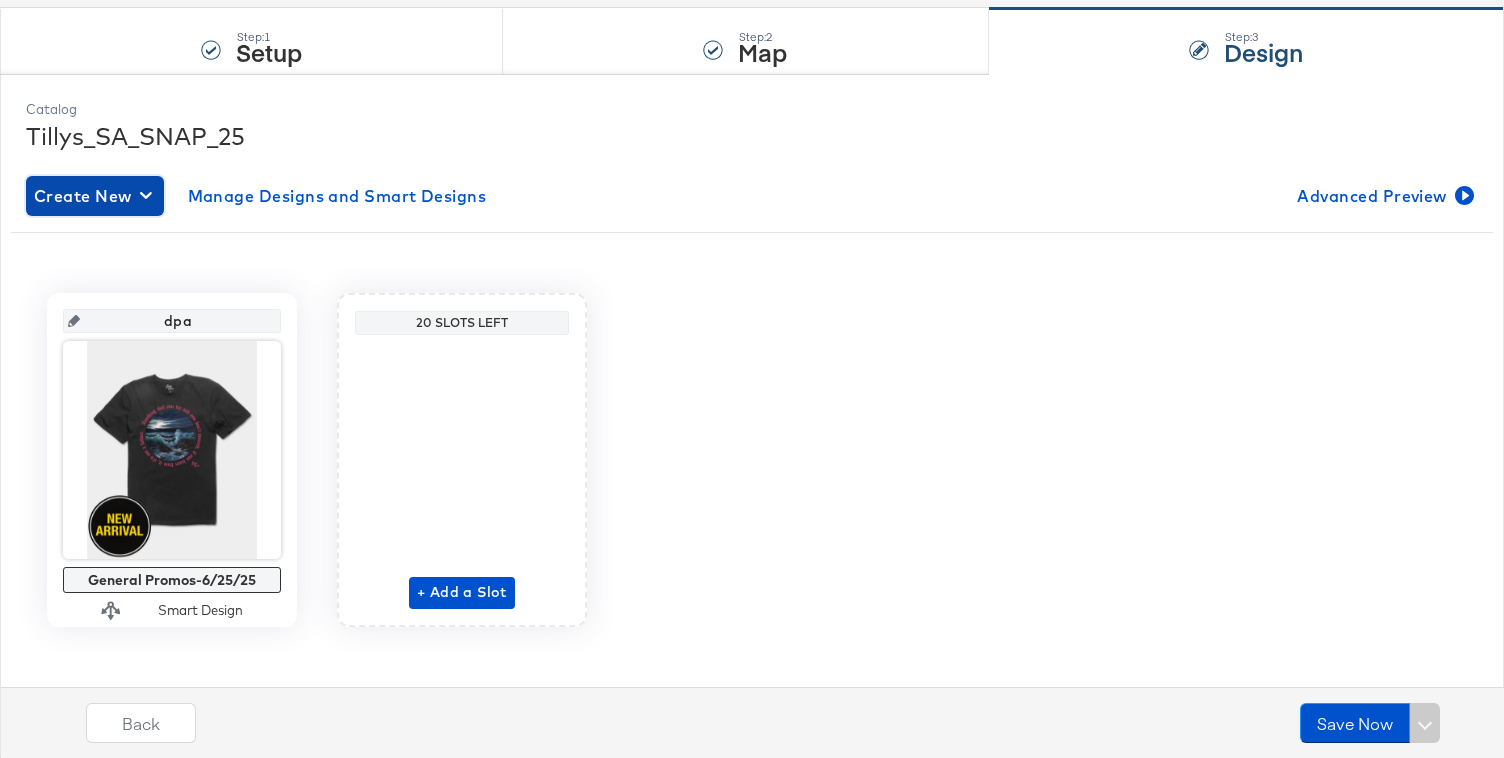 click on "Create New" at bounding box center [95, 196] 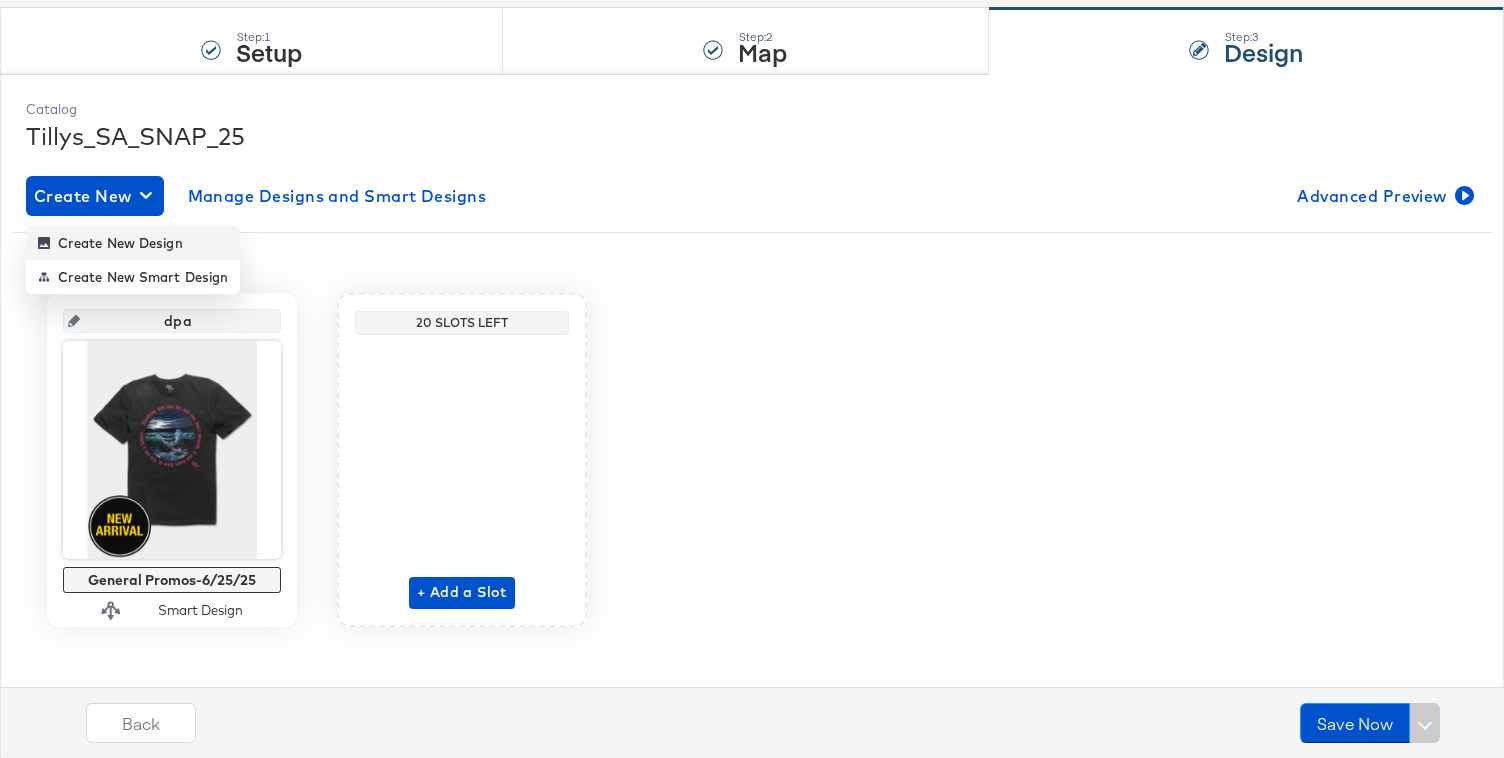 click on "Create New Design" at bounding box center [110, 243] 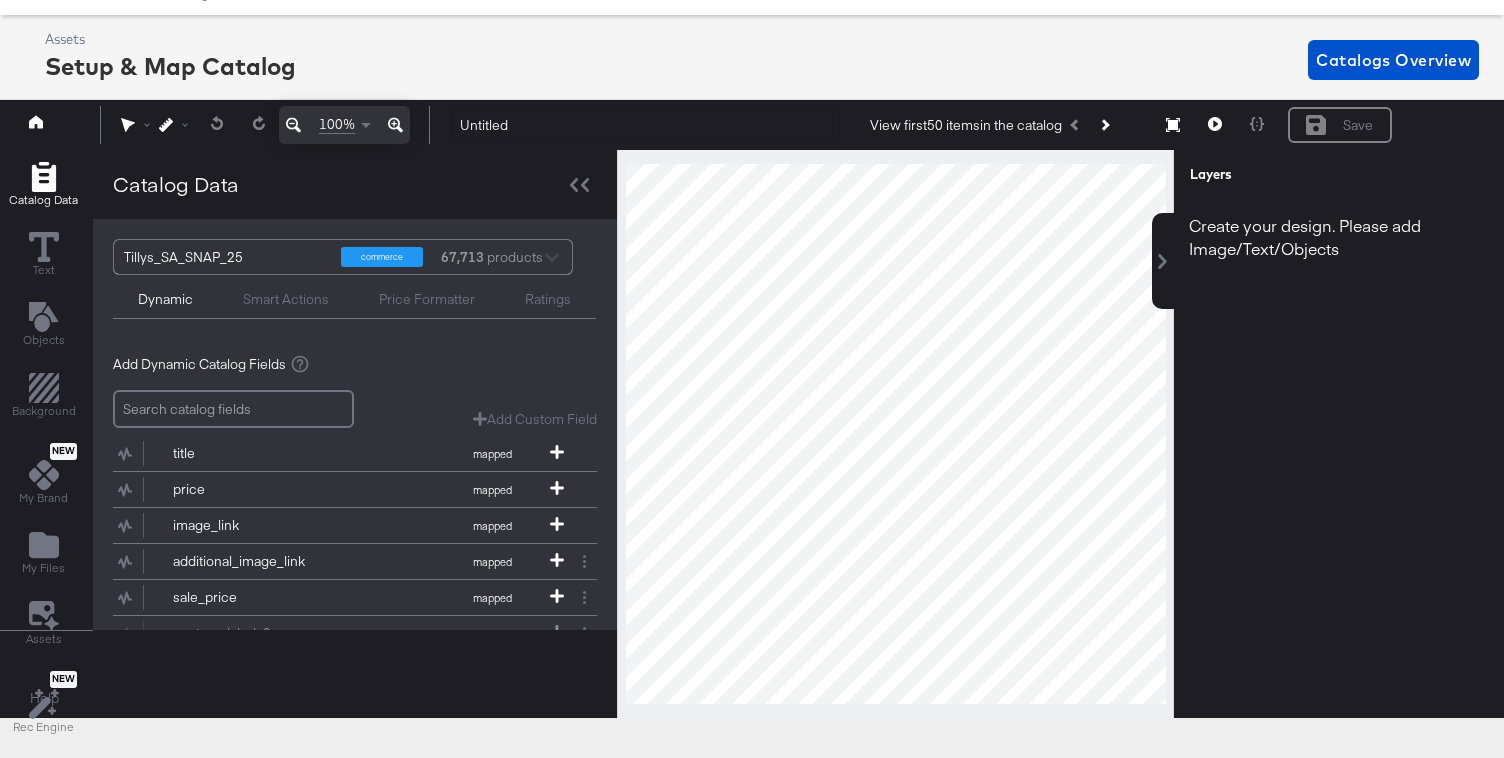 scroll, scrollTop: 102, scrollLeft: 0, axis: vertical 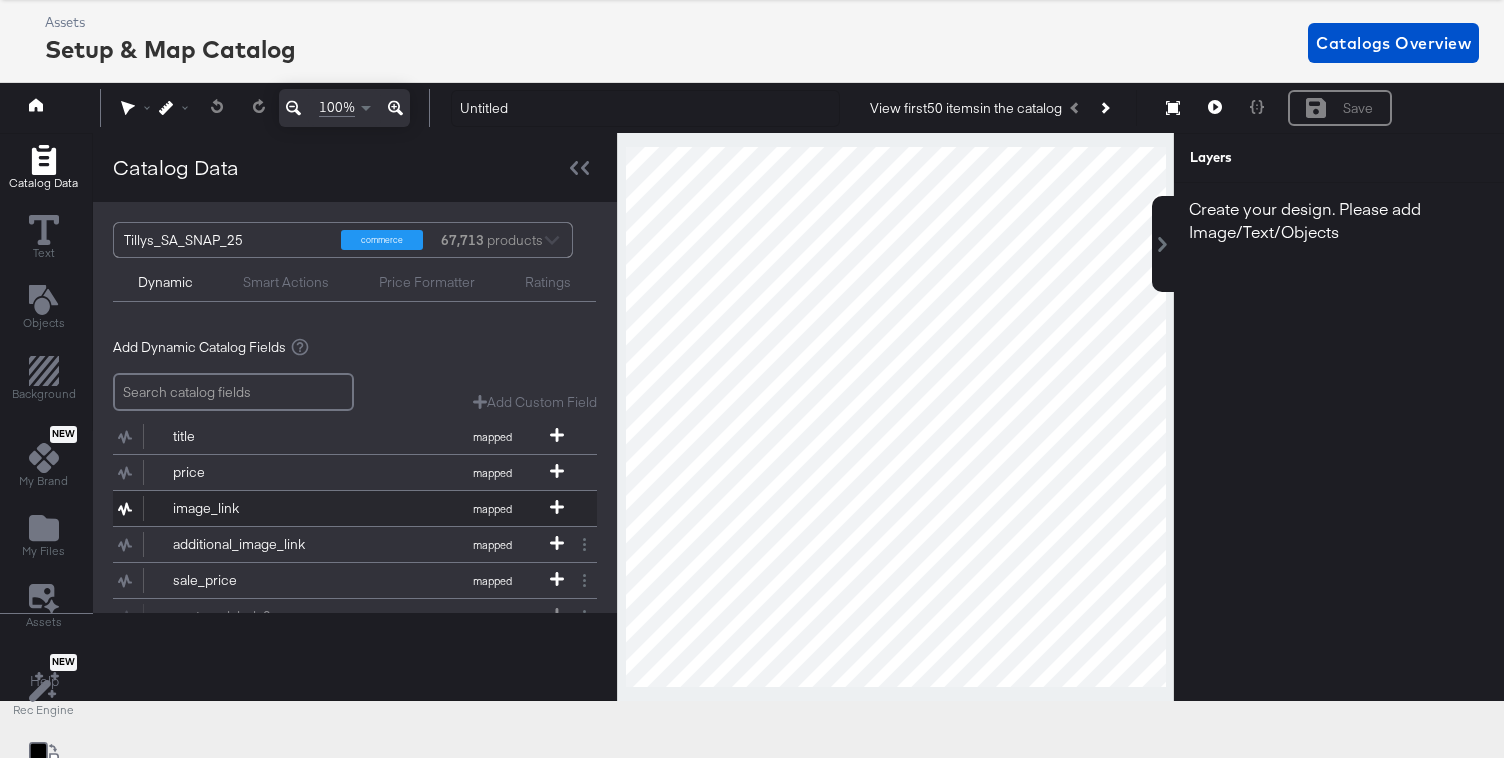 click on "image_link" at bounding box center (245, 508) 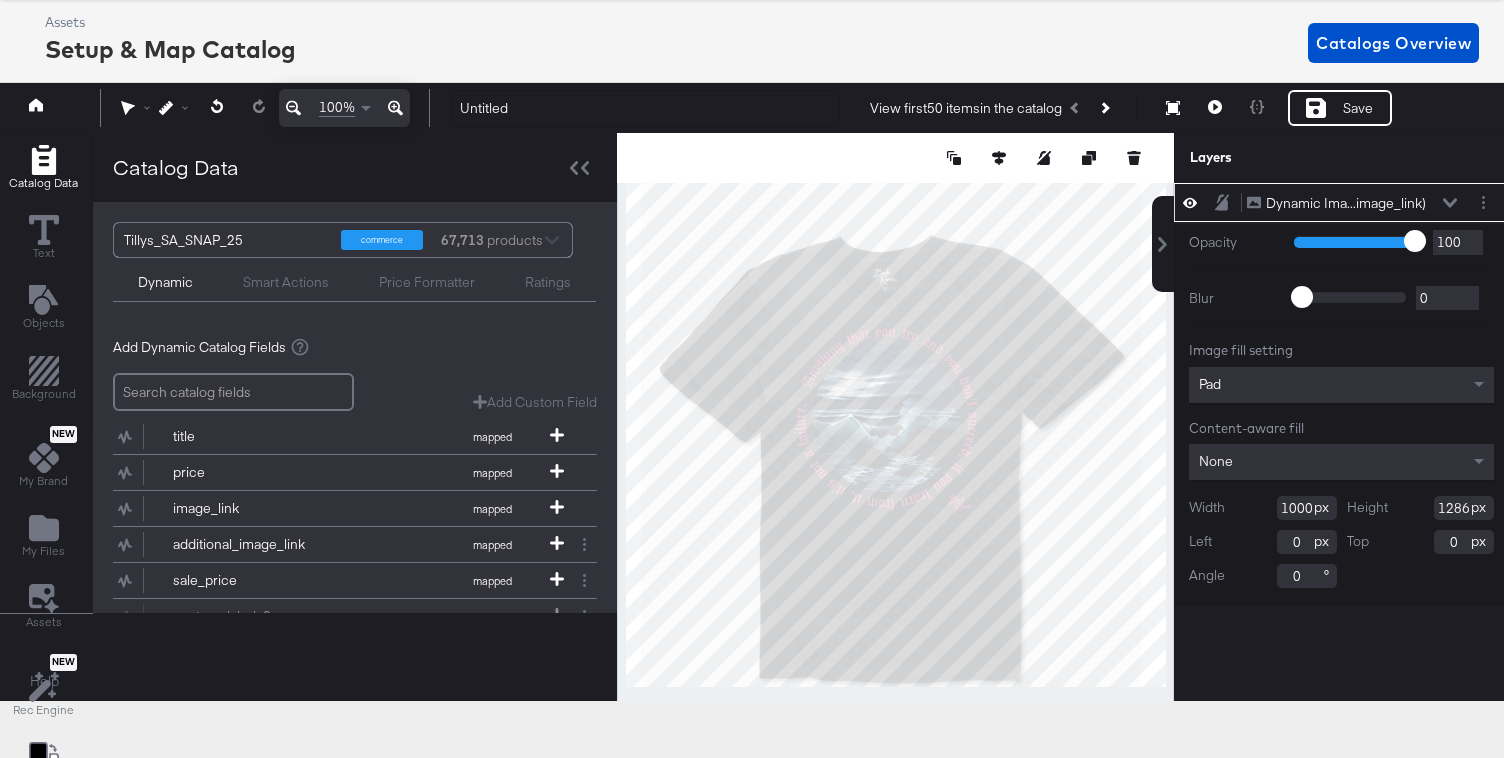 type on "30" 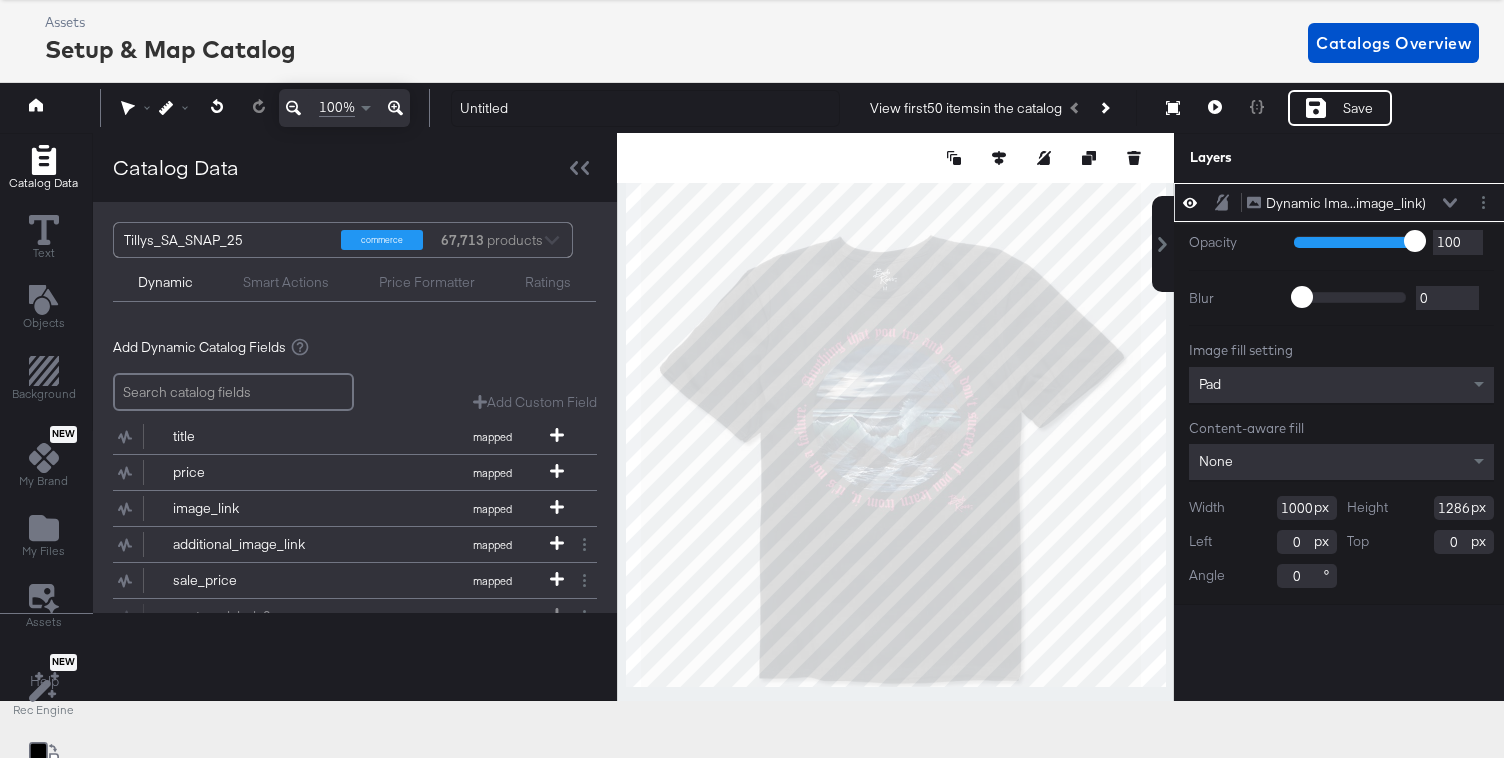 type on "-16" 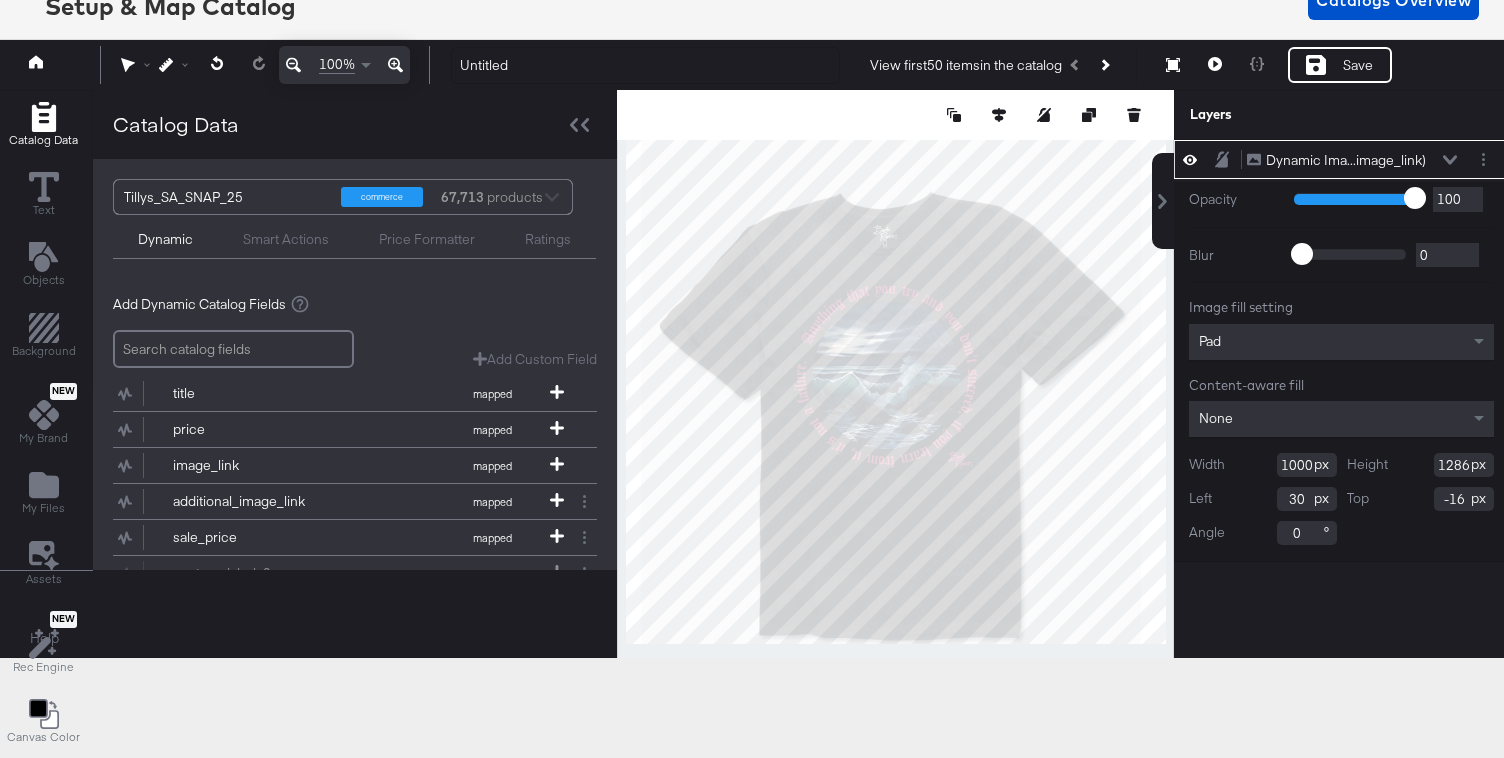 scroll, scrollTop: 131, scrollLeft: 0, axis: vertical 